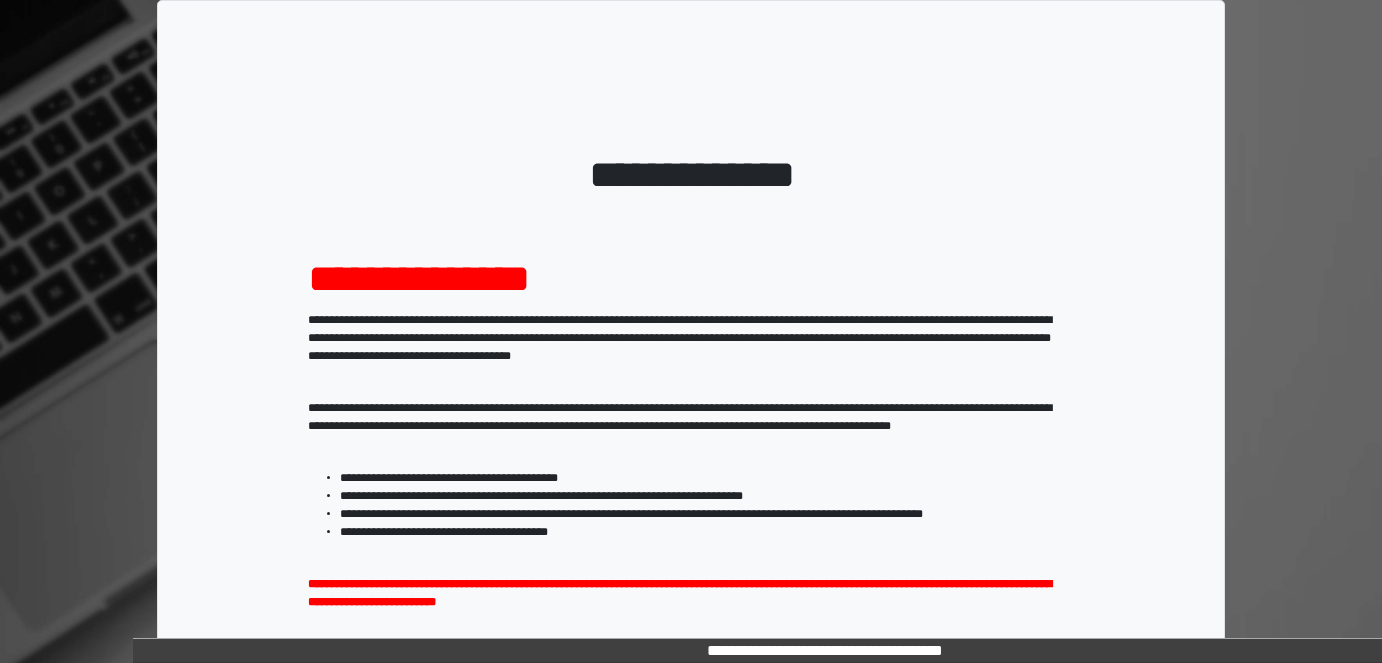 scroll, scrollTop: 0, scrollLeft: 0, axis: both 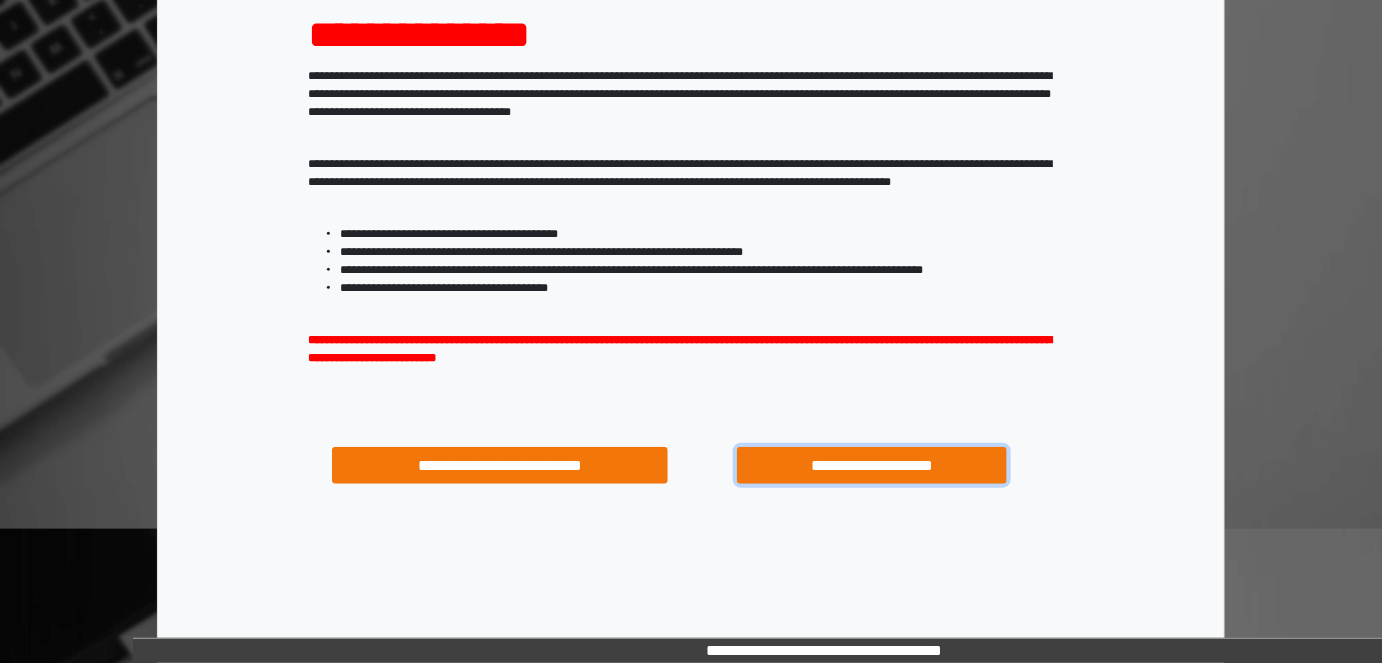 click on "**********" at bounding box center (871, 465) 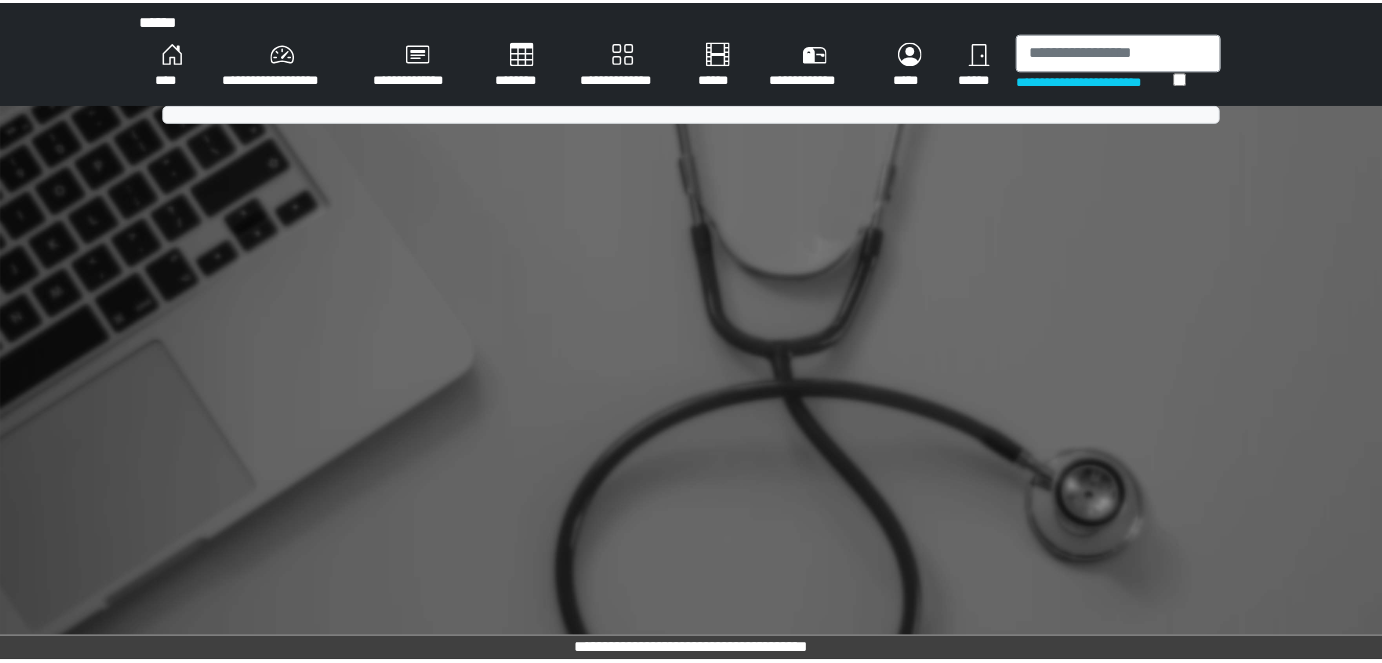 scroll, scrollTop: 0, scrollLeft: 0, axis: both 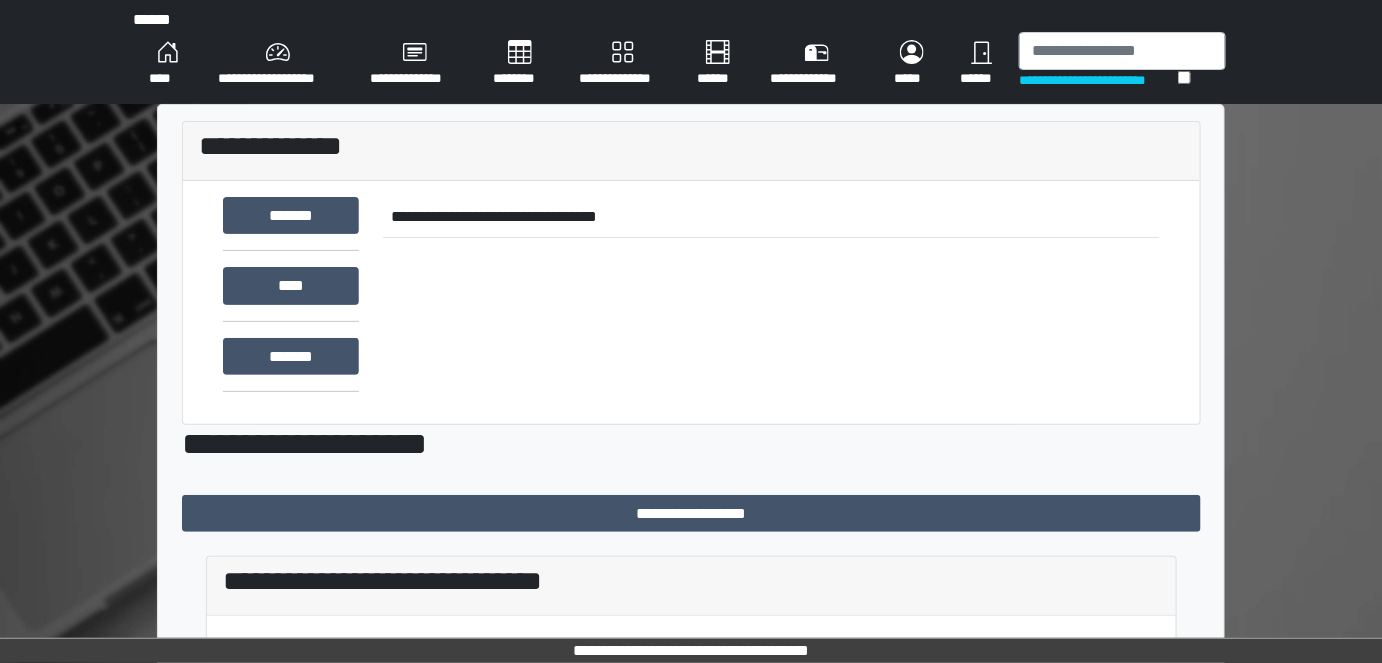 click on "********" at bounding box center (520, 64) 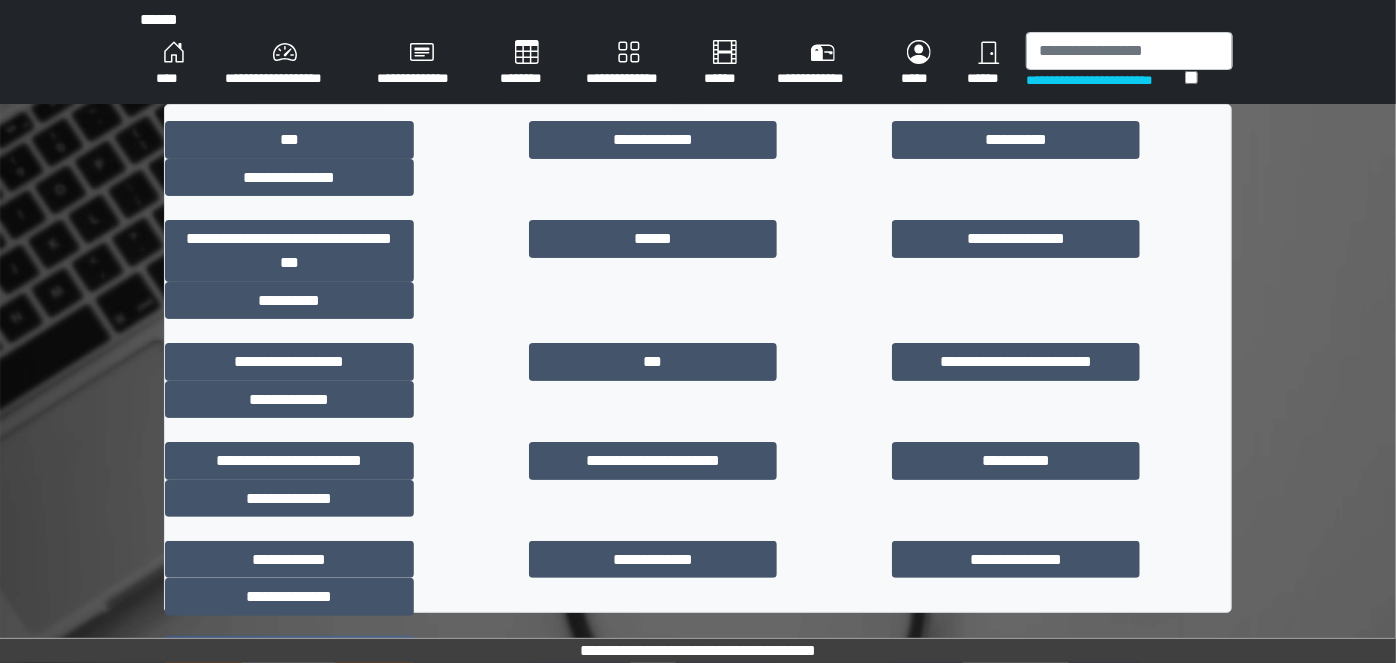 click on "**********" at bounding box center [289, 658] 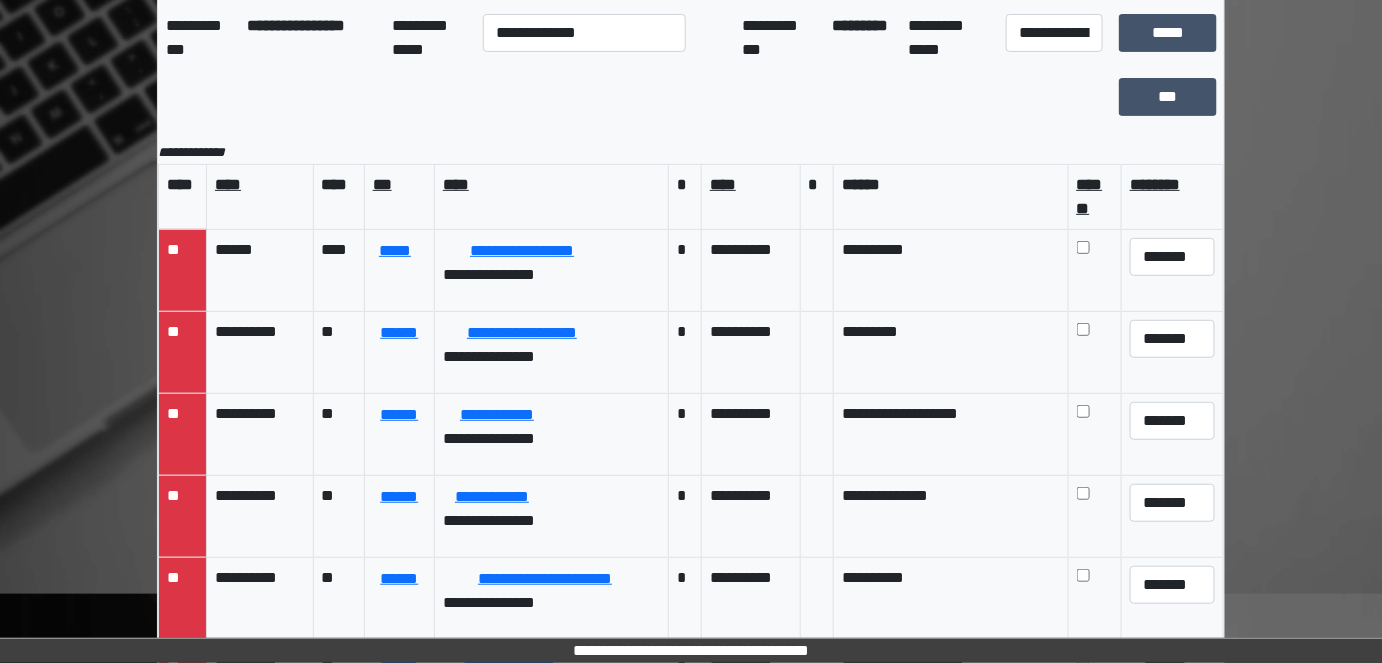 scroll, scrollTop: 272, scrollLeft: 0, axis: vertical 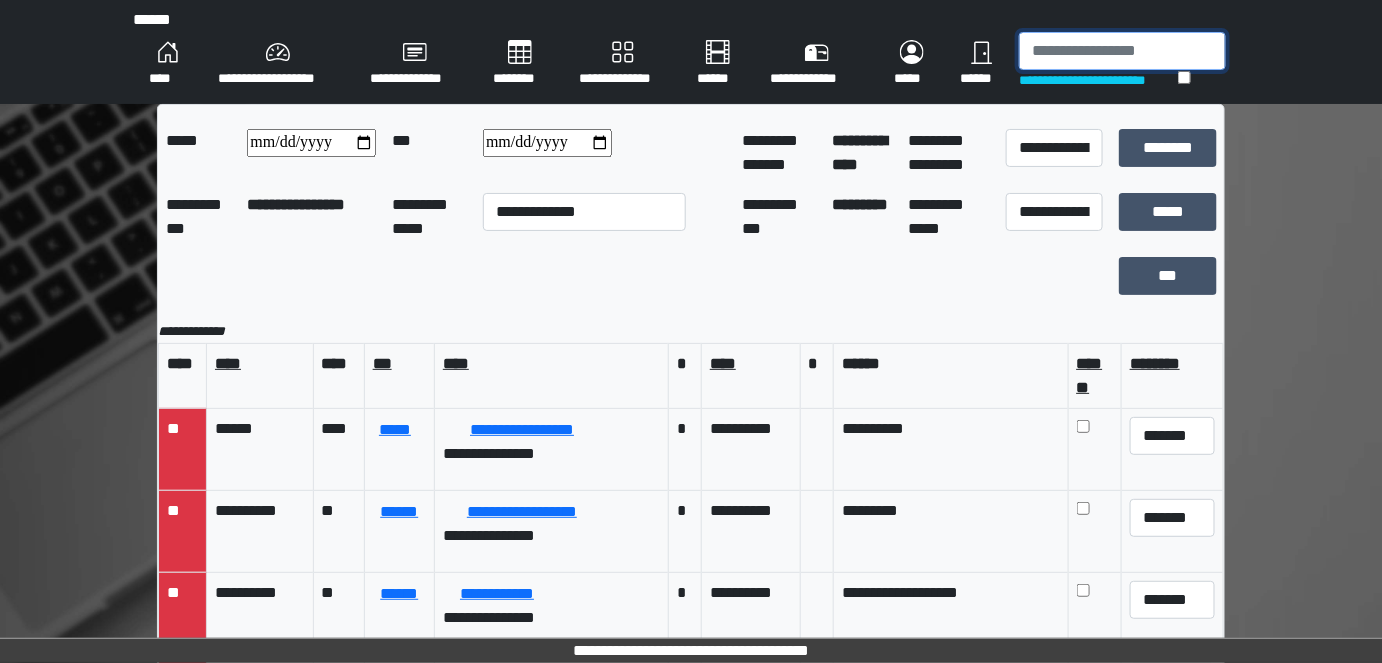 click at bounding box center (1122, 51) 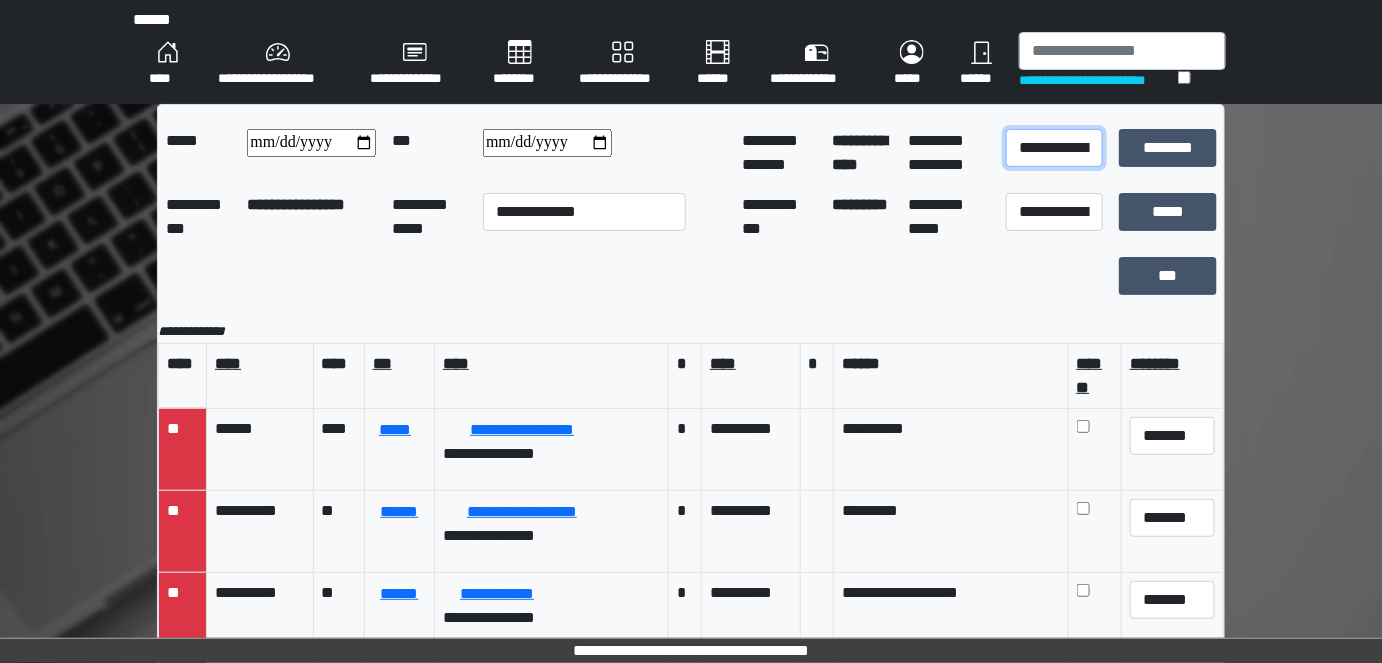 click on "**********" at bounding box center [1054, 148] 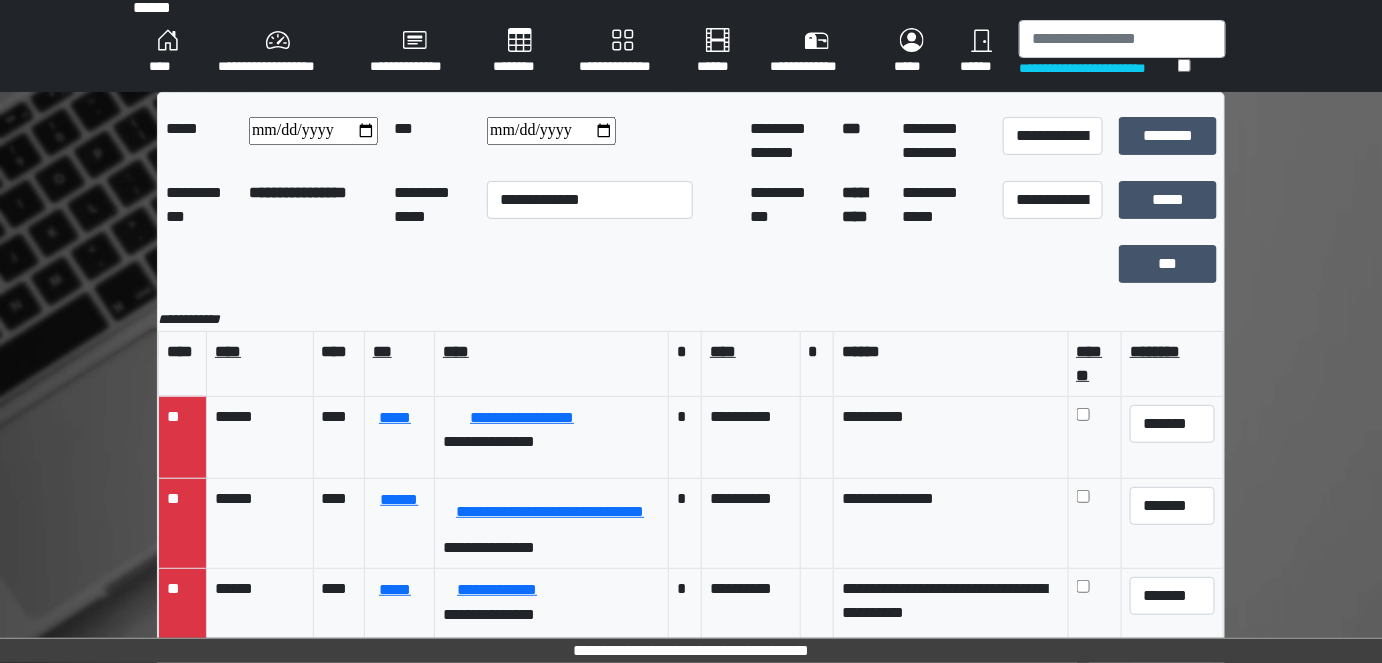 scroll, scrollTop: 272, scrollLeft: 0, axis: vertical 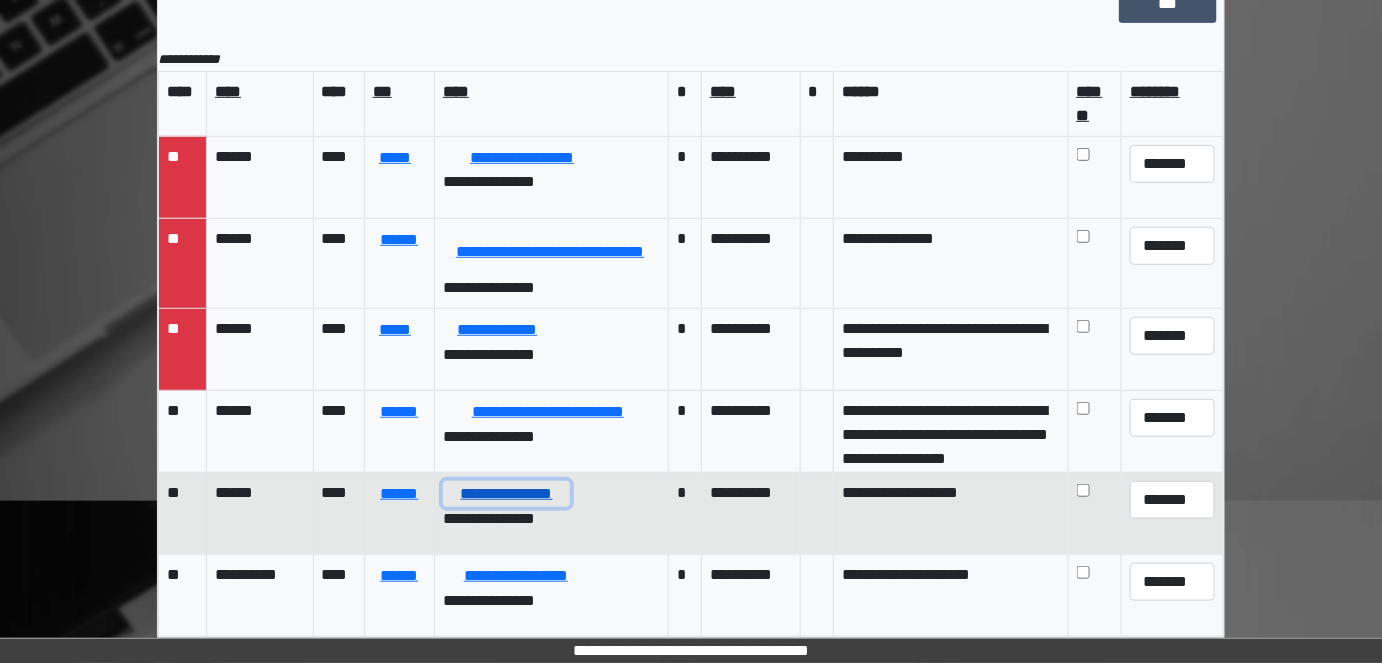 click on "**********" at bounding box center (506, 493) 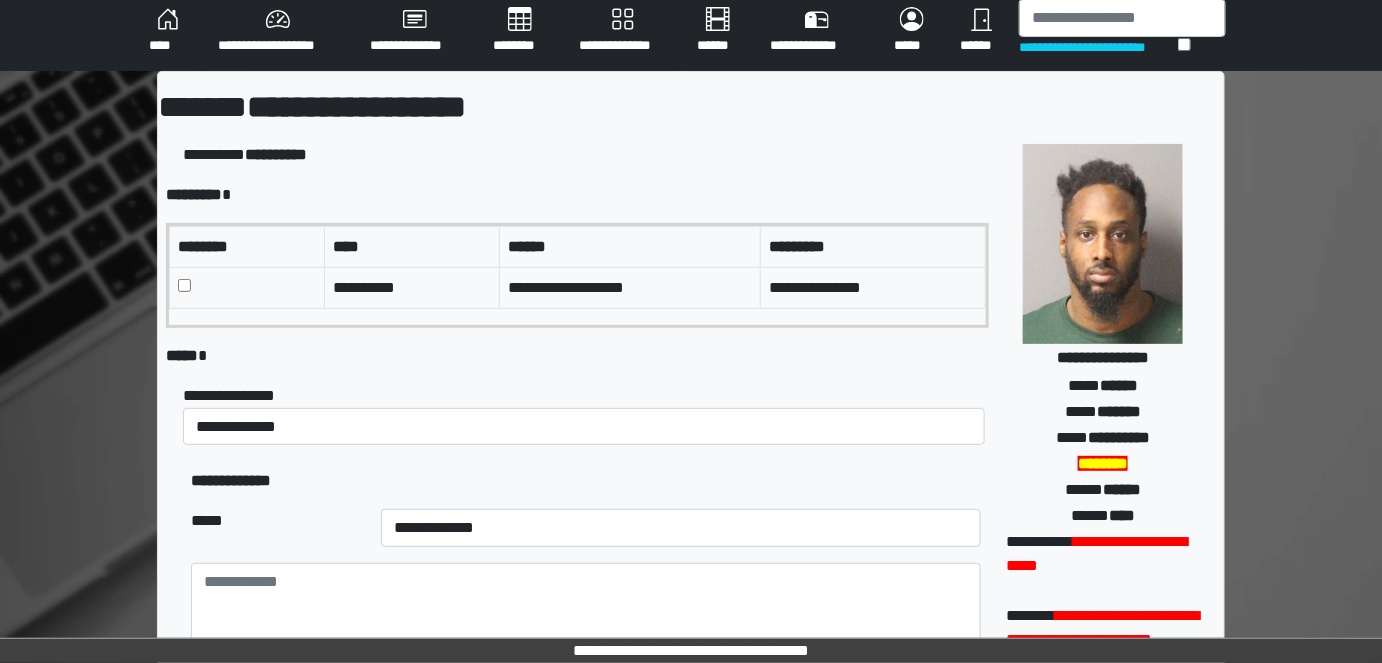 scroll, scrollTop: 0, scrollLeft: 0, axis: both 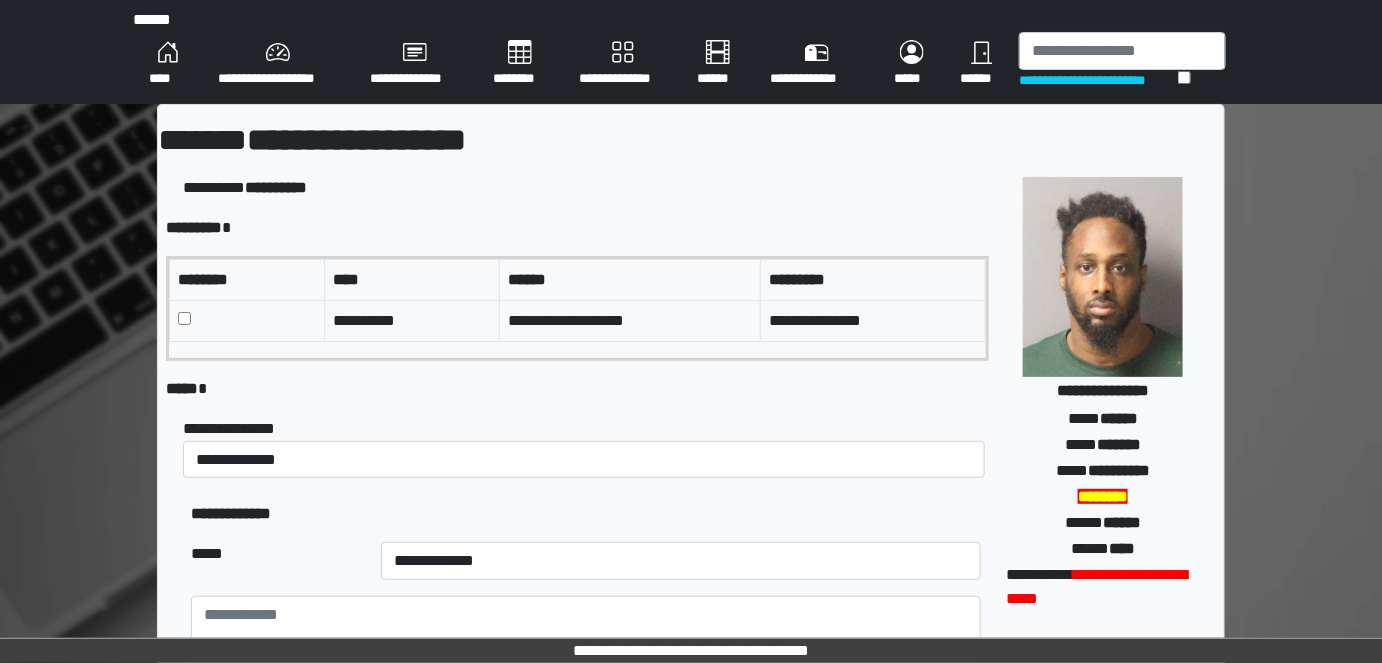 click on "****" at bounding box center (167, 64) 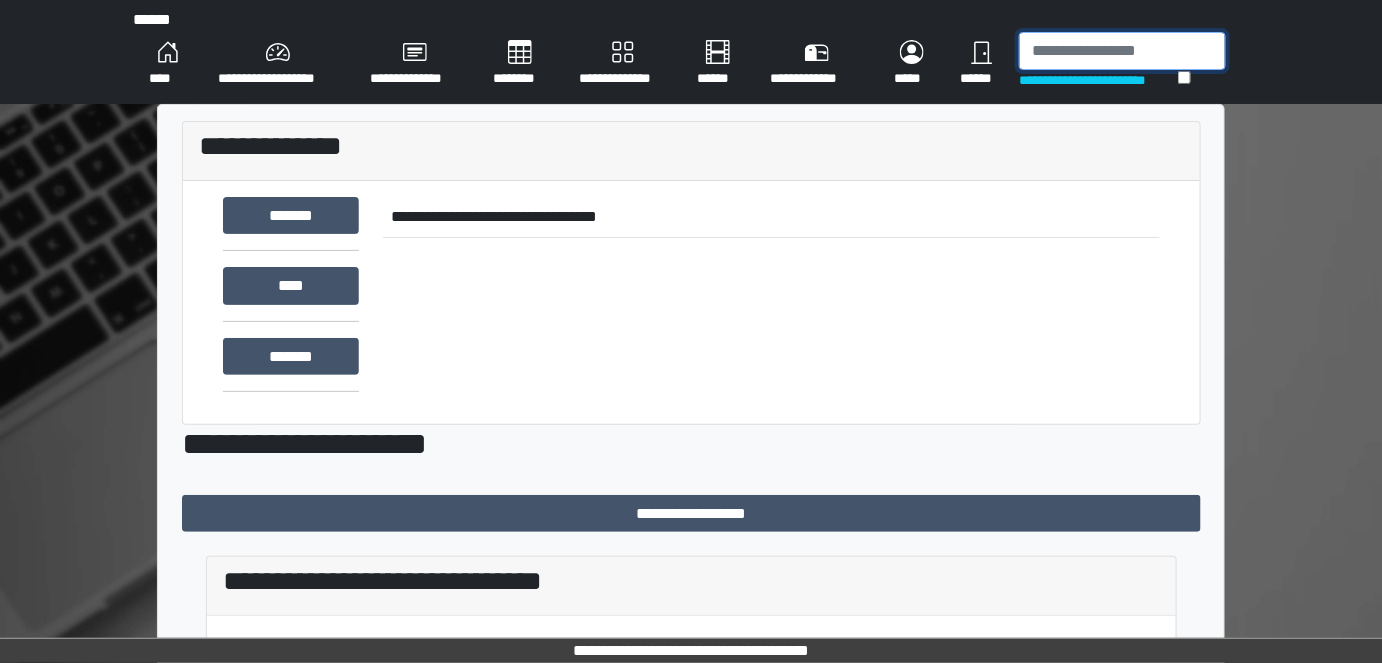 click at bounding box center (1122, 51) 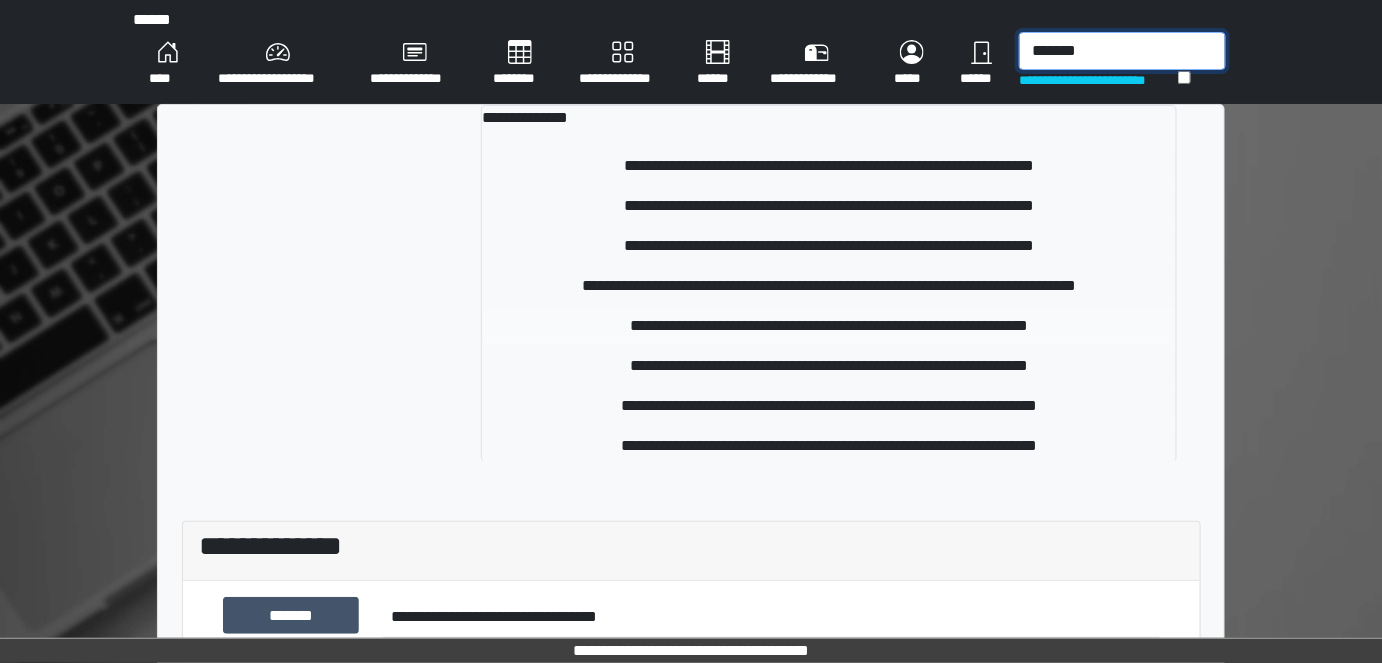 type on "*******" 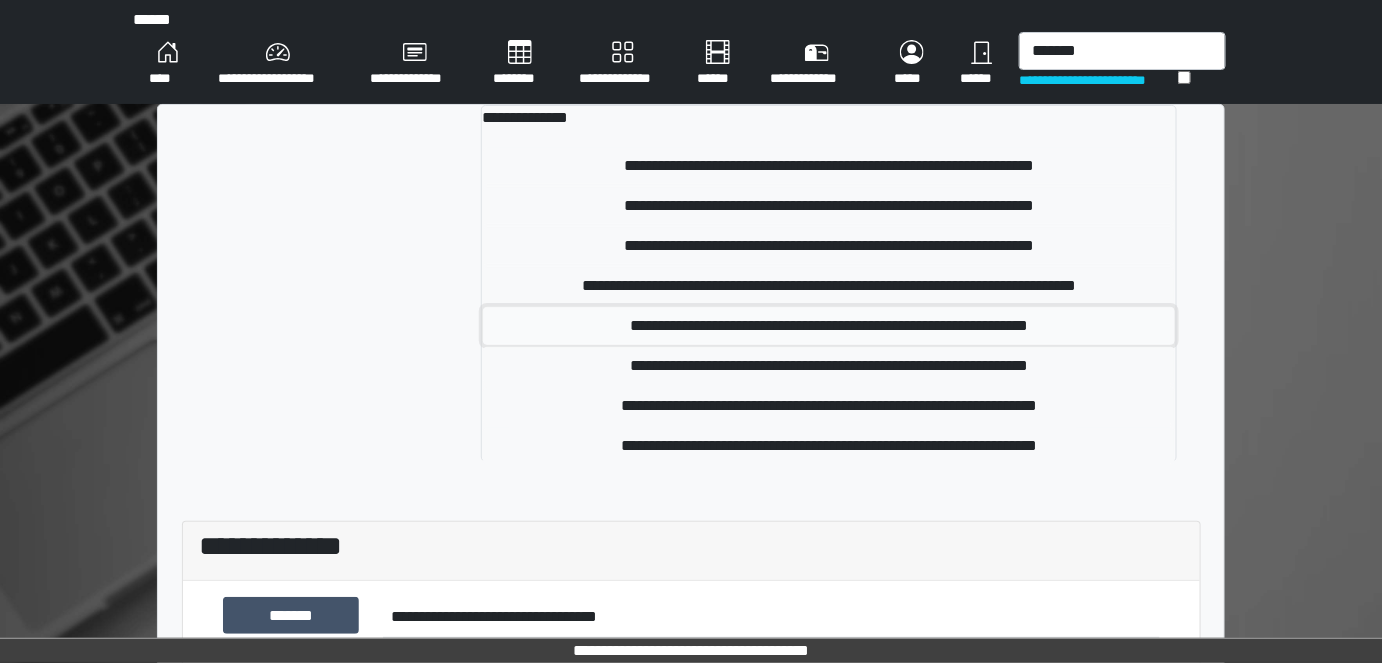 click on "**********" at bounding box center [829, 326] 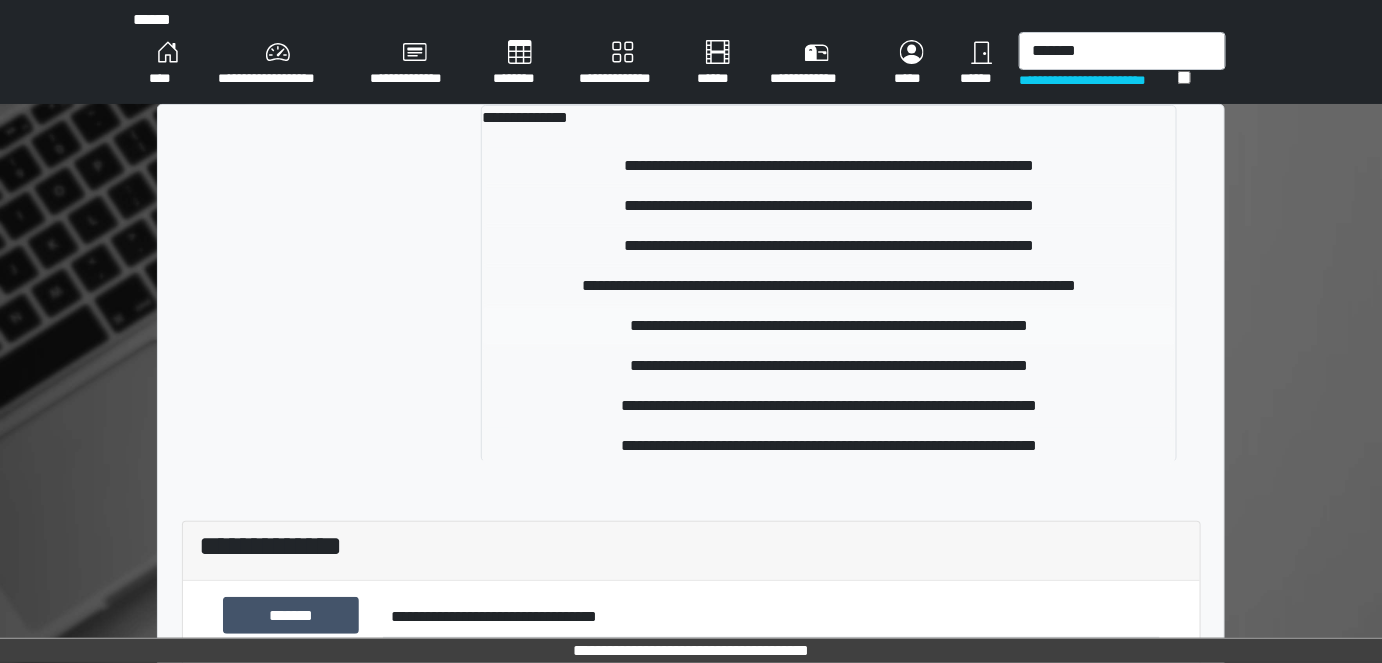 type 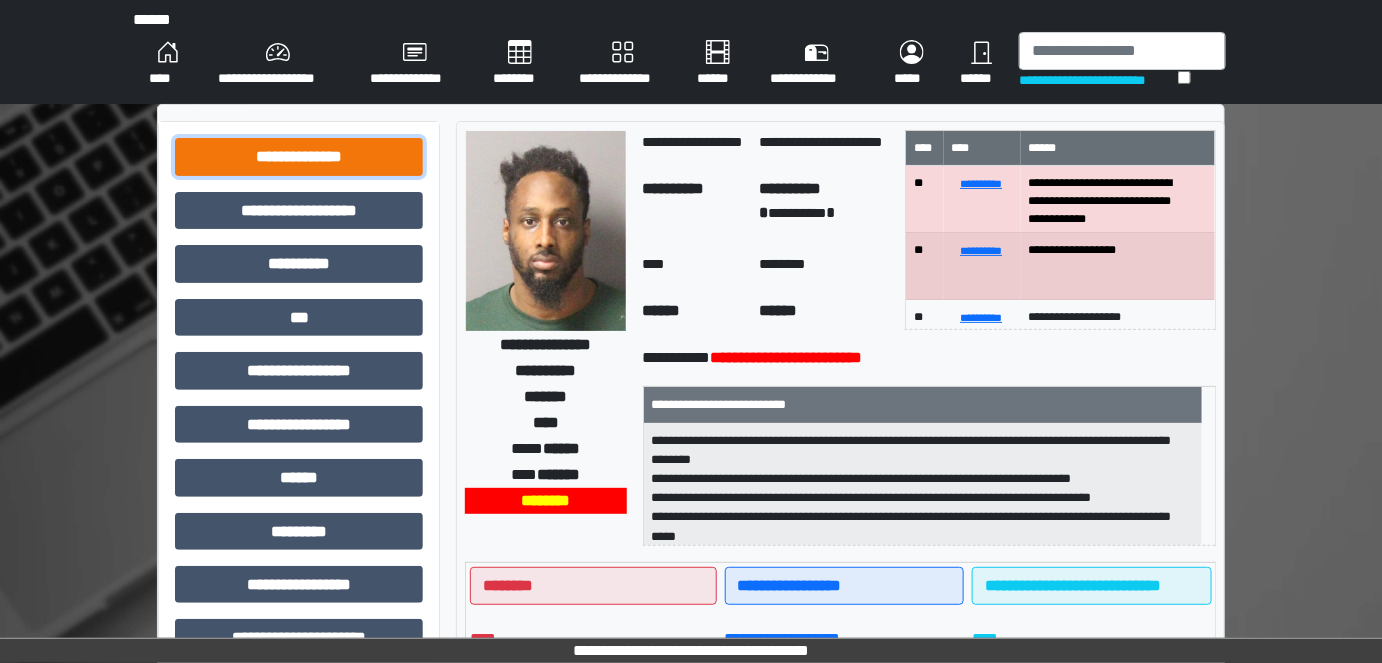 click on "**********" at bounding box center (299, 156) 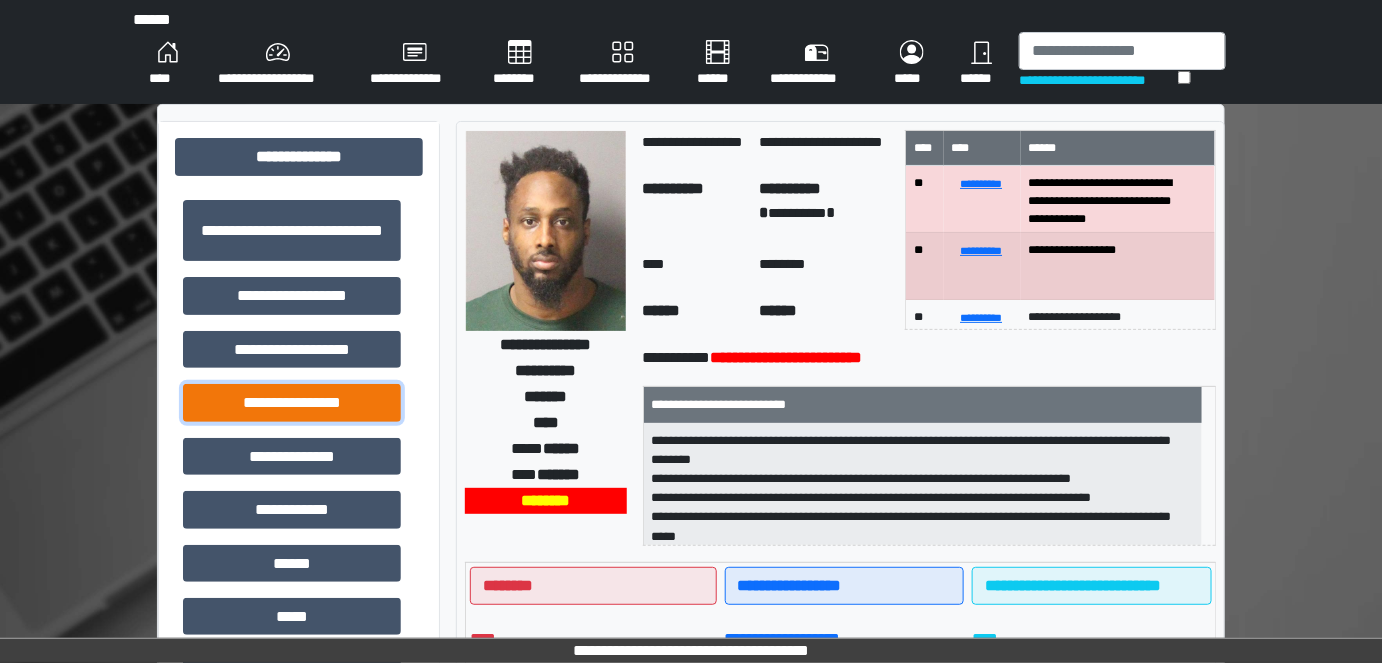 click on "**********" at bounding box center (292, 402) 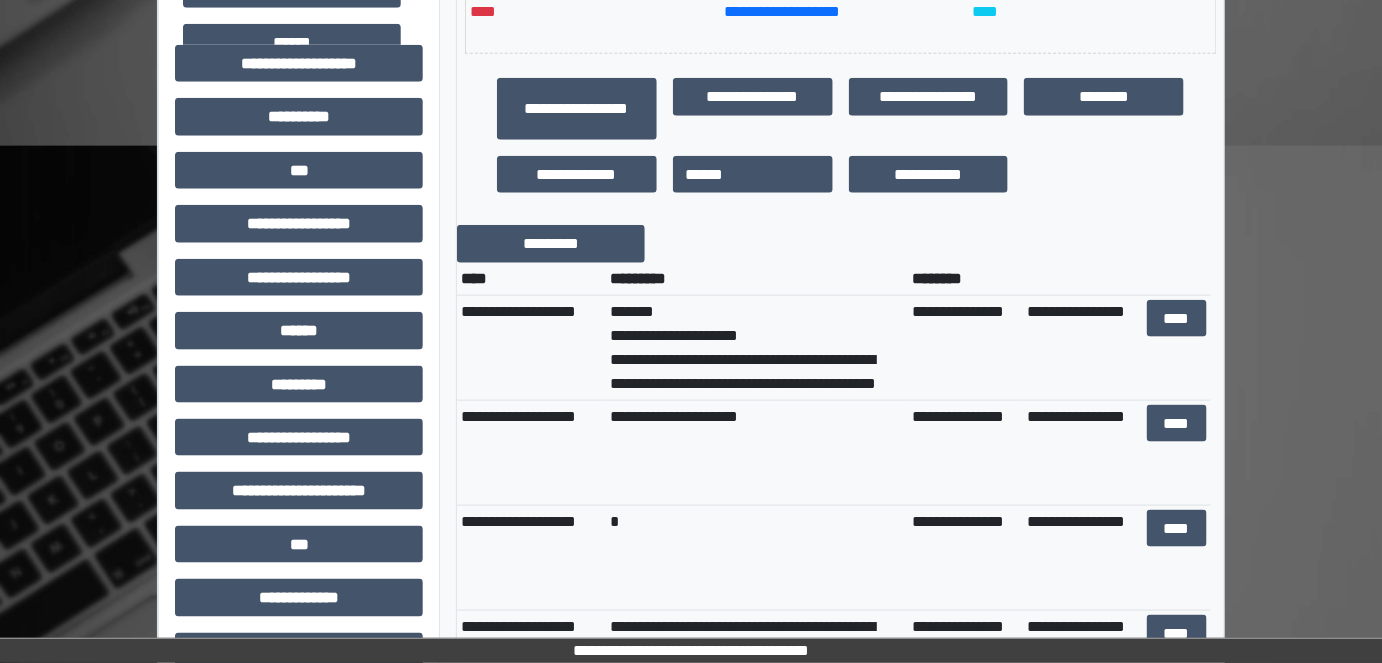 scroll, scrollTop: 633, scrollLeft: 0, axis: vertical 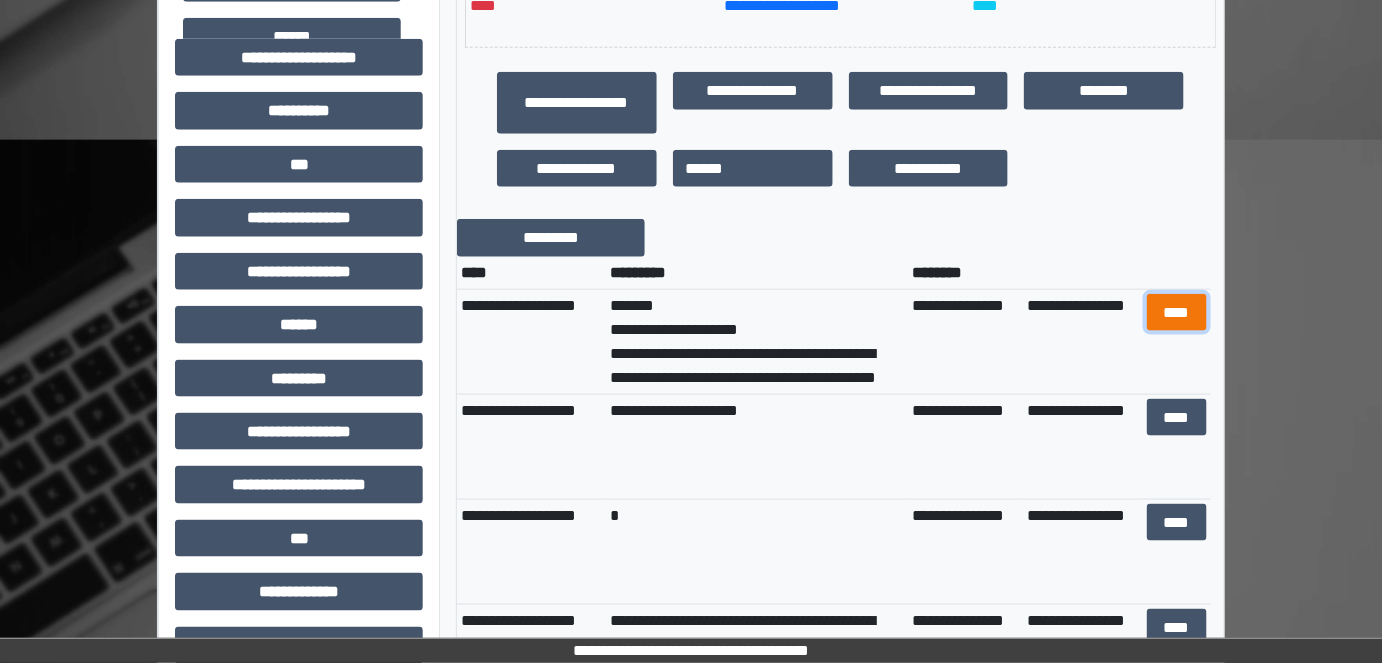 click on "****" at bounding box center [1176, 312] 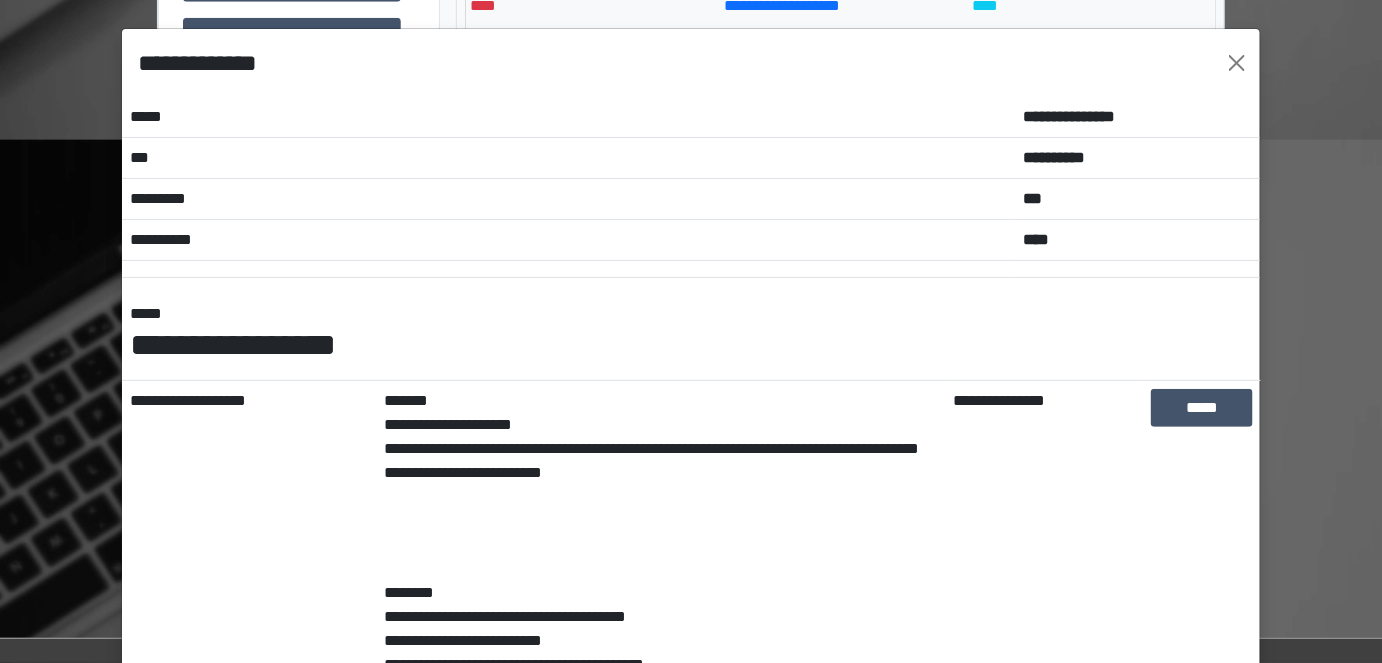 scroll, scrollTop: 266, scrollLeft: 0, axis: vertical 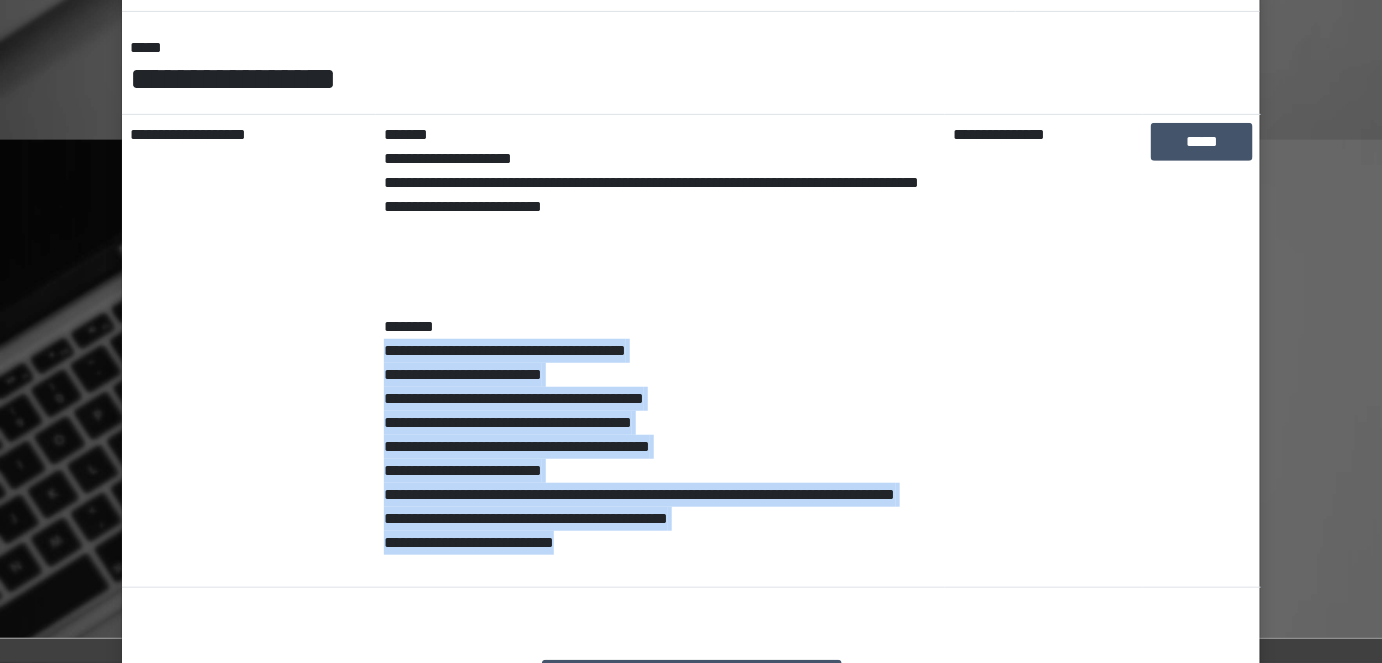 drag, startPoint x: 378, startPoint y: 357, endPoint x: 685, endPoint y: 554, distance: 364.77115 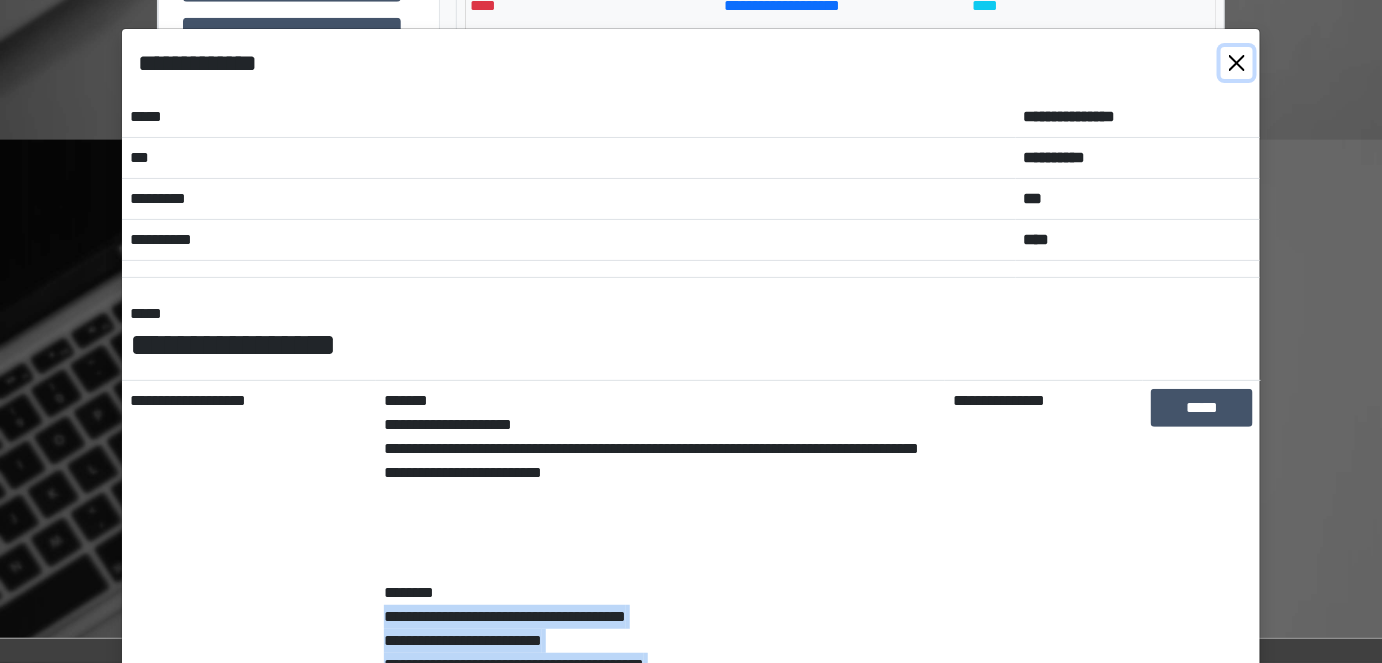 click at bounding box center (1237, 63) 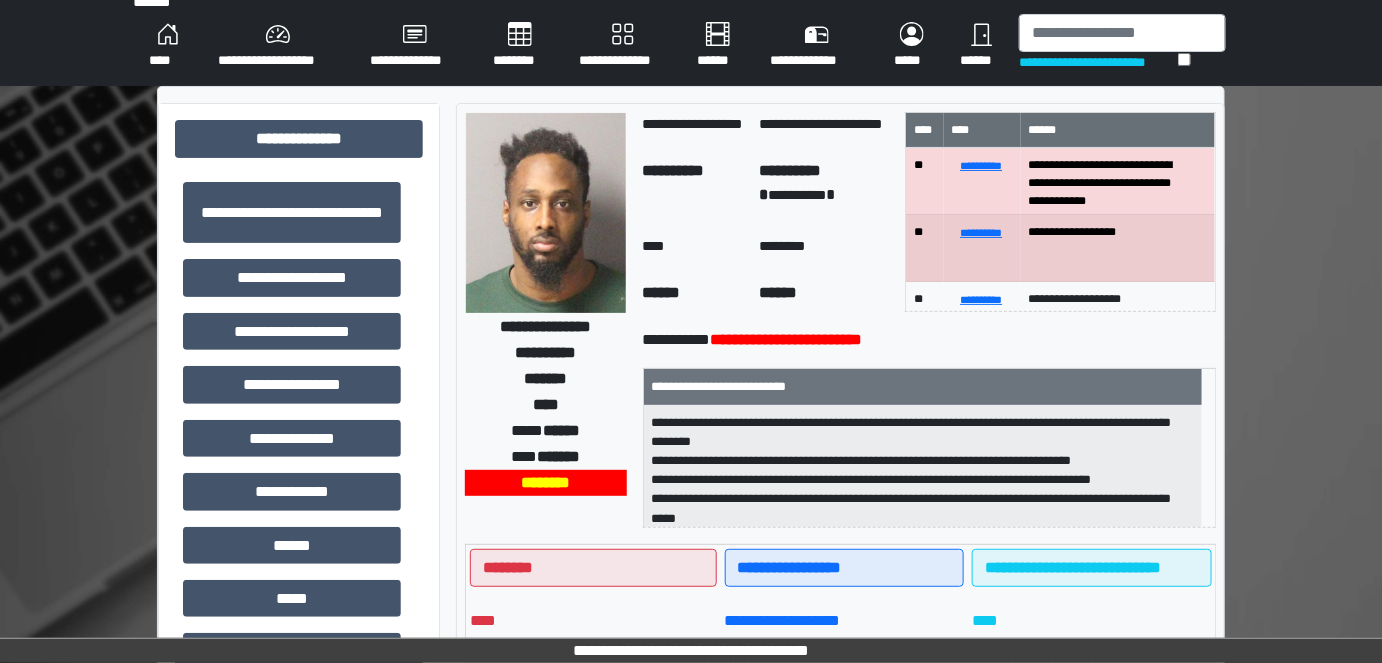 scroll, scrollTop: 0, scrollLeft: 0, axis: both 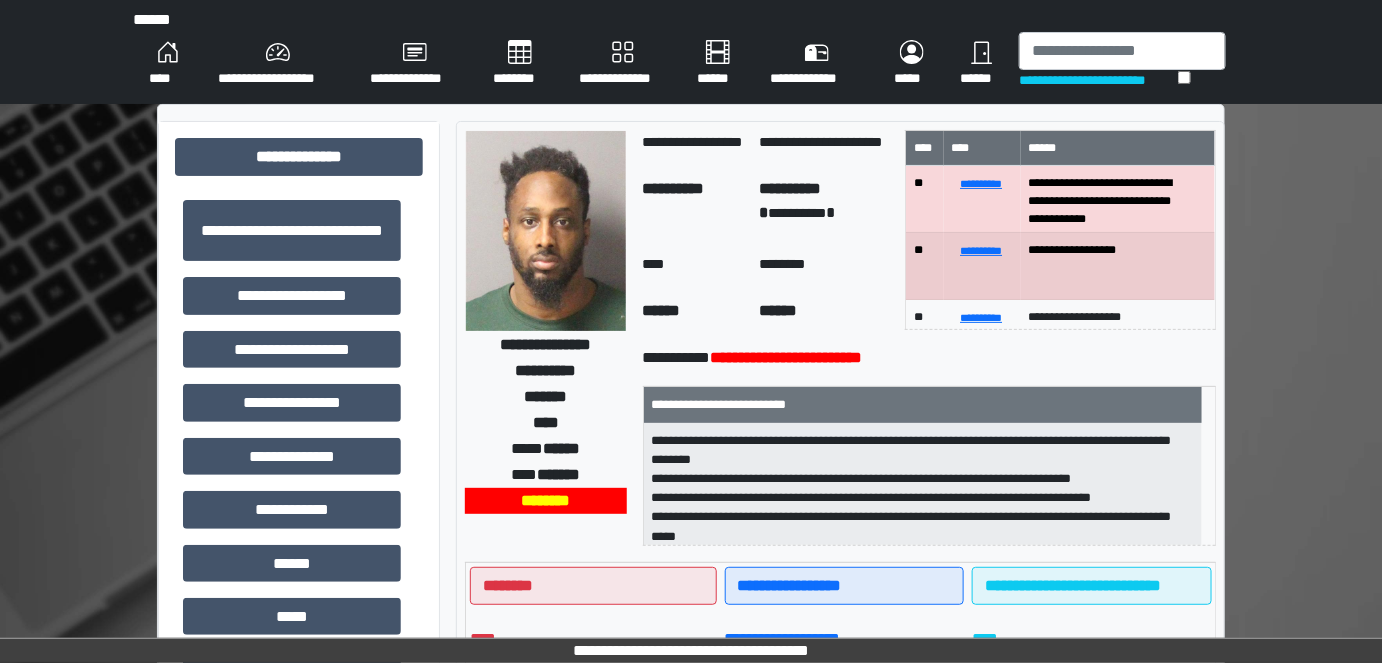 click on "********" at bounding box center (520, 64) 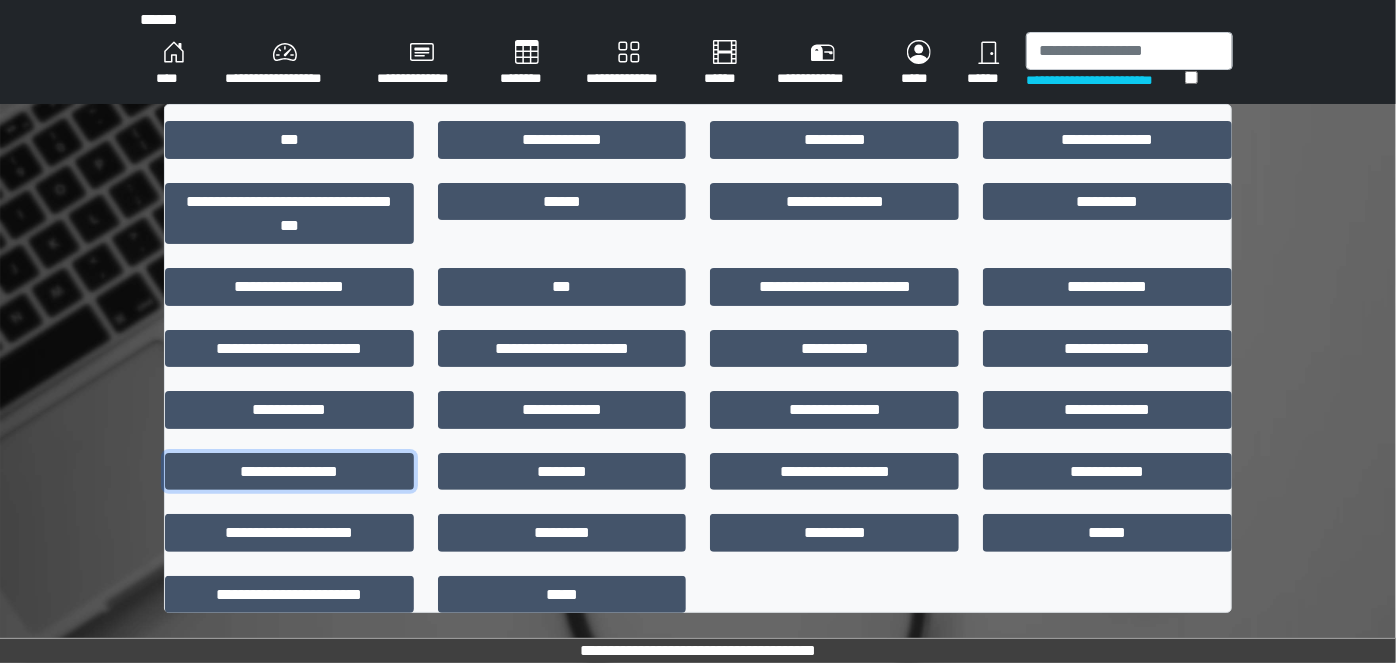 drag, startPoint x: 315, startPoint y: 480, endPoint x: 336, endPoint y: 450, distance: 36.619667 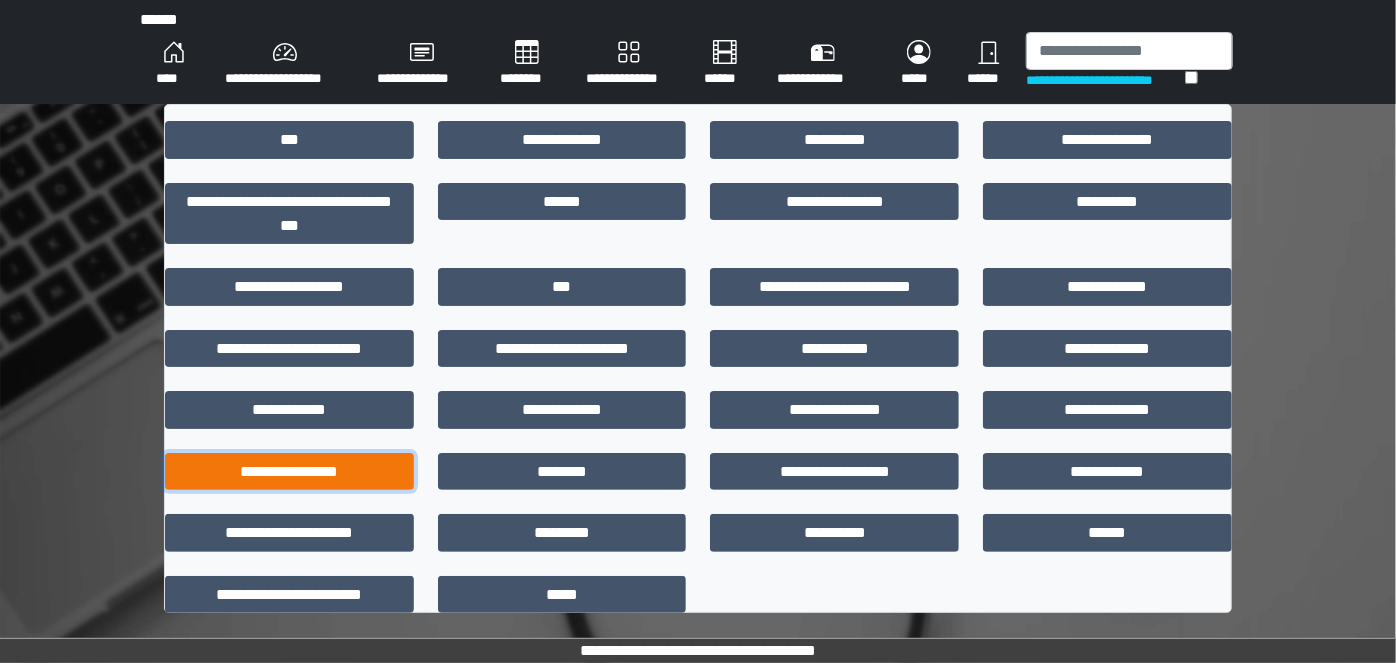 click on "**********" at bounding box center (289, 471) 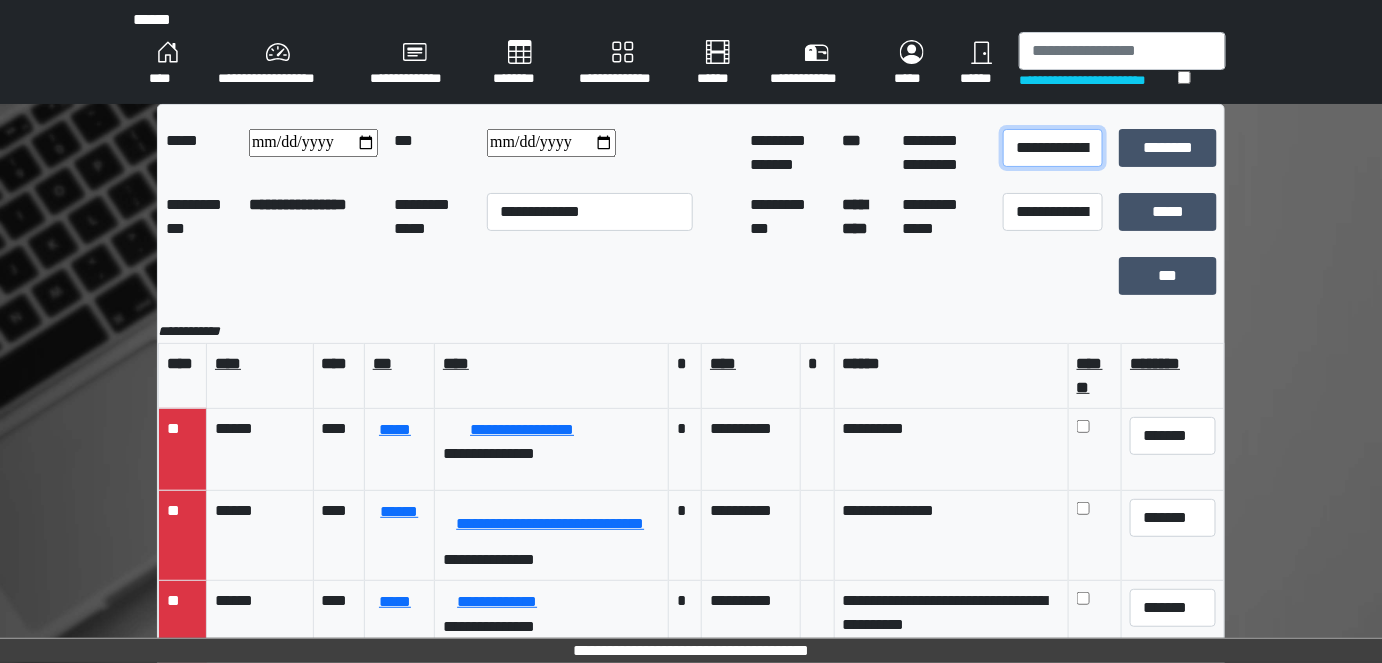 click on "**********" at bounding box center [1053, 148] 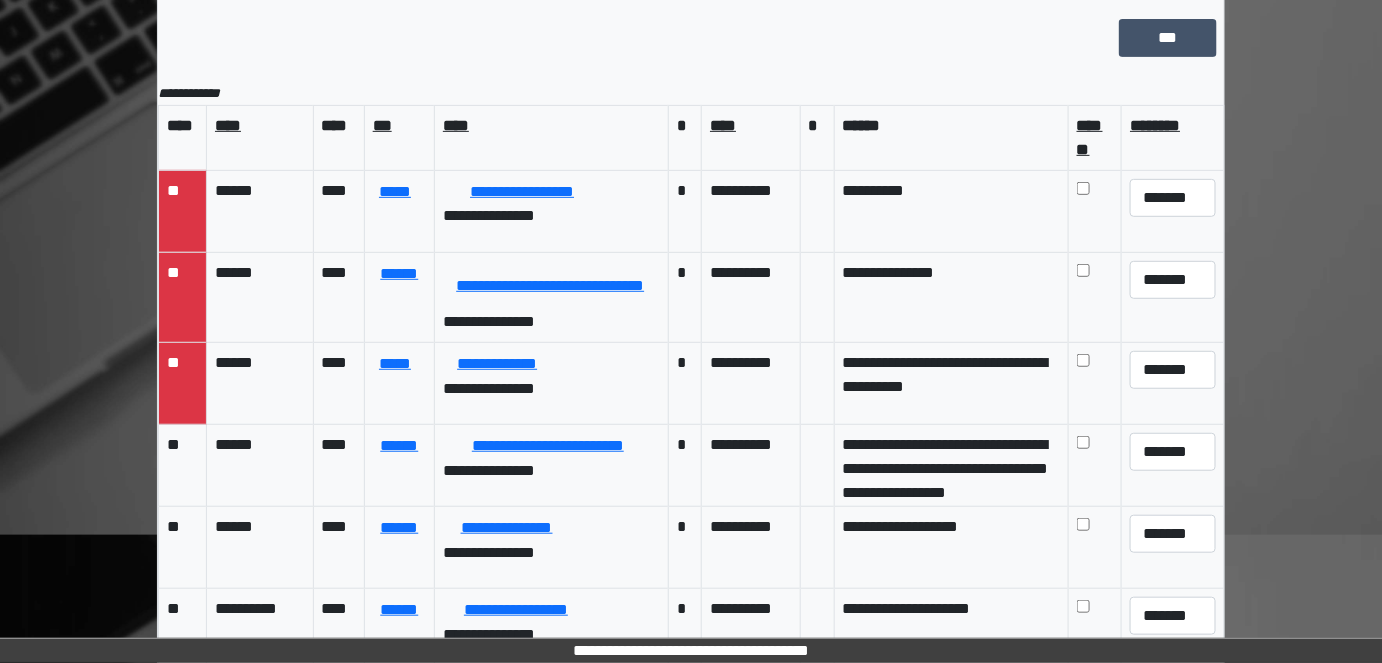 scroll, scrollTop: 272, scrollLeft: 0, axis: vertical 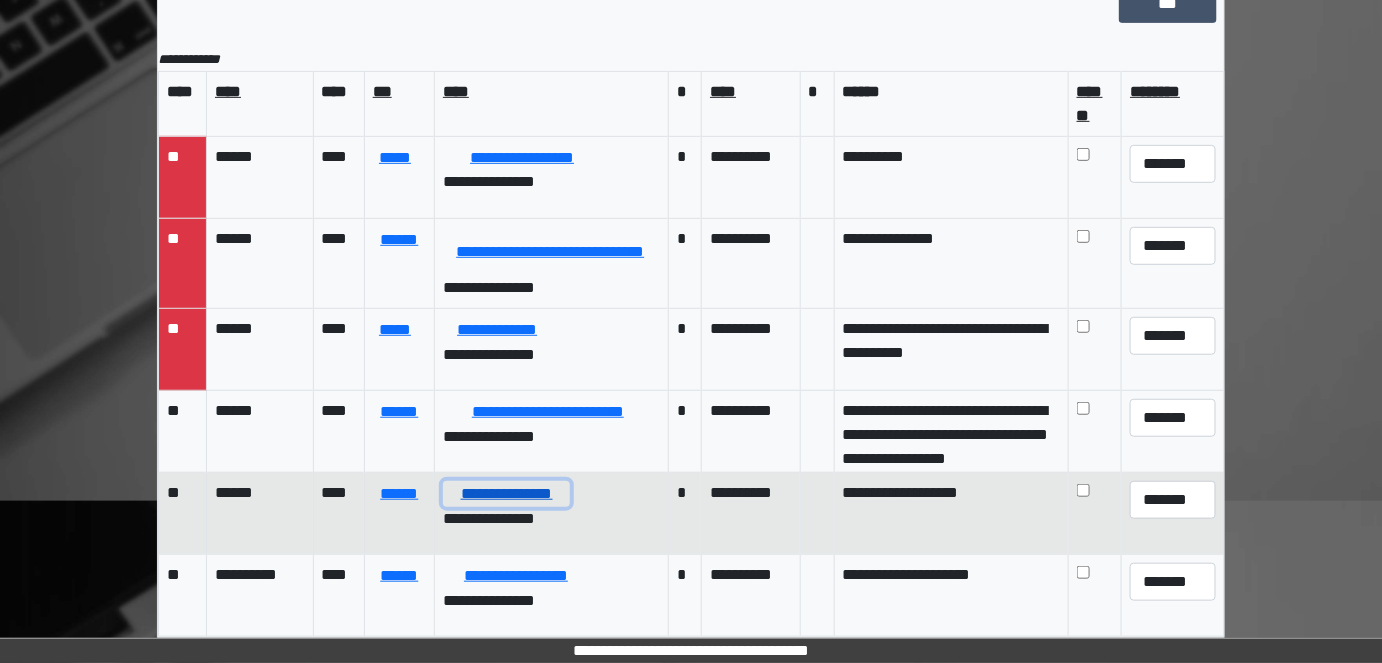 click on "**********" at bounding box center [506, 493] 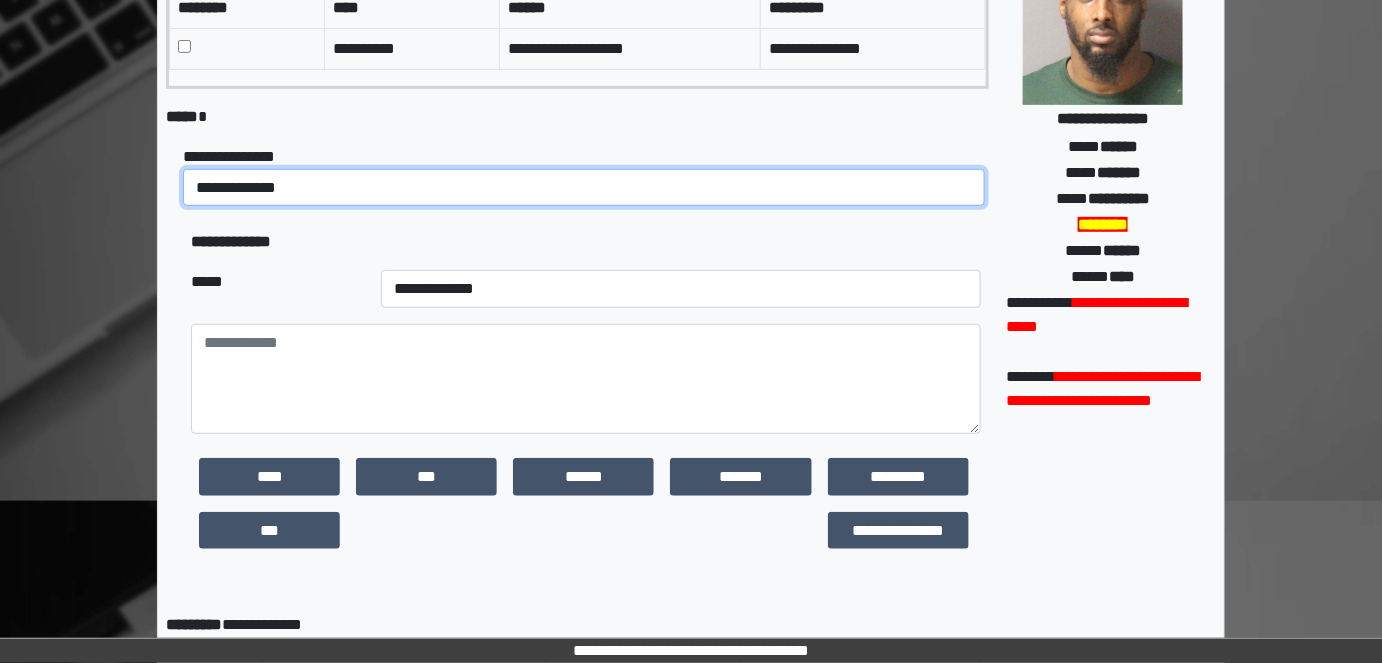 click on "**********" at bounding box center (584, 187) 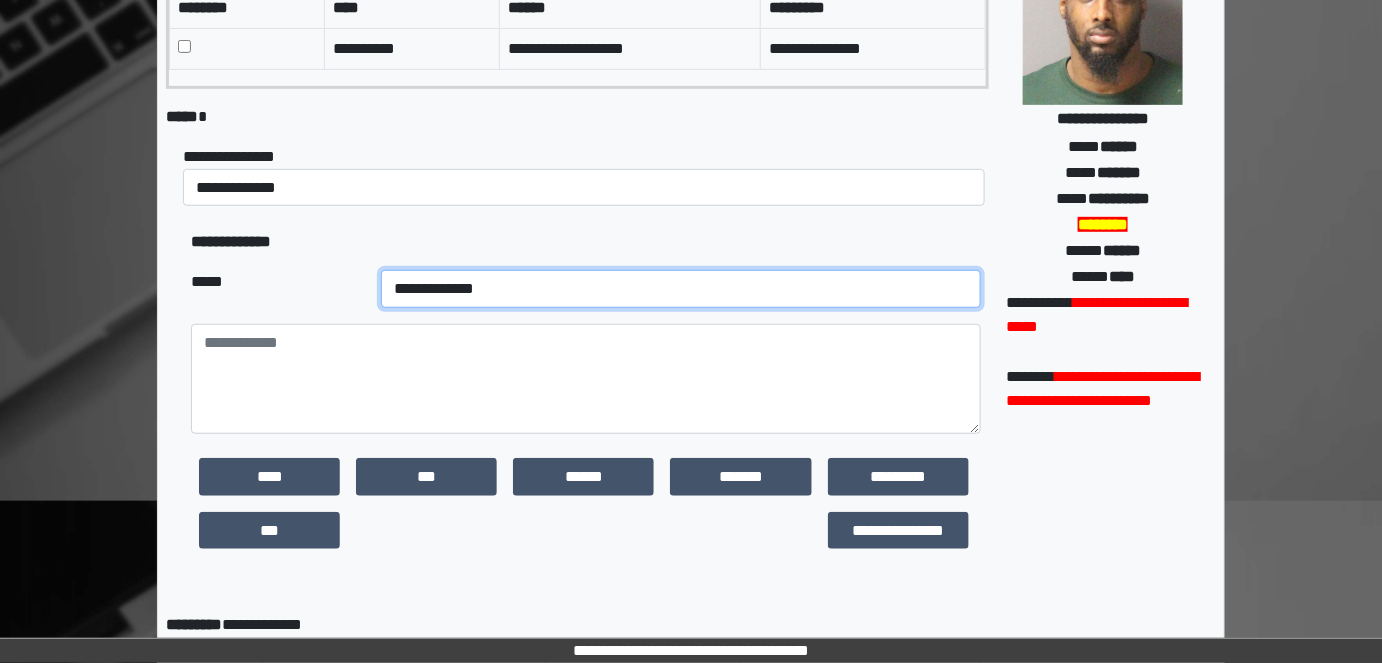 click on "**********" at bounding box center [681, 289] 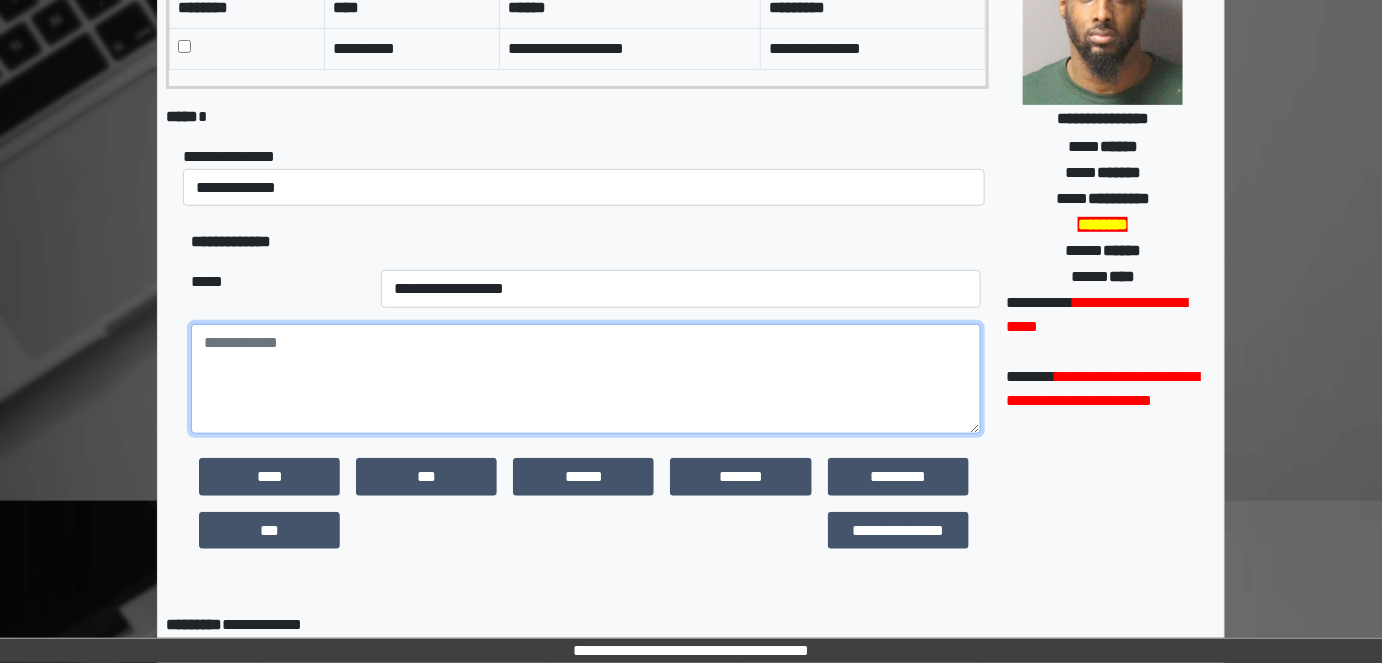 click at bounding box center (586, 379) 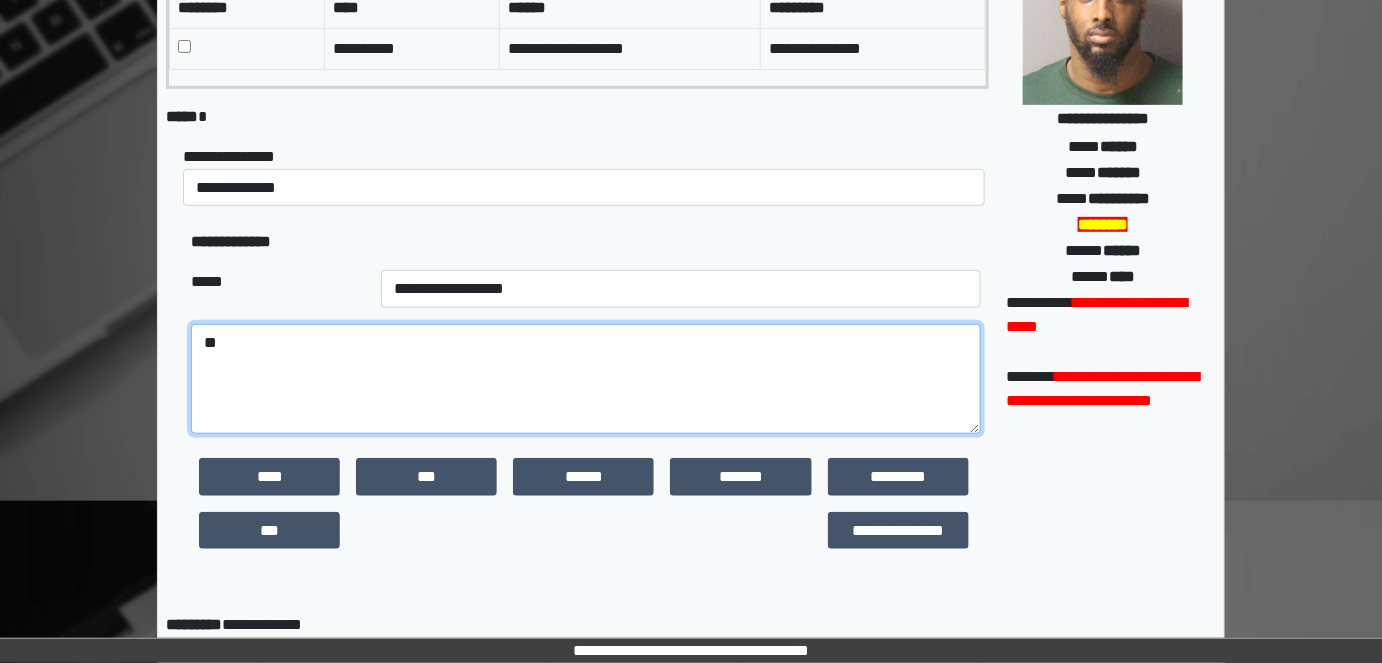 type on "*" 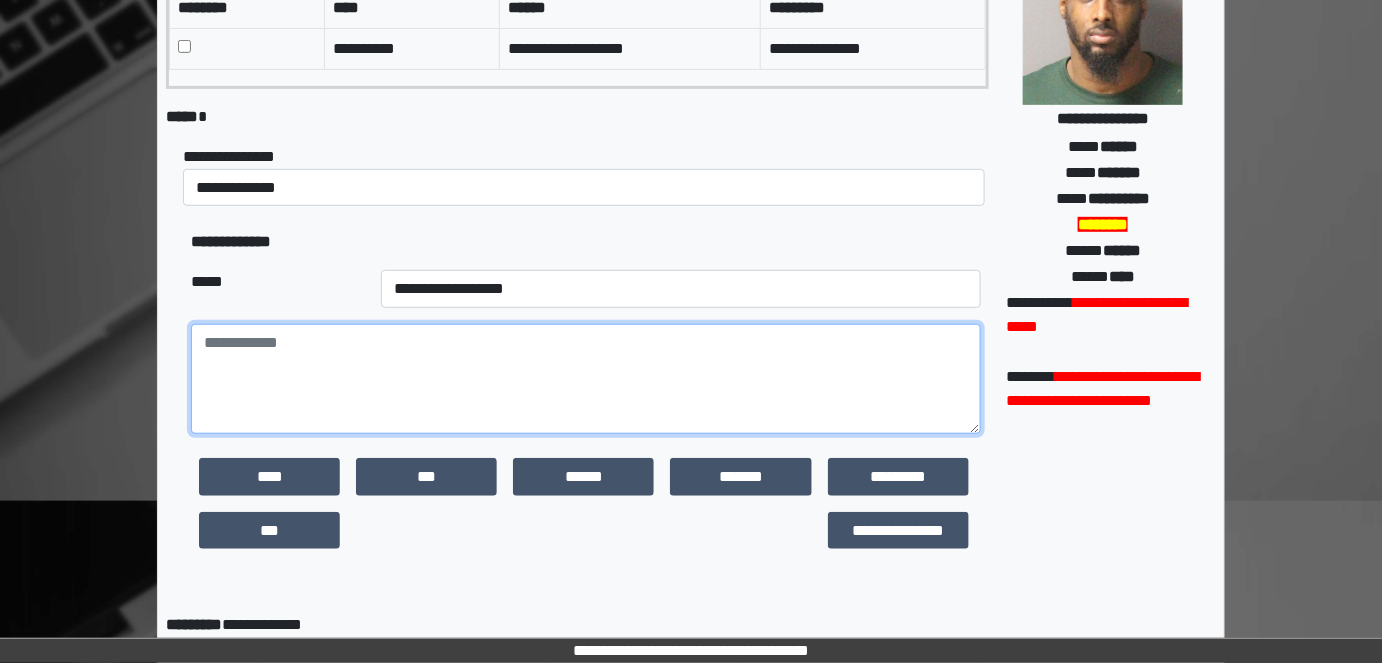 click at bounding box center [586, 379] 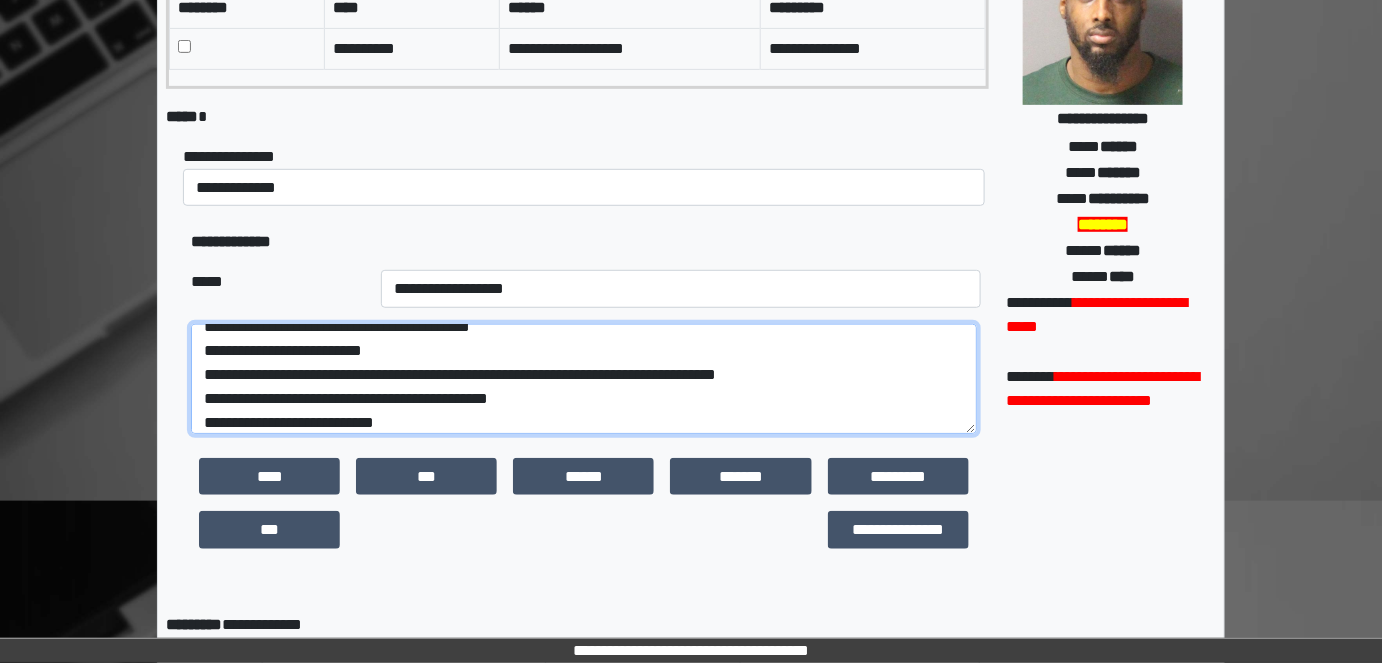 scroll, scrollTop: 0, scrollLeft: 0, axis: both 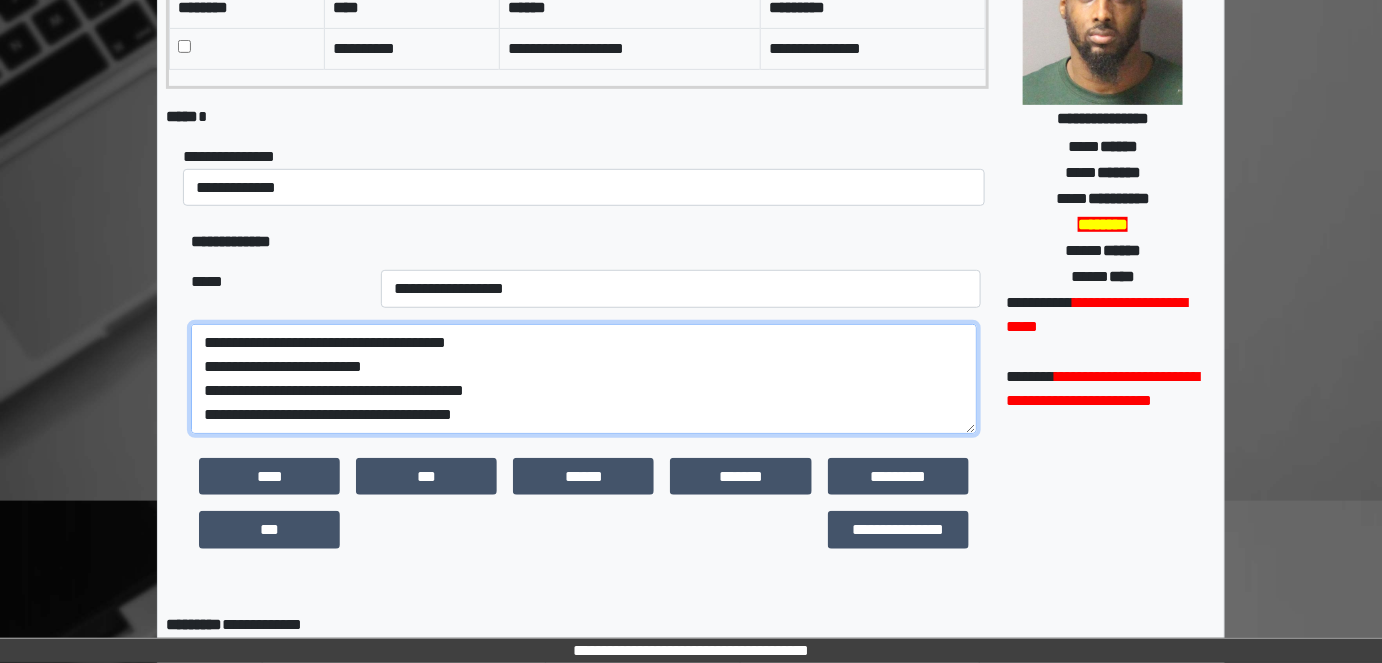 click on "**********" at bounding box center (584, 378) 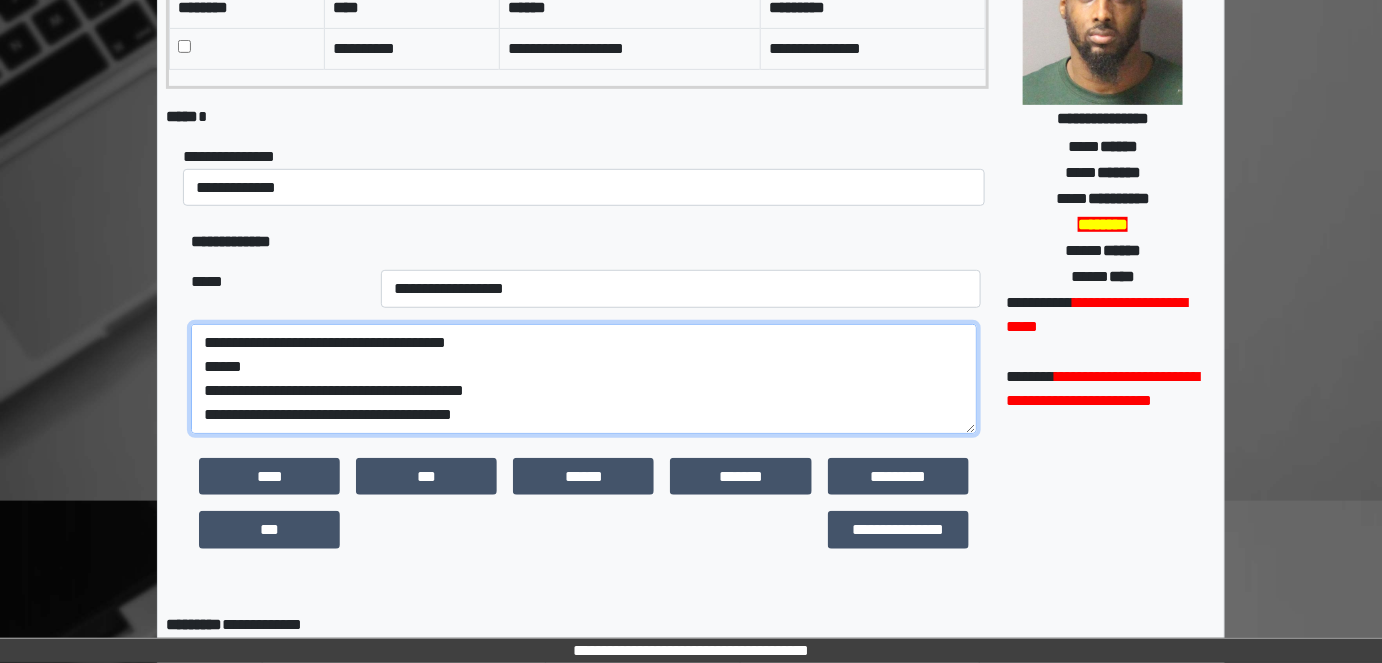 click on "**********" at bounding box center [584, 378] 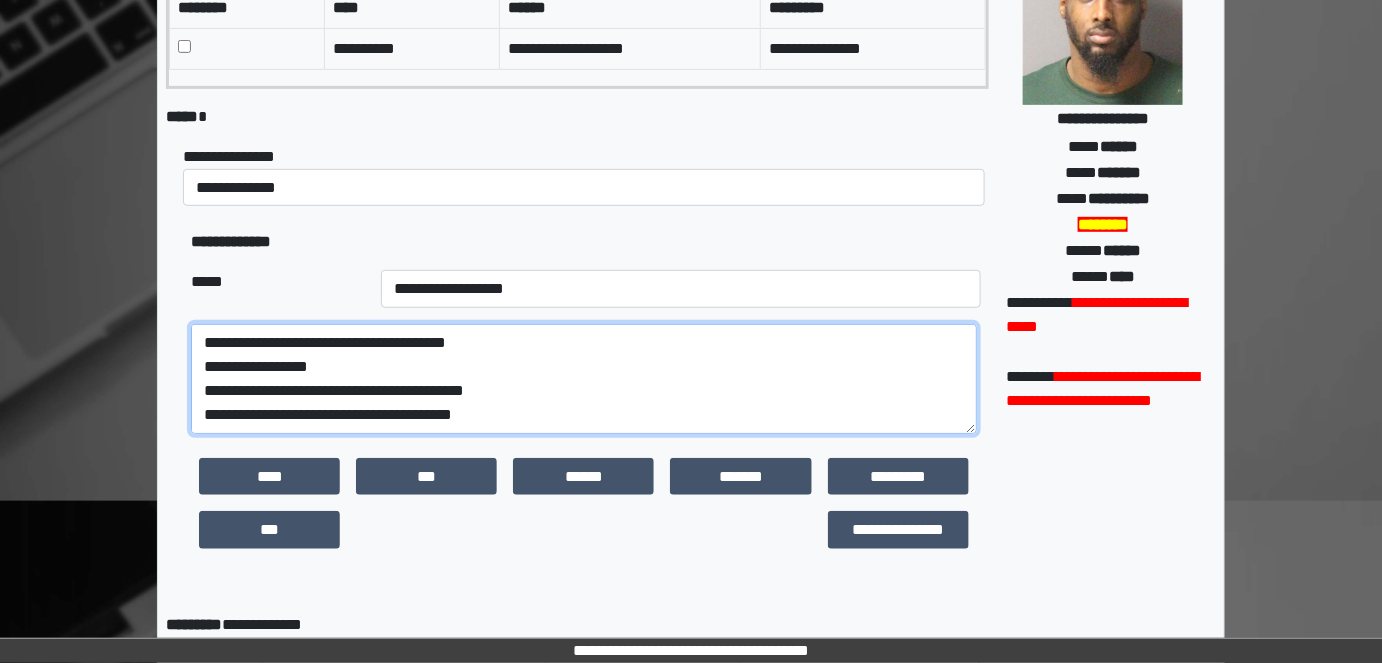 click on "**********" at bounding box center (584, 378) 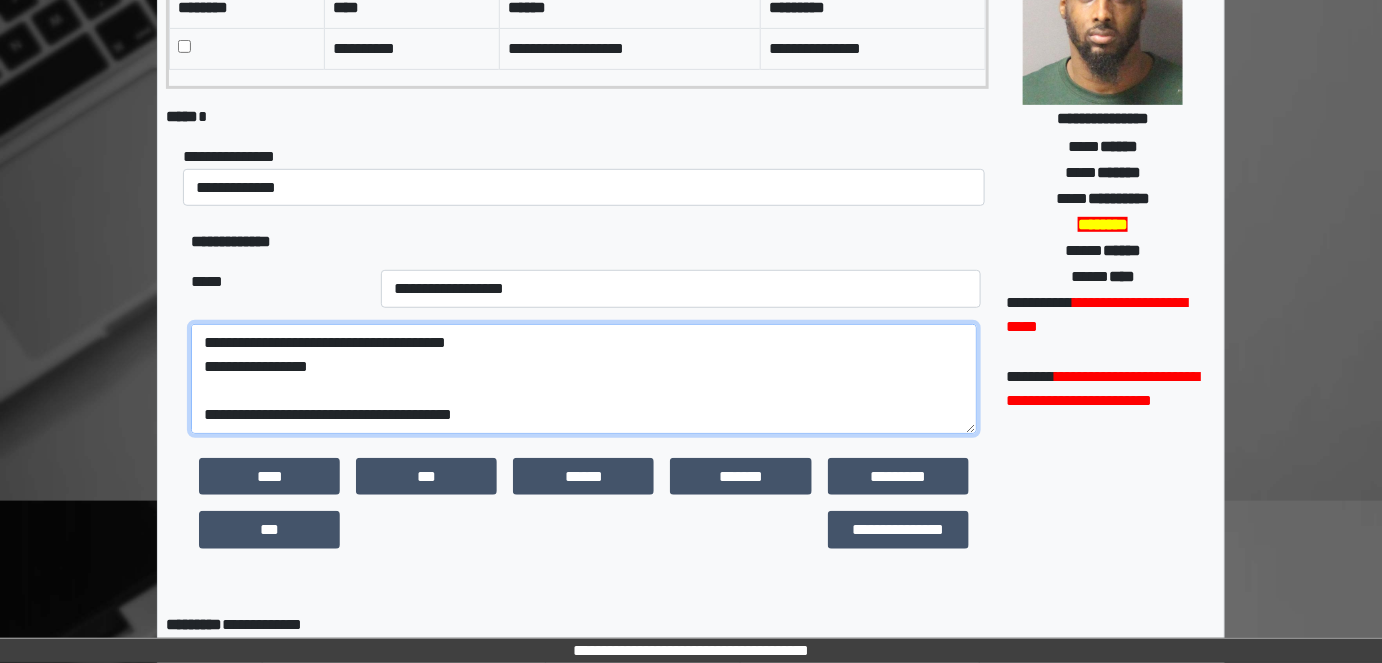 click on "**********" at bounding box center (584, 378) 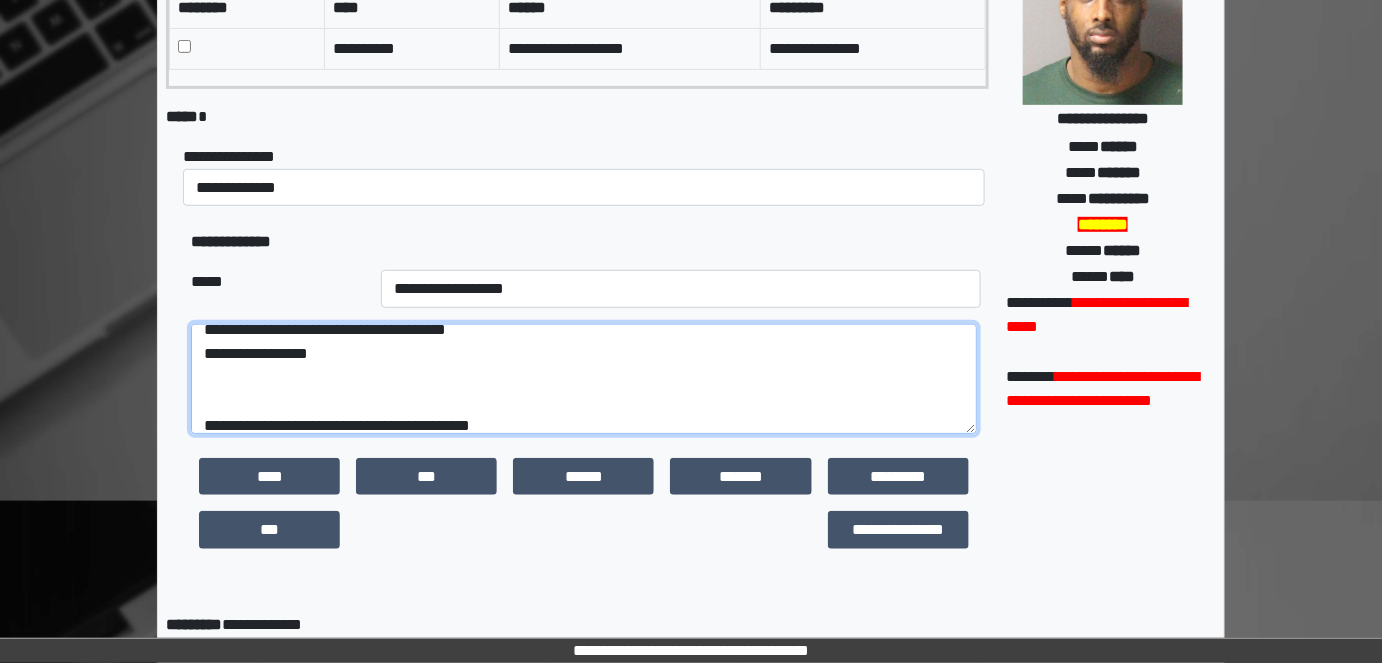 scroll, scrollTop: 51, scrollLeft: 0, axis: vertical 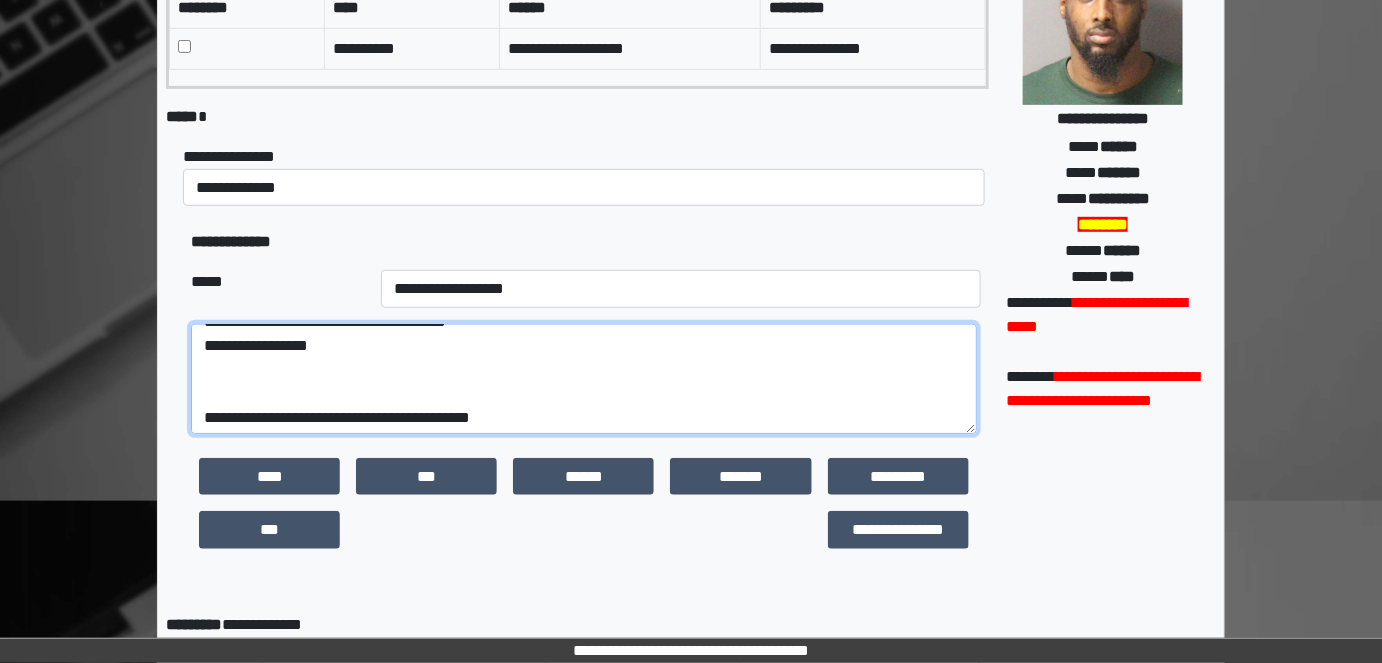 click on "**********" at bounding box center (584, 378) 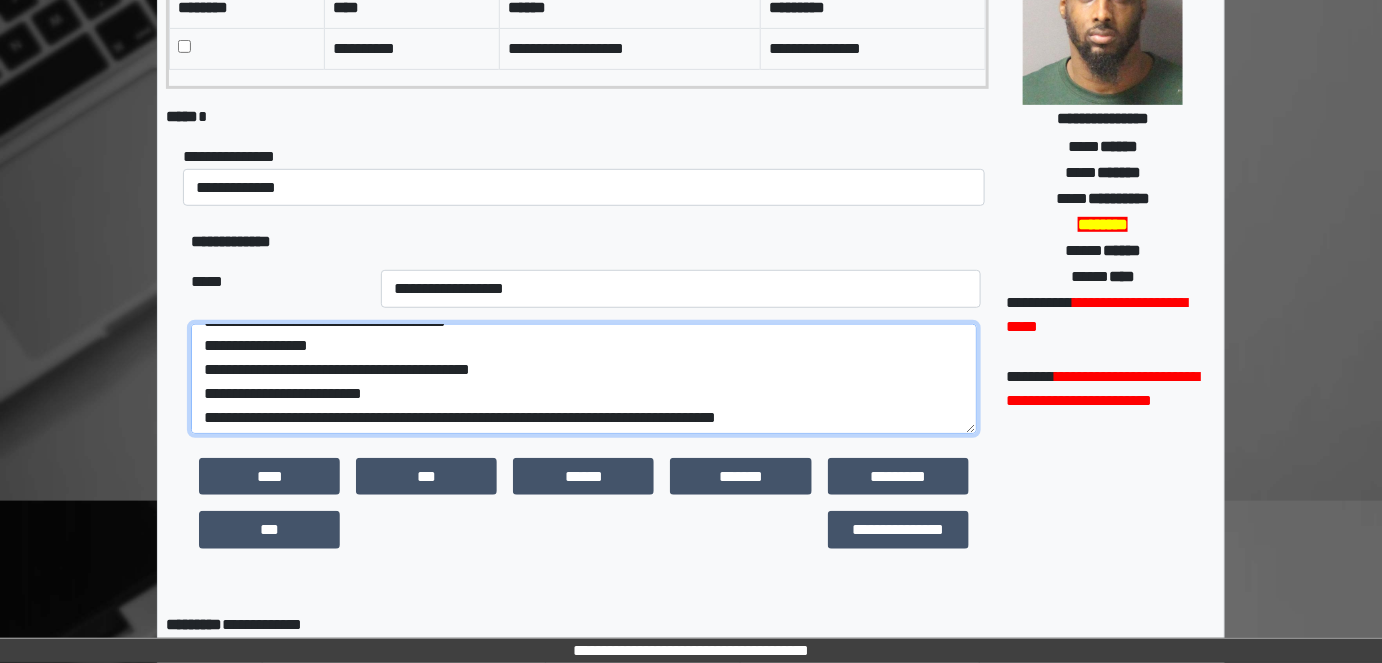 scroll, scrollTop: 58, scrollLeft: 0, axis: vertical 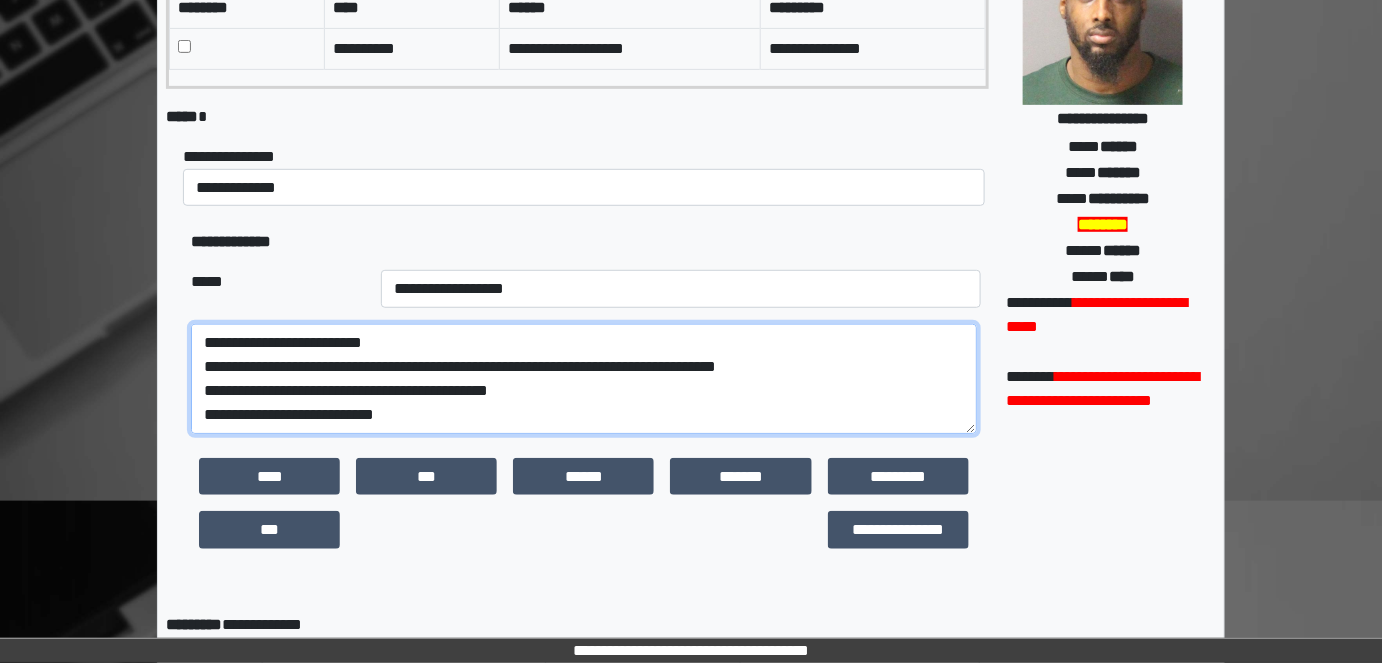 drag, startPoint x: 406, startPoint y: 414, endPoint x: 216, endPoint y: 382, distance: 192.67589 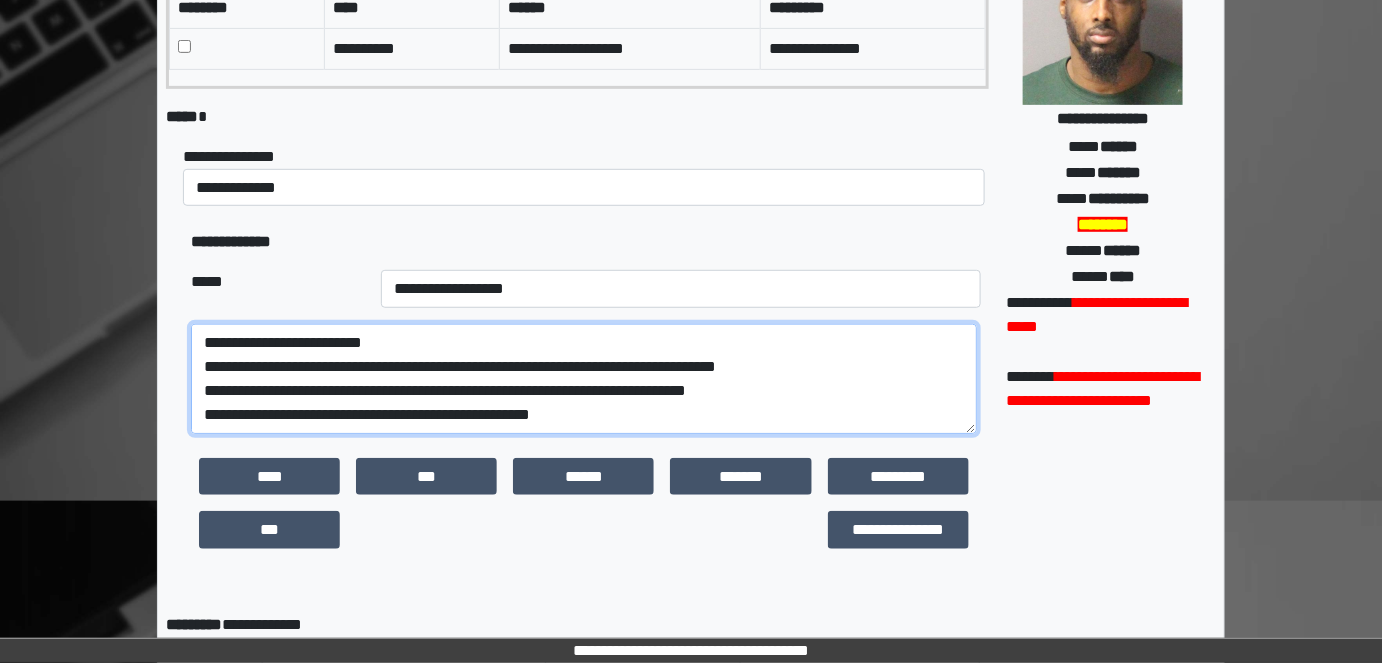 scroll, scrollTop: 88, scrollLeft: 0, axis: vertical 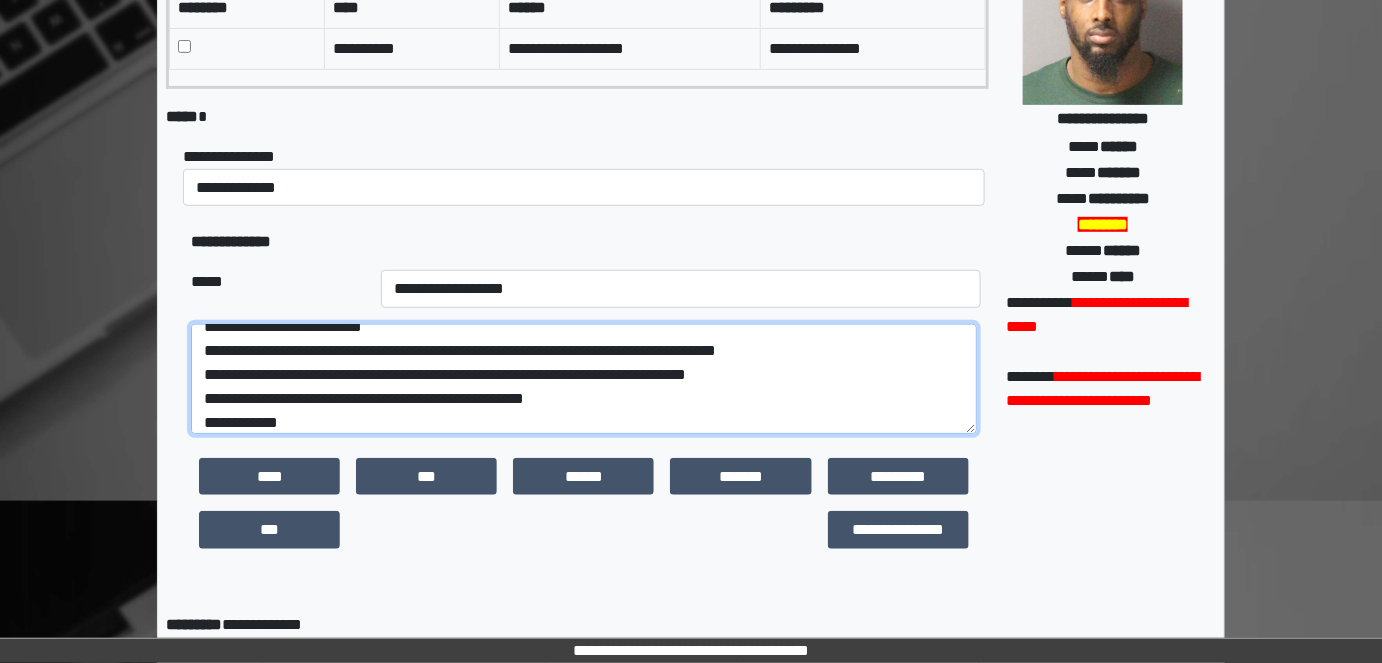 click on "**********" at bounding box center (584, 378) 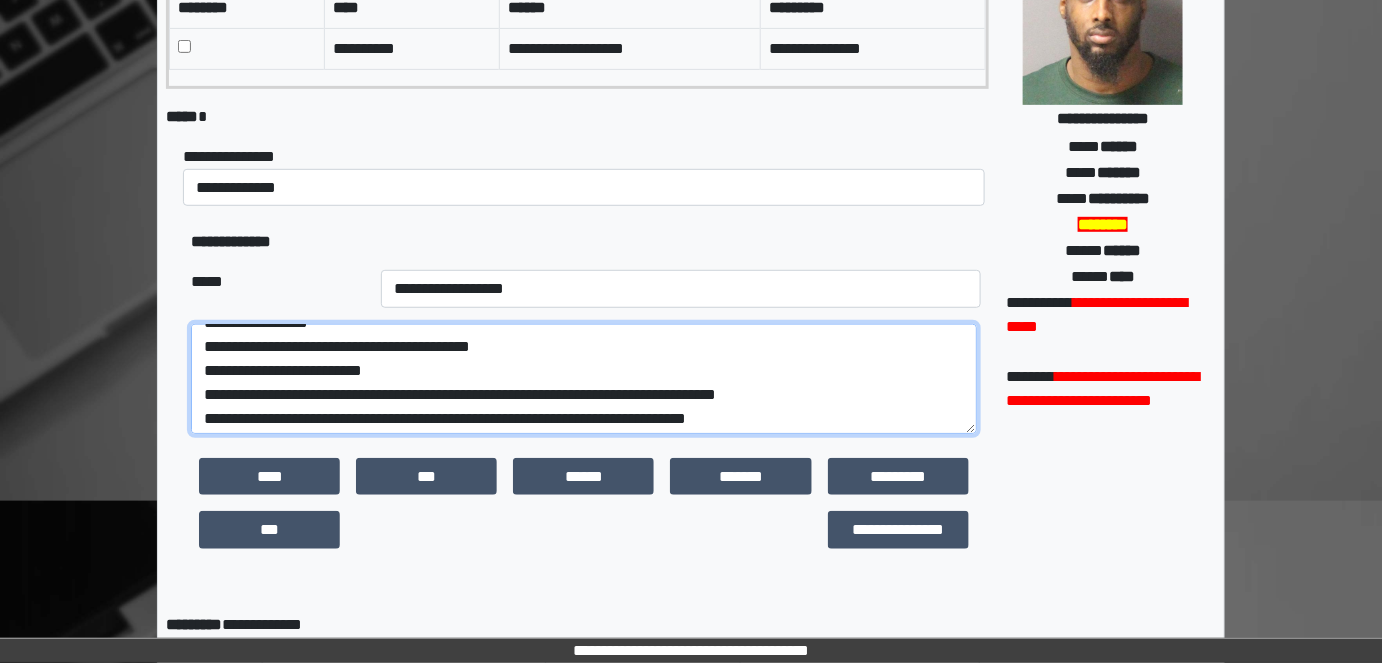 scroll, scrollTop: 0, scrollLeft: 0, axis: both 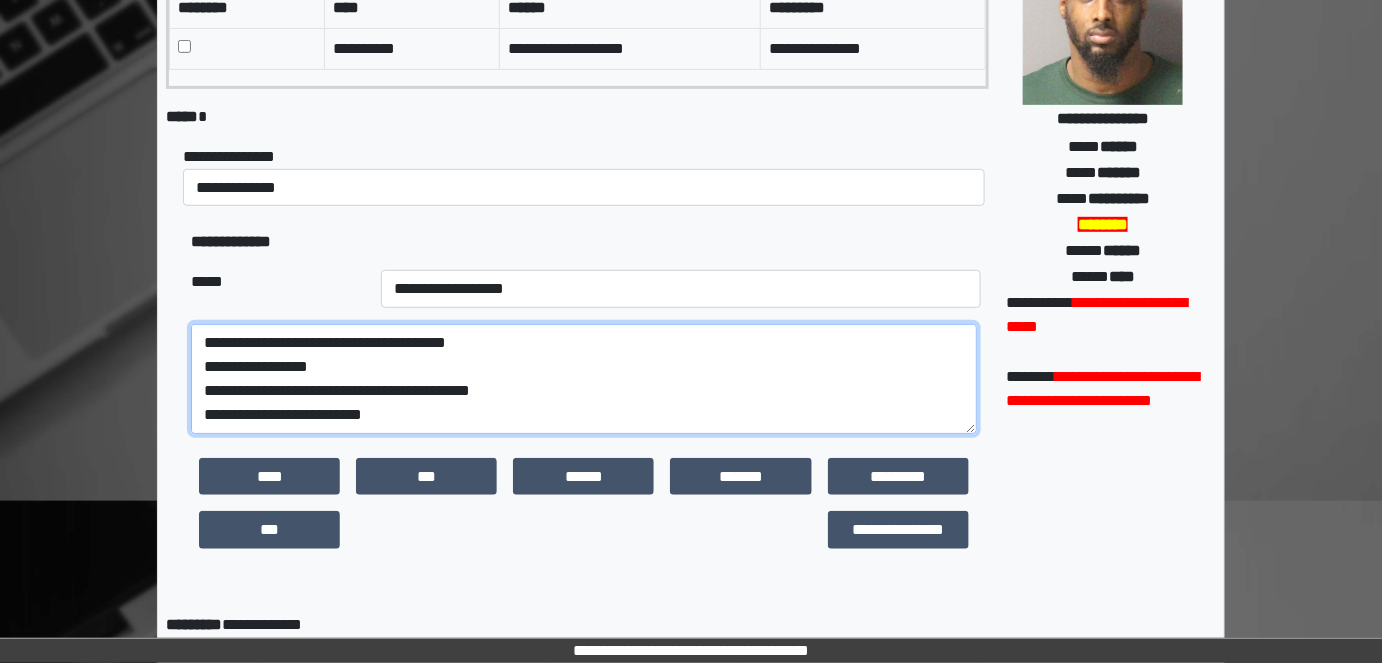 click on "**********" at bounding box center [584, 378] 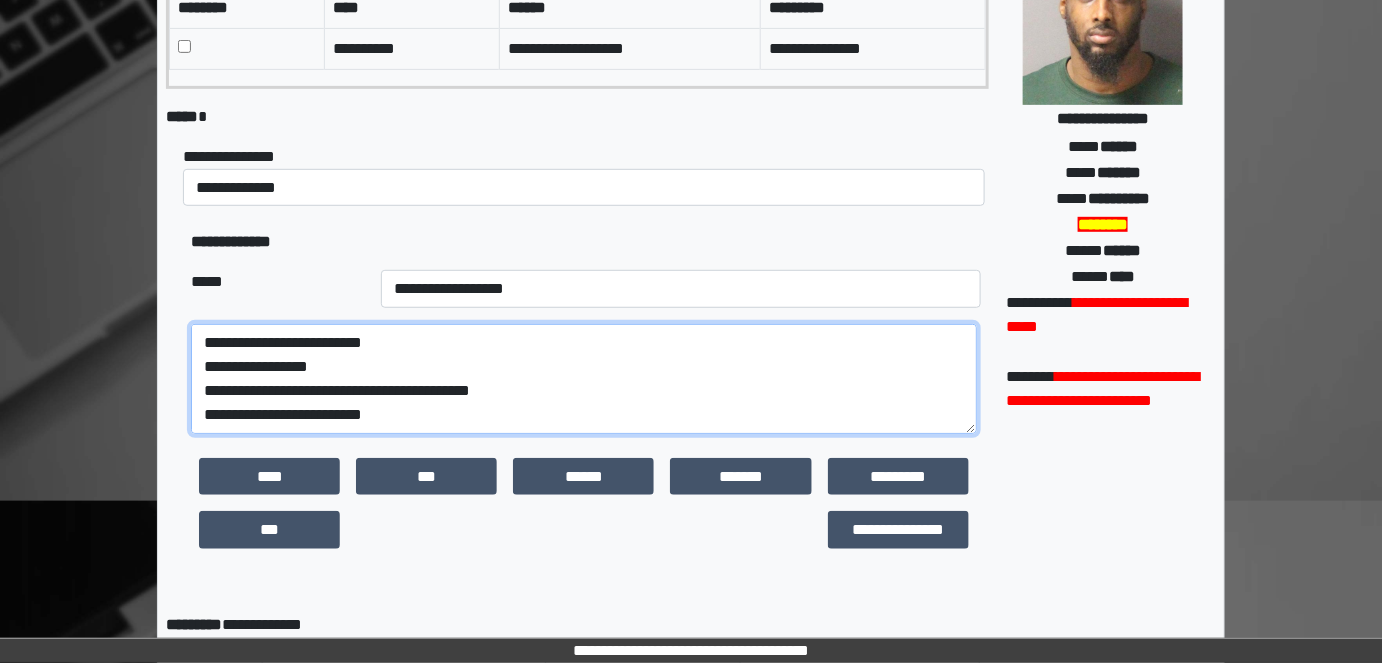 click on "**********" at bounding box center [584, 378] 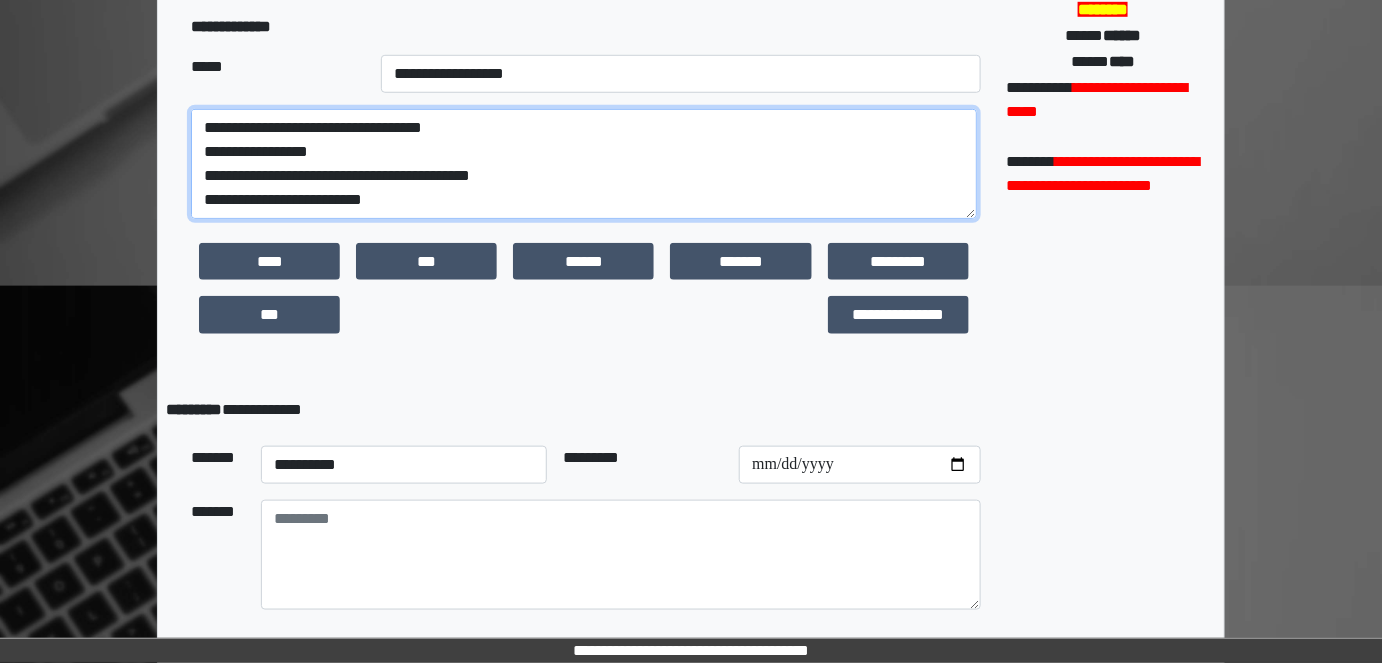 scroll, scrollTop: 564, scrollLeft: 0, axis: vertical 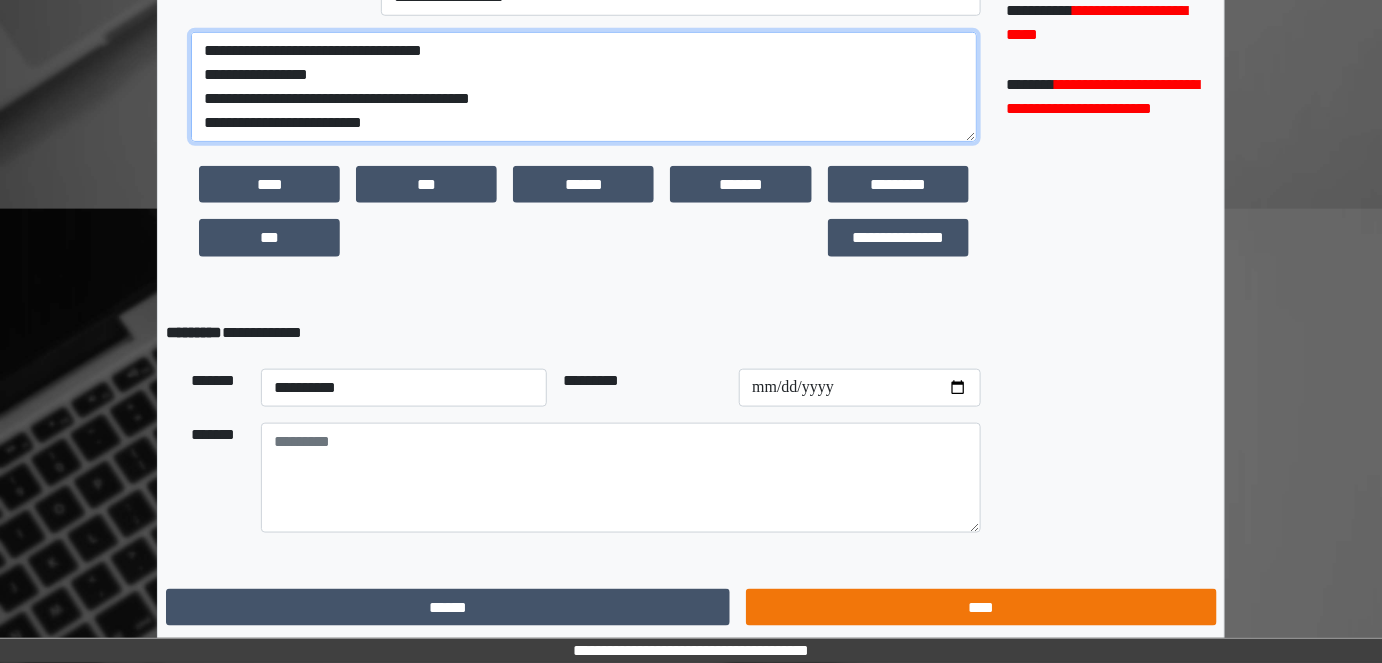 type on "**********" 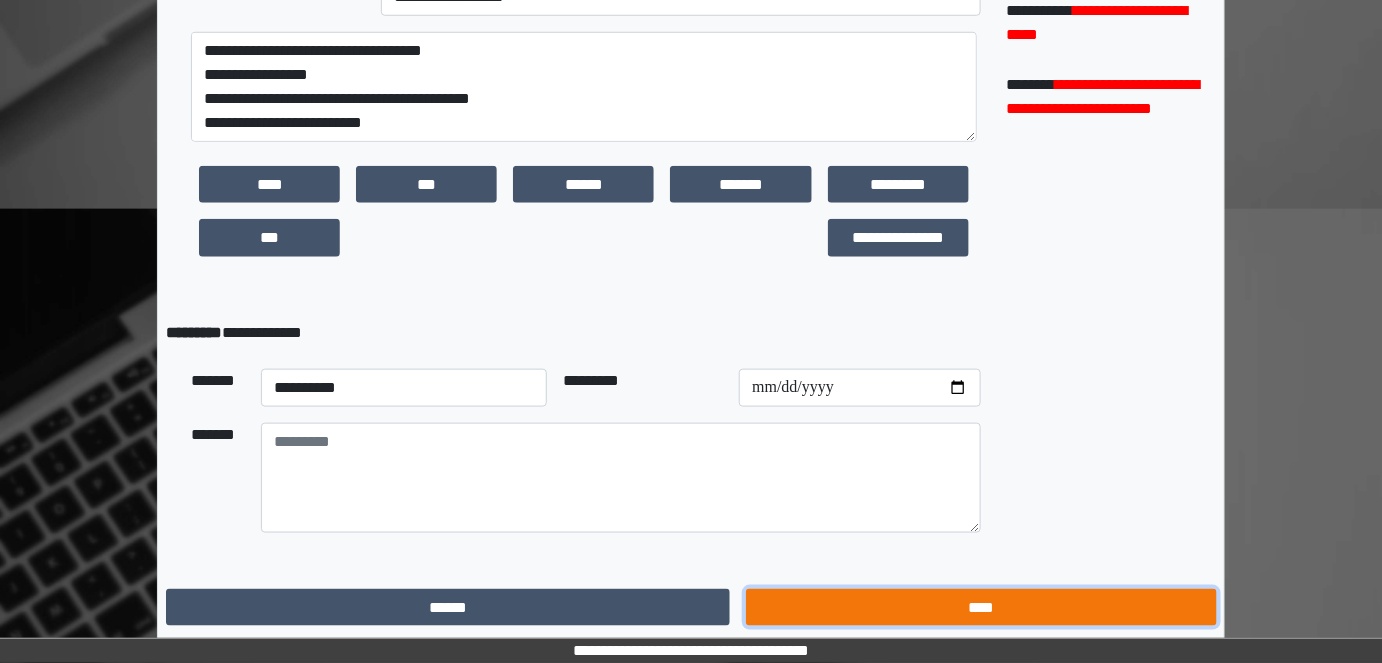 click on "****" at bounding box center [981, 607] 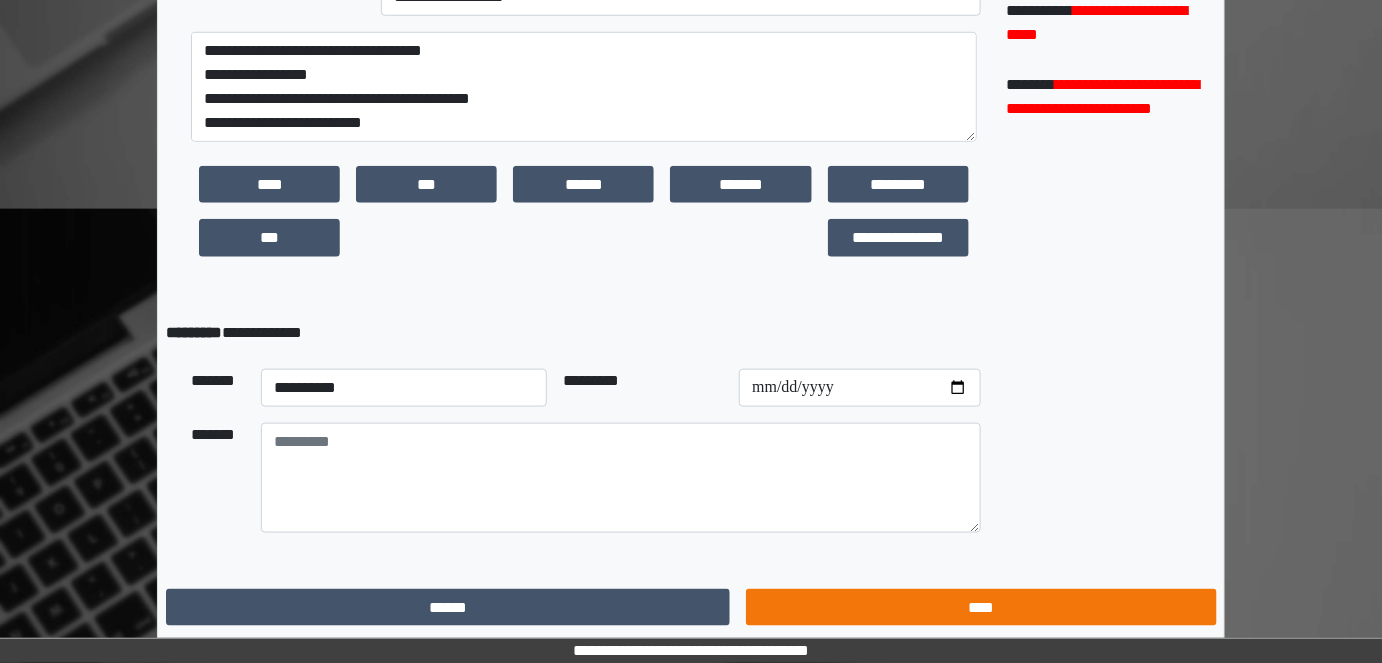scroll, scrollTop: 0, scrollLeft: 0, axis: both 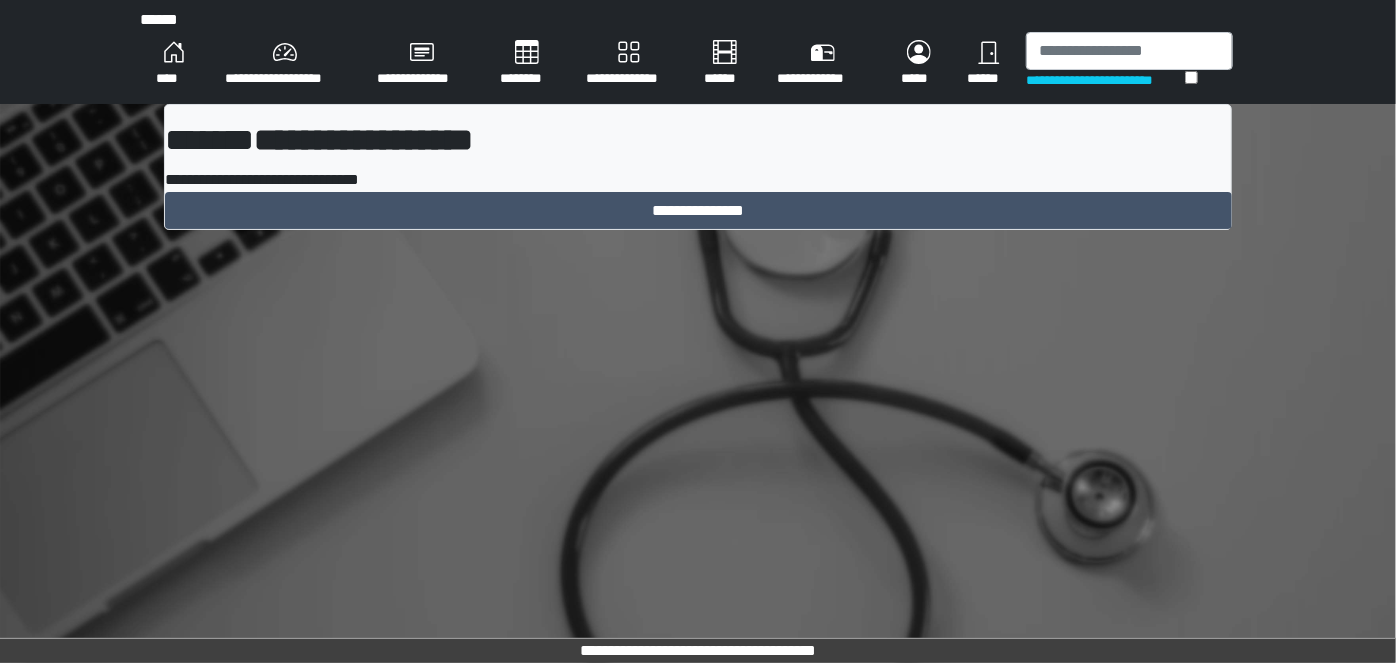 click on "********" at bounding box center [527, 64] 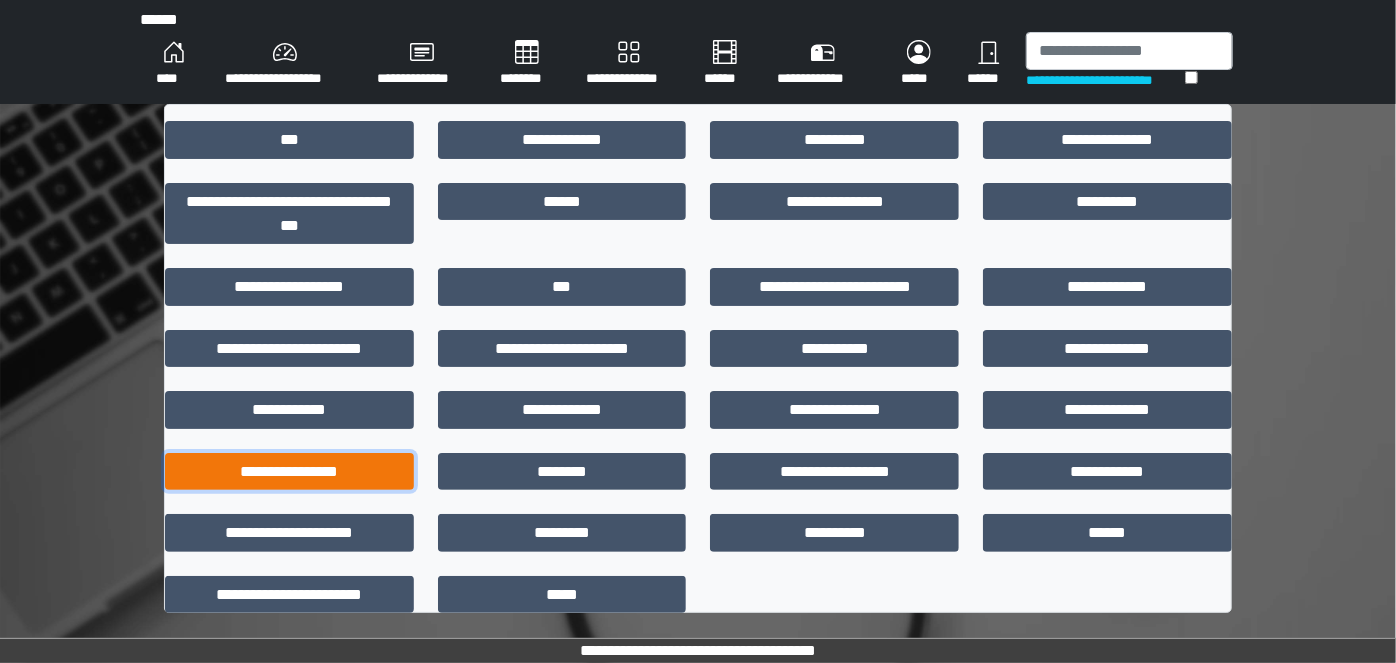 click on "**********" at bounding box center [289, 471] 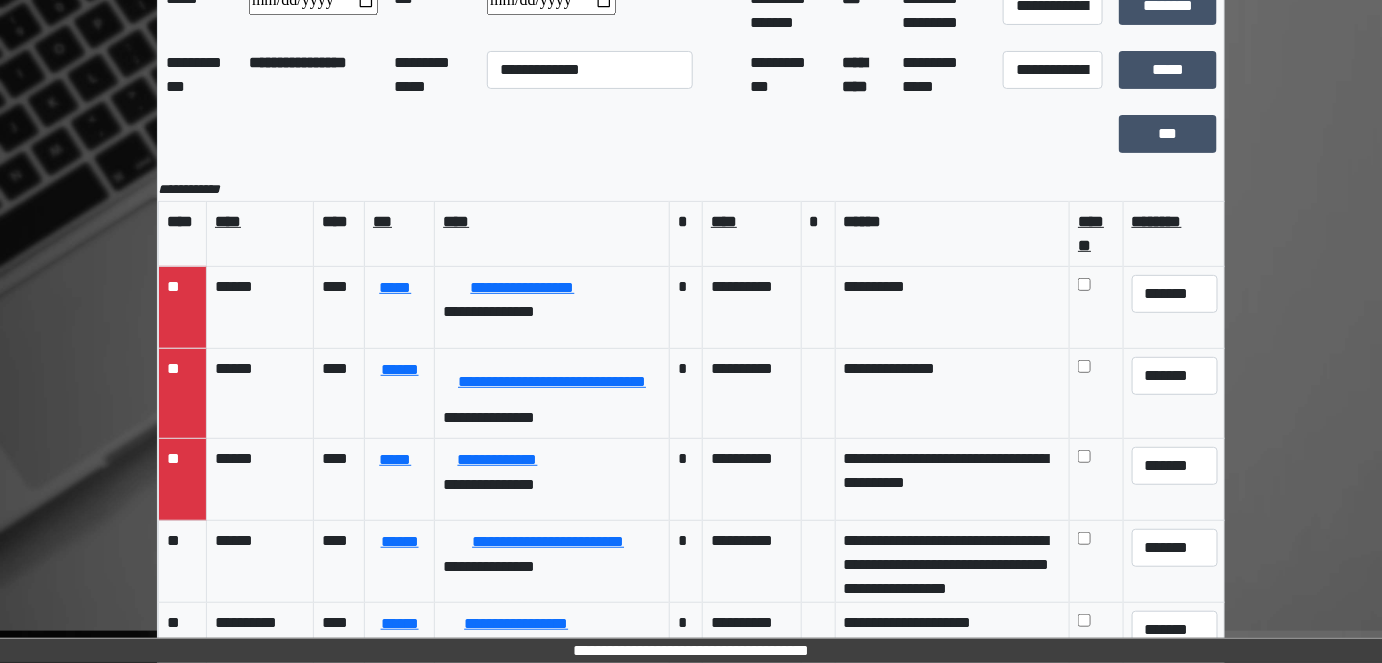 scroll, scrollTop: 194, scrollLeft: 0, axis: vertical 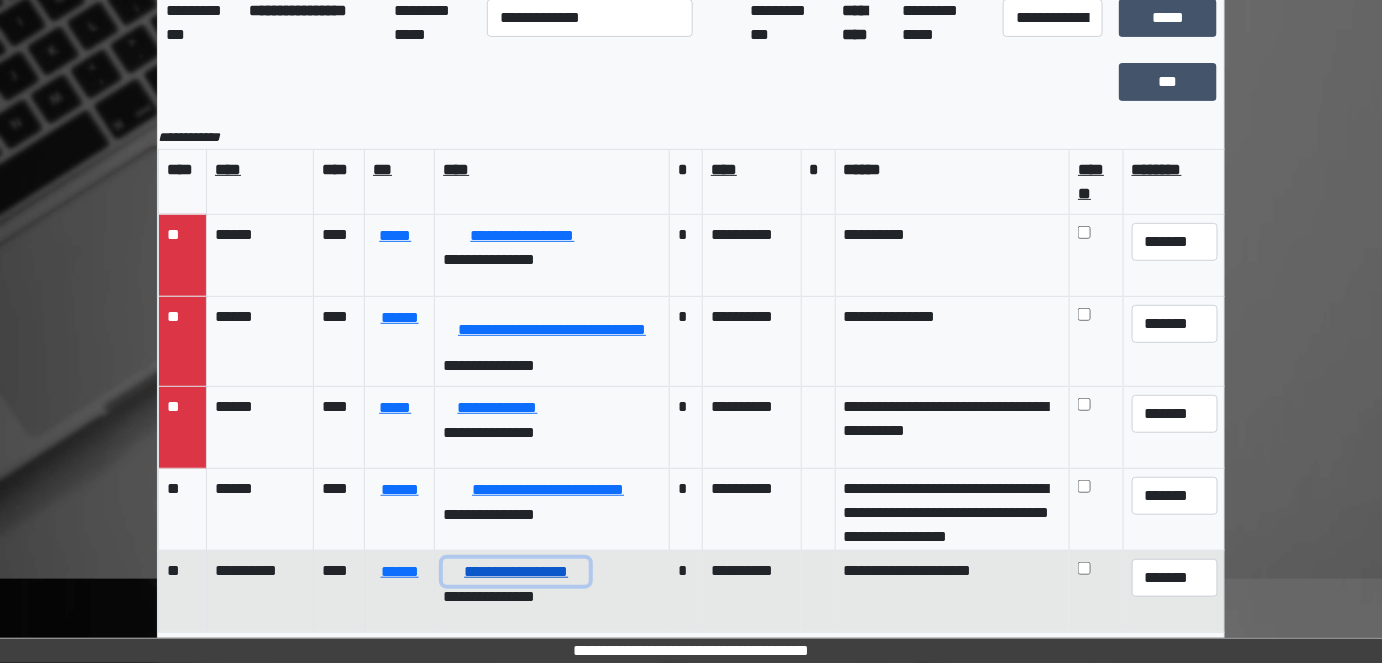 click on "**********" at bounding box center [516, 571] 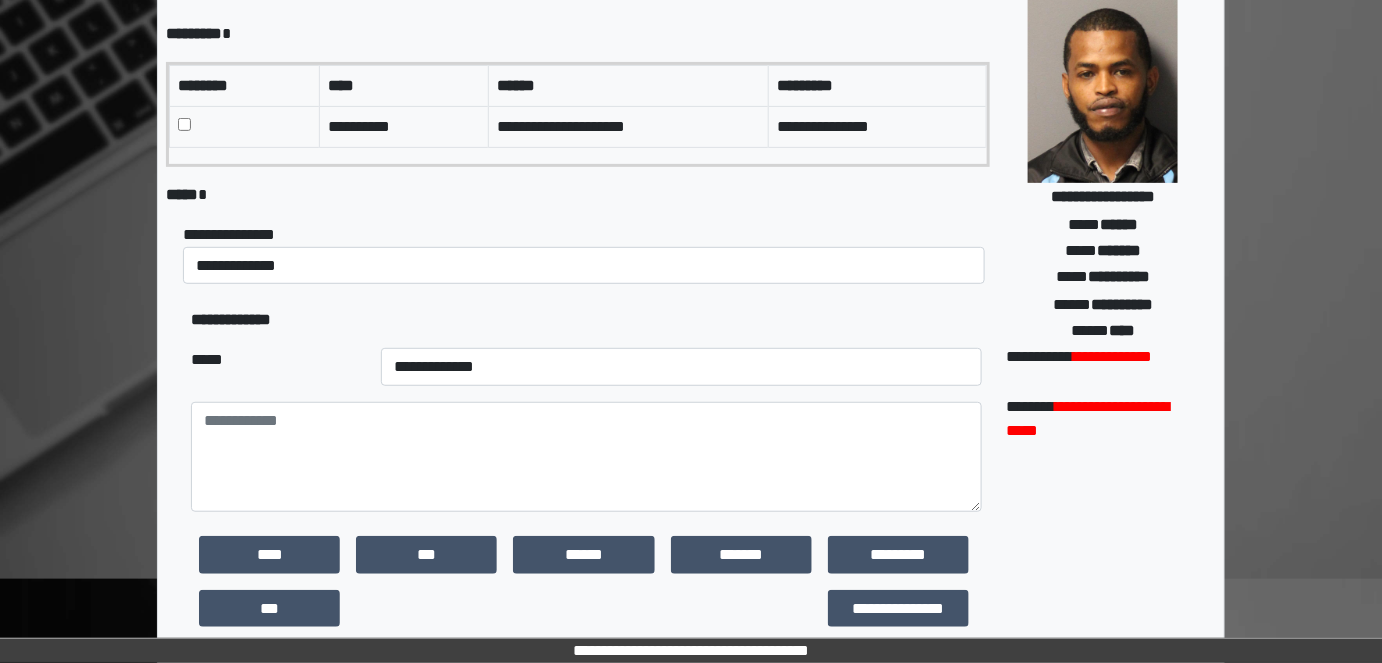 scroll, scrollTop: 0, scrollLeft: 0, axis: both 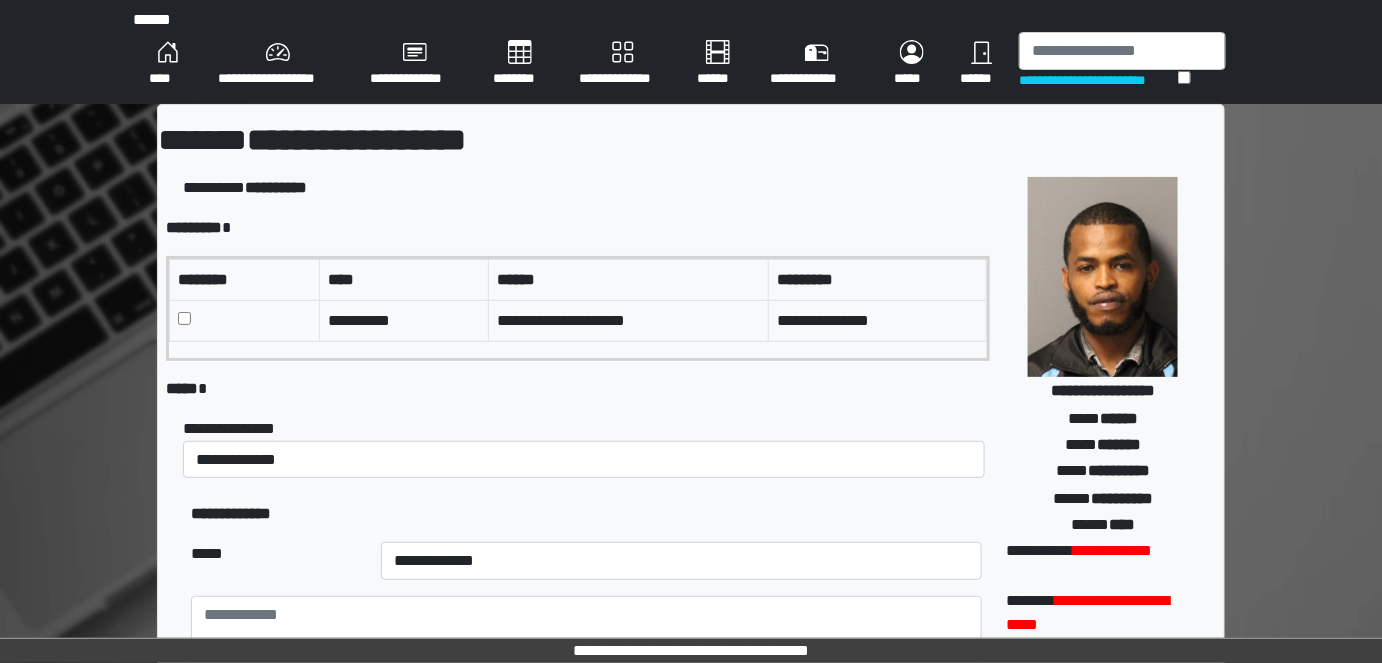 click on "****" at bounding box center (167, 64) 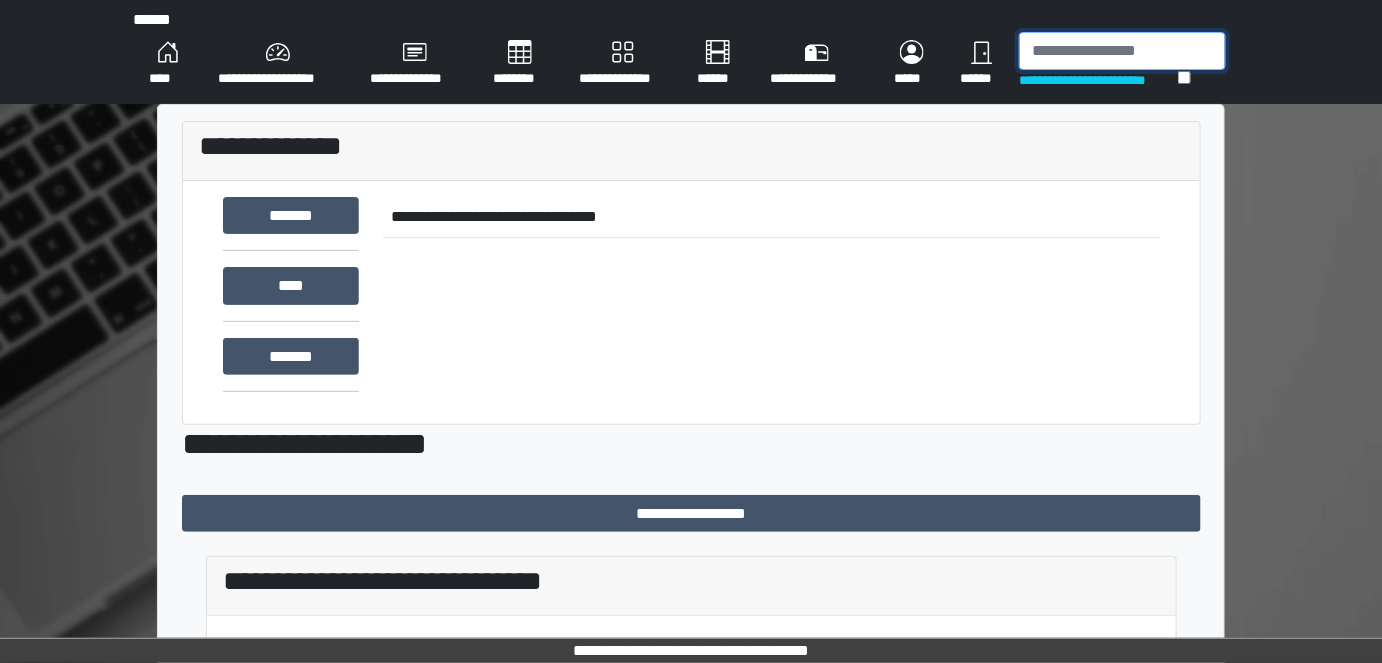 click at bounding box center (1122, 51) 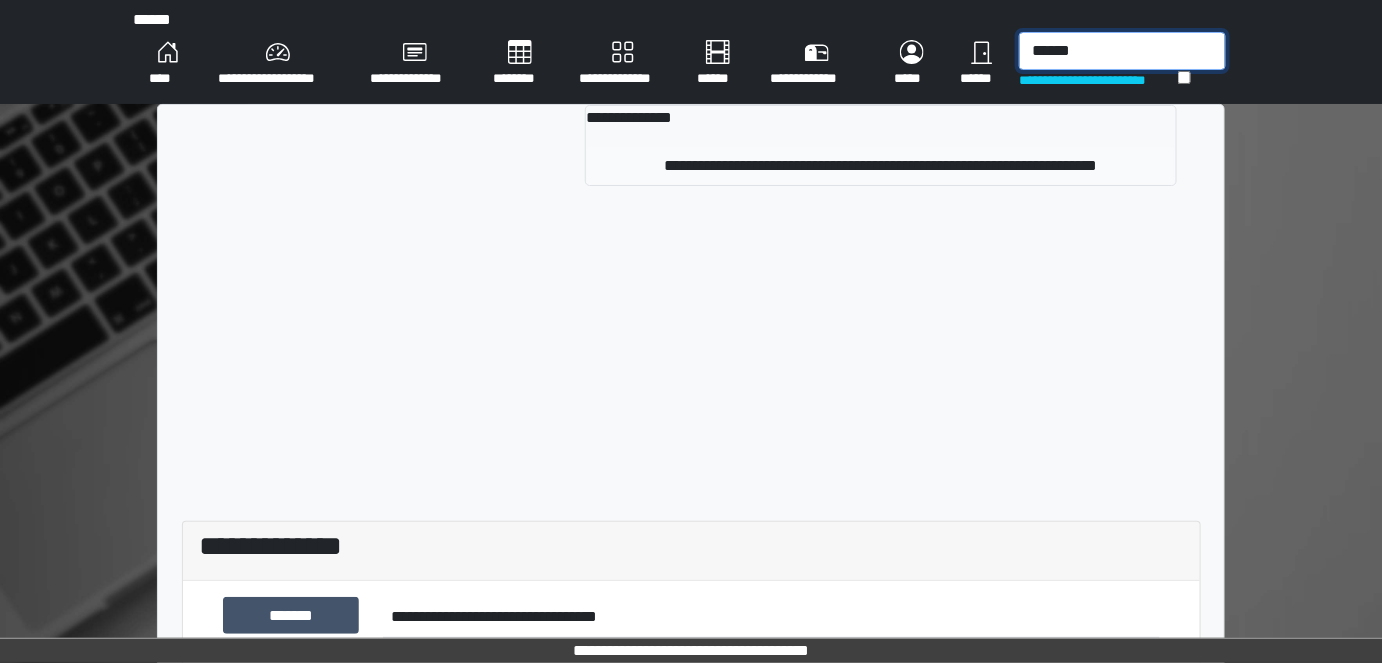 type on "******" 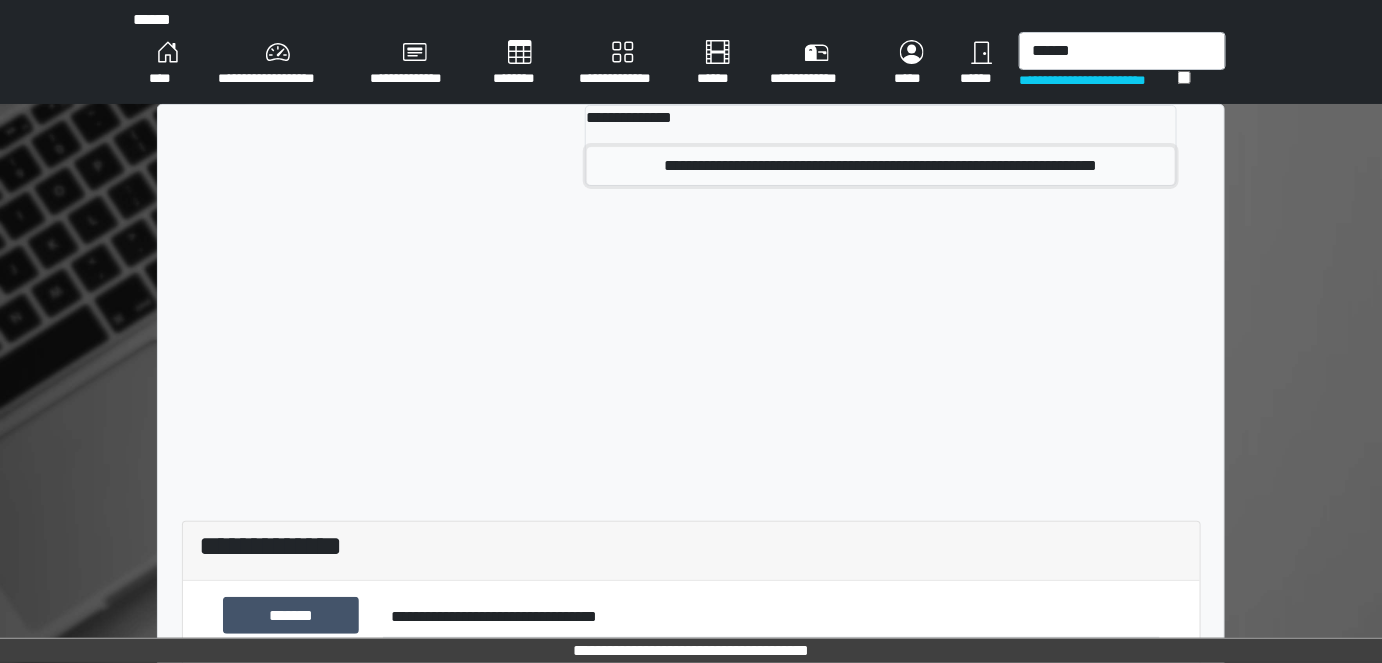 click on "**********" at bounding box center (881, 166) 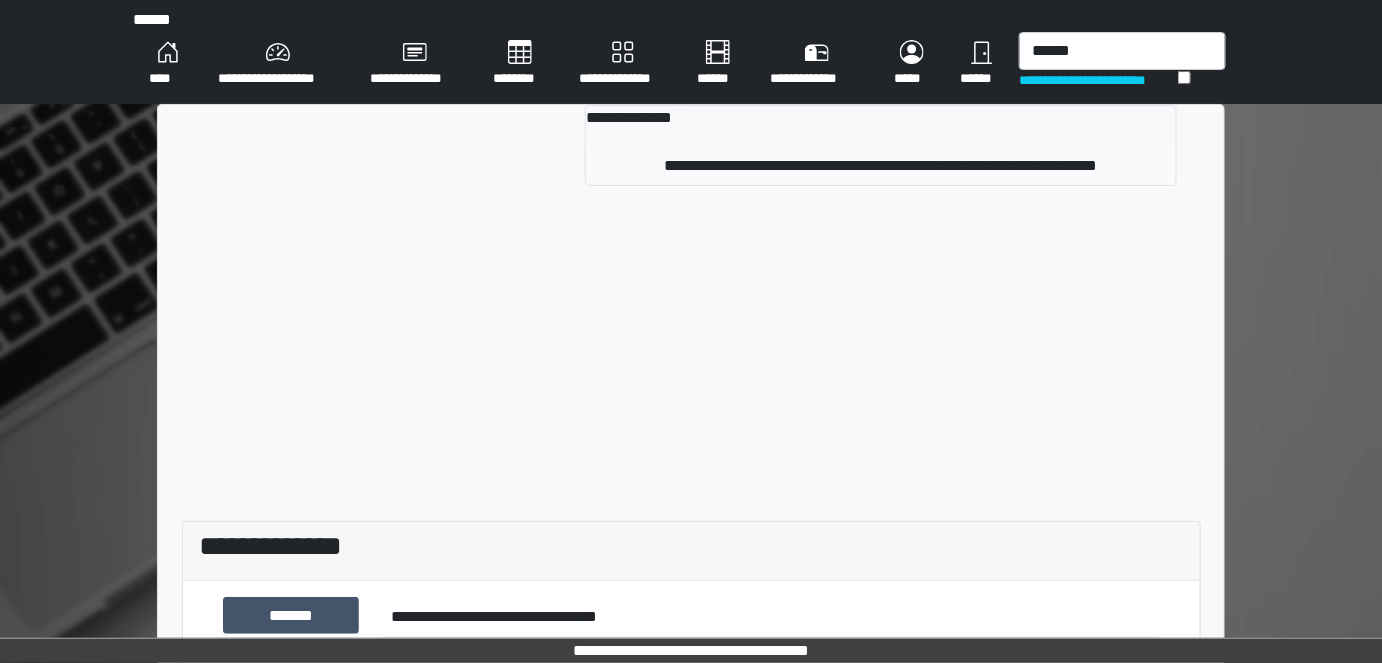 type 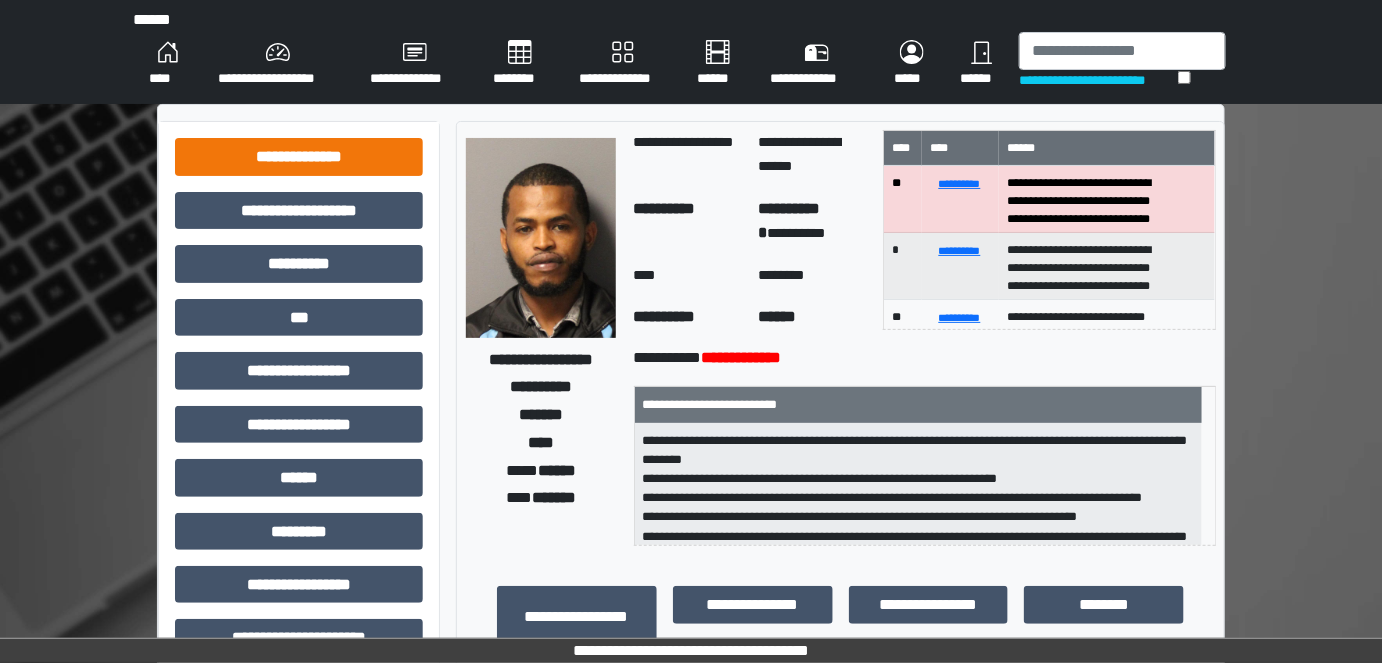 click on "**********" at bounding box center (299, 646) 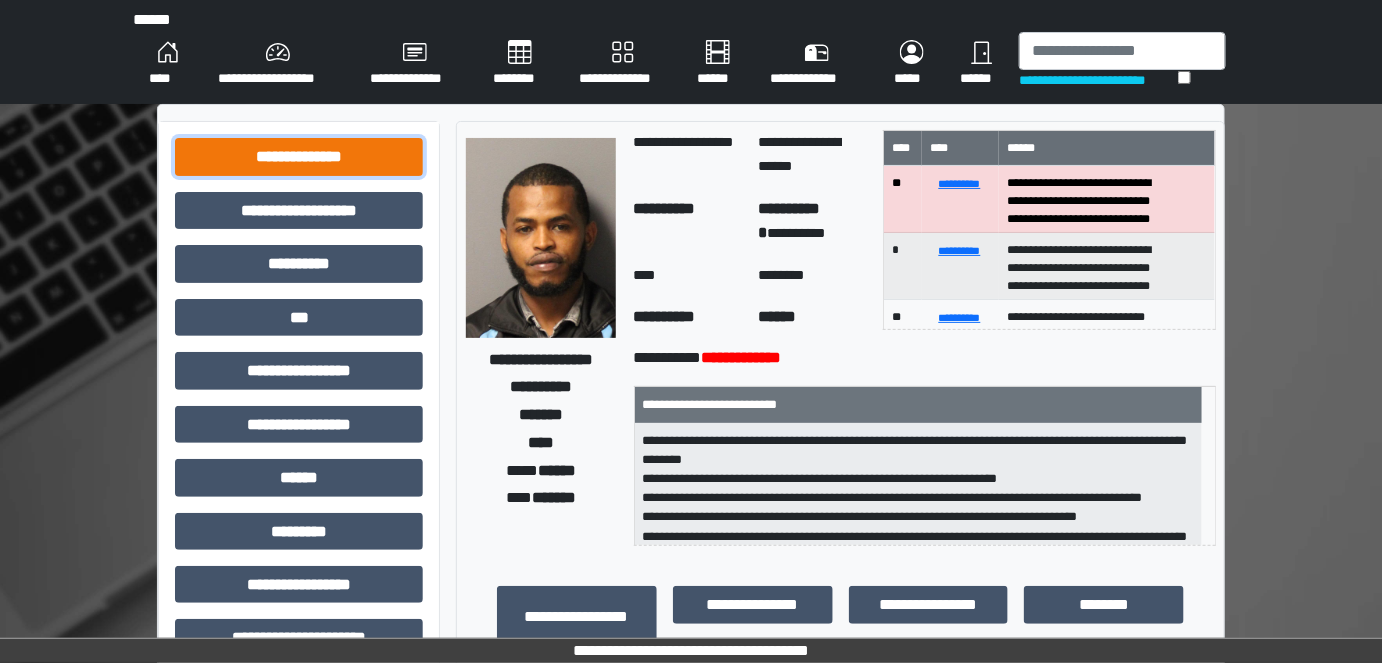click on "**********" at bounding box center [299, 156] 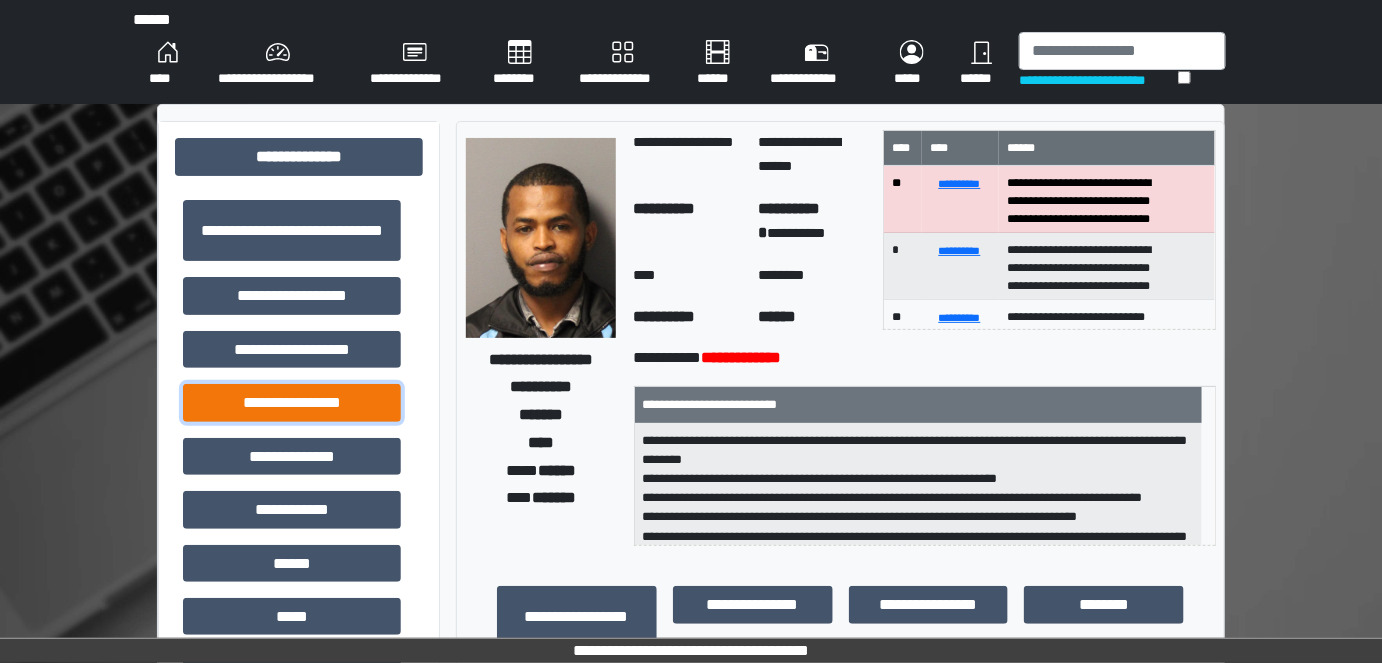 click on "**********" at bounding box center [292, 402] 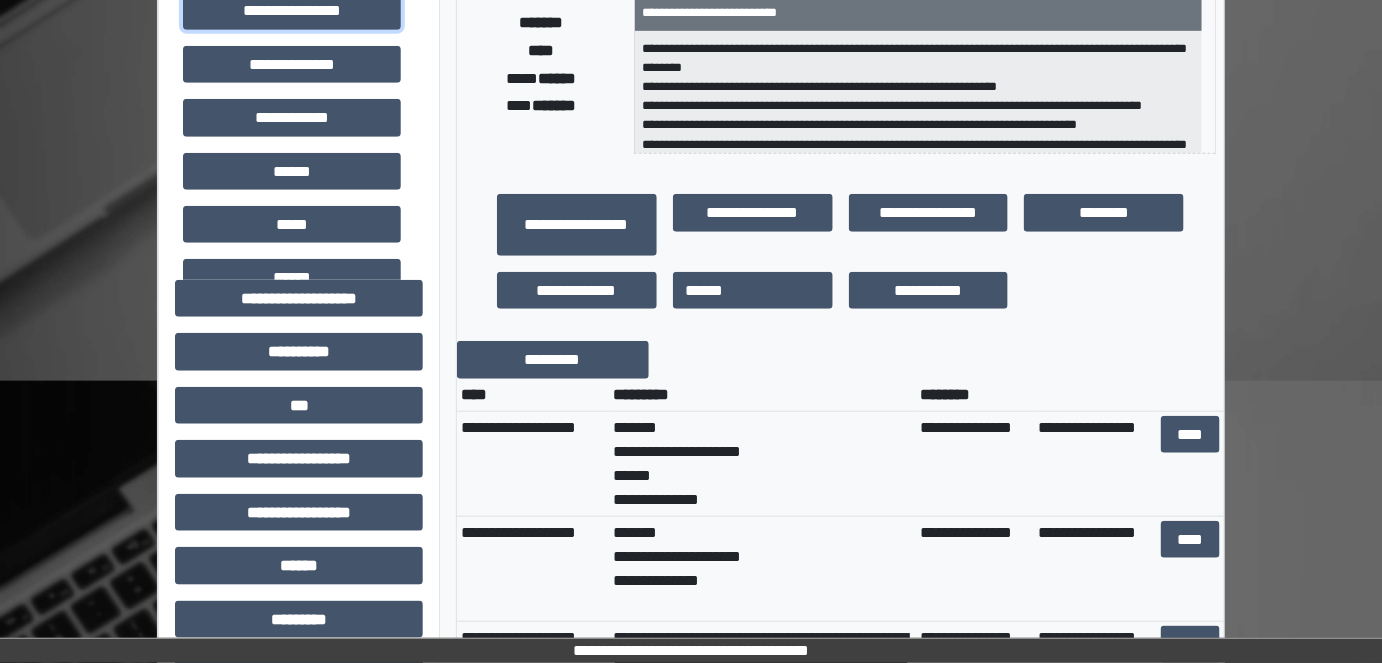 scroll, scrollTop: 562, scrollLeft: 0, axis: vertical 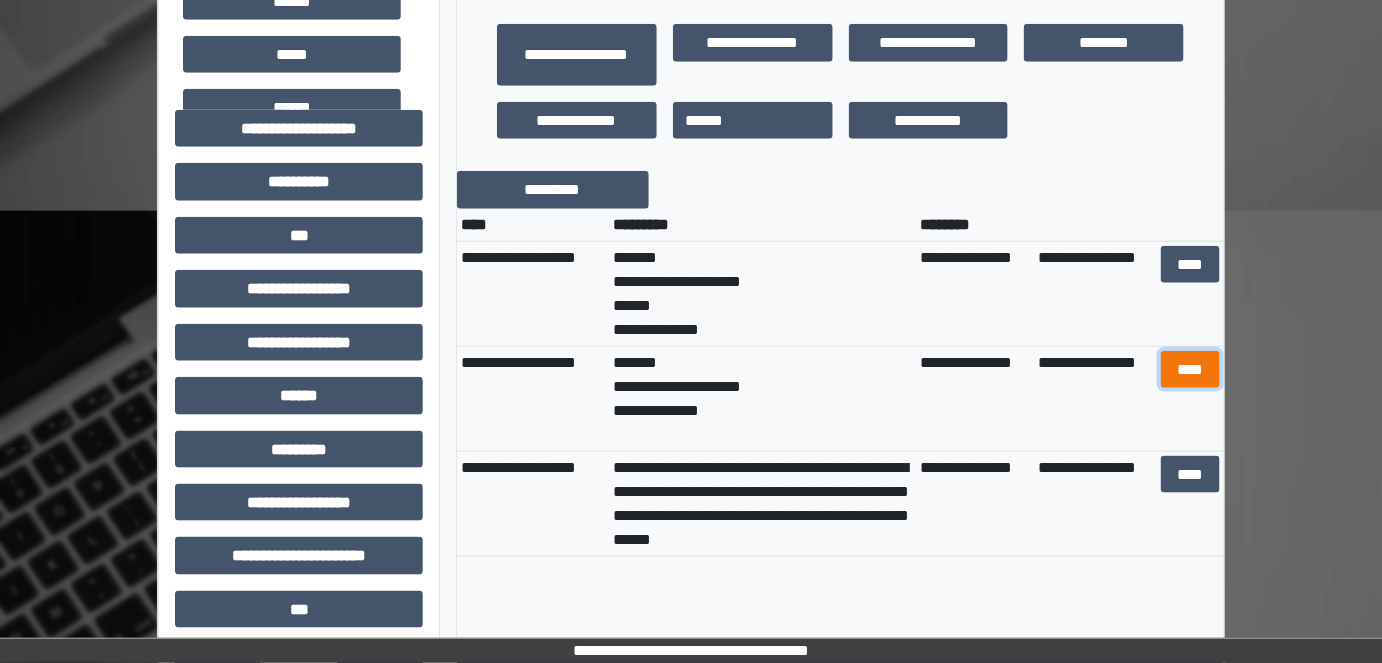 click on "****" at bounding box center [1190, 369] 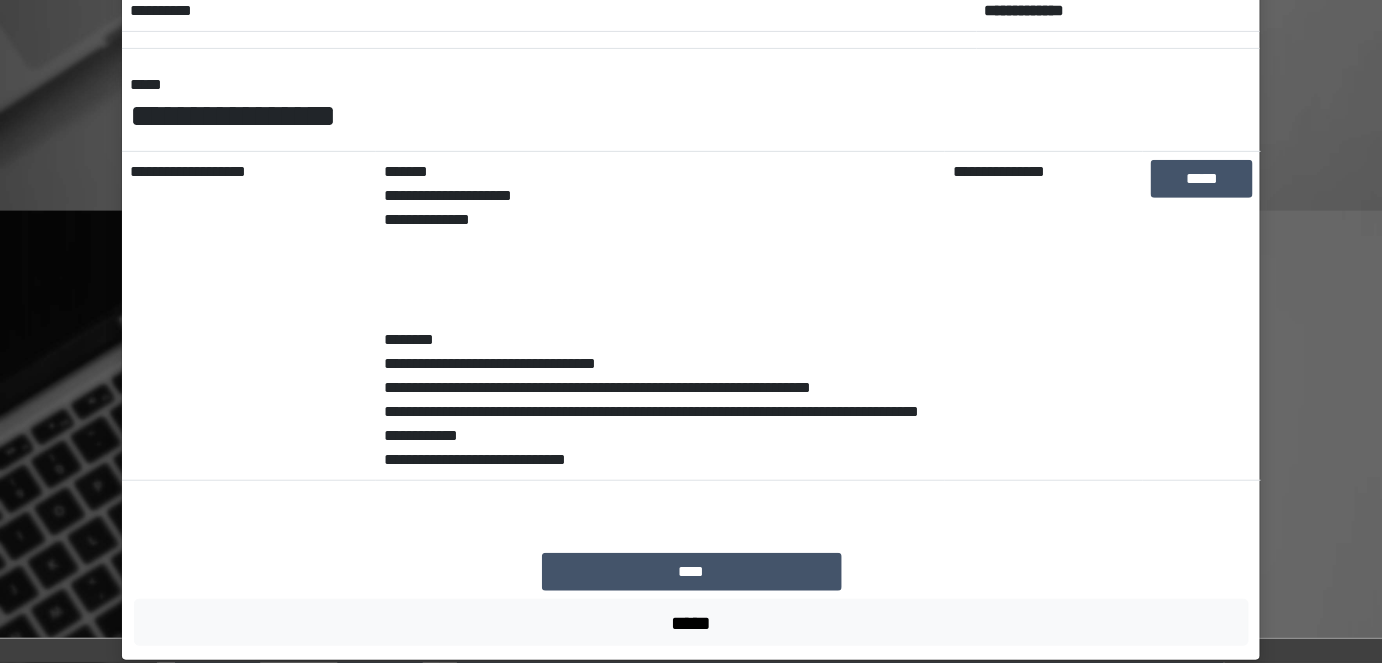 scroll, scrollTop: 240, scrollLeft: 0, axis: vertical 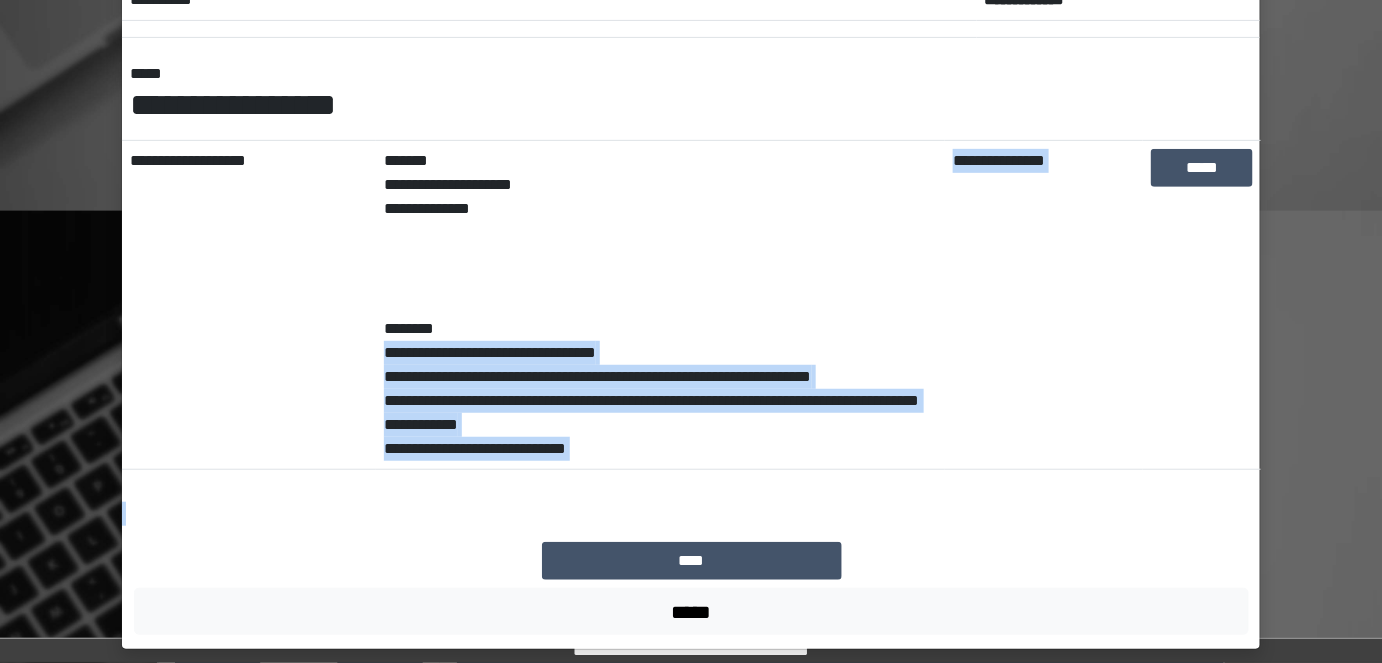 drag, startPoint x: 376, startPoint y: 351, endPoint x: 638, endPoint y: 525, distance: 314.5155 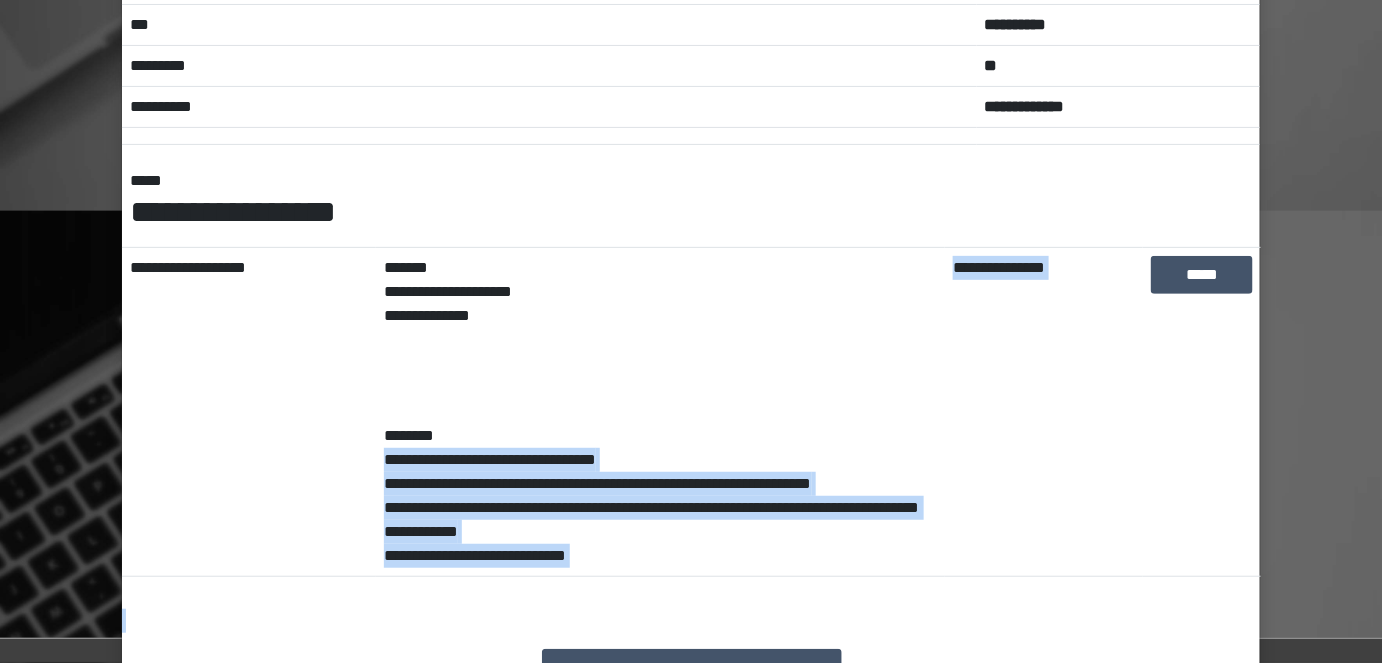 scroll, scrollTop: 0, scrollLeft: 0, axis: both 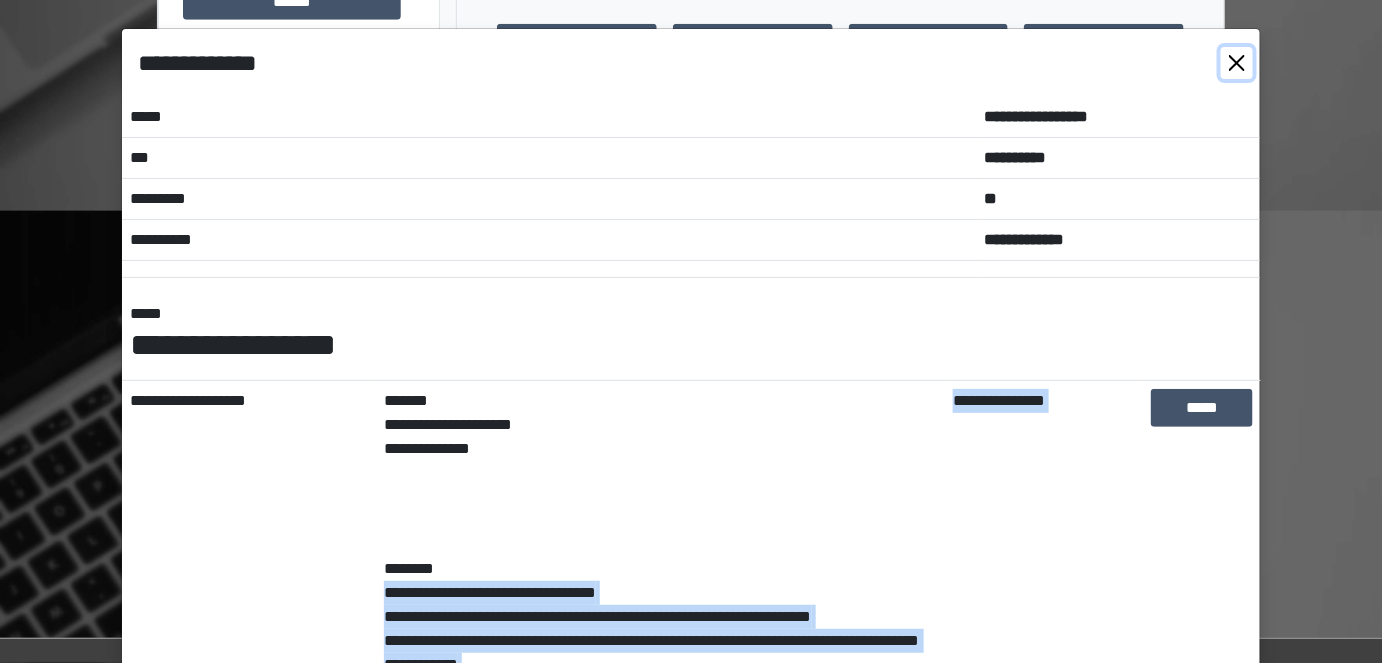 click at bounding box center [1237, 63] 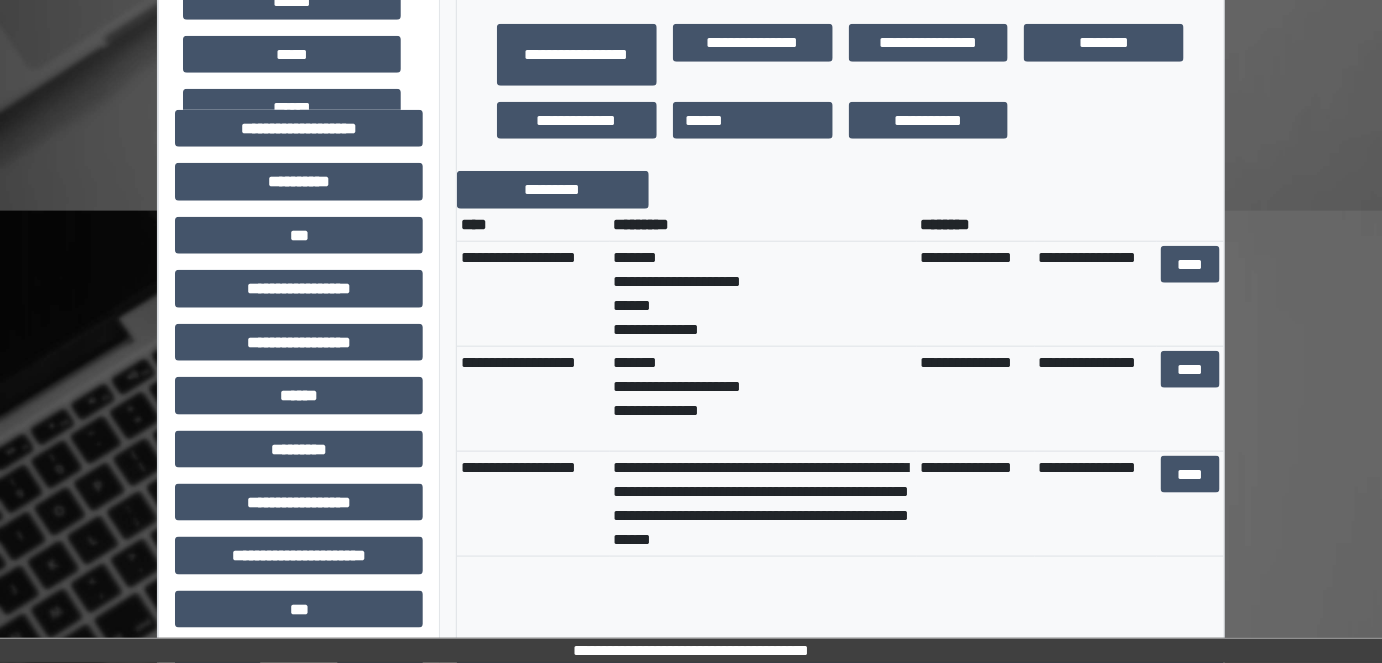 scroll, scrollTop: 0, scrollLeft: 0, axis: both 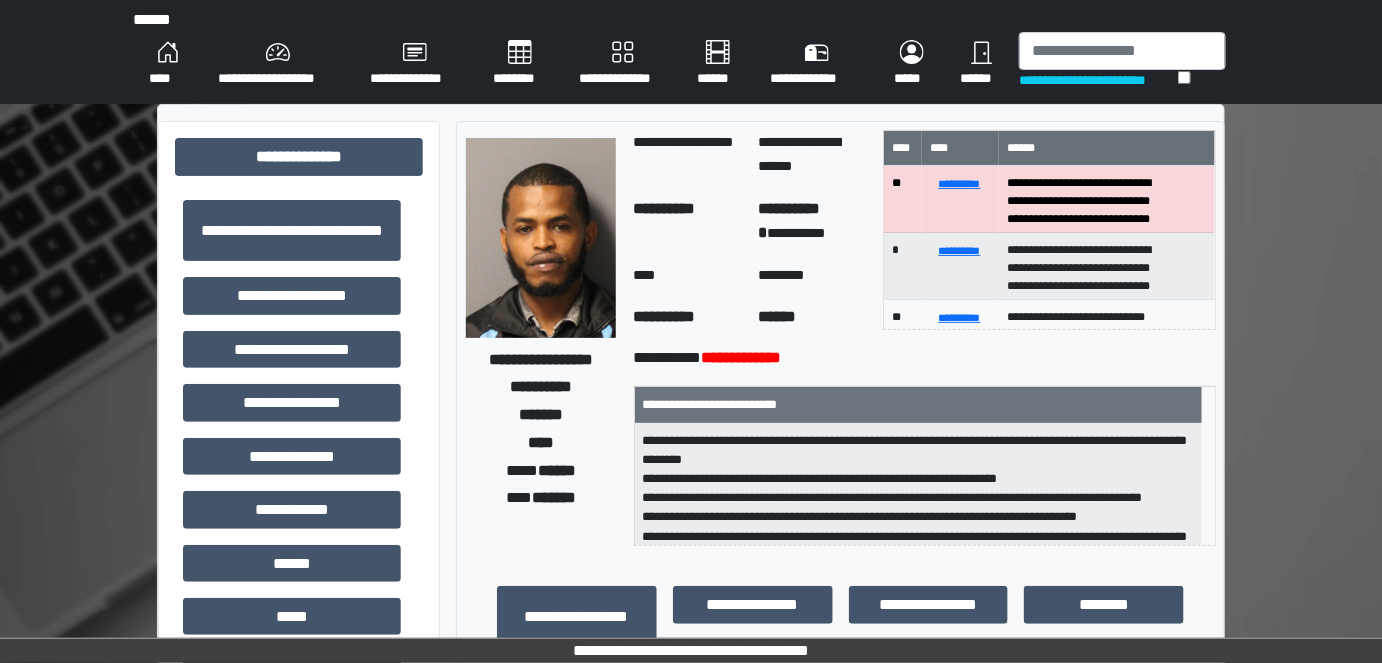 click on "********" at bounding box center (520, 64) 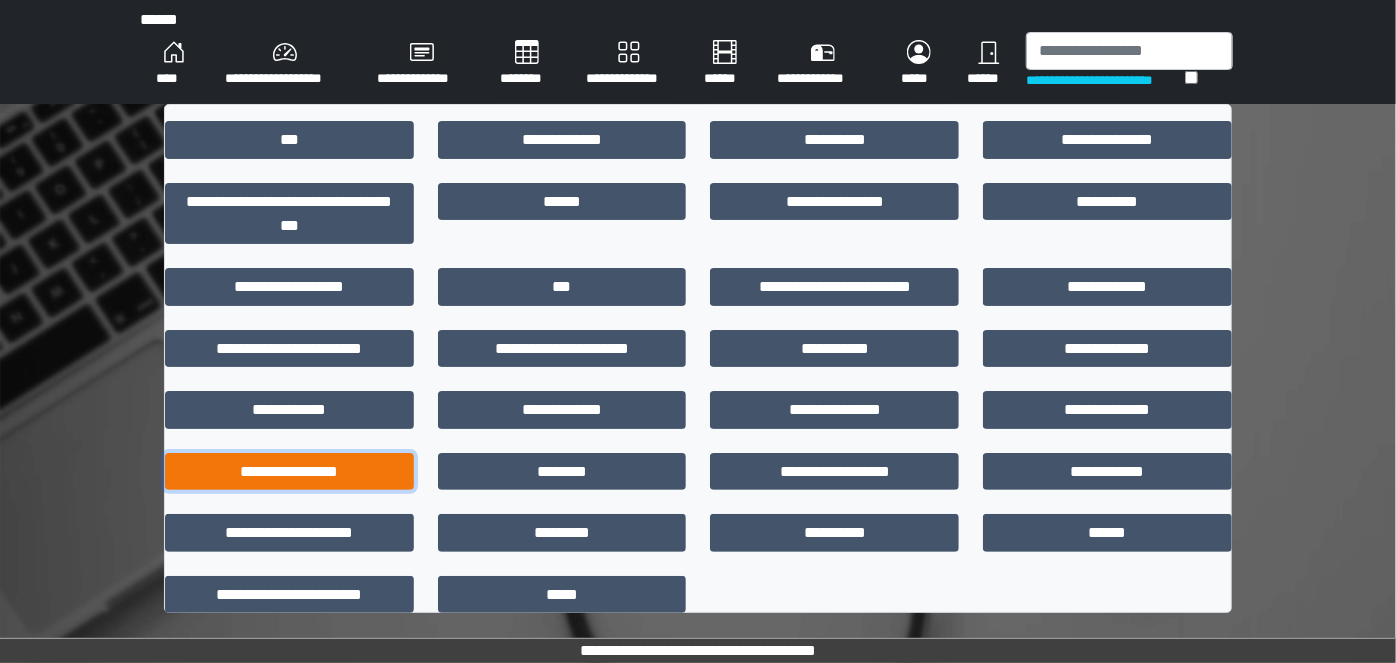 click on "**********" at bounding box center (289, 471) 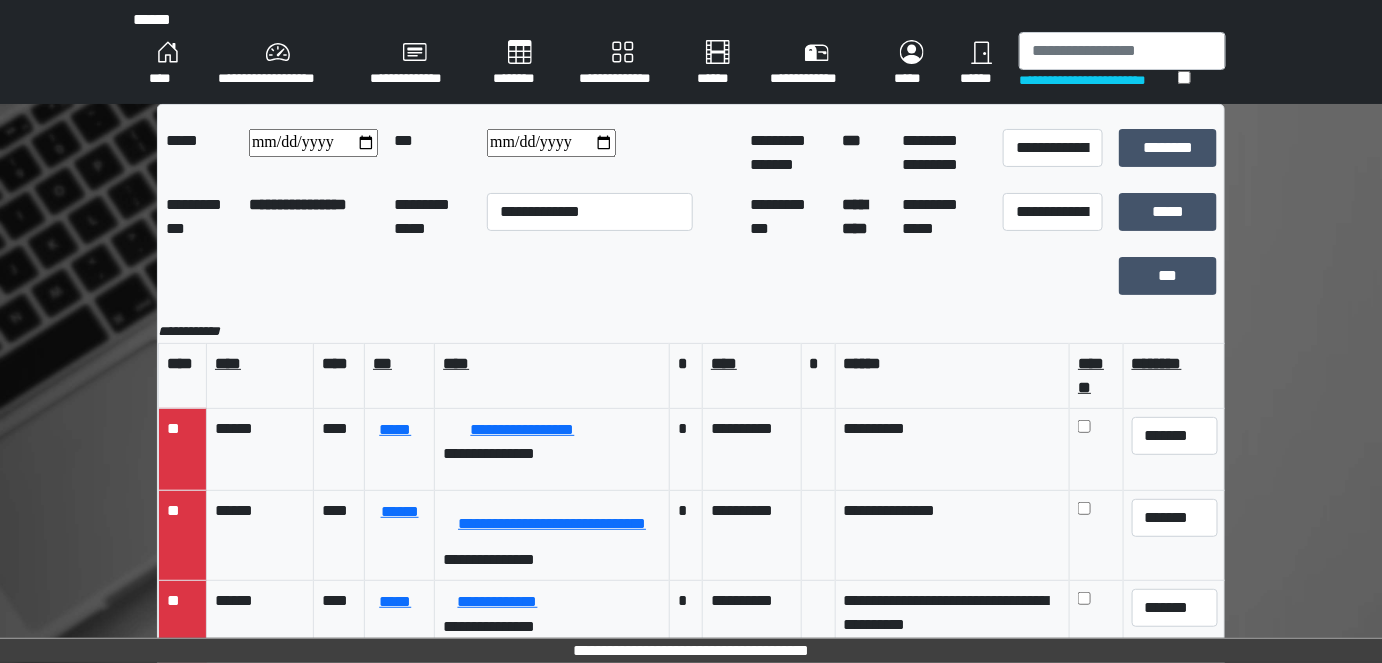 scroll, scrollTop: 192, scrollLeft: 0, axis: vertical 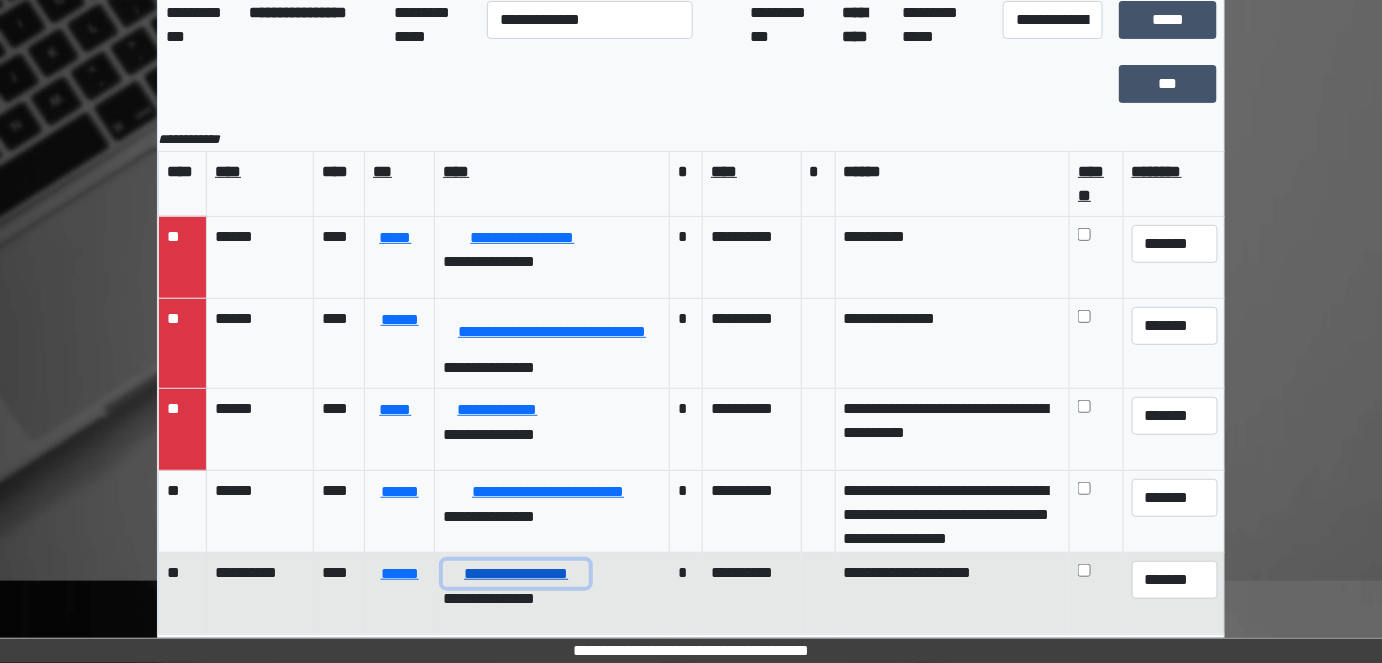 click on "**********" at bounding box center (516, 573) 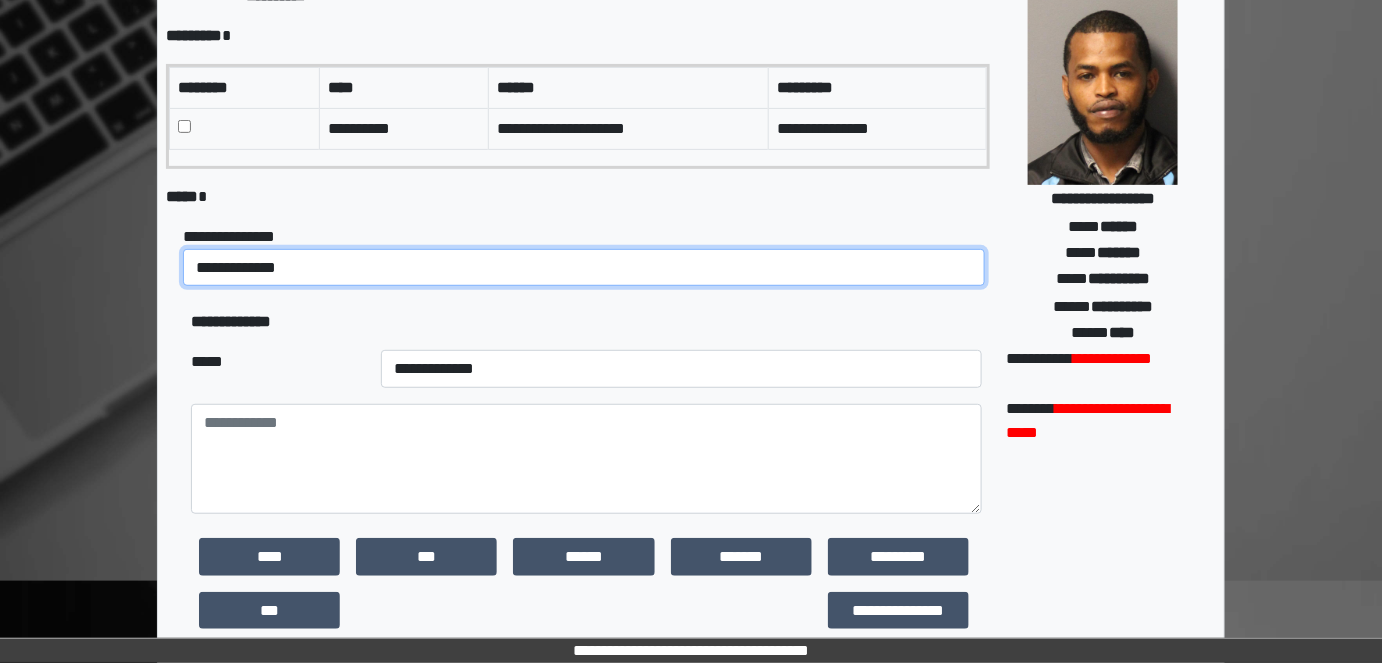 click on "**********" at bounding box center [584, 267] 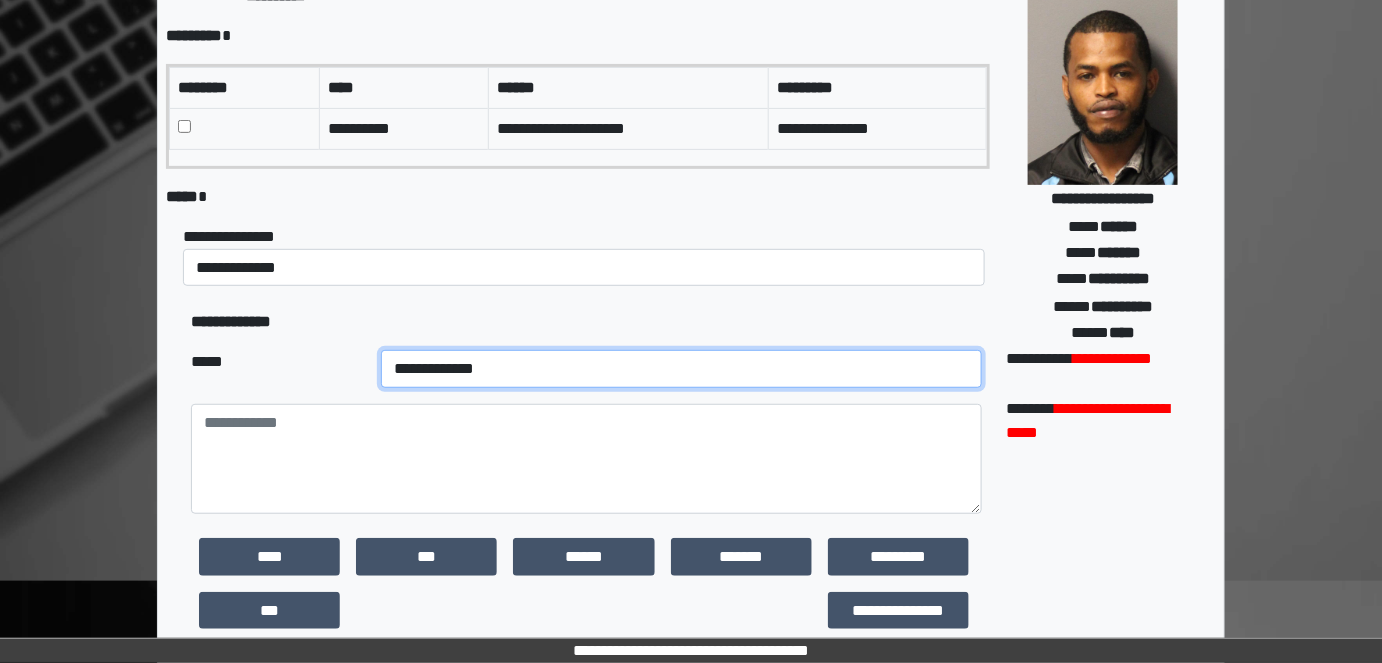 click on "**********" at bounding box center (681, 369) 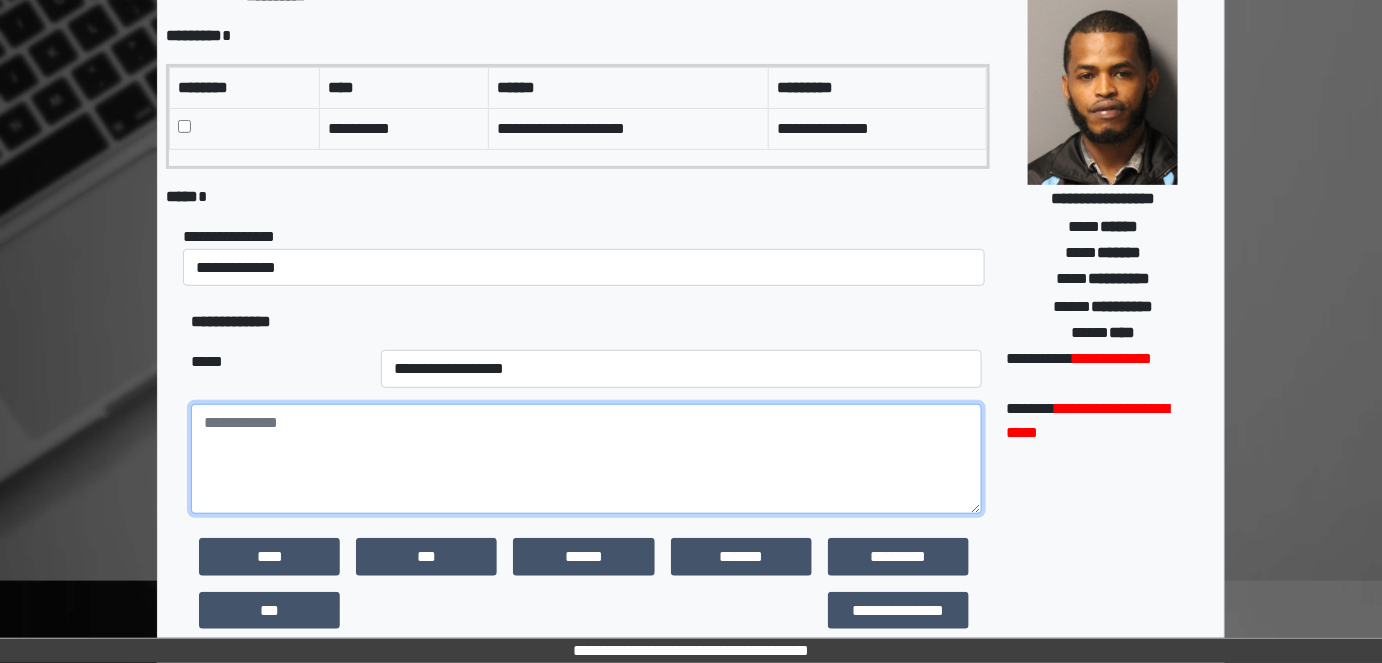 click at bounding box center (586, 459) 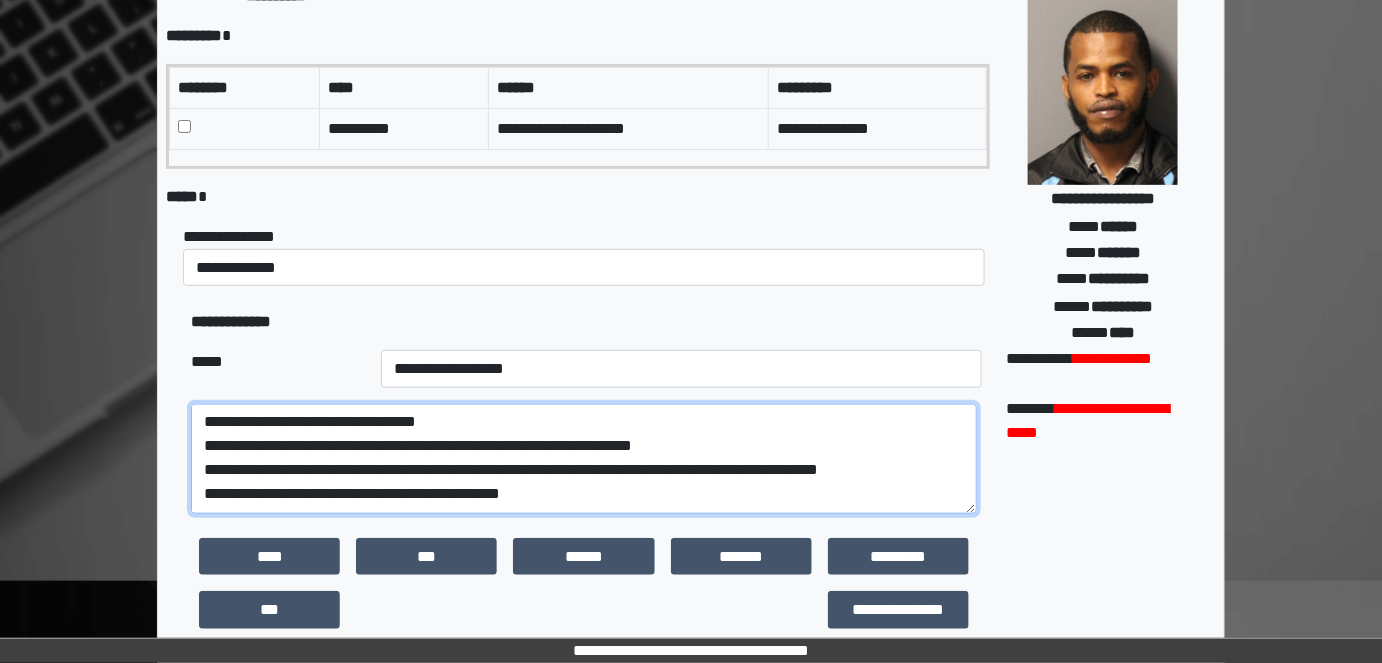 scroll, scrollTop: 0, scrollLeft: 0, axis: both 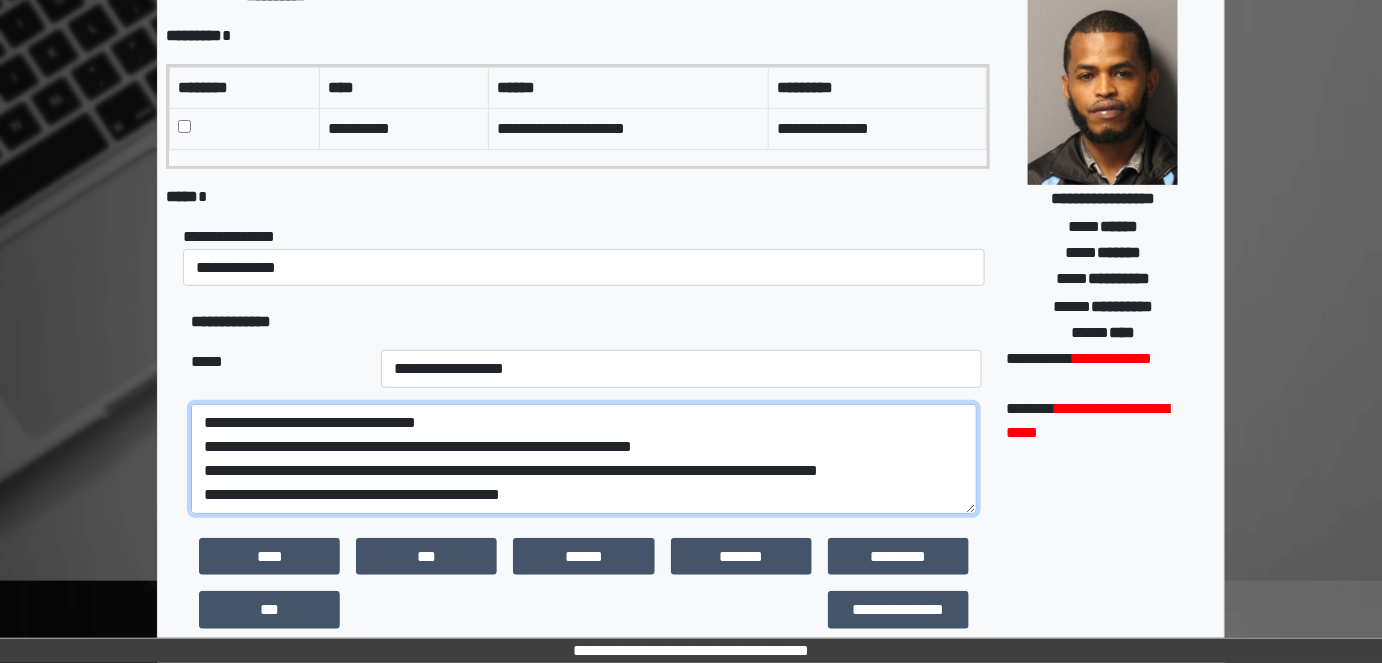 click on "**********" at bounding box center (584, 458) 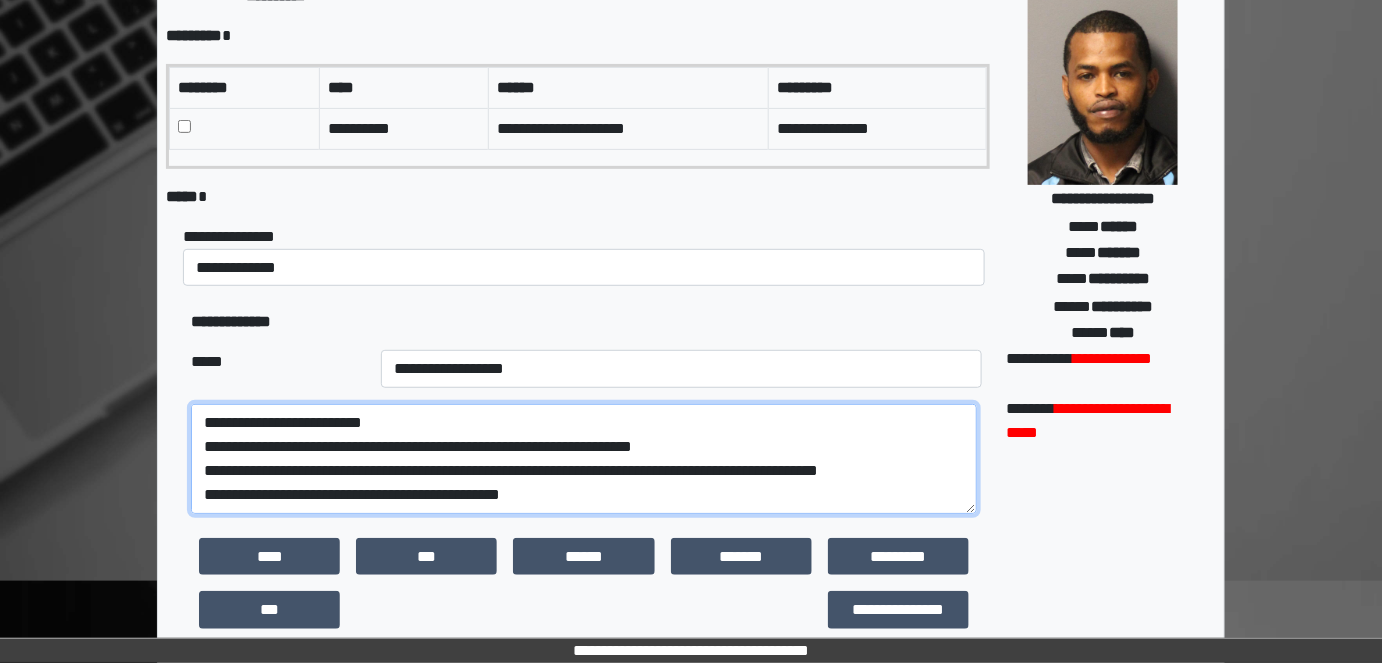 scroll, scrollTop: 36, scrollLeft: 0, axis: vertical 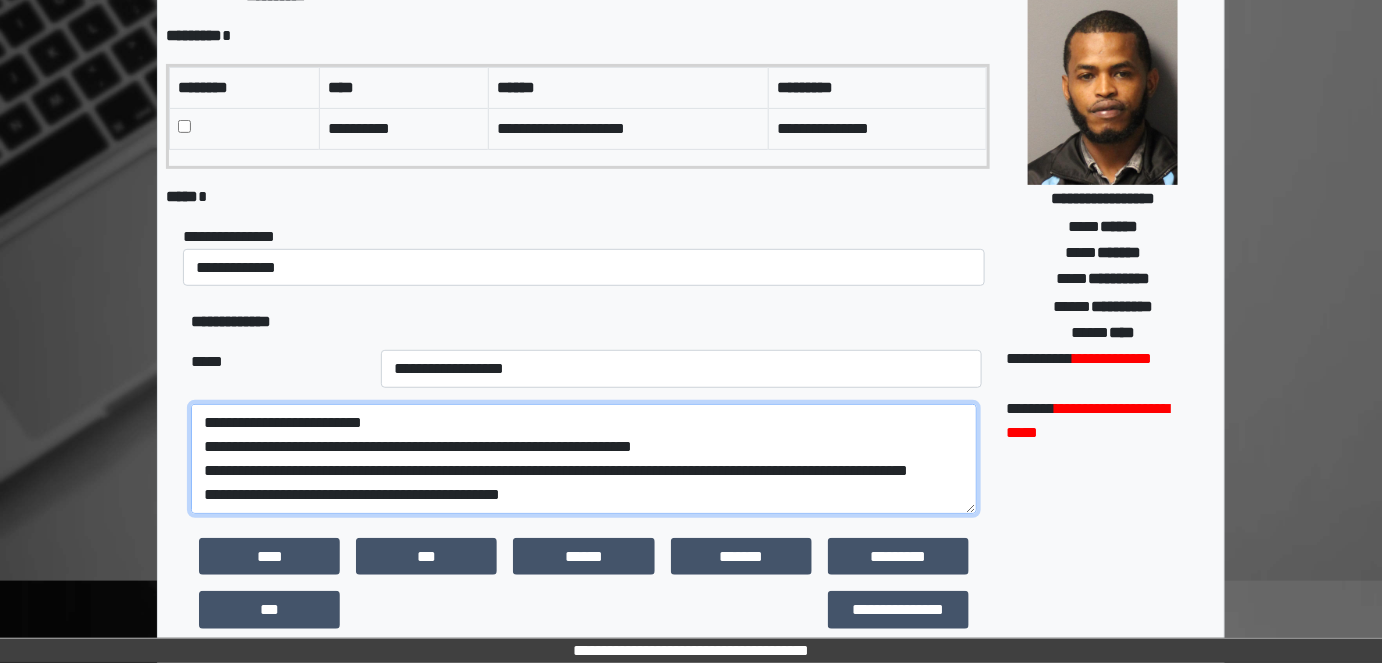 click on "**********" at bounding box center [584, 458] 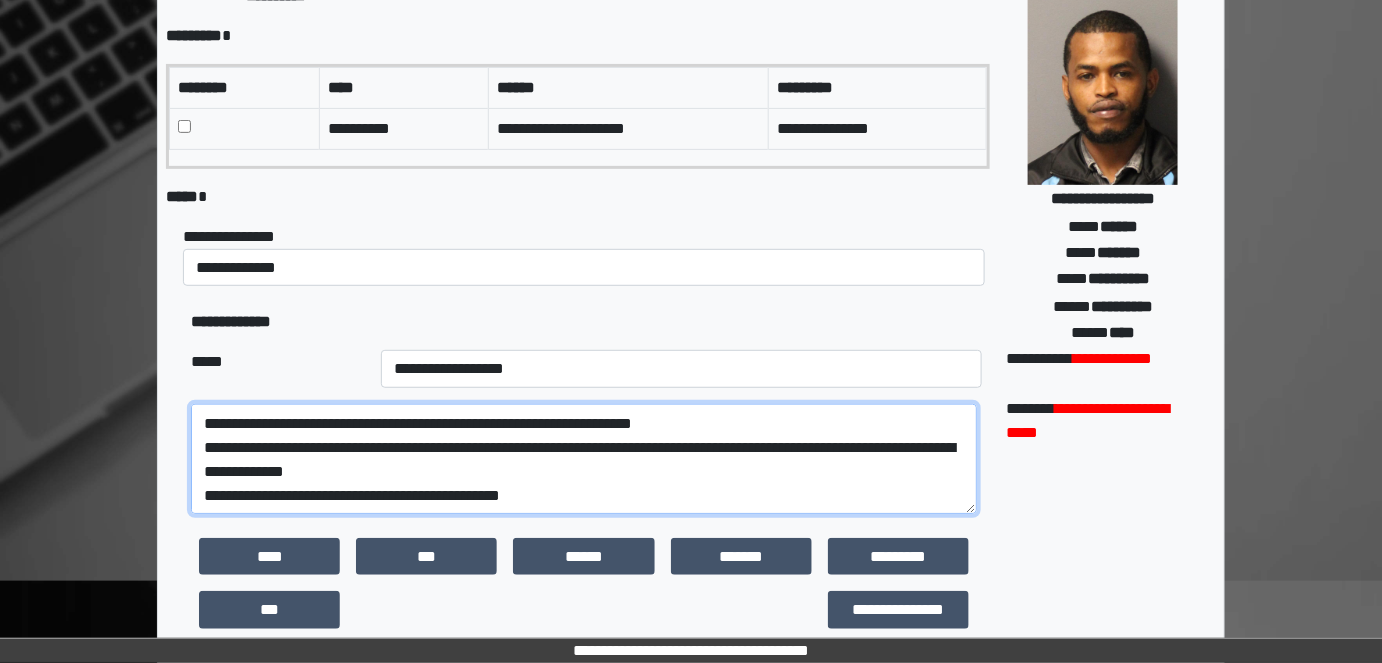 scroll, scrollTop: 18, scrollLeft: 0, axis: vertical 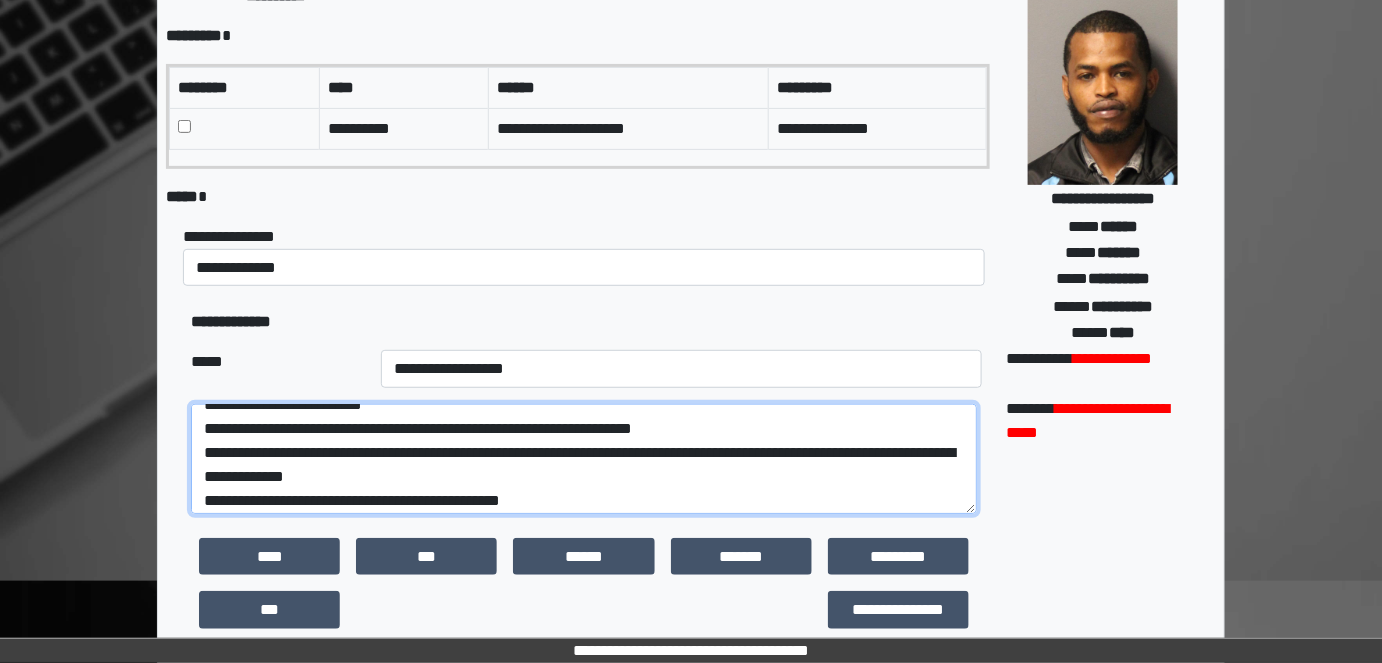click on "**********" at bounding box center (584, 458) 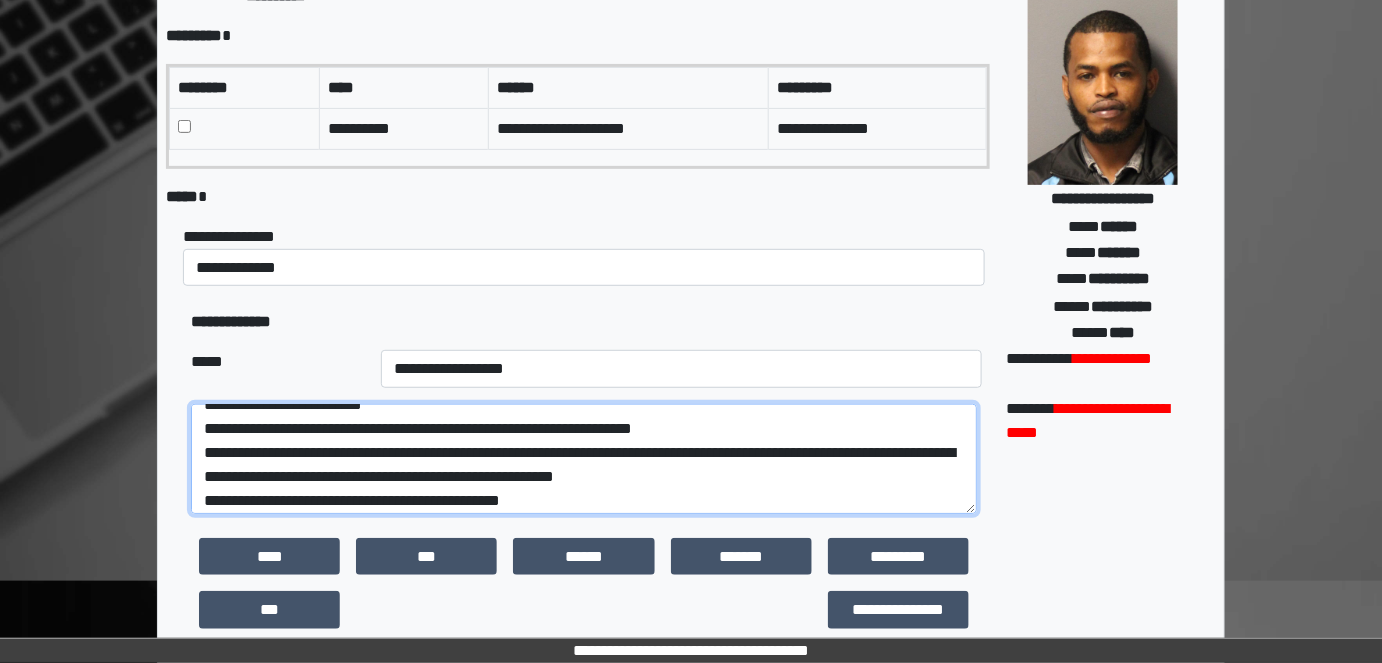 drag, startPoint x: 821, startPoint y: 473, endPoint x: 539, endPoint y: 482, distance: 282.1436 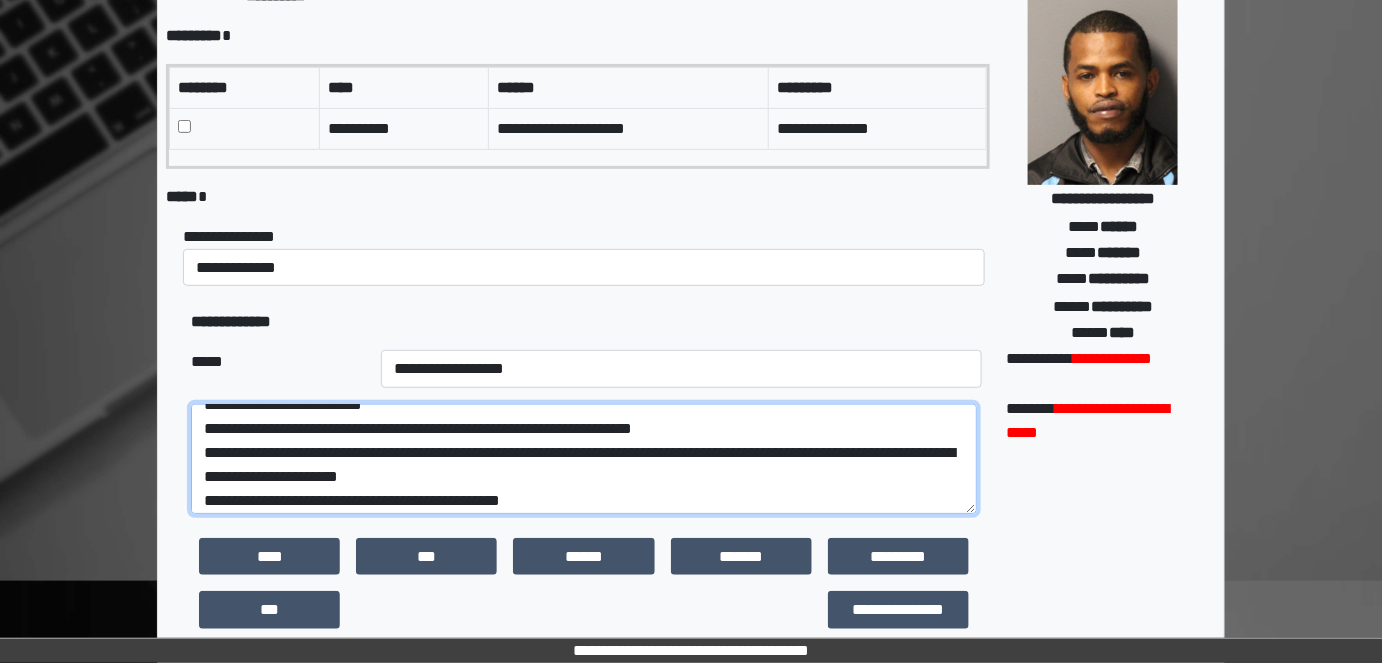 click on "**********" at bounding box center (584, 458) 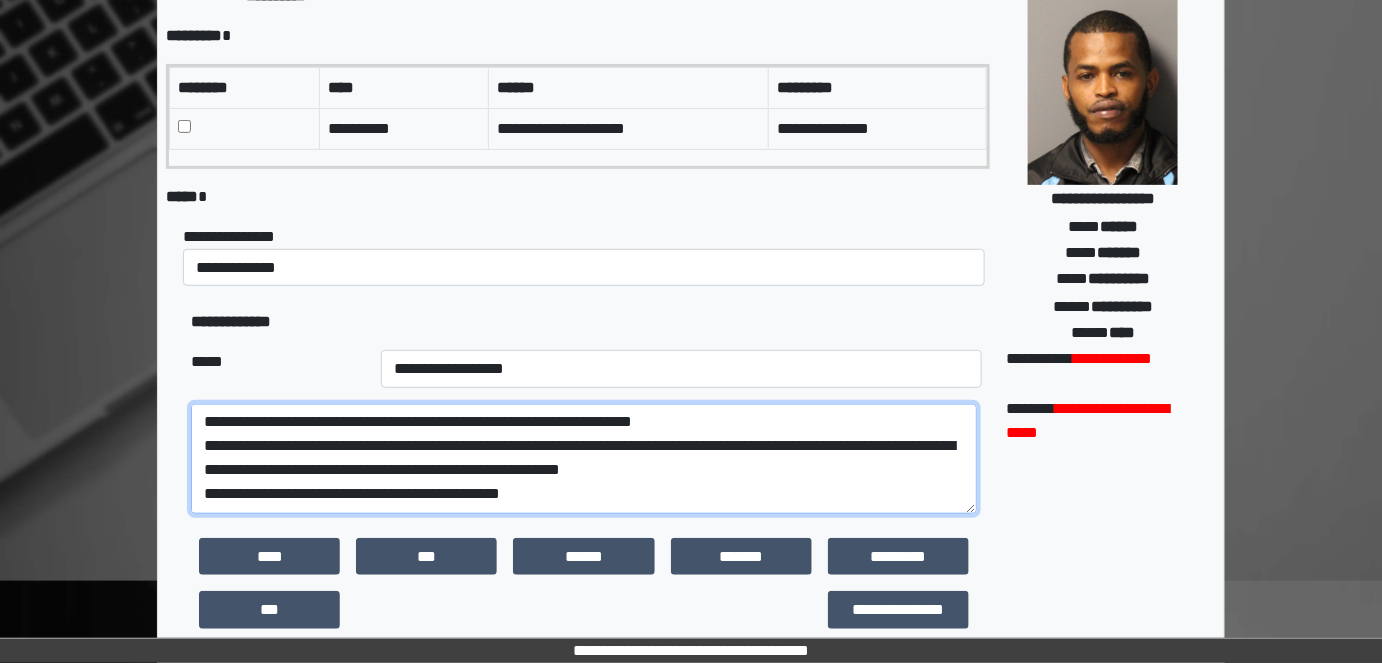 scroll, scrollTop: 69, scrollLeft: 0, axis: vertical 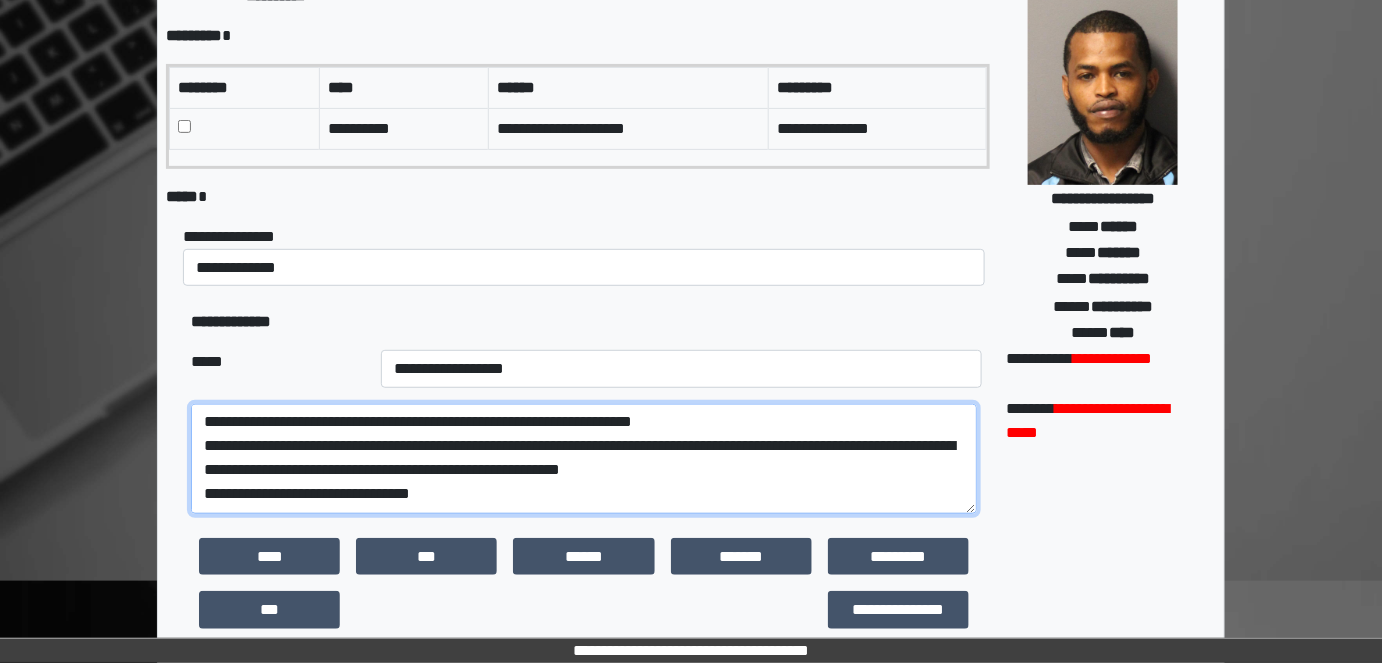 click on "**********" at bounding box center [584, 458] 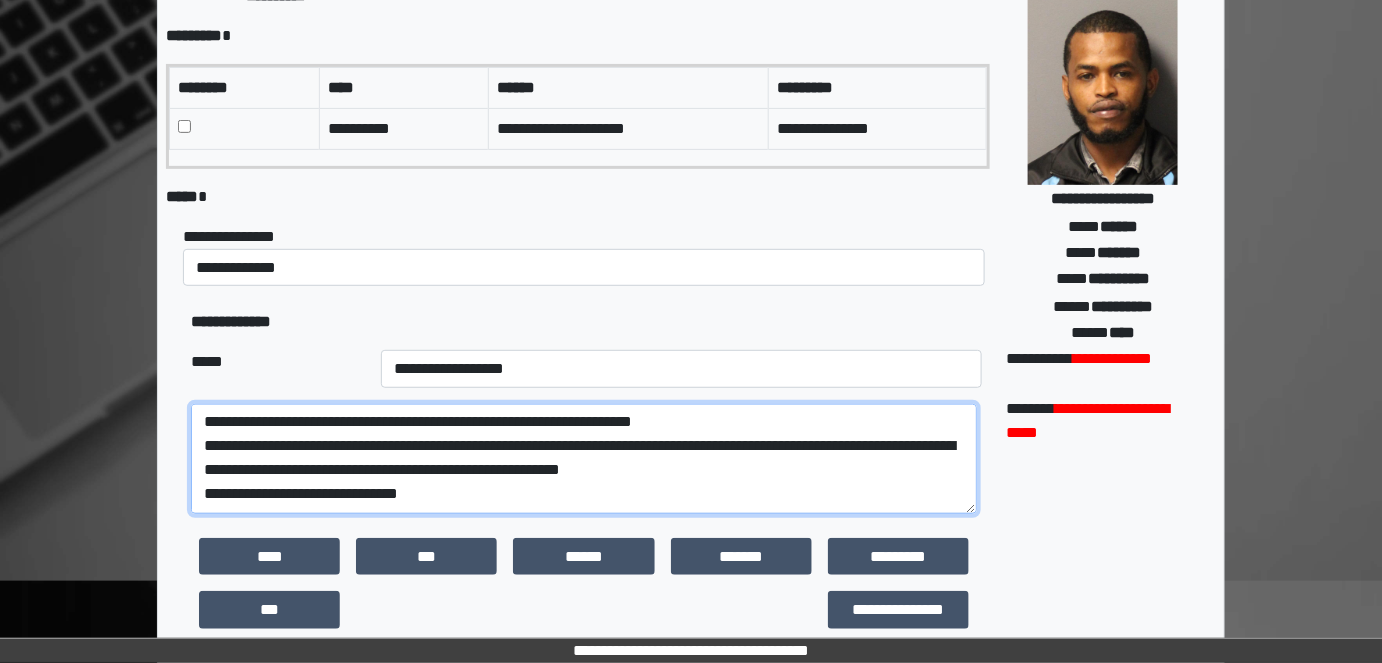 click on "**********" at bounding box center (584, 458) 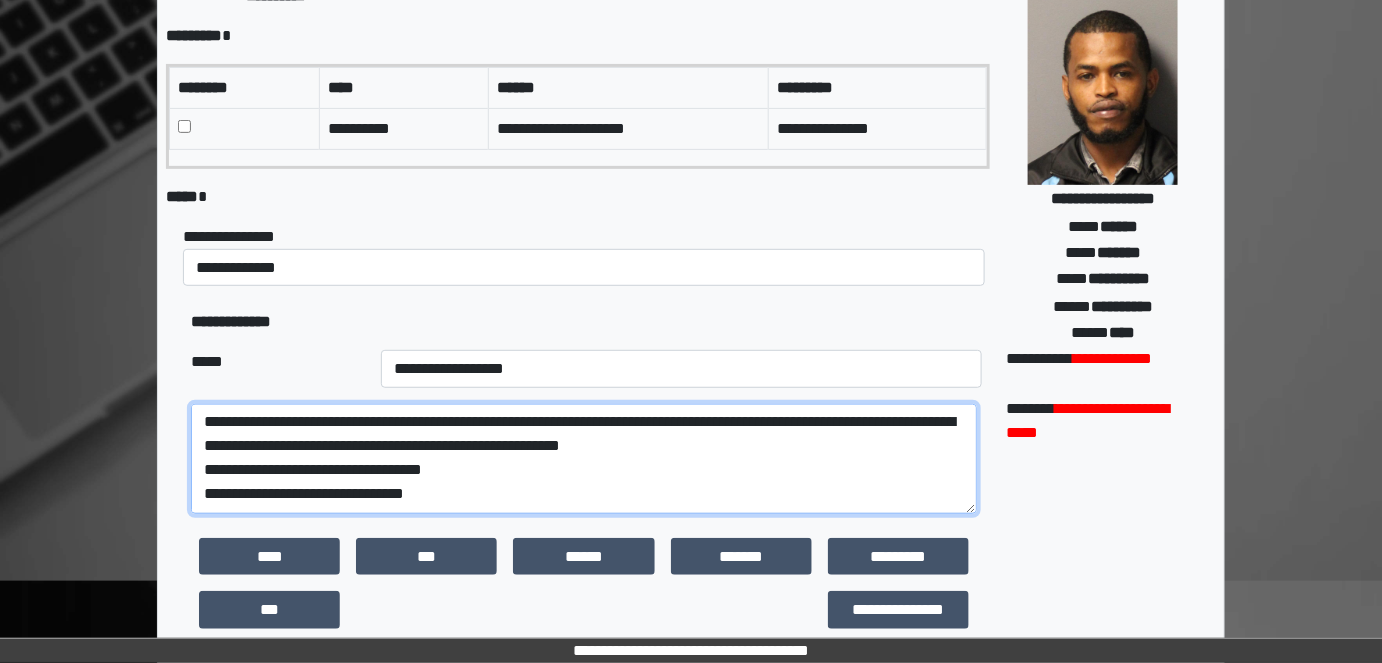 type on "**********" 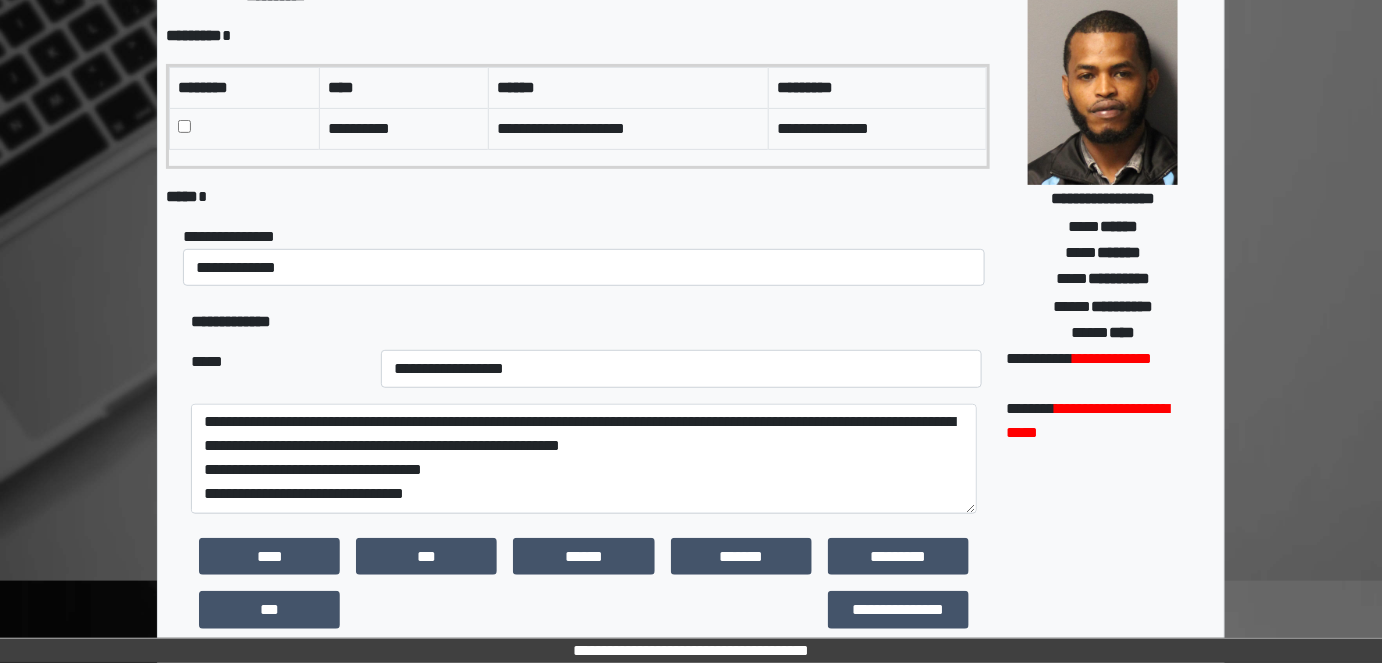 click on "**********" at bounding box center (1104, 456) 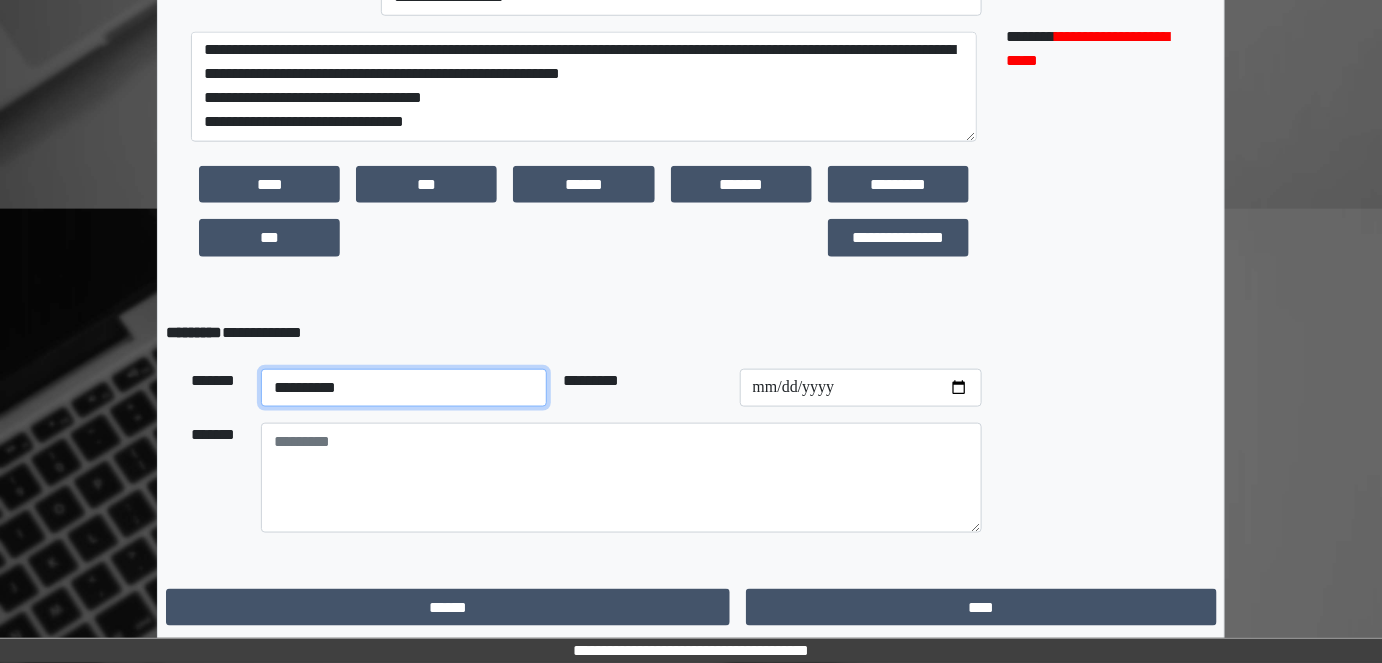click on "**********" at bounding box center (404, 388) 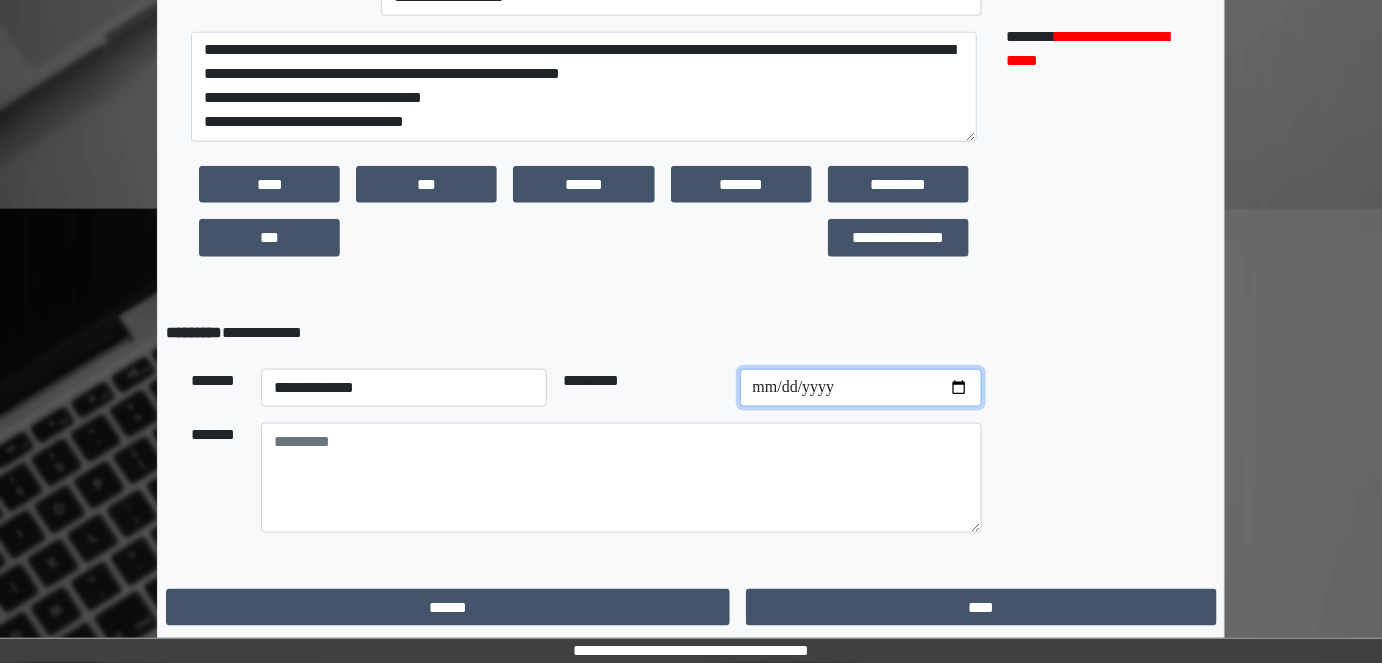click at bounding box center [861, 388] 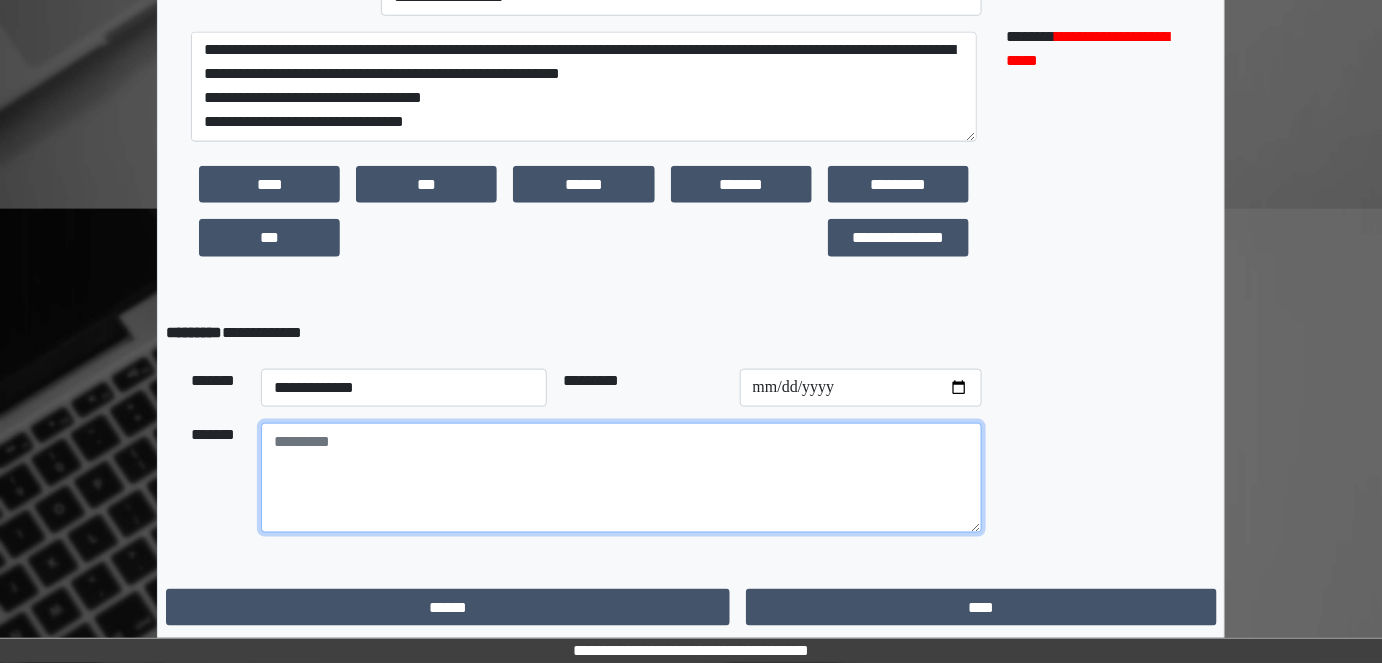 click at bounding box center (621, 478) 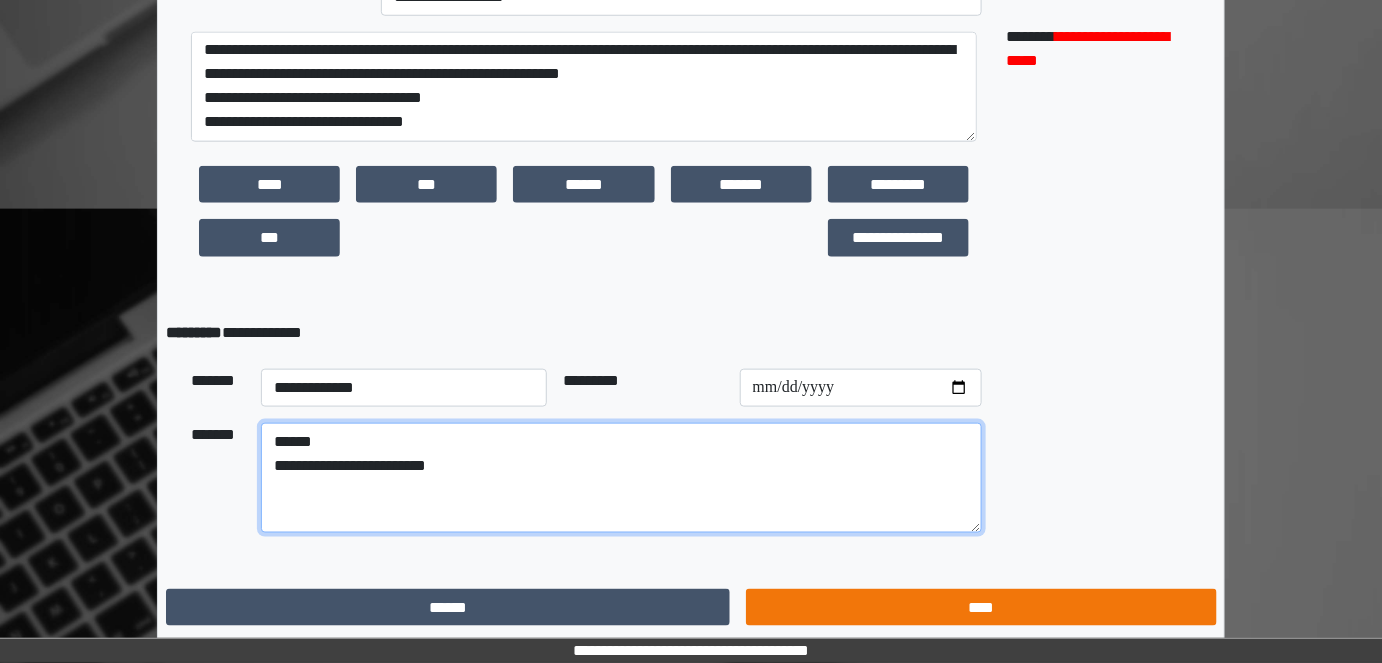 type on "**********" 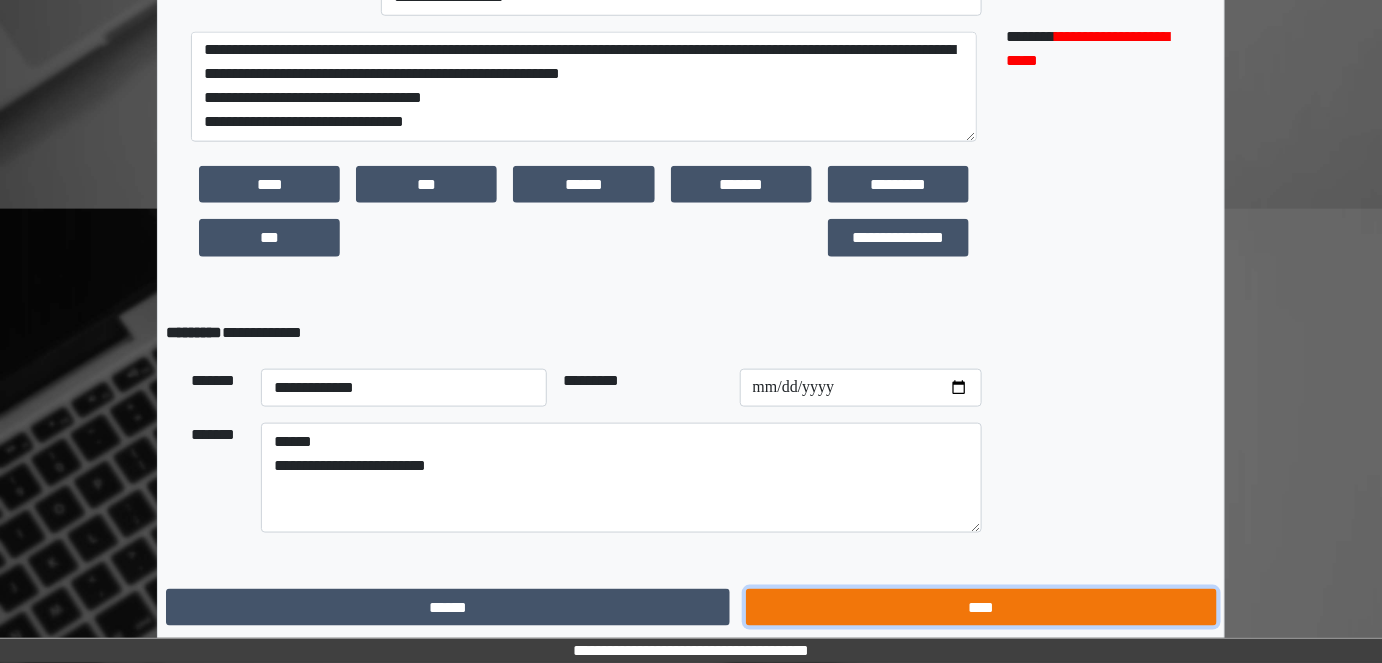 click on "****" at bounding box center (981, 607) 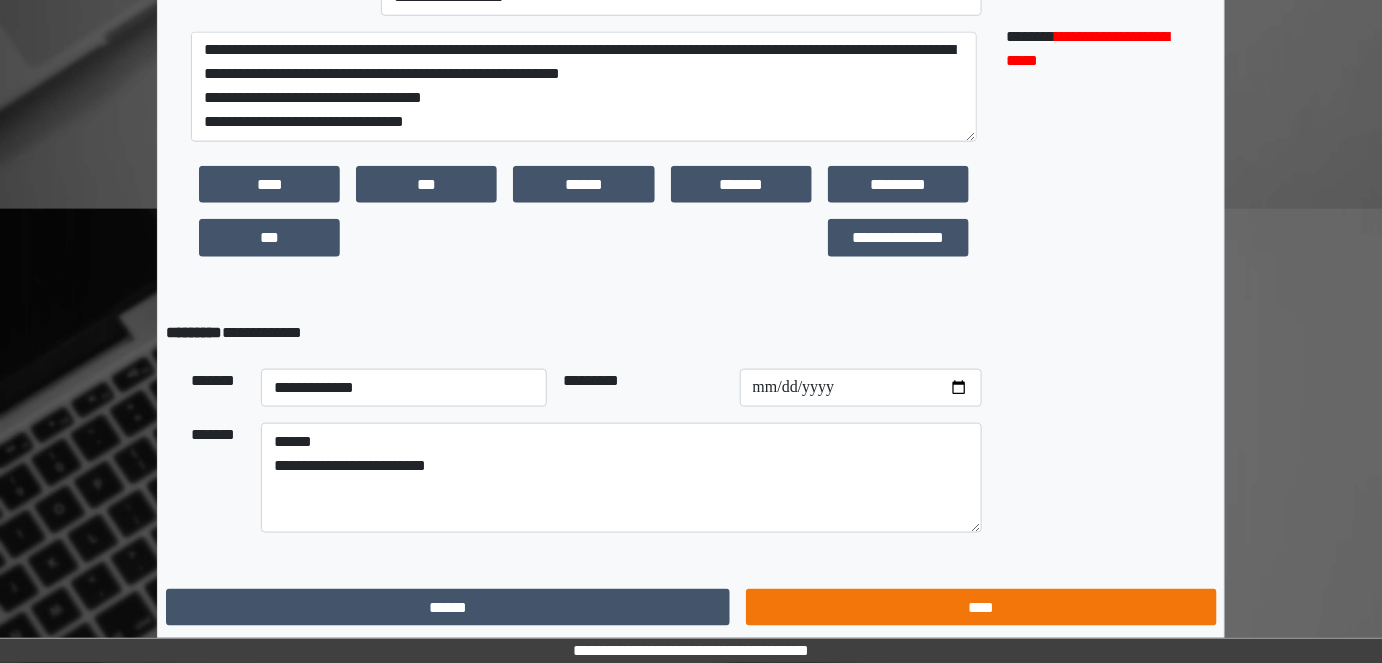 scroll, scrollTop: 0, scrollLeft: 0, axis: both 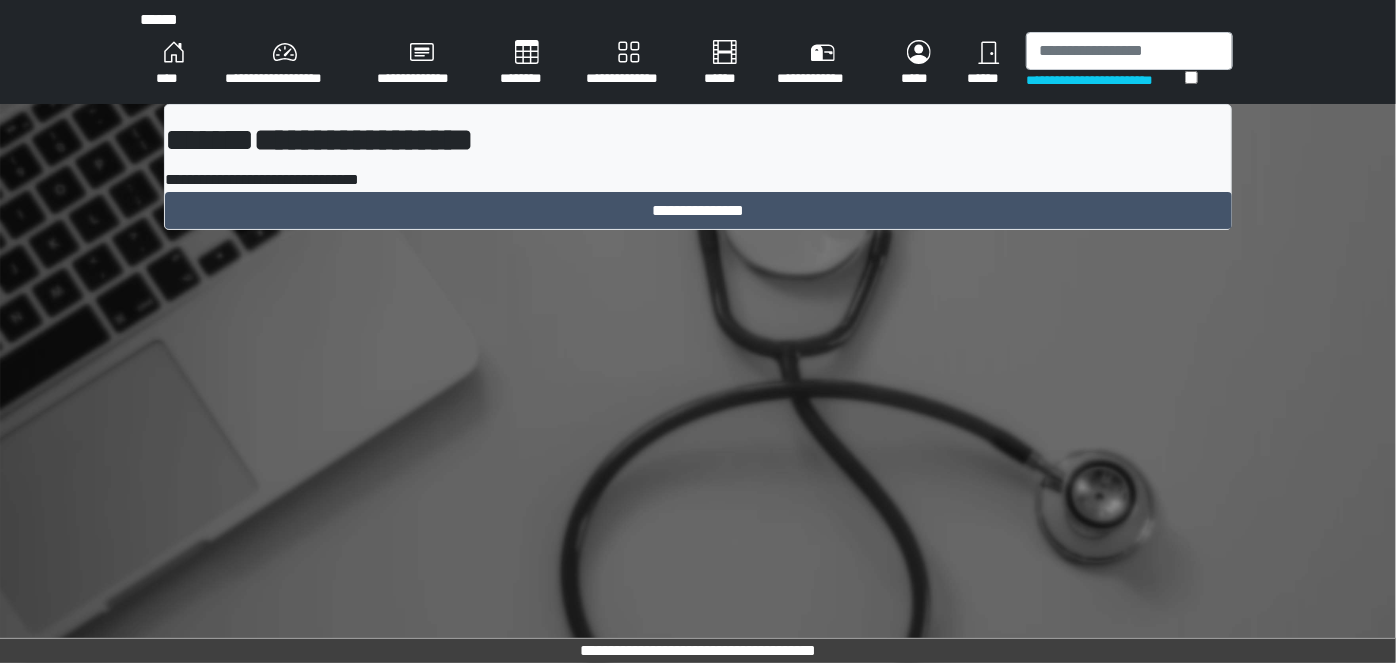 click on "********" at bounding box center [527, 64] 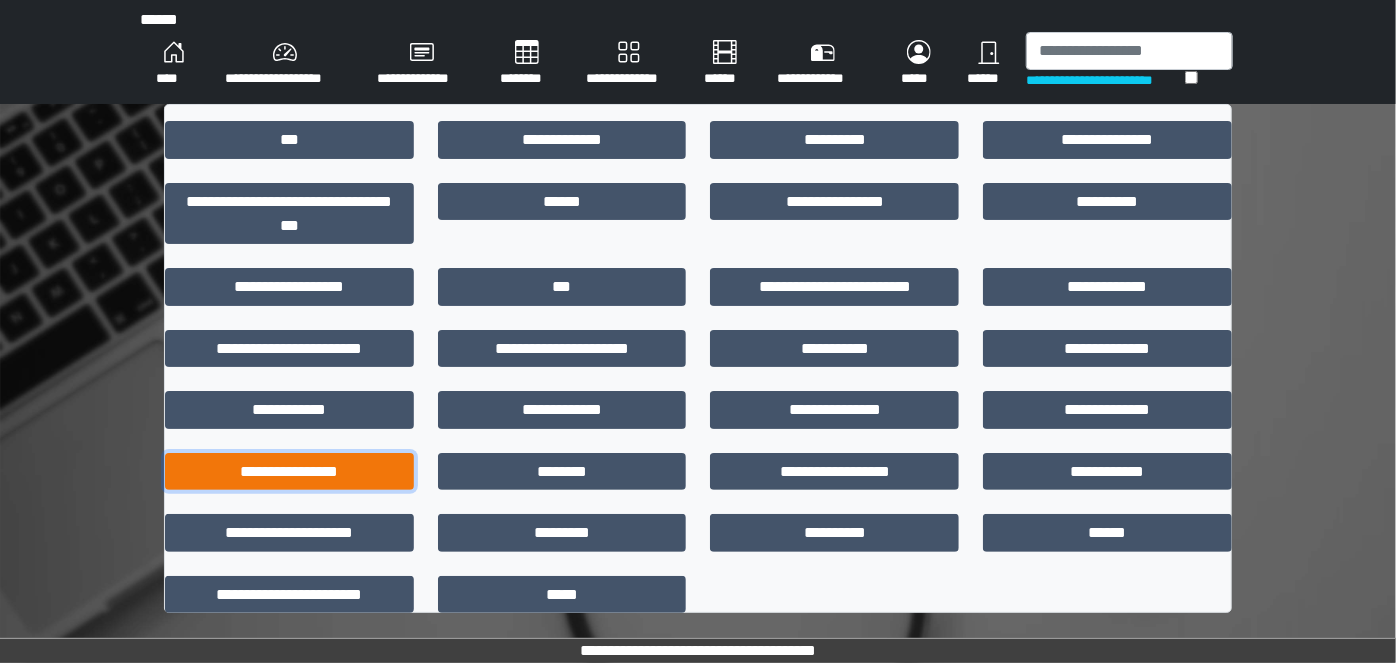 click on "**********" at bounding box center (289, 471) 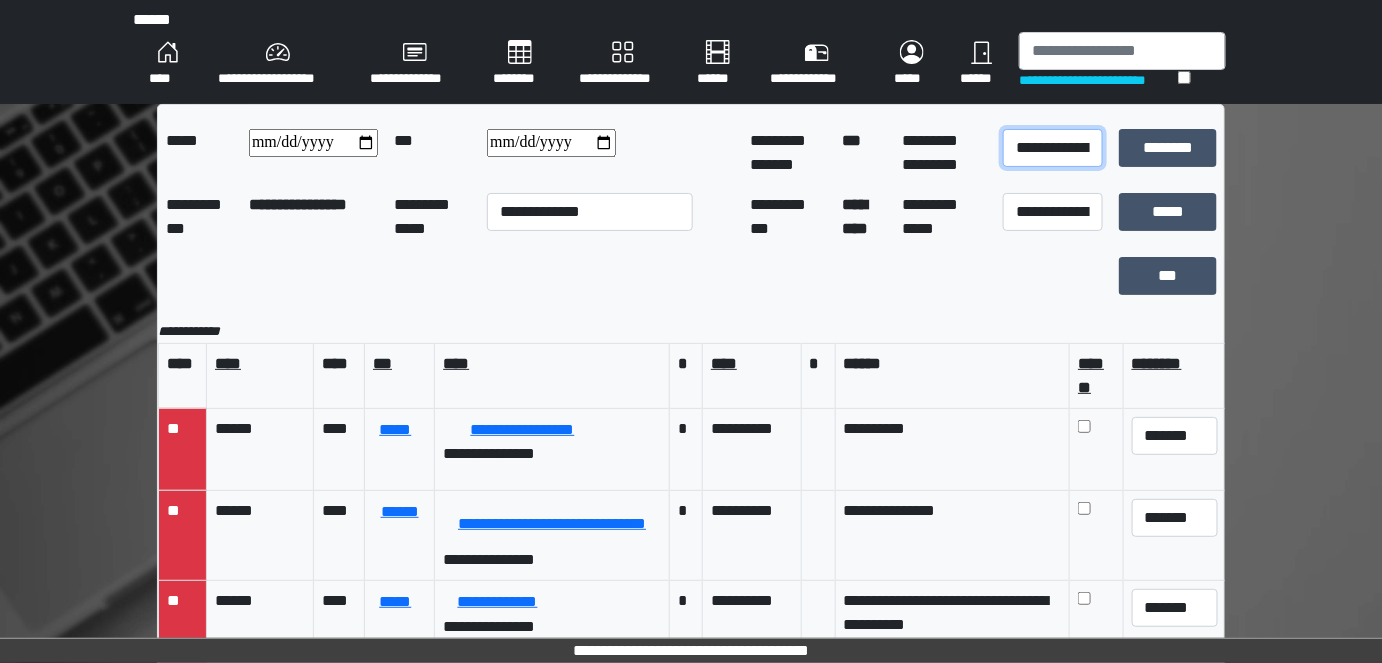 click on "**********" at bounding box center [1053, 148] 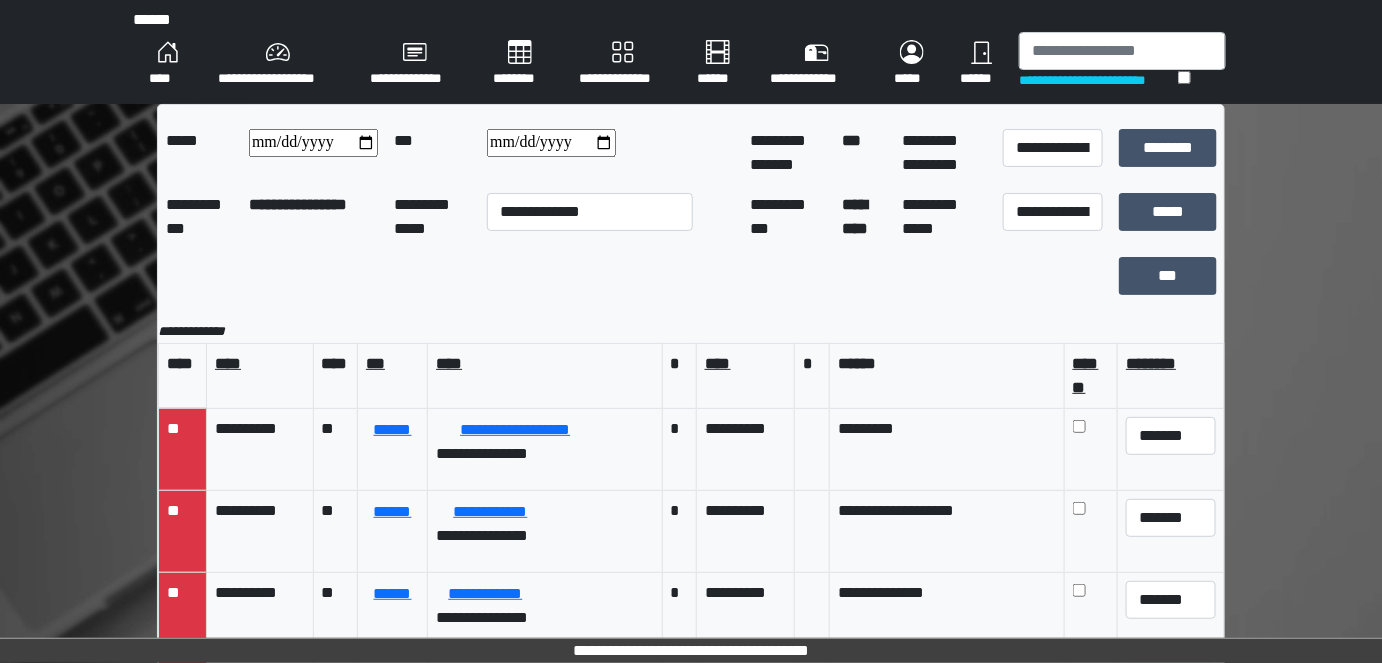 scroll, scrollTop: 272, scrollLeft: 0, axis: vertical 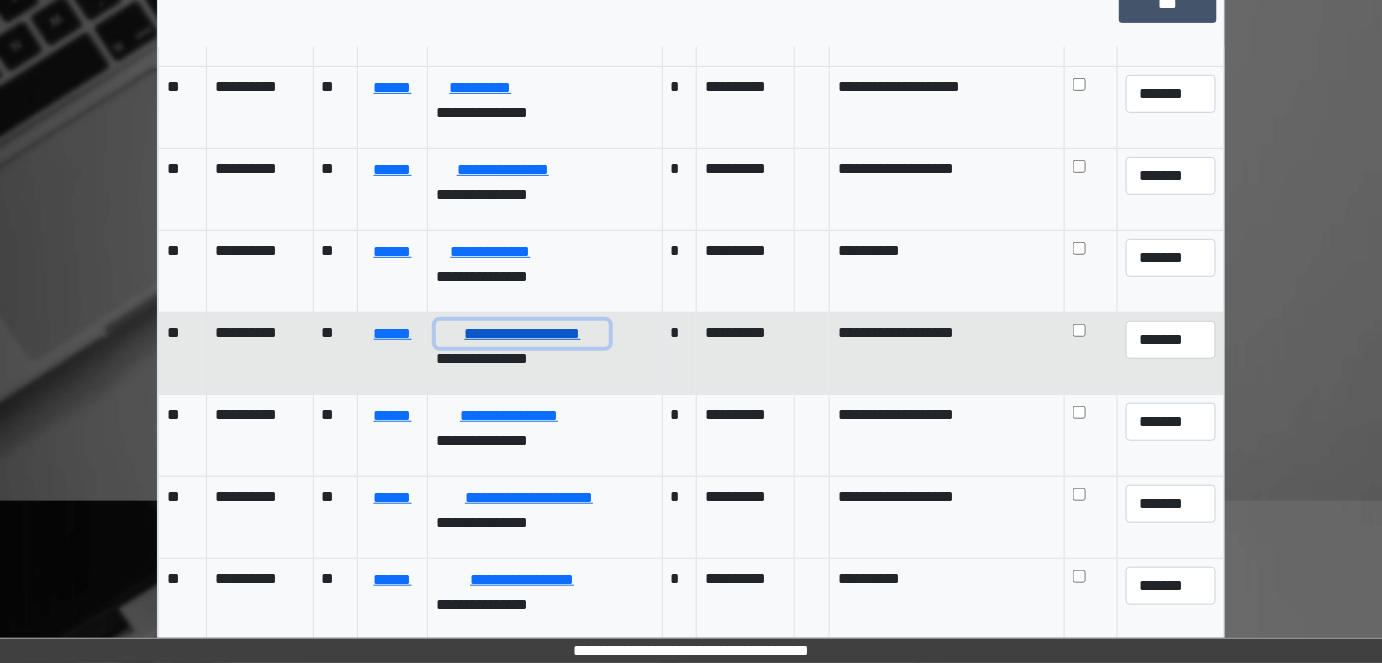 click on "**********" at bounding box center (522, 333) 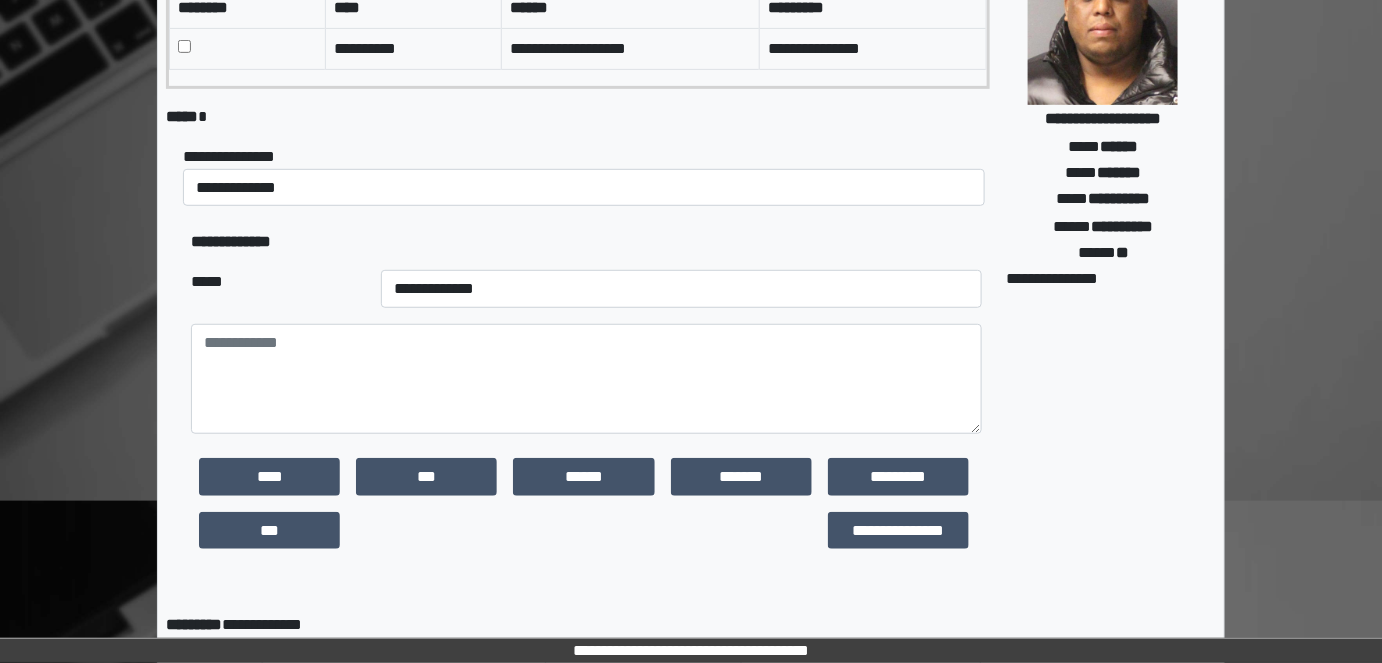 scroll, scrollTop: 0, scrollLeft: 0, axis: both 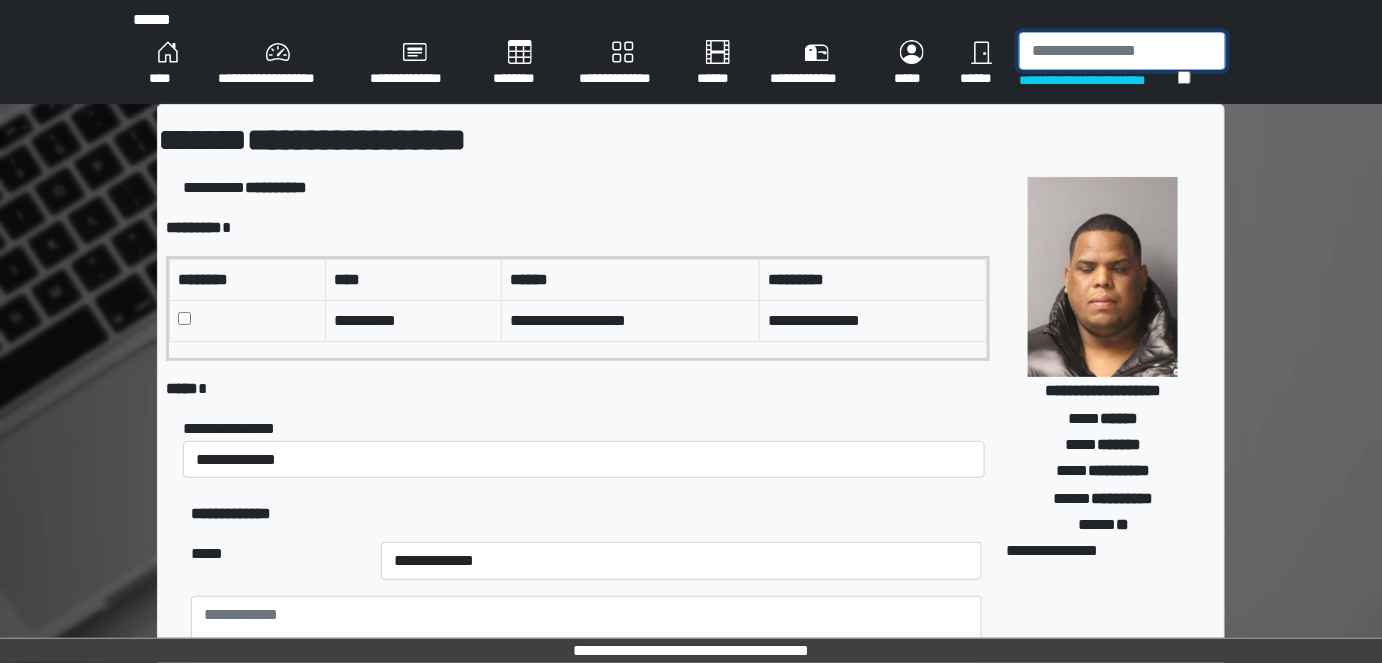 click at bounding box center [1122, 51] 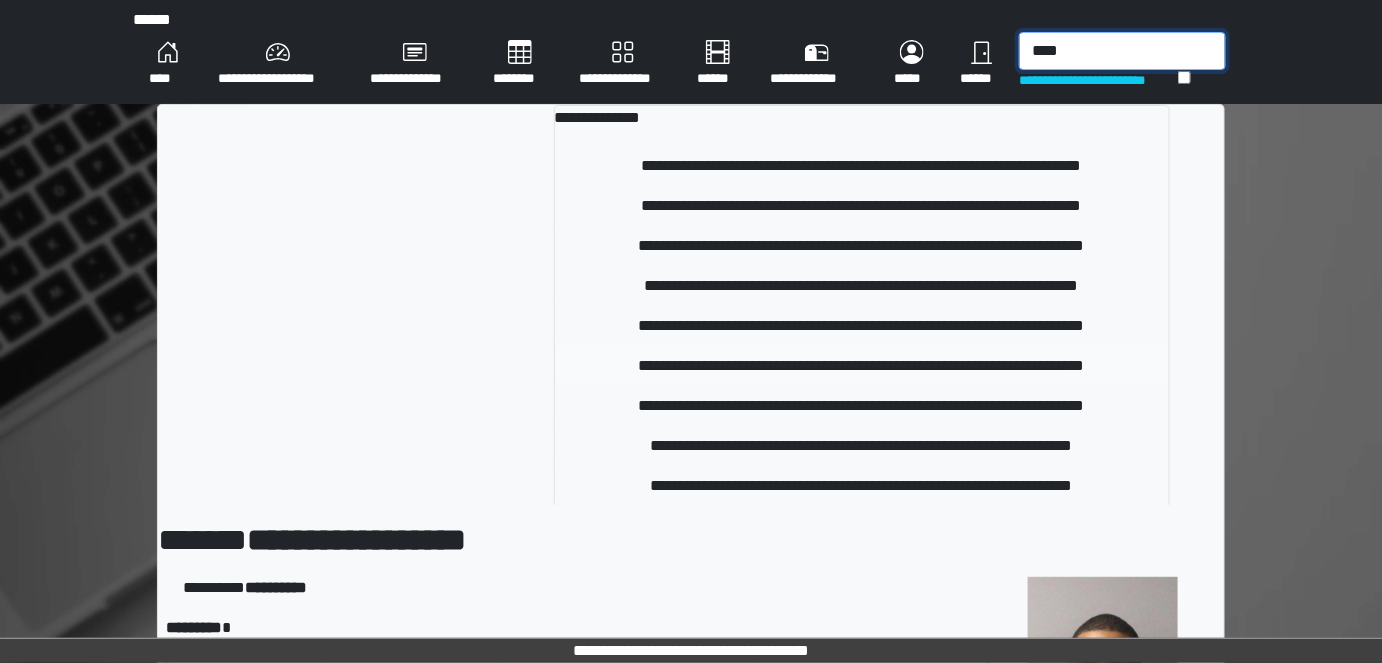 type on "****" 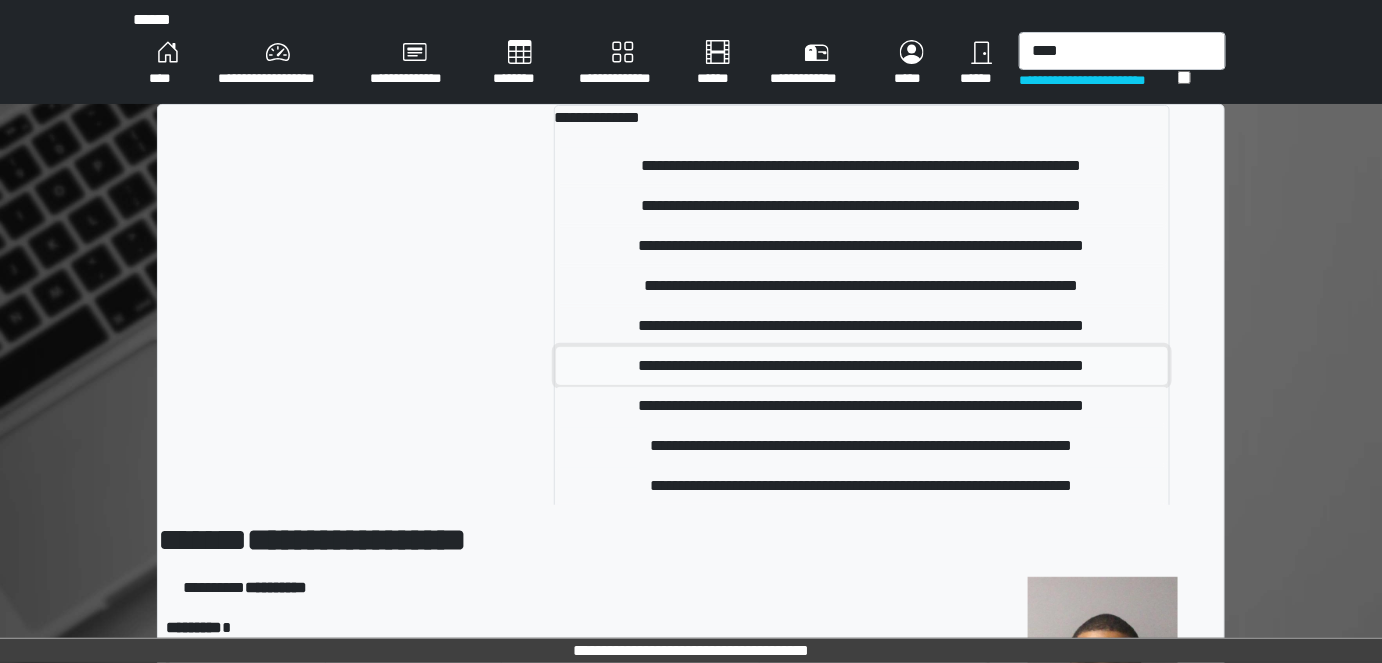 click on "**********" at bounding box center [862, 366] 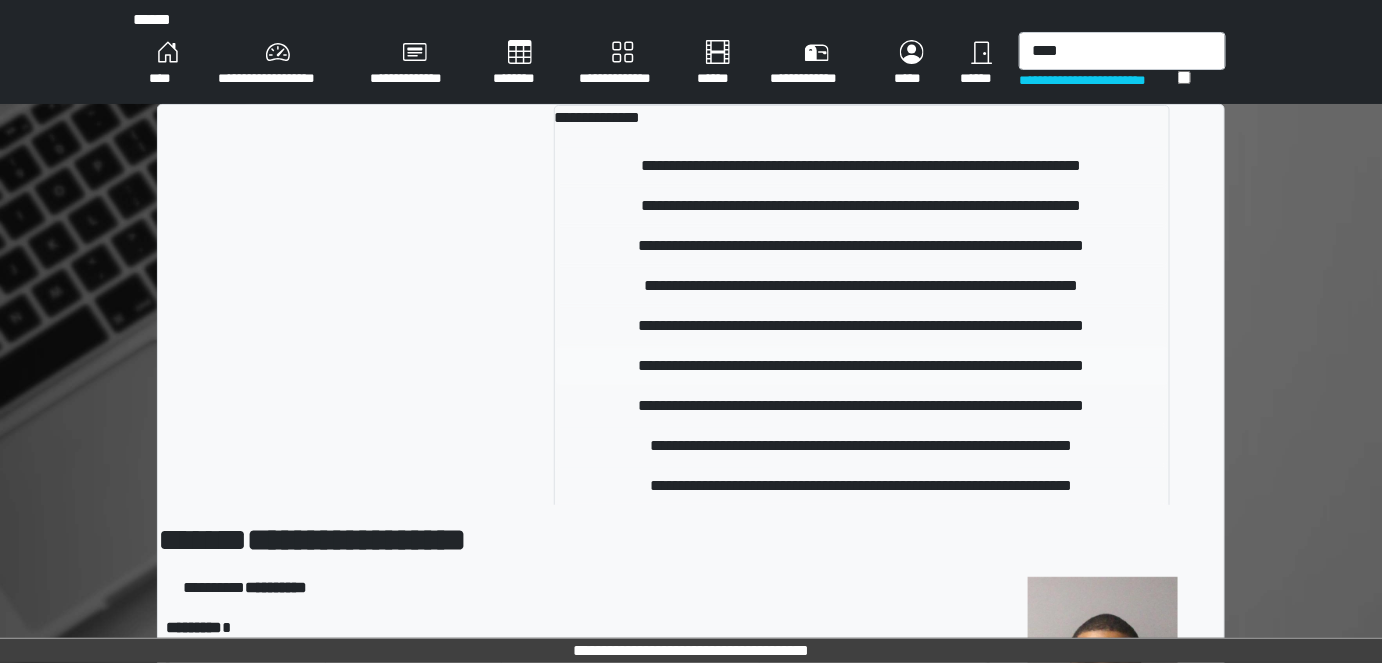 type 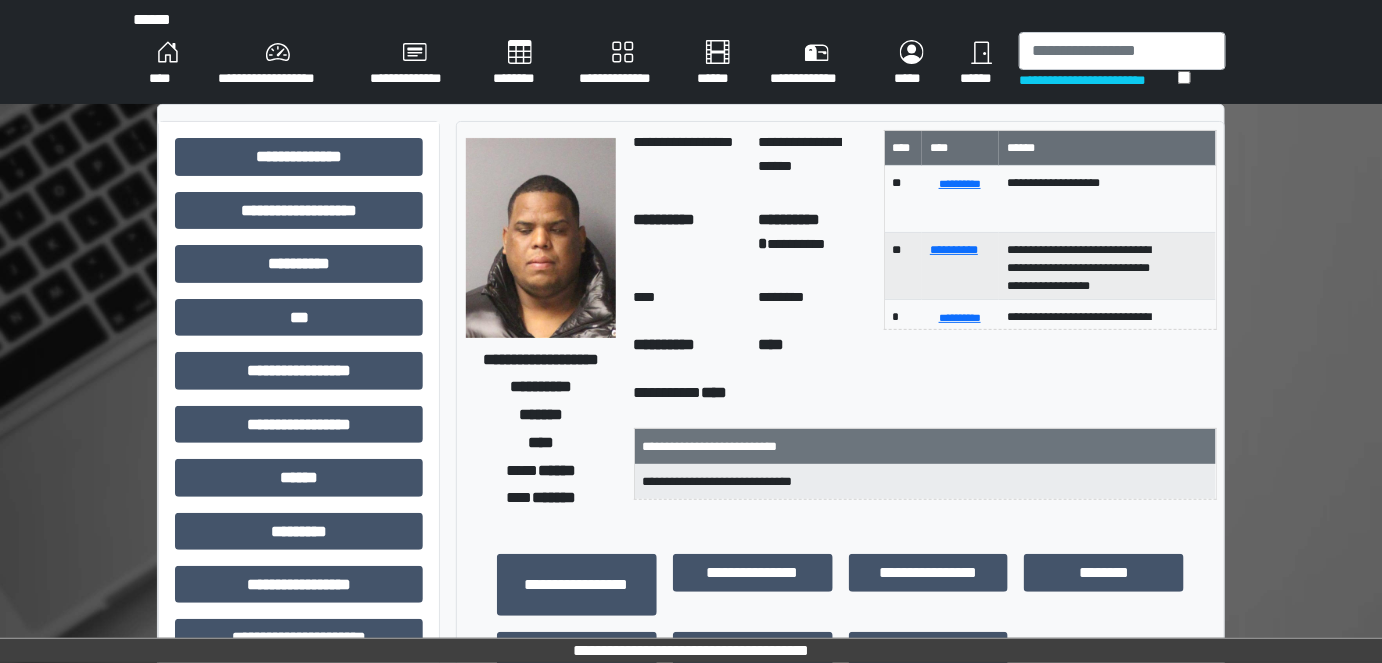 scroll, scrollTop: 6, scrollLeft: 0, axis: vertical 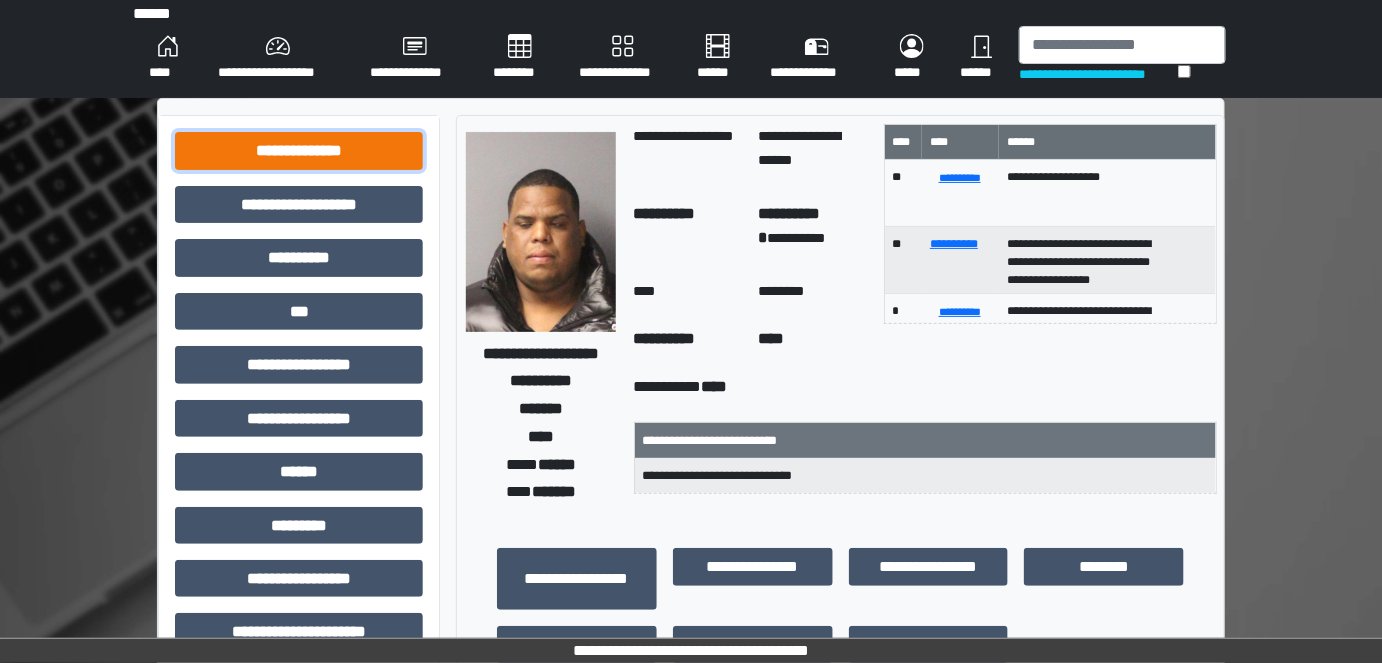 click on "**********" at bounding box center [299, 150] 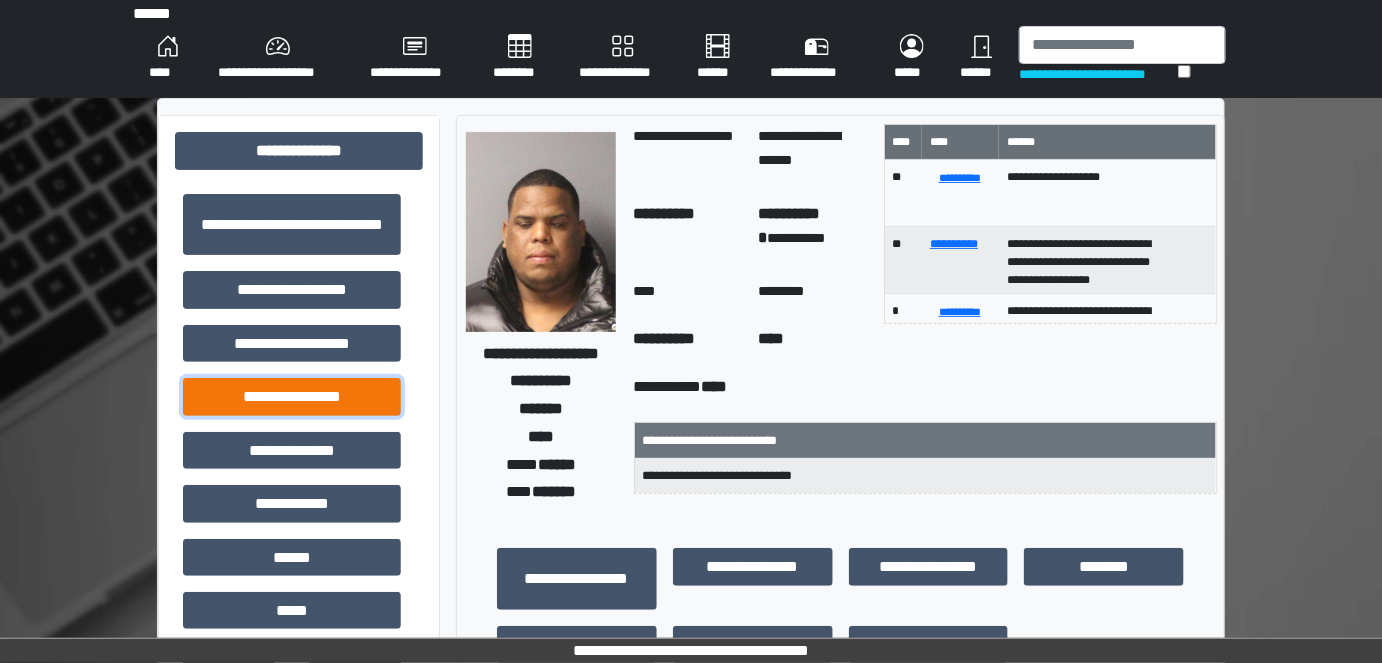 click on "**********" at bounding box center (292, 396) 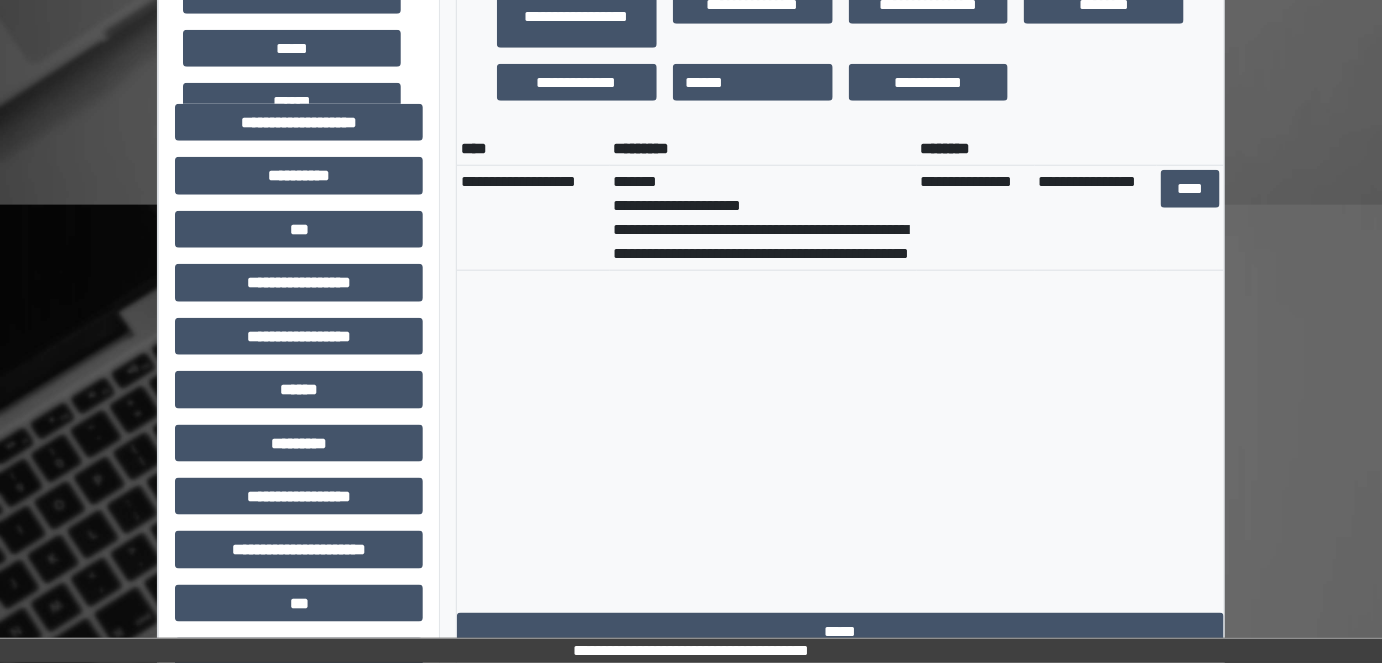 scroll, scrollTop: 564, scrollLeft: 0, axis: vertical 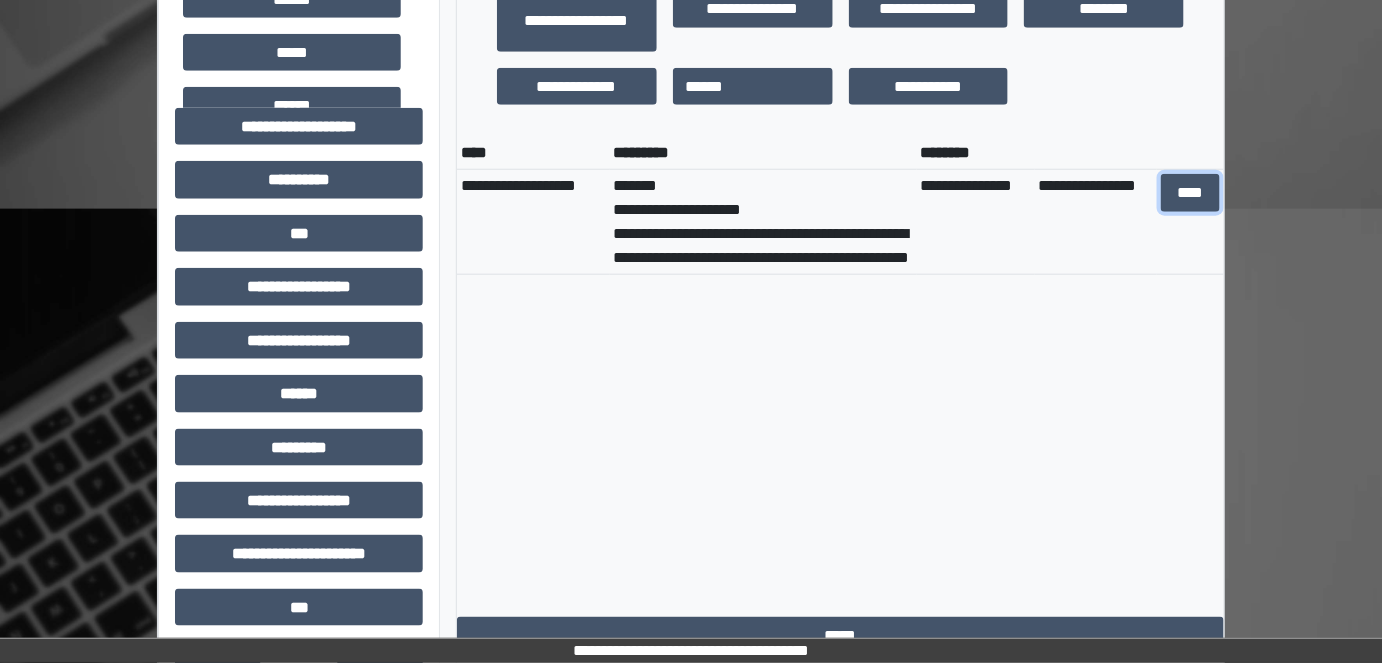 click on "****" at bounding box center [1190, 192] 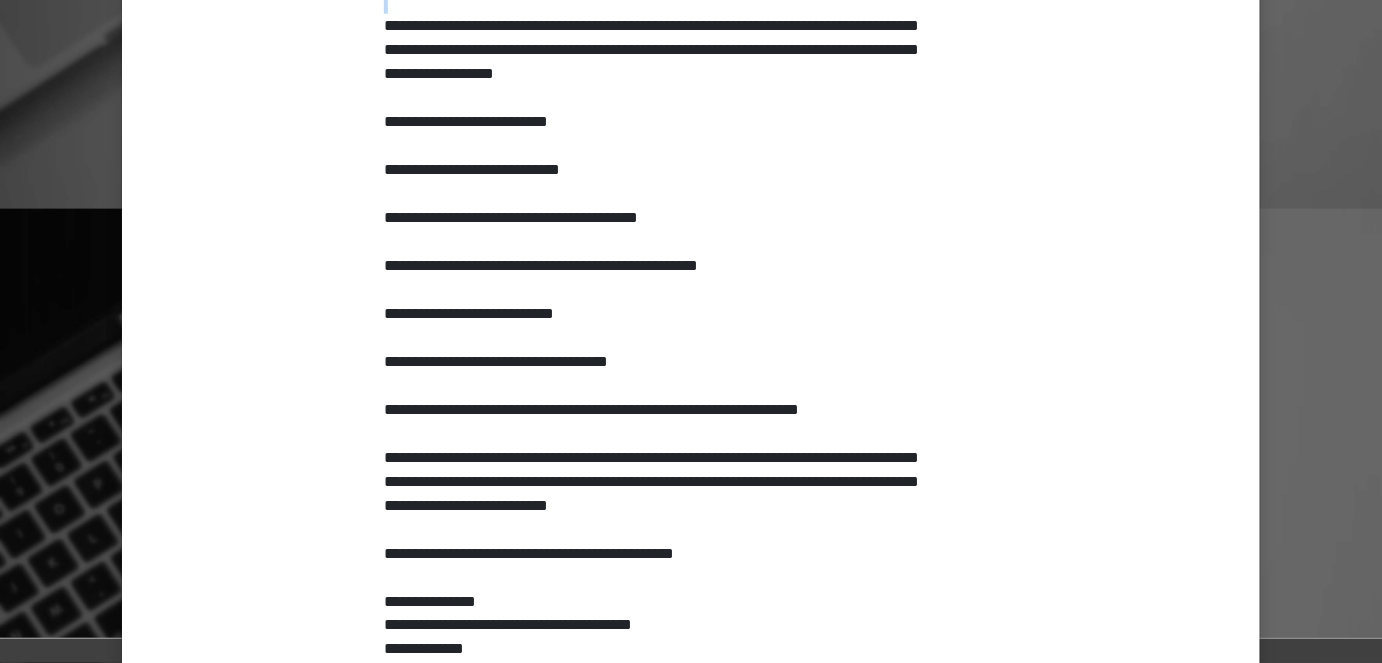 scroll, scrollTop: 685, scrollLeft: 0, axis: vertical 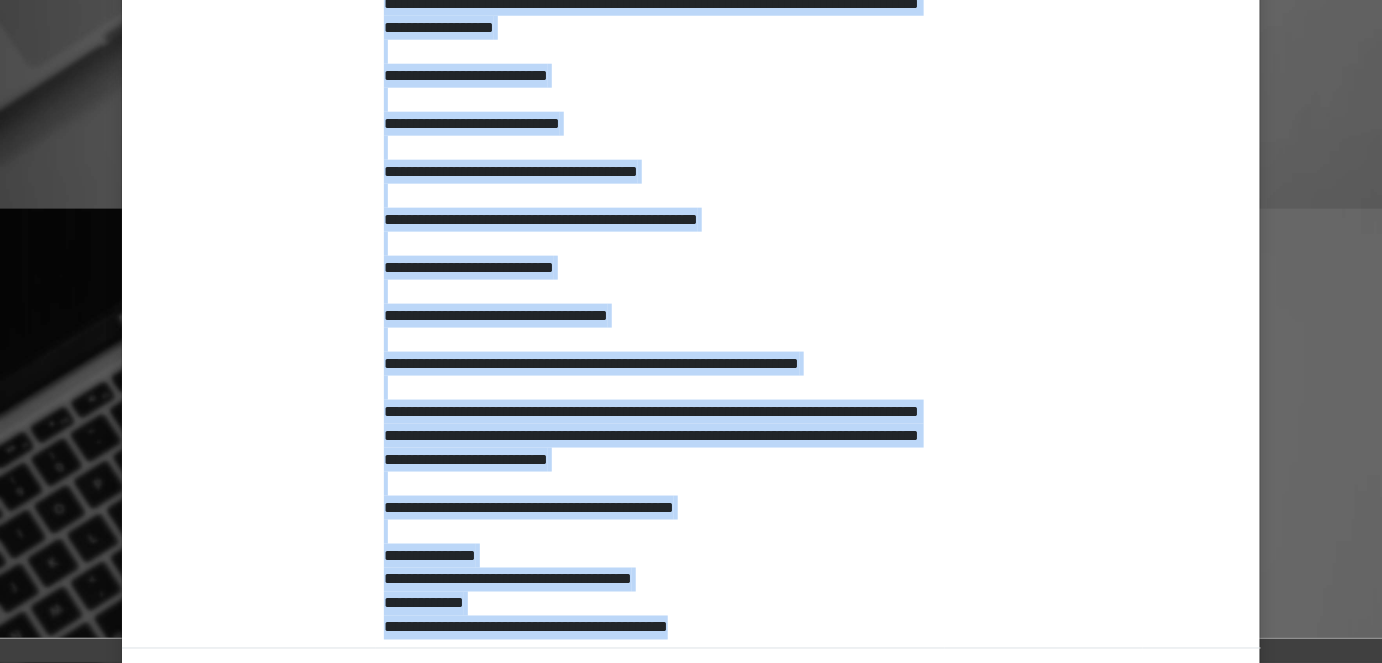 drag, startPoint x: 372, startPoint y: 242, endPoint x: 885, endPoint y: 632, distance: 644.4137 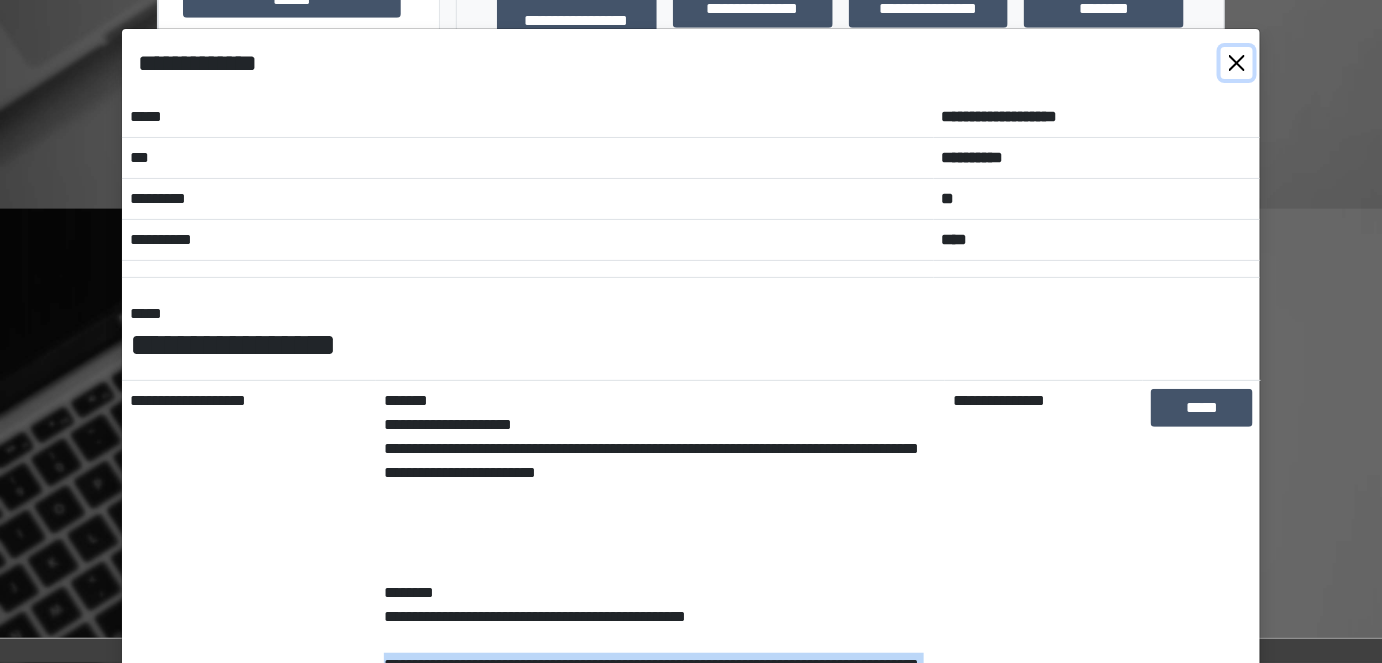 click at bounding box center (1237, 63) 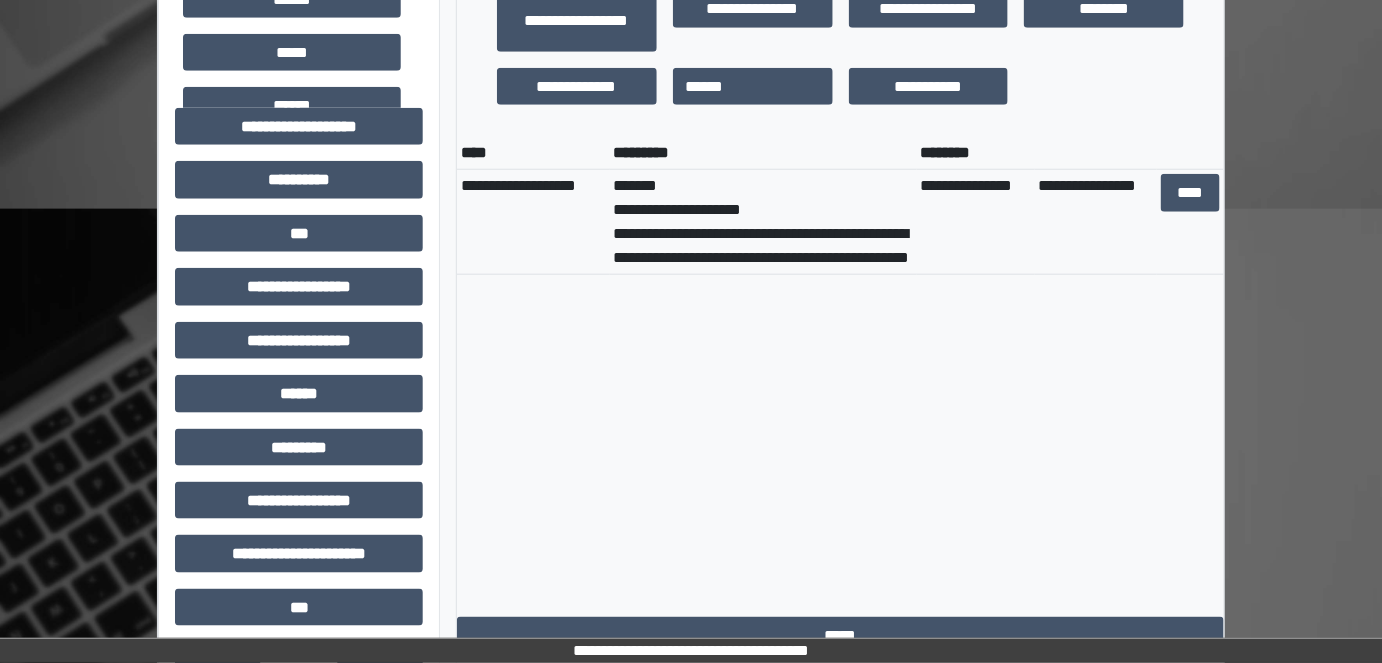 scroll, scrollTop: 0, scrollLeft: 0, axis: both 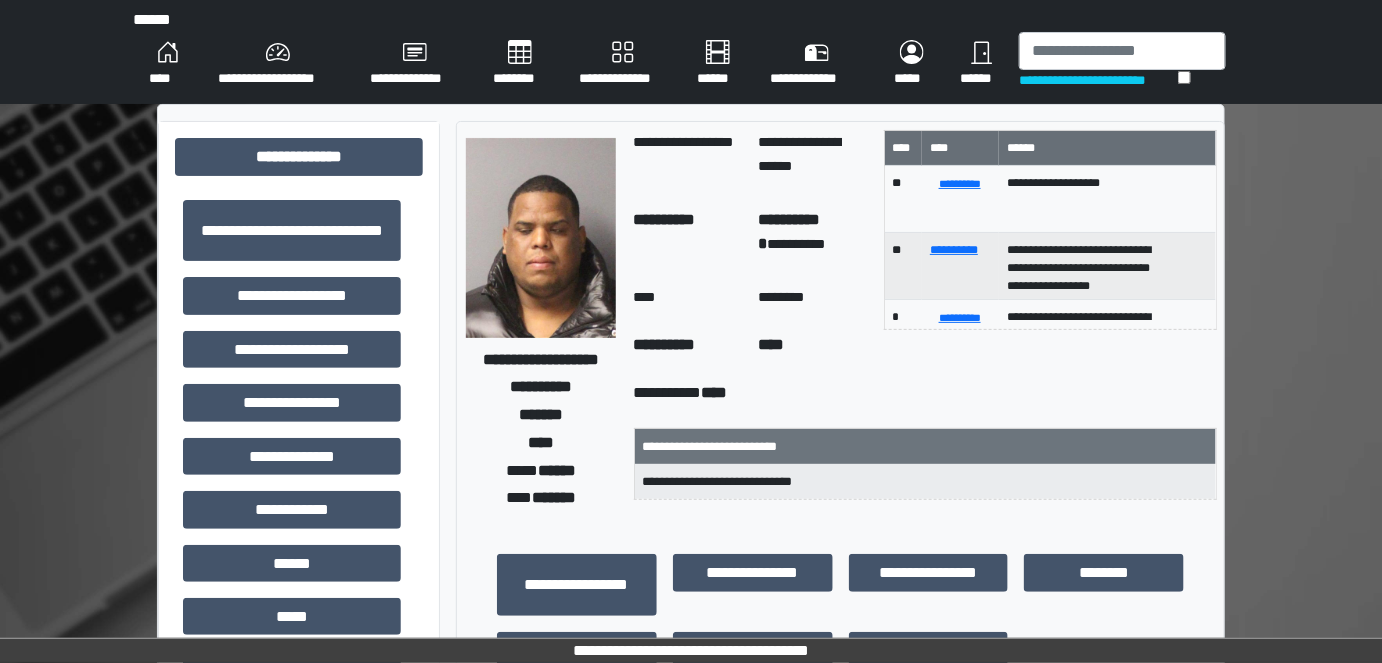 click on "********" at bounding box center (520, 64) 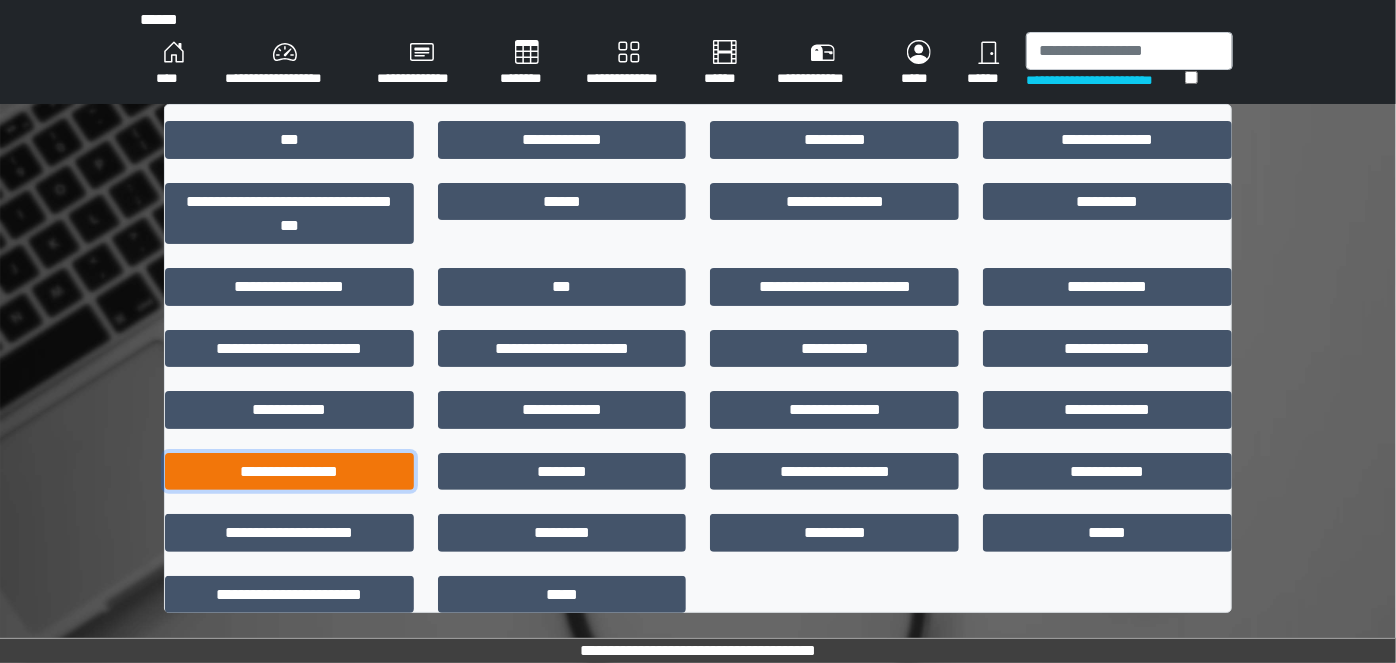 click on "**********" at bounding box center (289, 471) 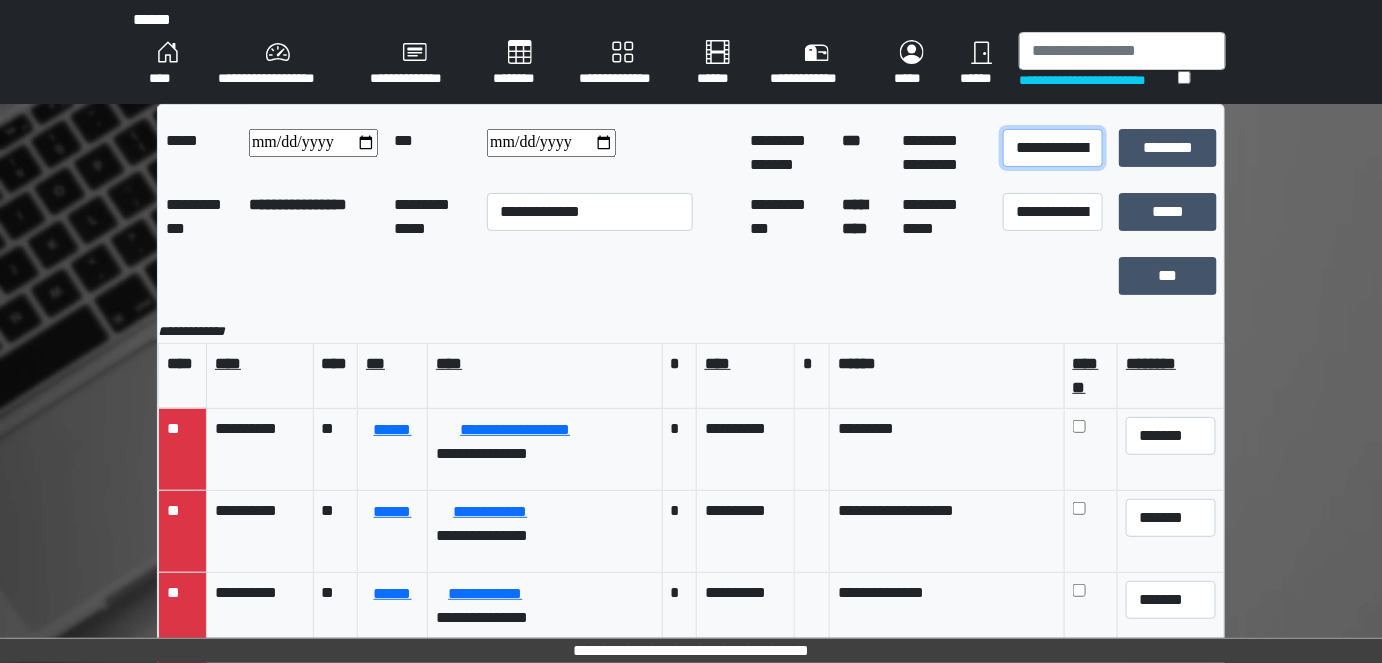 click on "**********" at bounding box center [1053, 148] 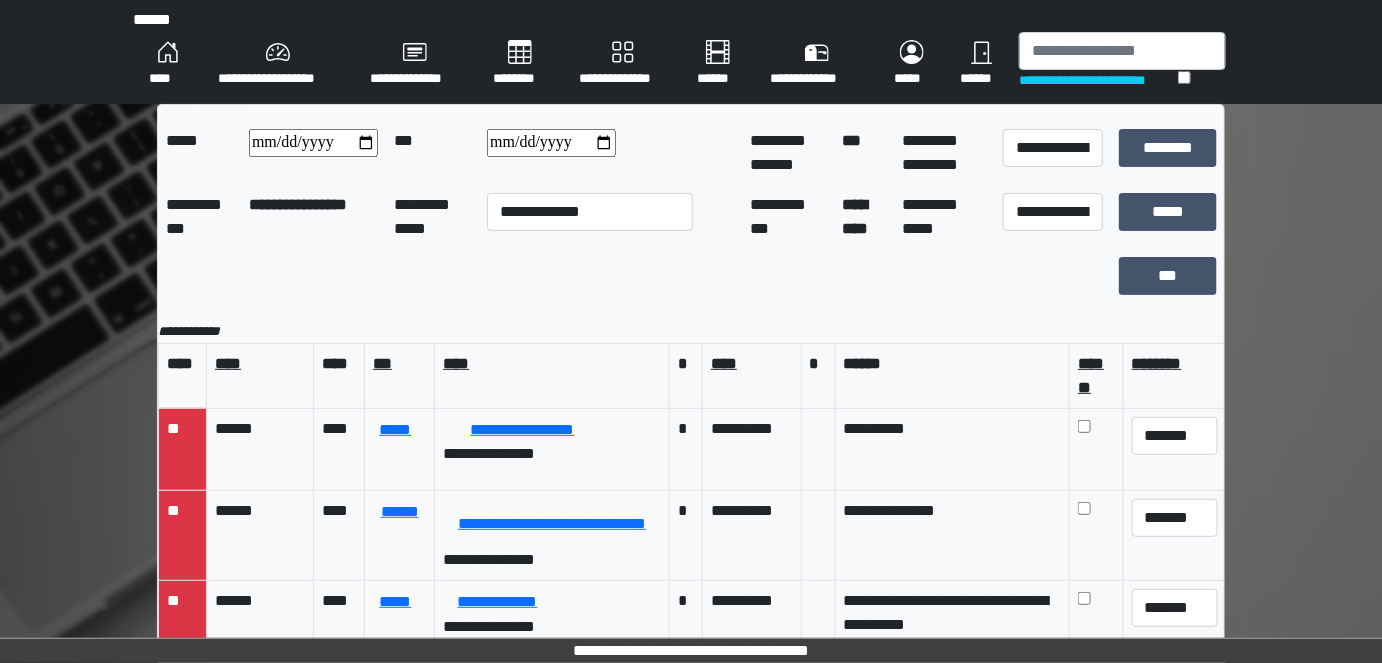 scroll, scrollTop: 194, scrollLeft: 0, axis: vertical 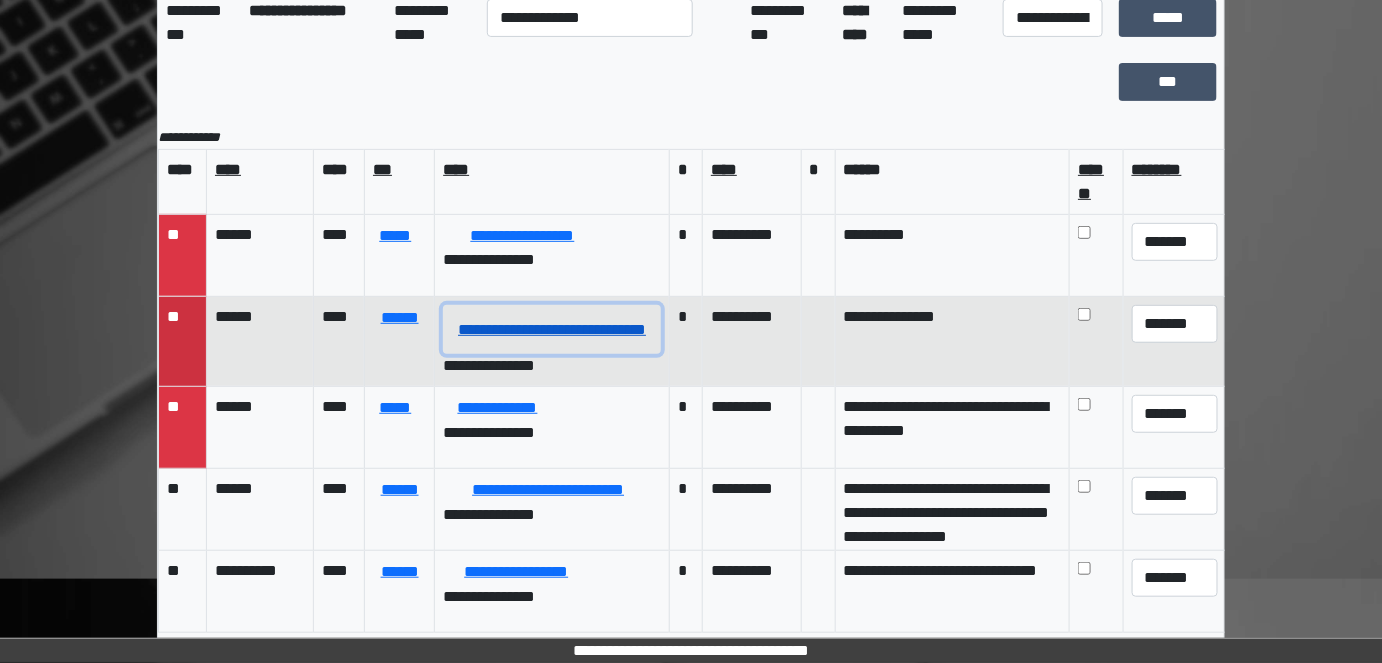 click on "**********" at bounding box center (552, 329) 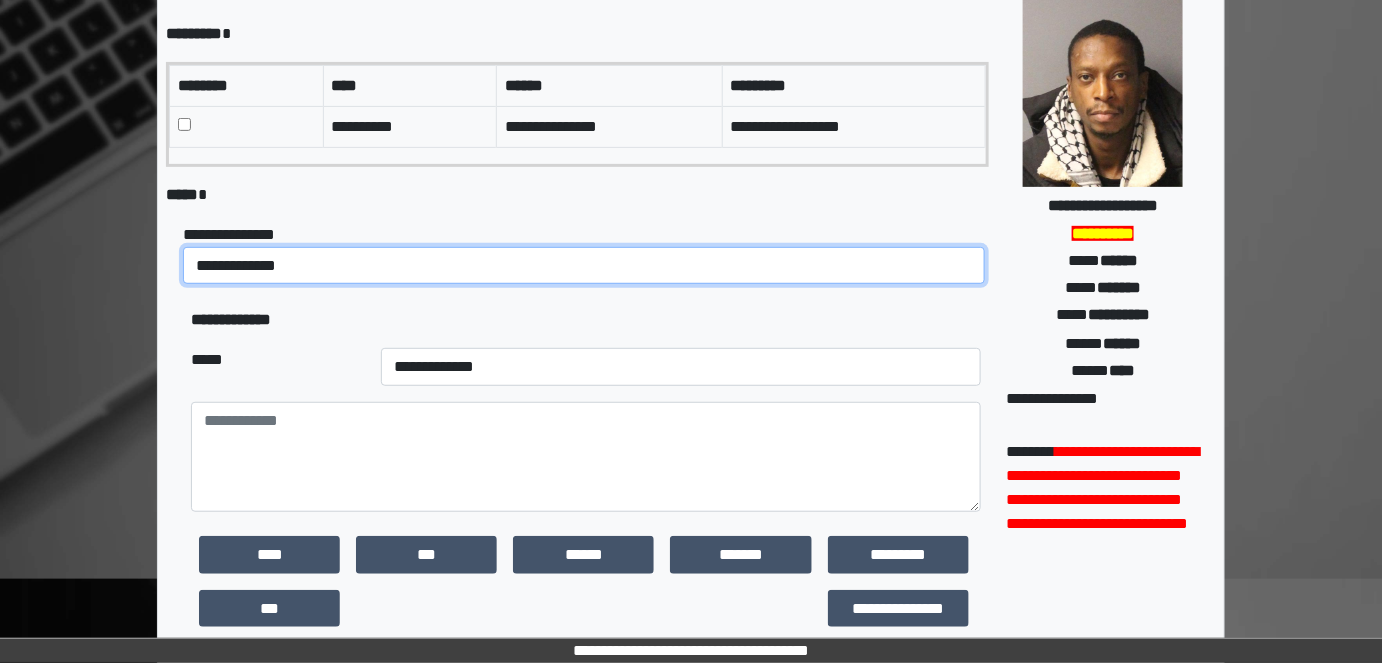 click on "**********" at bounding box center [584, 265] 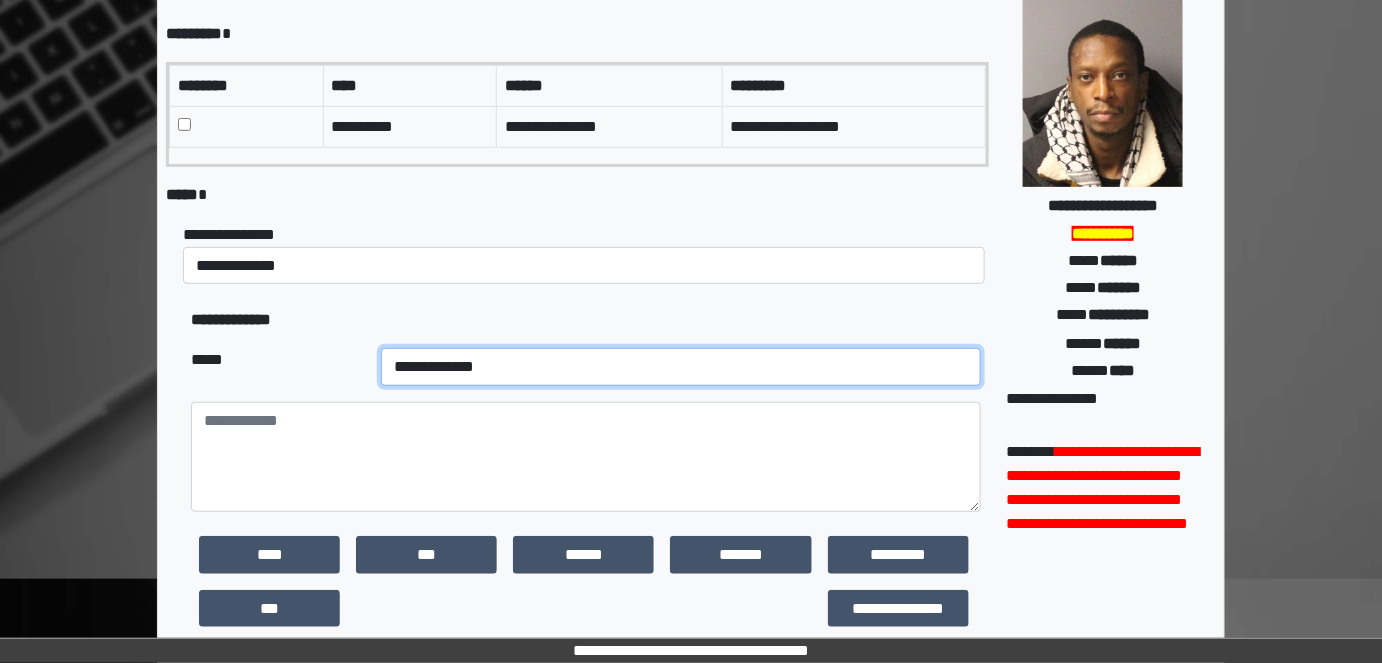 click on "**********" at bounding box center [681, 367] 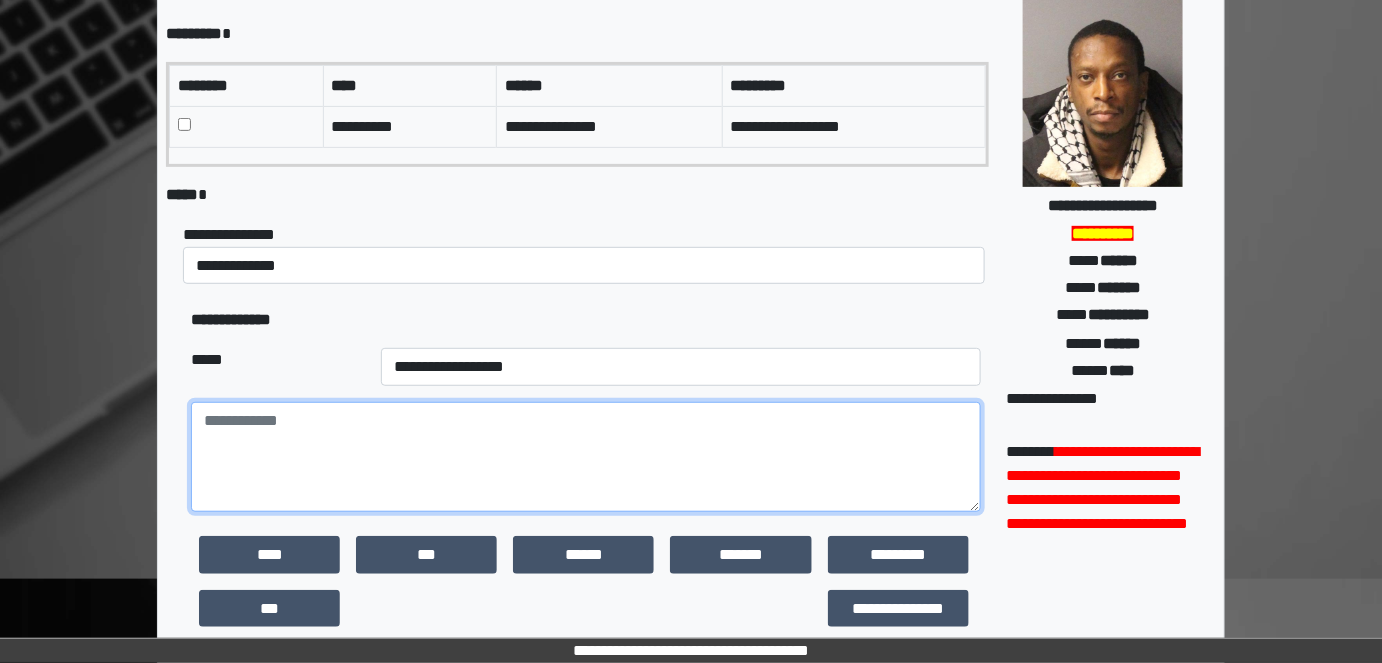click at bounding box center (586, 457) 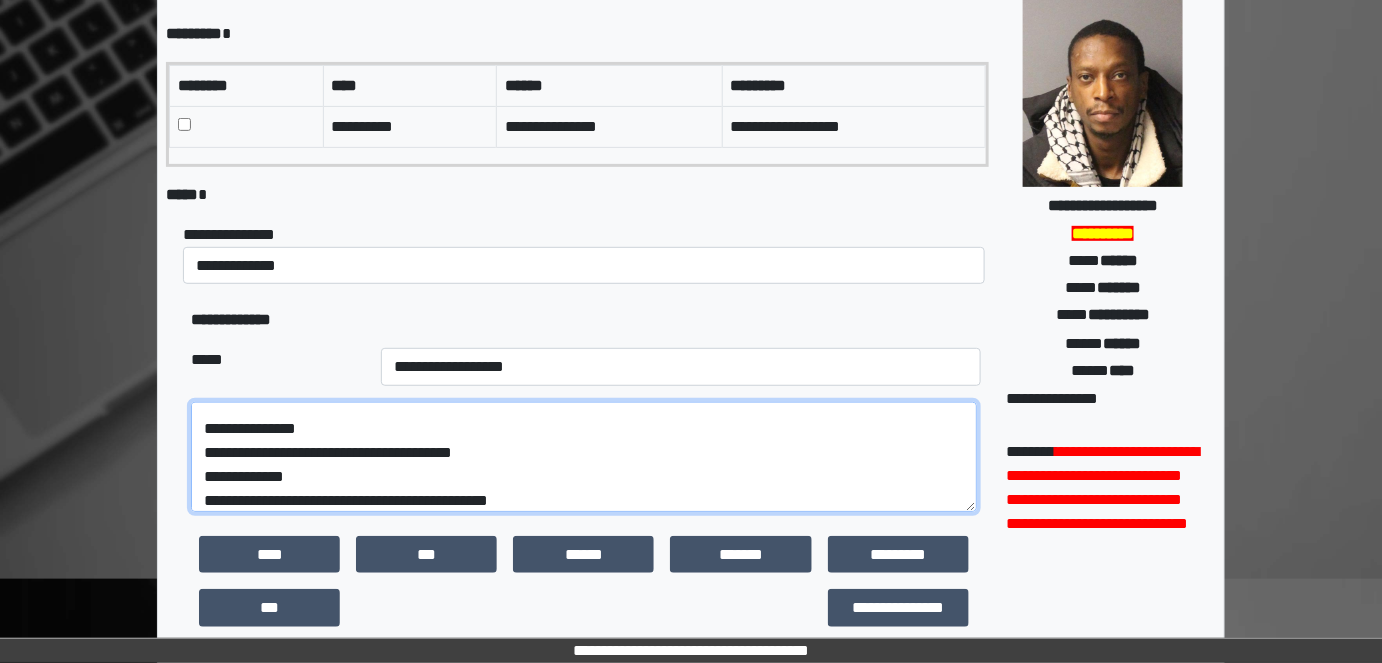 scroll, scrollTop: 0, scrollLeft: 0, axis: both 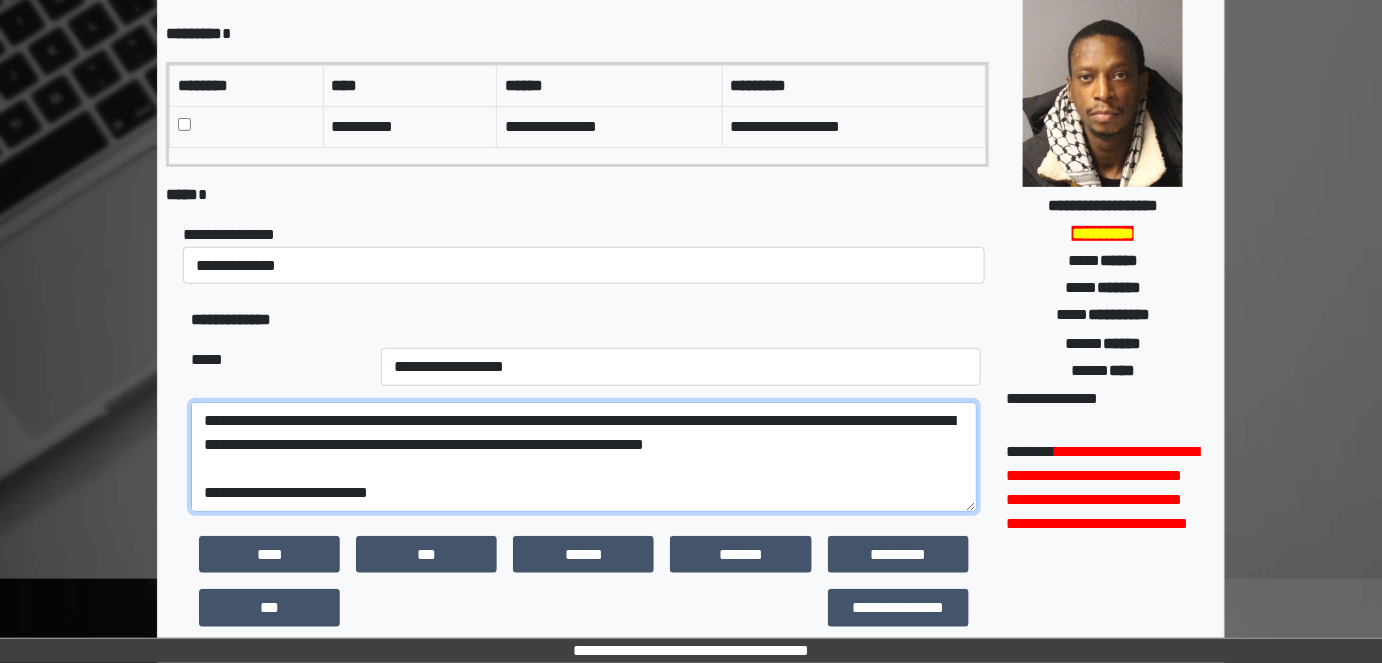 drag, startPoint x: 295, startPoint y: 417, endPoint x: 889, endPoint y: 458, distance: 595.4133 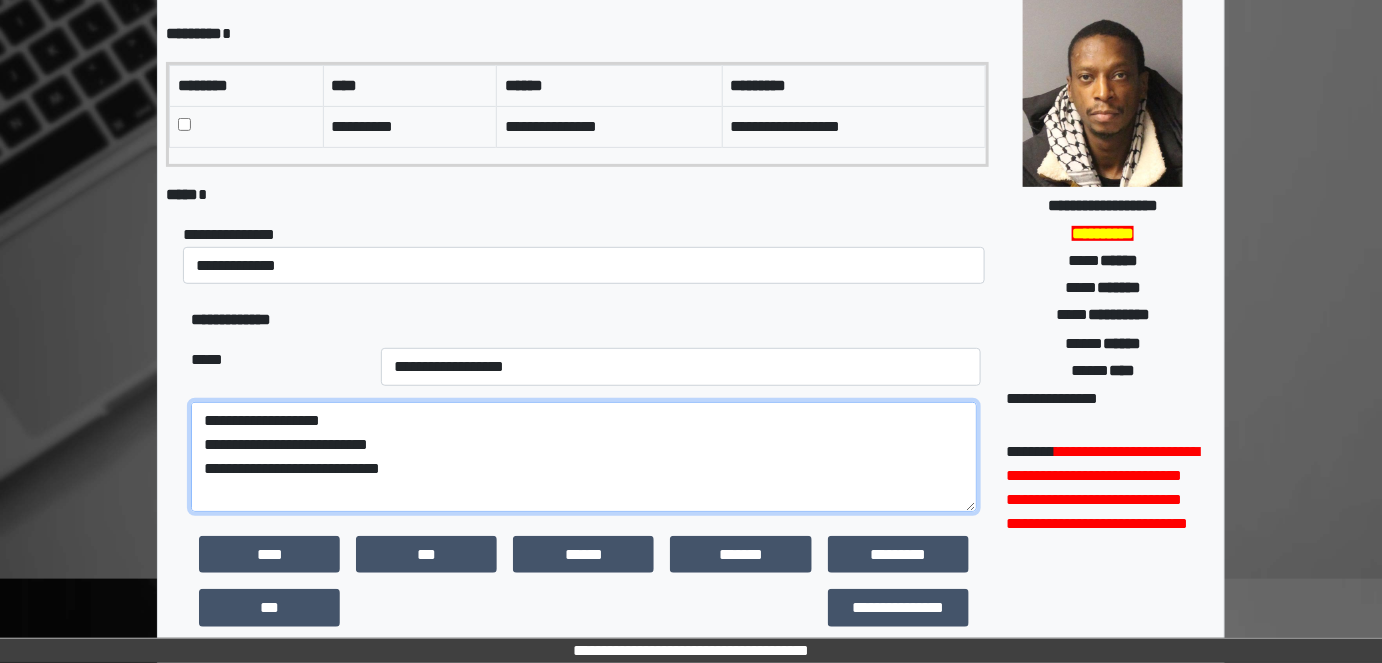 click on "**********" at bounding box center [584, 456] 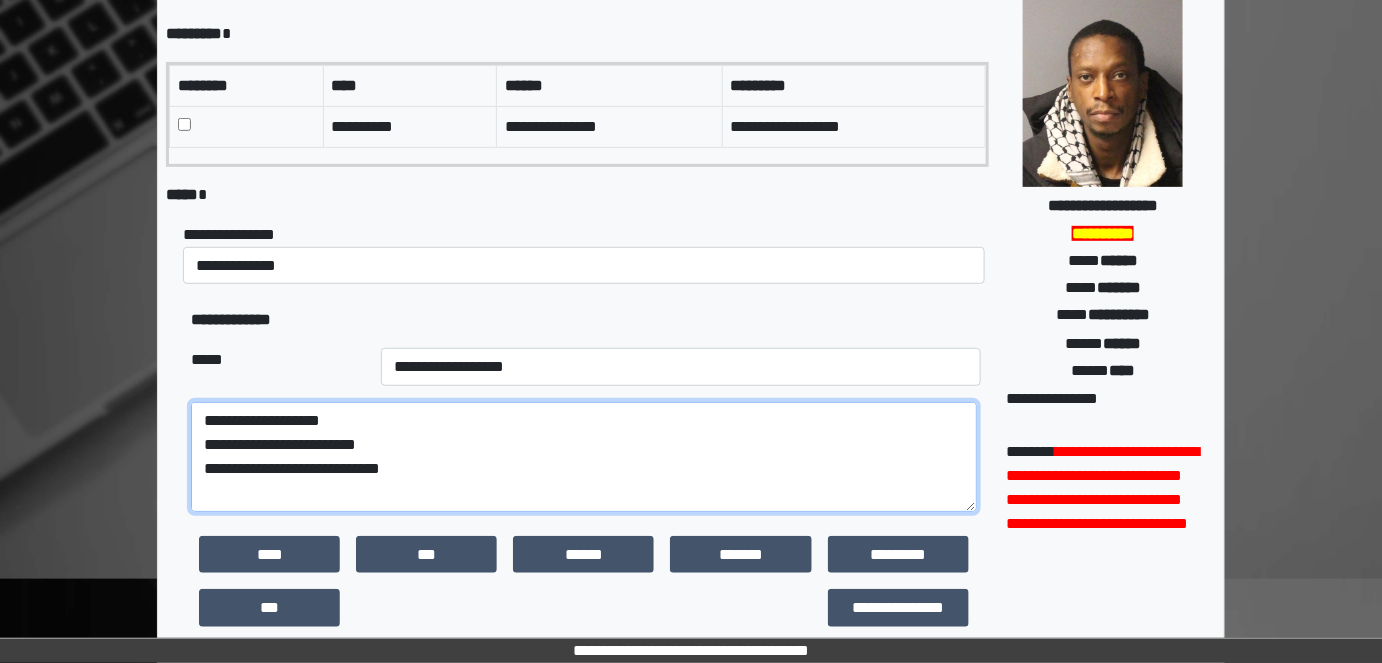 click on "**********" at bounding box center [584, 456] 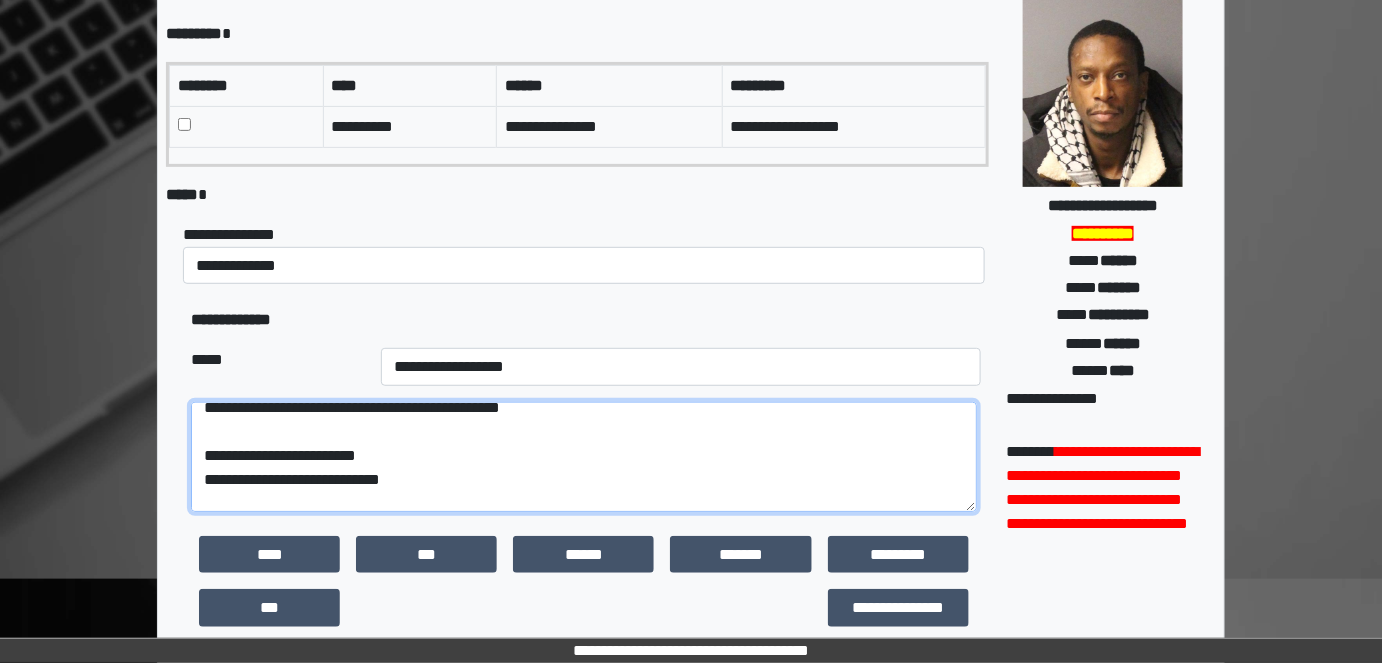 scroll, scrollTop: 72, scrollLeft: 0, axis: vertical 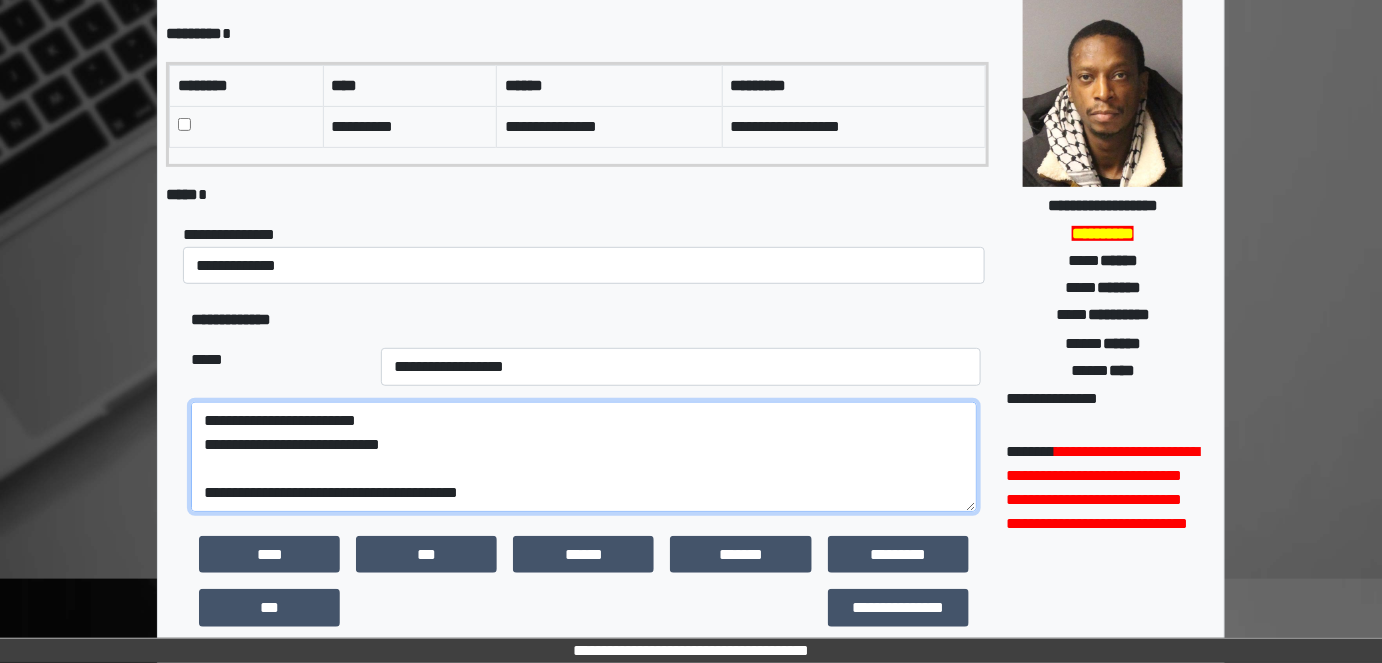 click on "**********" at bounding box center [584, 456] 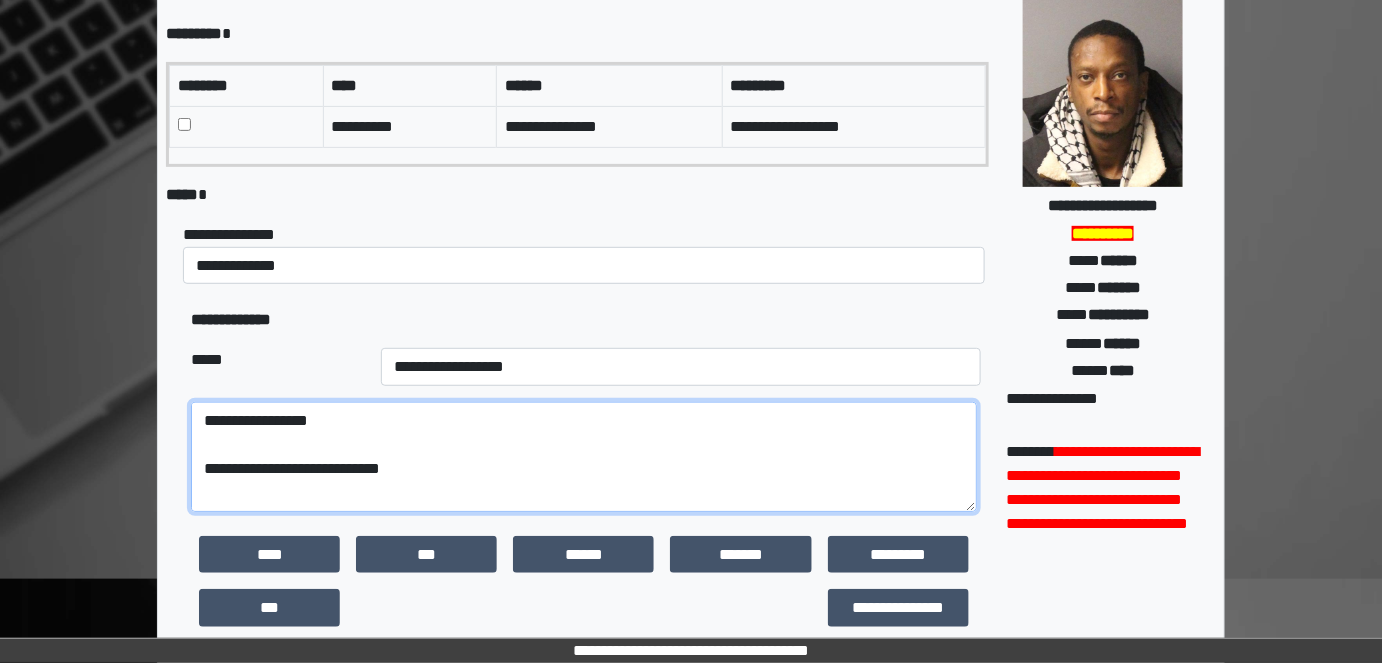 scroll, scrollTop: 96, scrollLeft: 0, axis: vertical 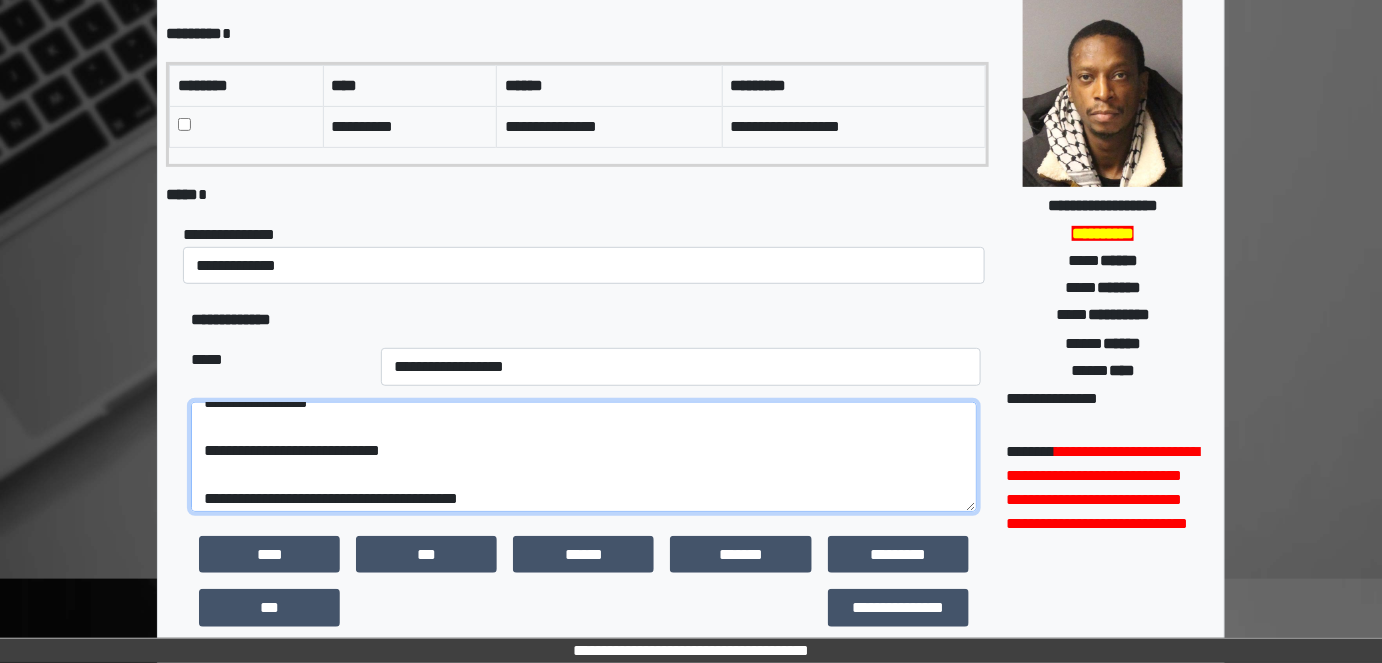 click on "**********" at bounding box center [584, 456] 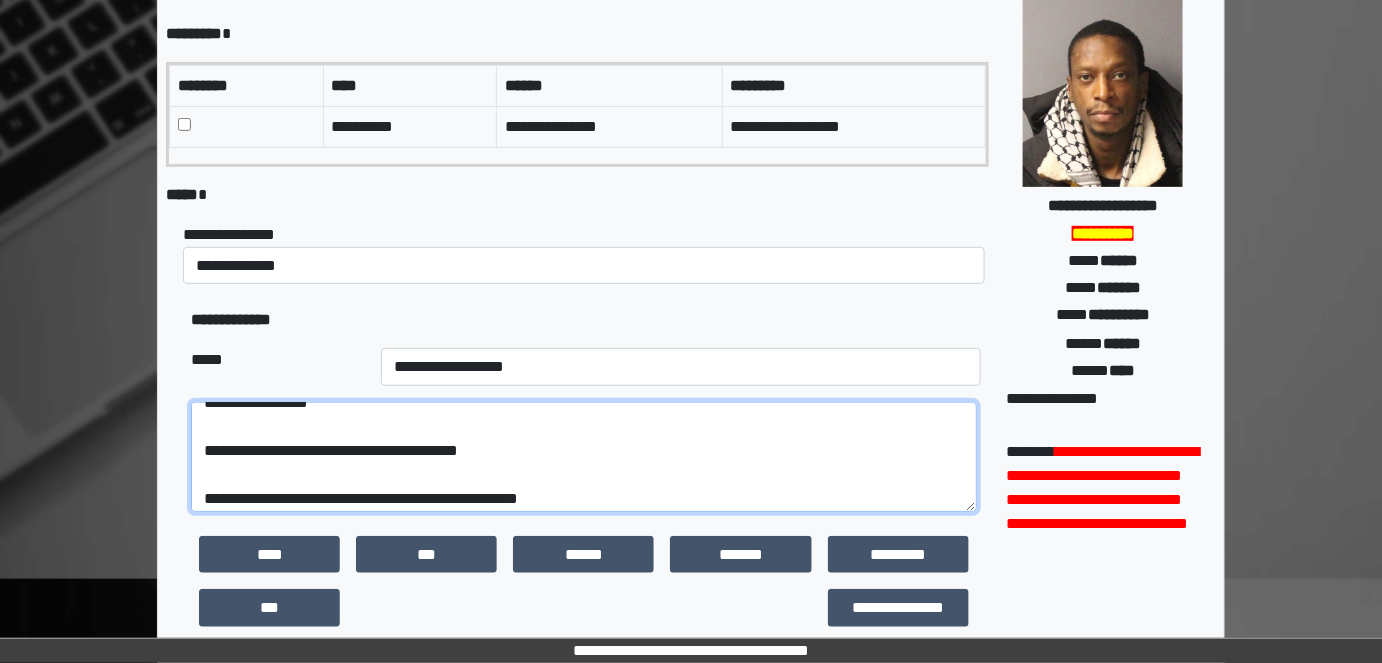 click on "**********" at bounding box center (584, 456) 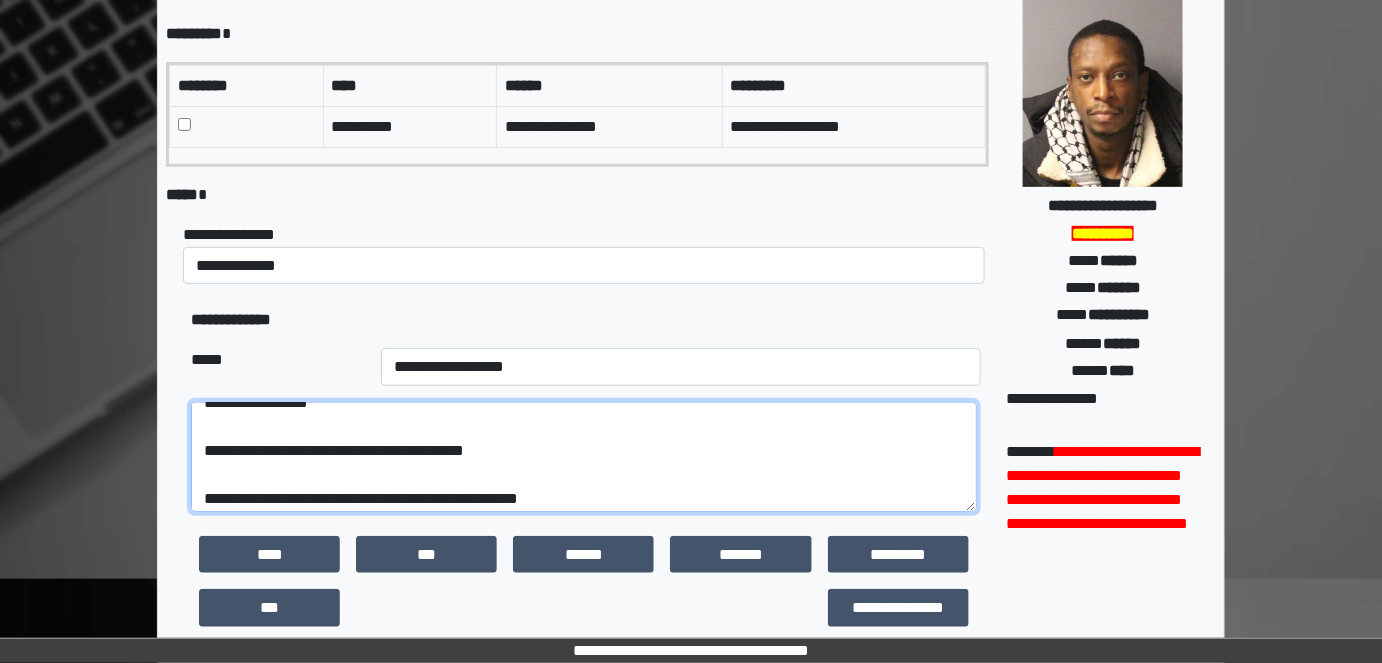 click on "**********" at bounding box center (584, 456) 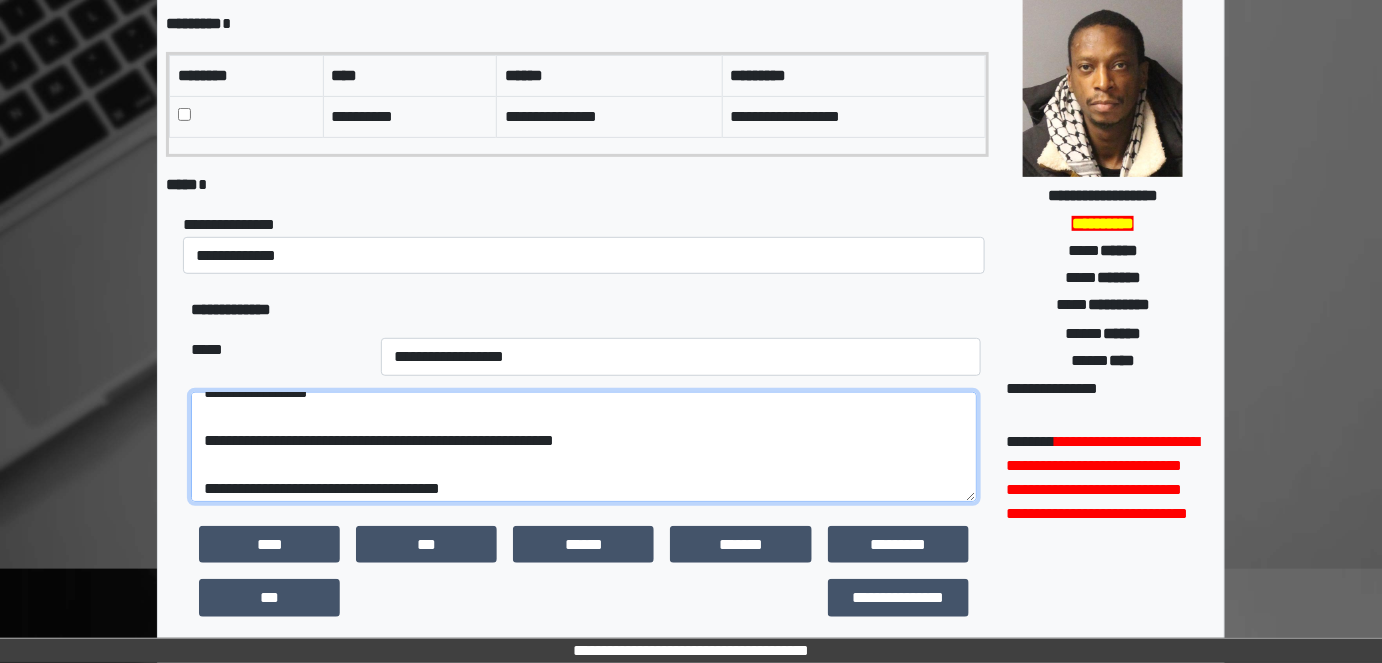 scroll, scrollTop: 450, scrollLeft: 0, axis: vertical 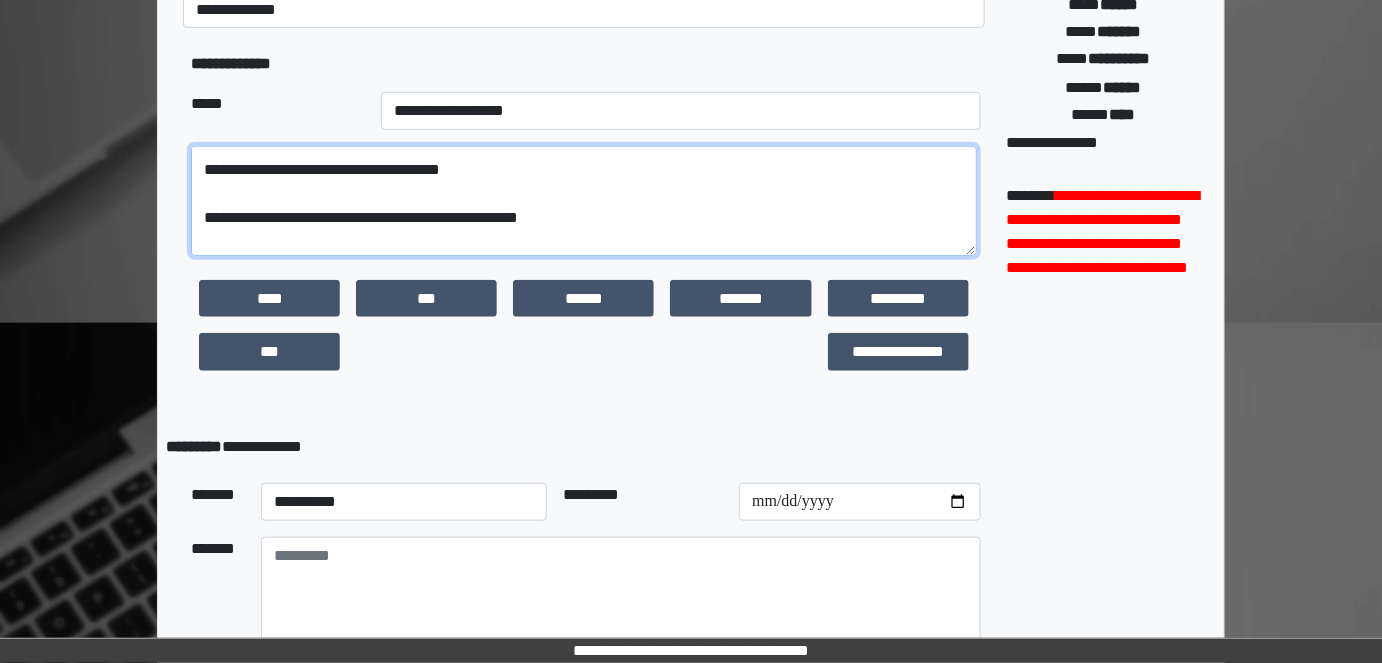 drag, startPoint x: 563, startPoint y: 214, endPoint x: 236, endPoint y: 198, distance: 327.3912 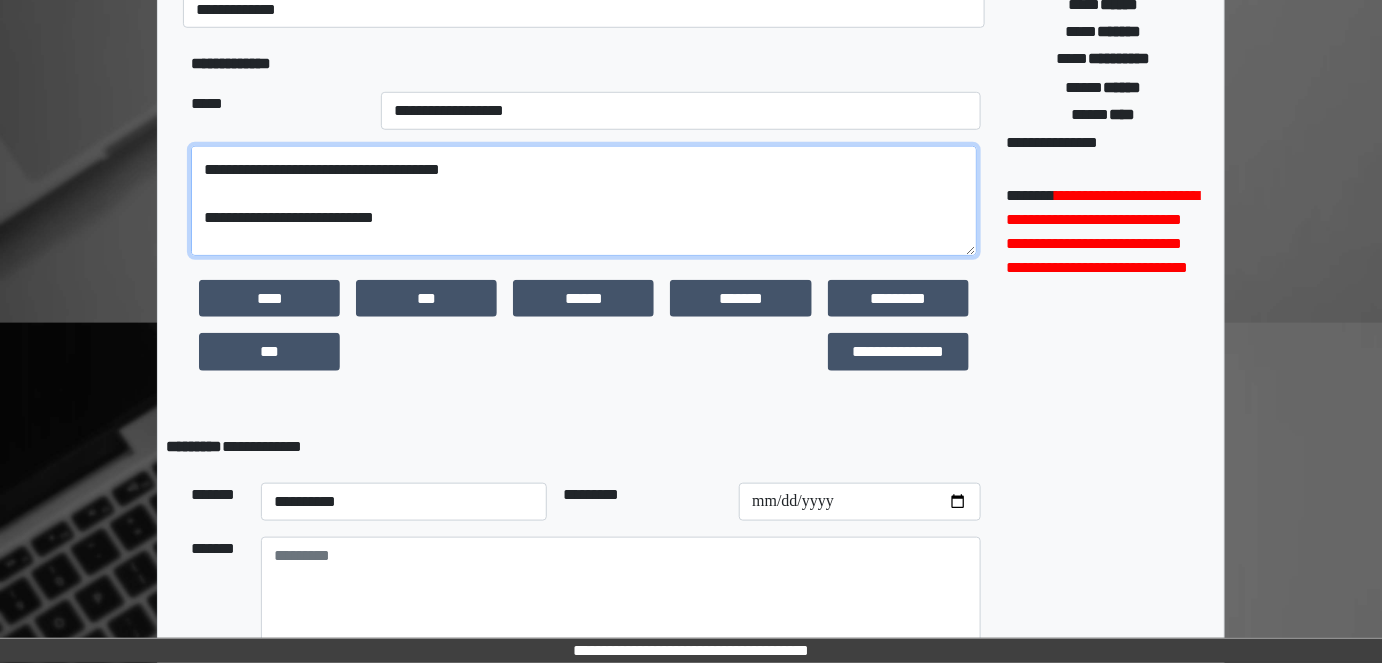 scroll, scrollTop: 200, scrollLeft: 0, axis: vertical 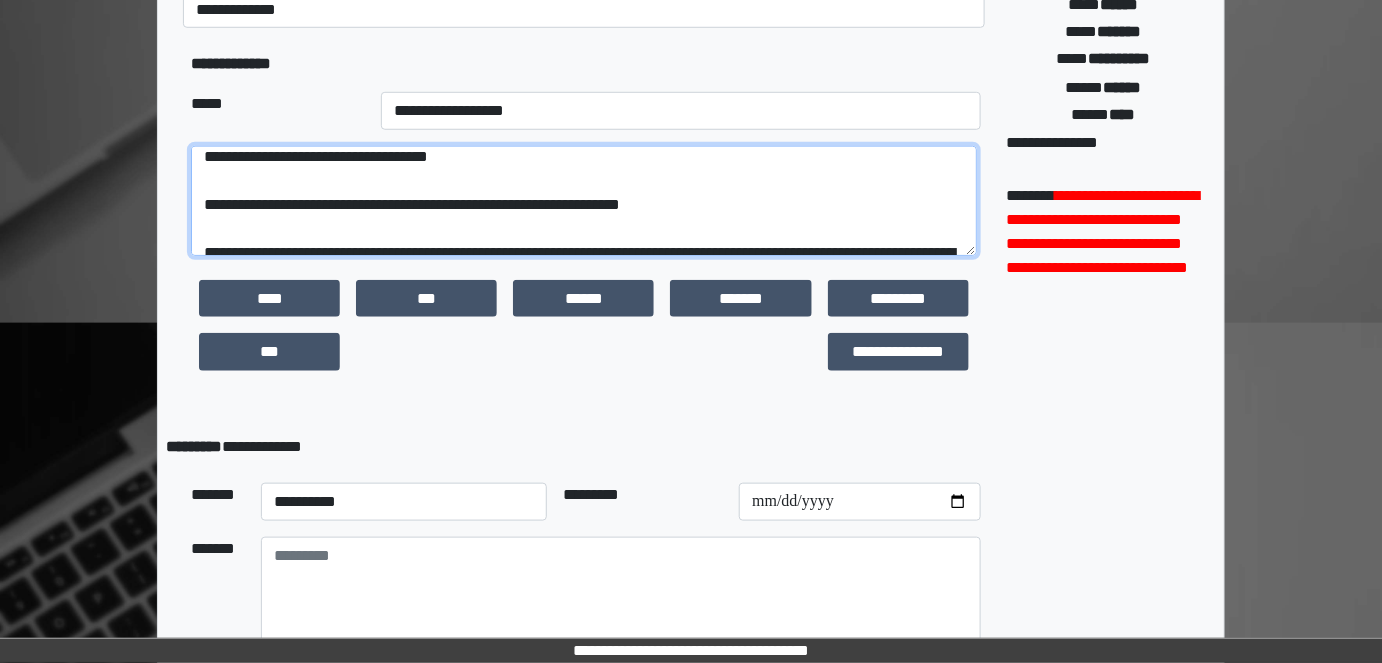 click on "**********" at bounding box center (584, 200) 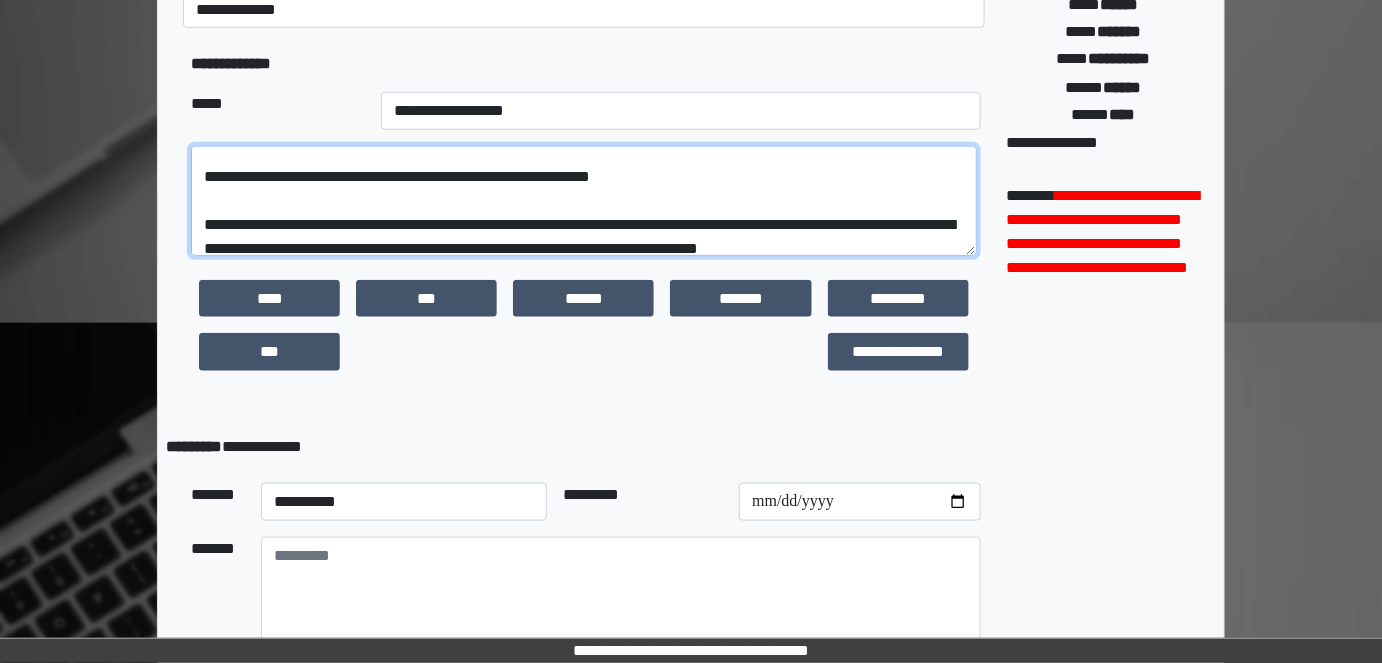 scroll, scrollTop: 309, scrollLeft: 0, axis: vertical 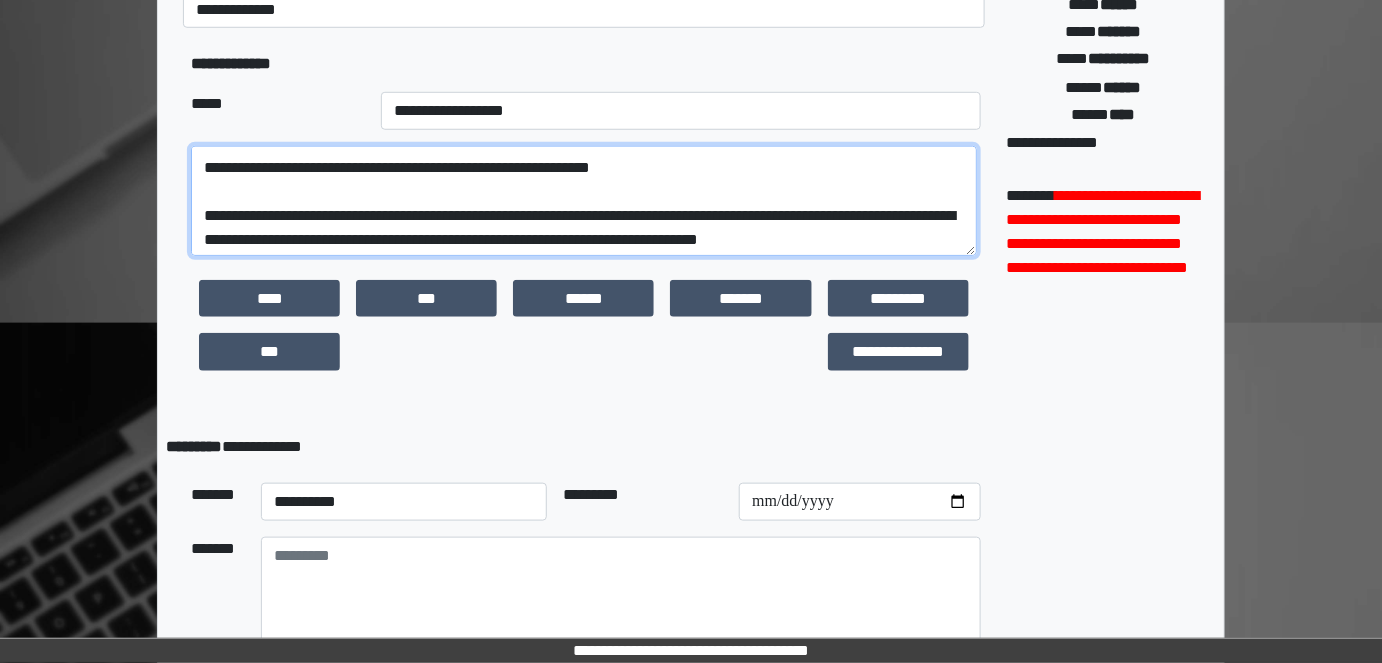 click on "**********" at bounding box center [584, 200] 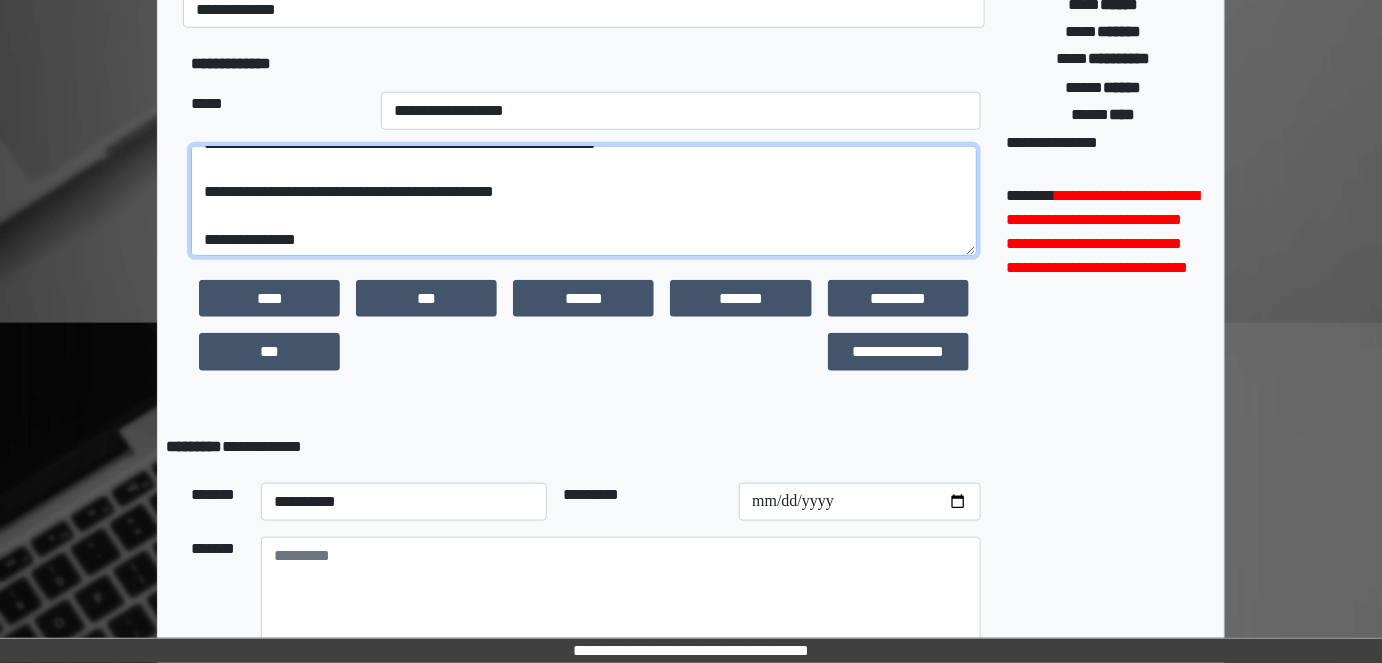 scroll, scrollTop: 418, scrollLeft: 0, axis: vertical 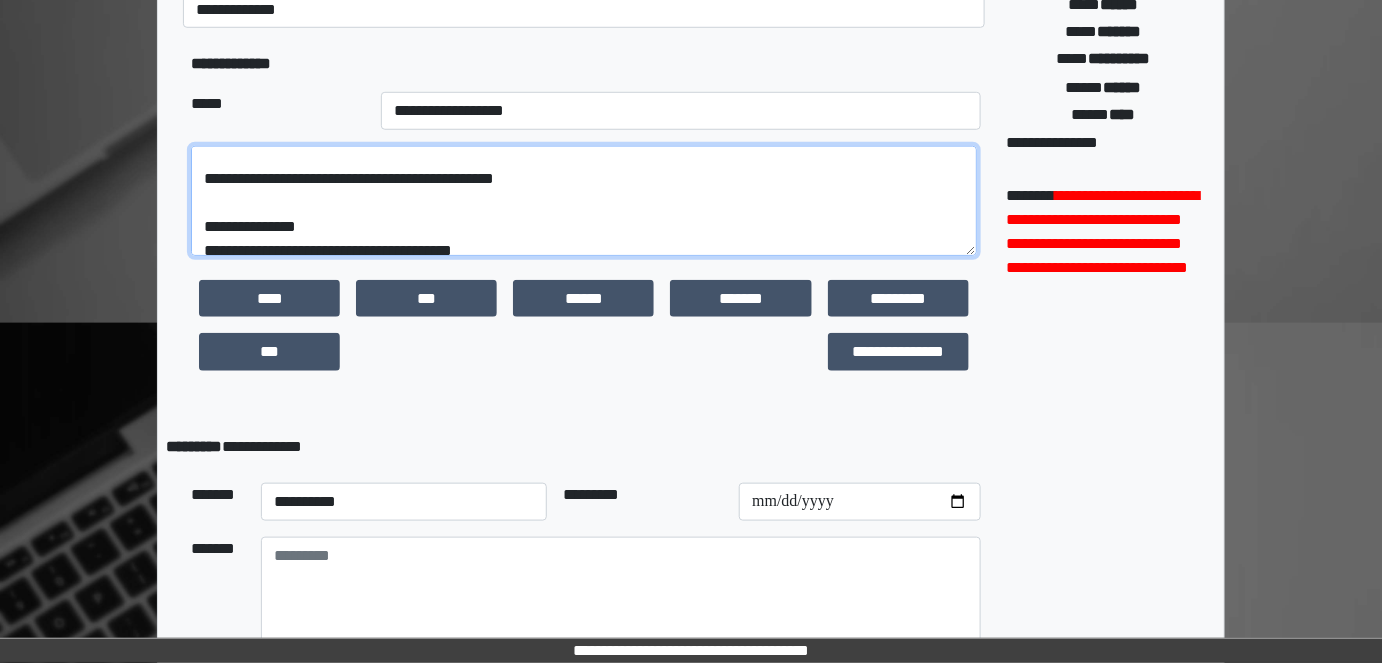 click on "**********" at bounding box center [584, 200] 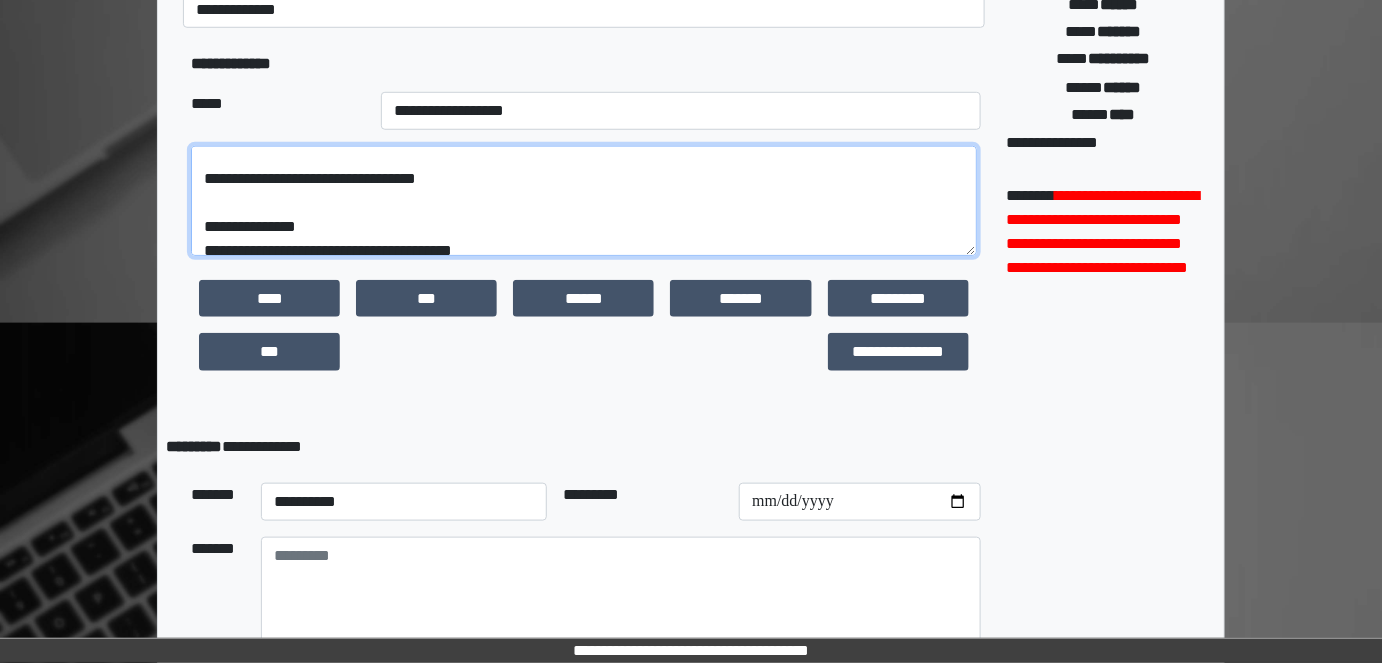 scroll, scrollTop: 454, scrollLeft: 0, axis: vertical 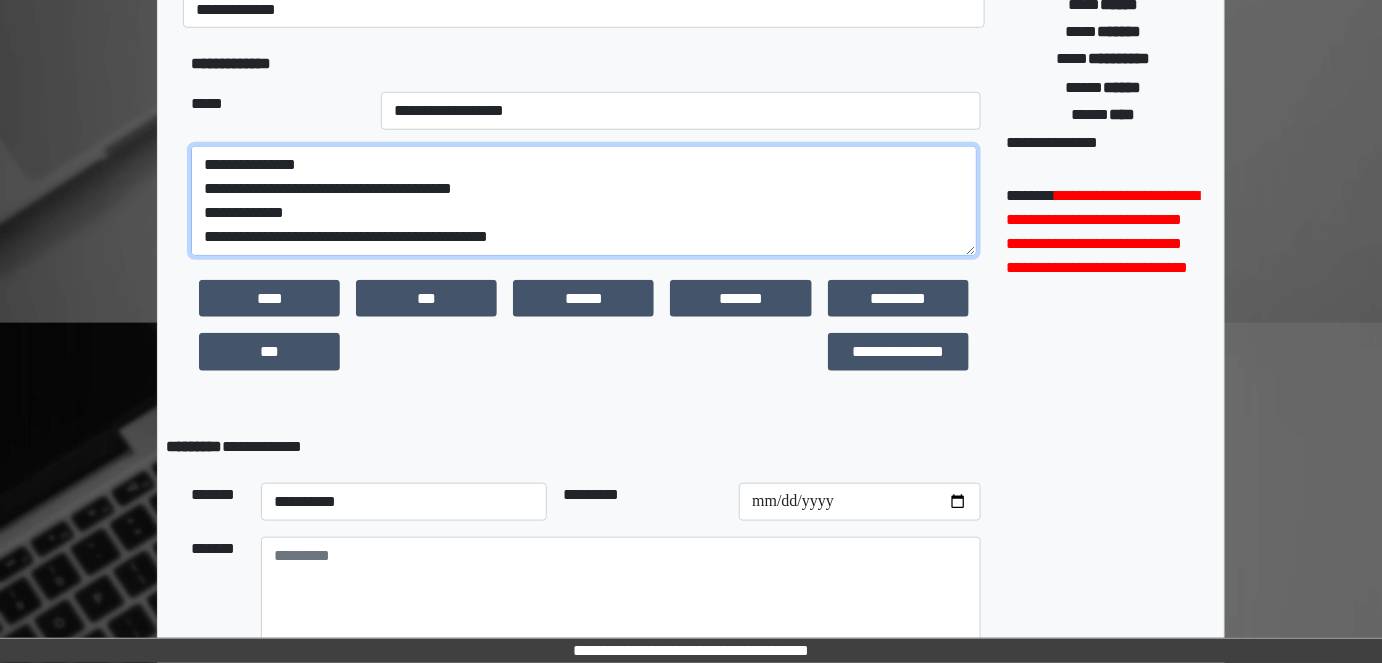 type on "**********" 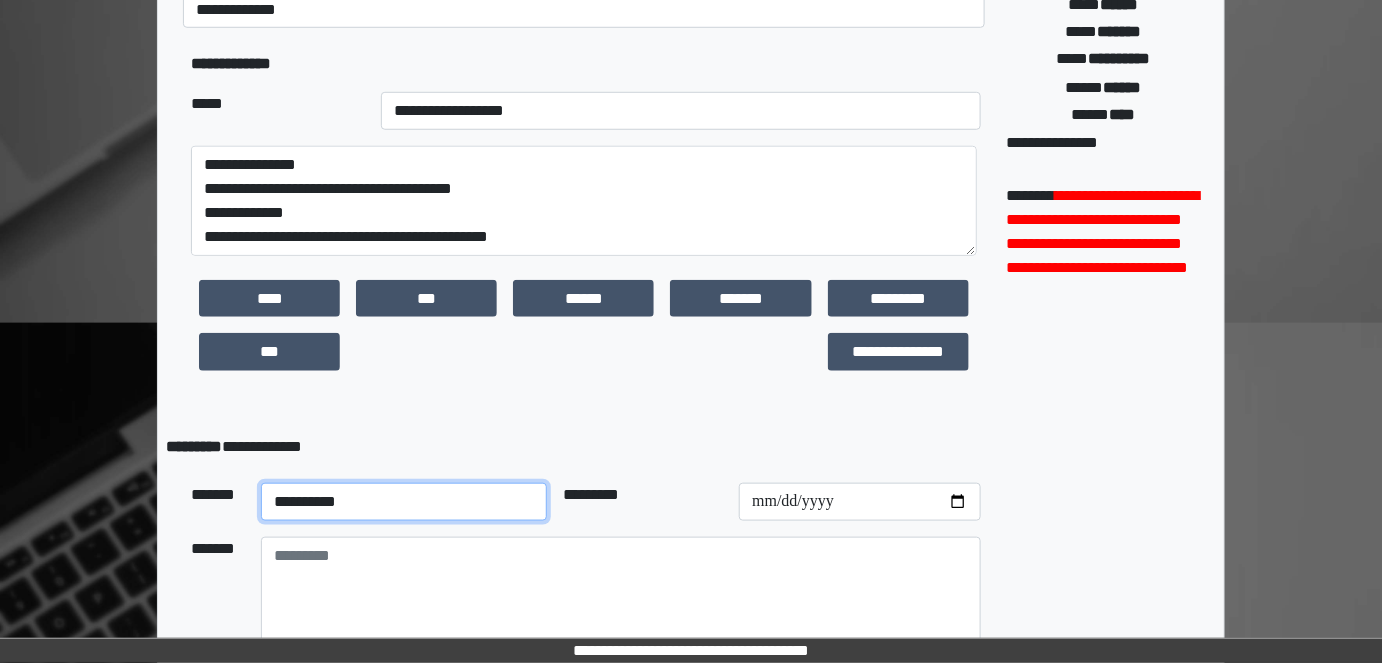 click on "**********" at bounding box center (404, 502) 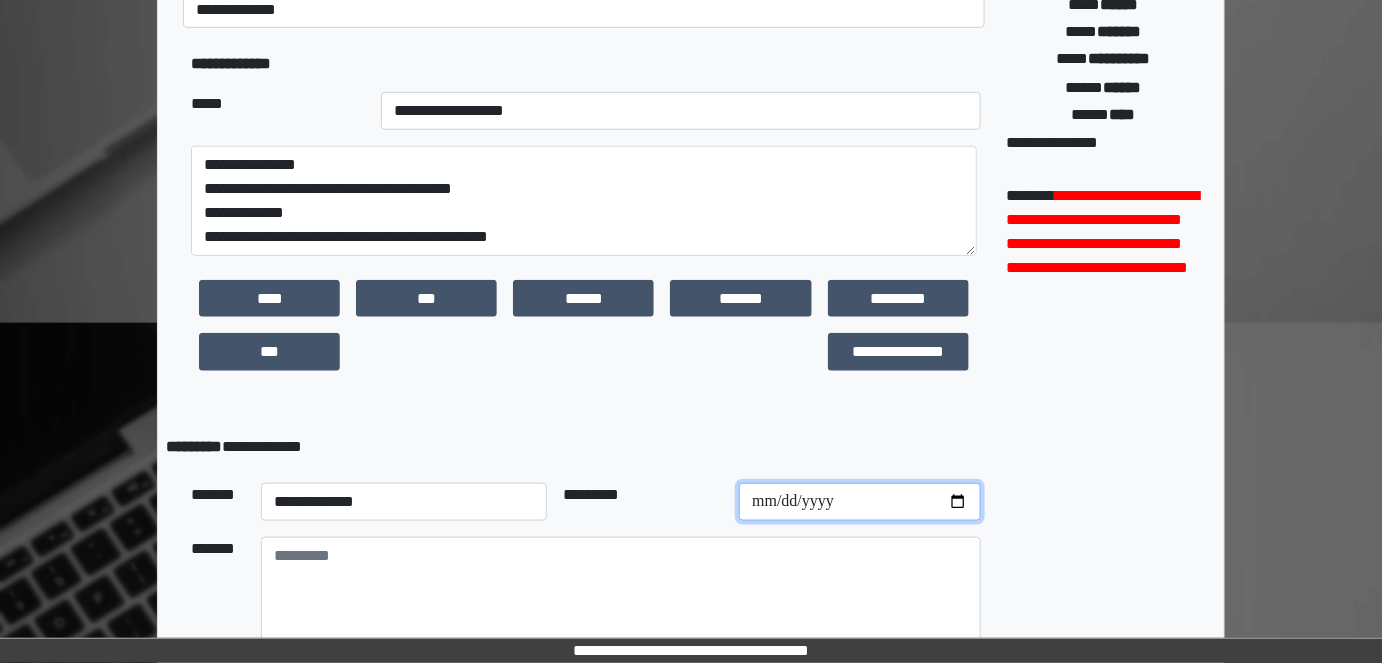 click at bounding box center [860, 502] 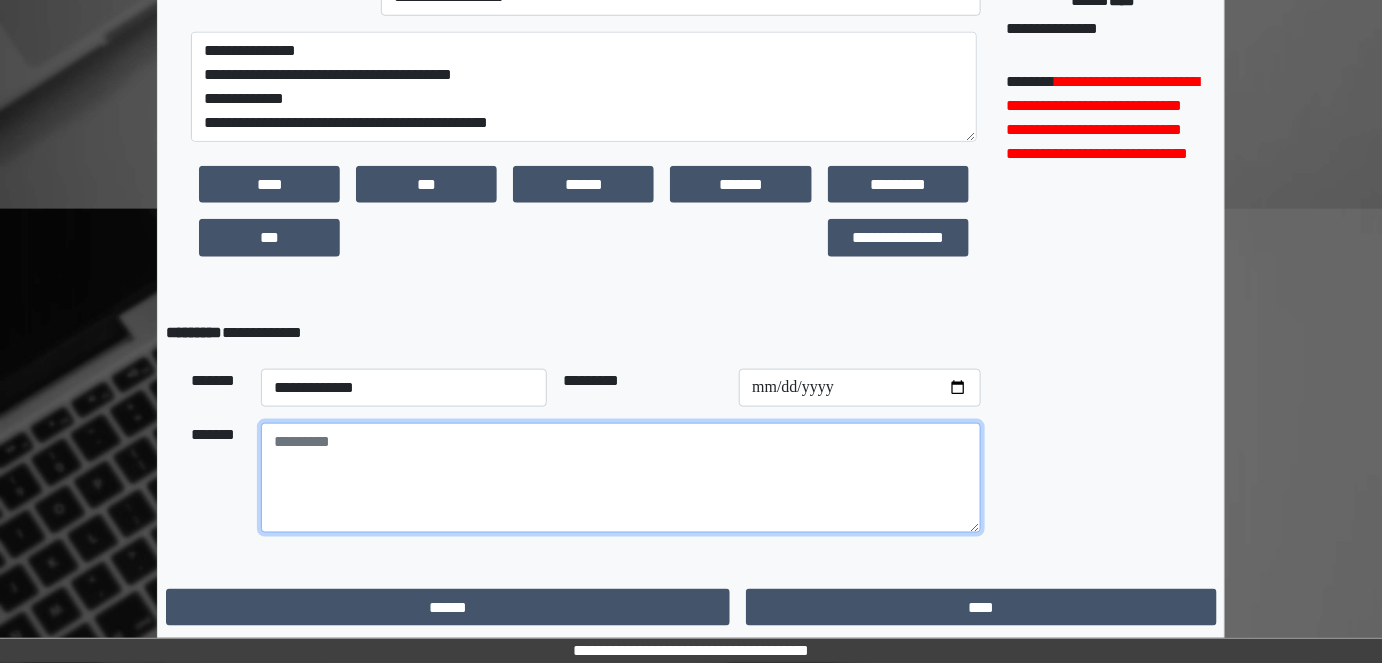 click at bounding box center [621, 478] 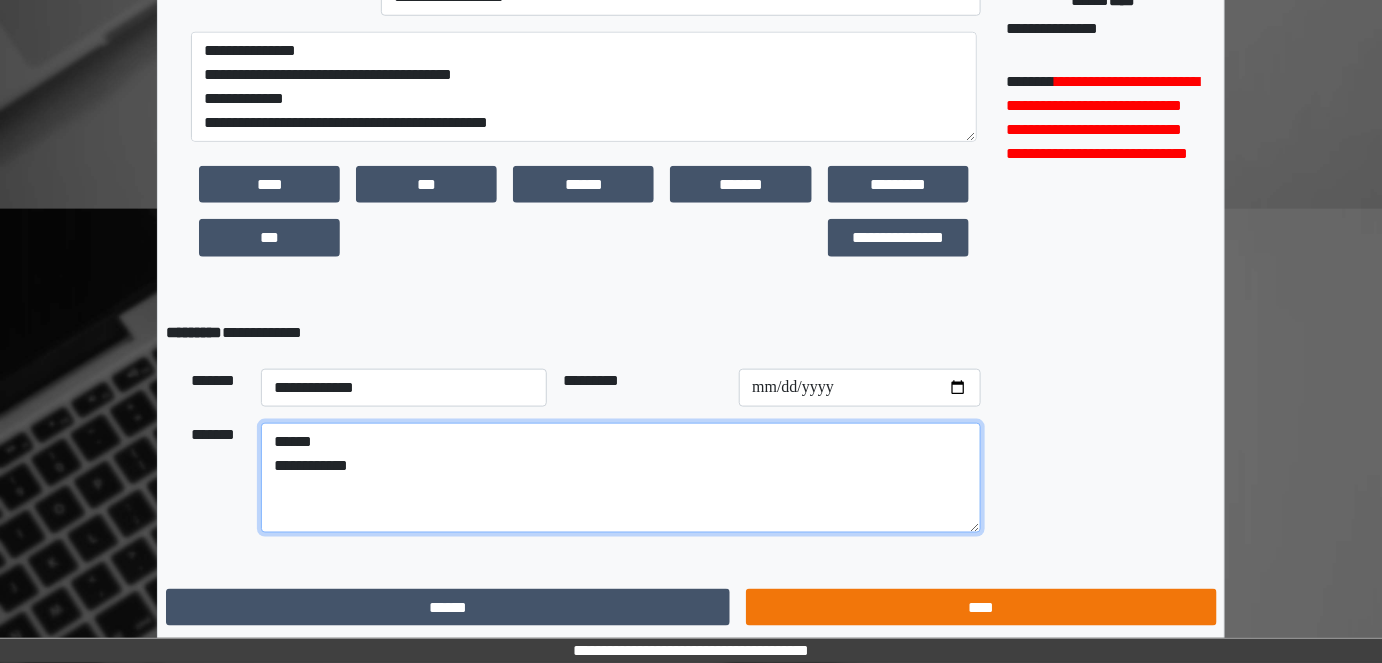 type on "**********" 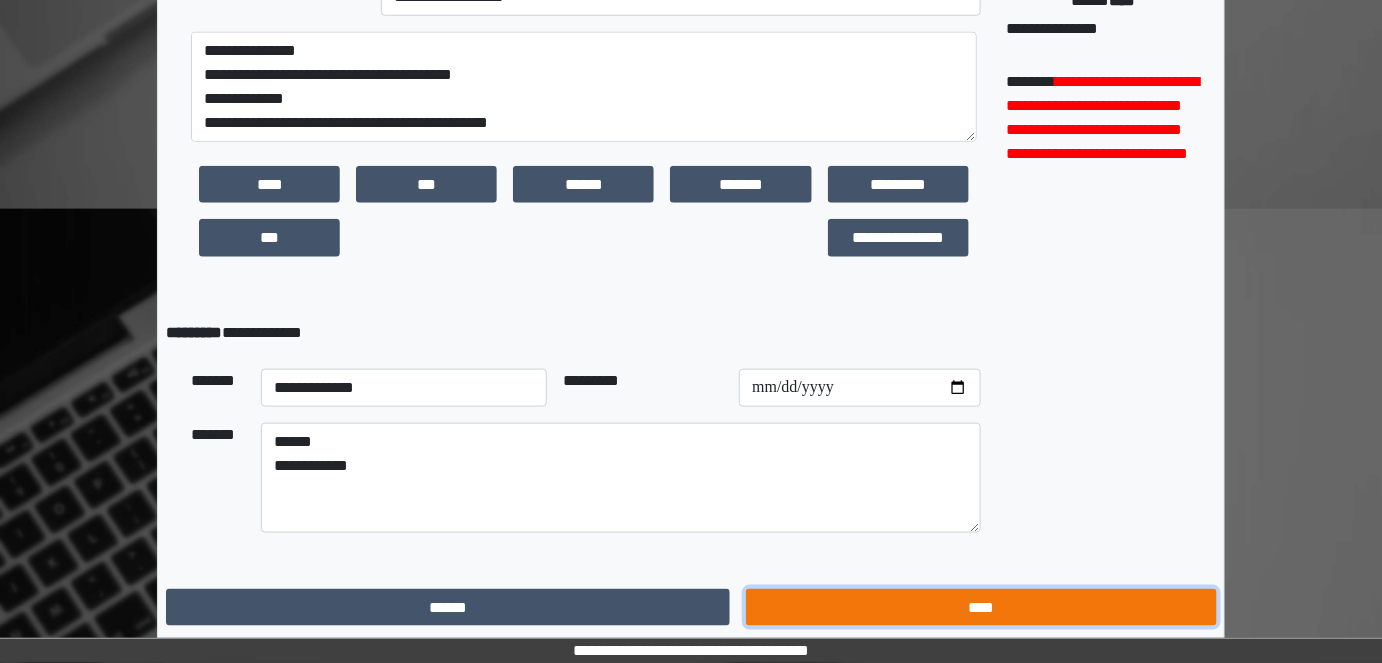 click on "****" at bounding box center [981, 607] 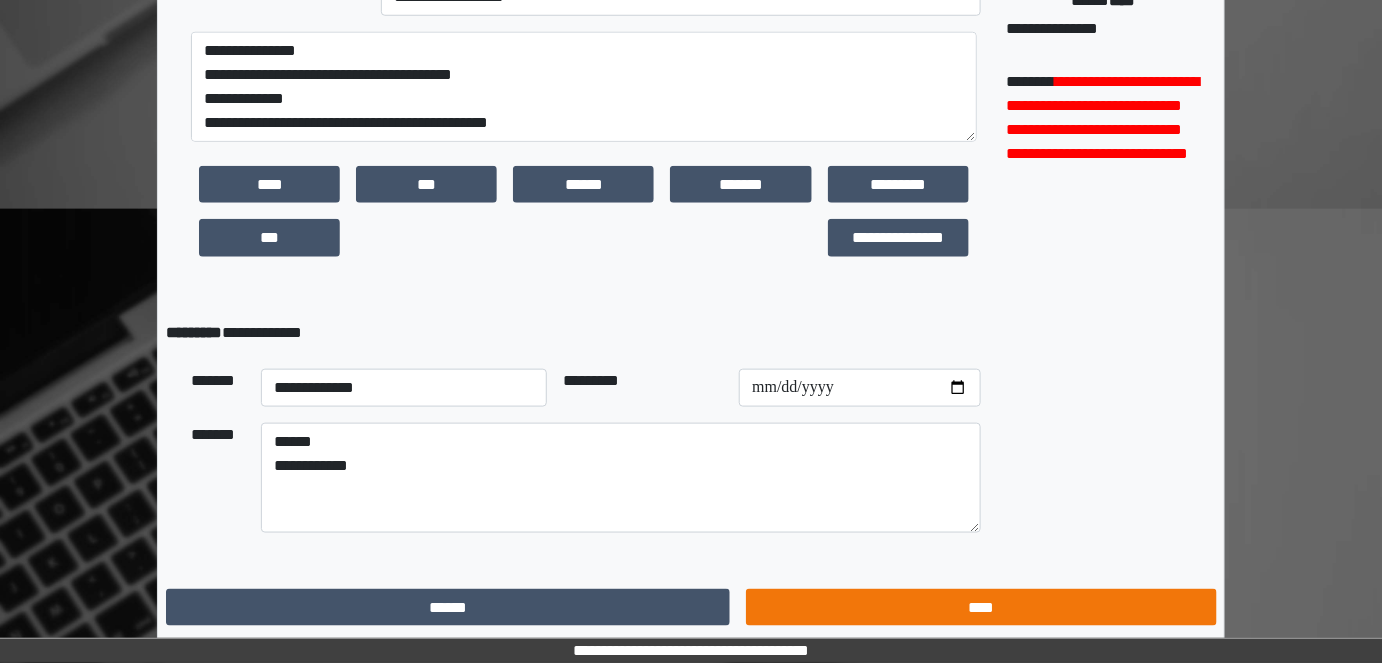 scroll, scrollTop: 0, scrollLeft: 0, axis: both 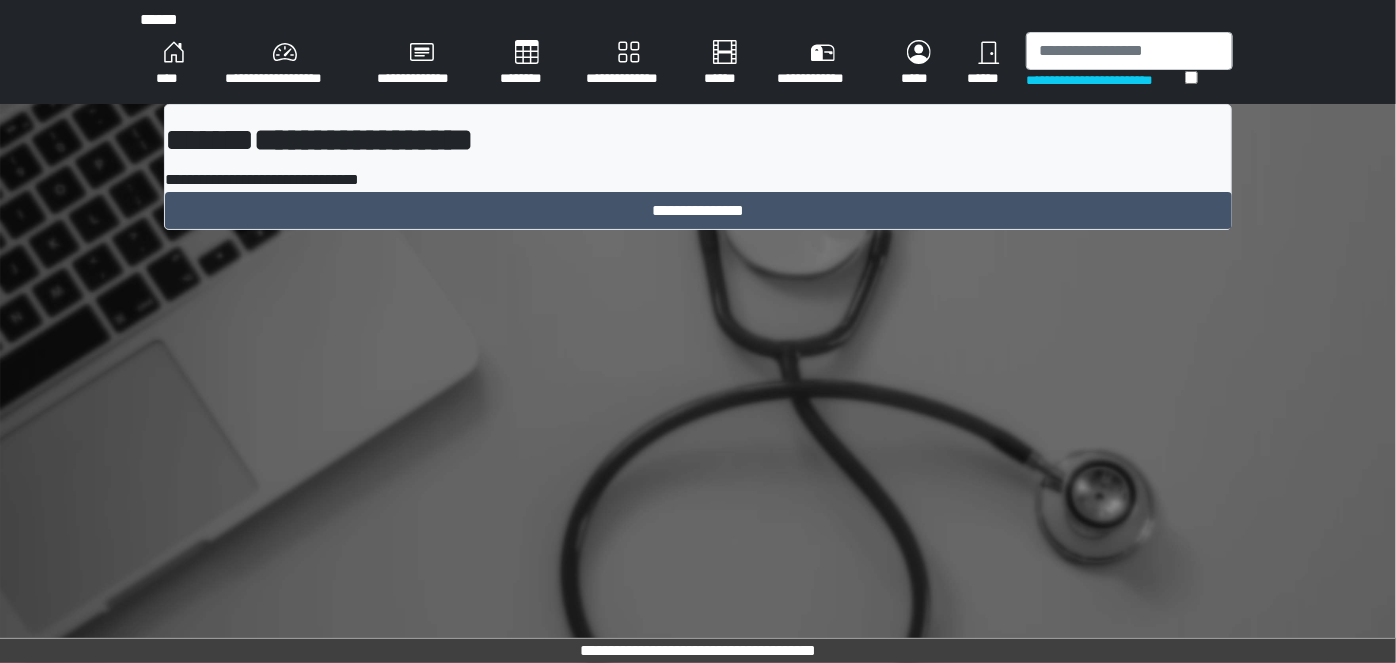 click on "********" at bounding box center [527, 64] 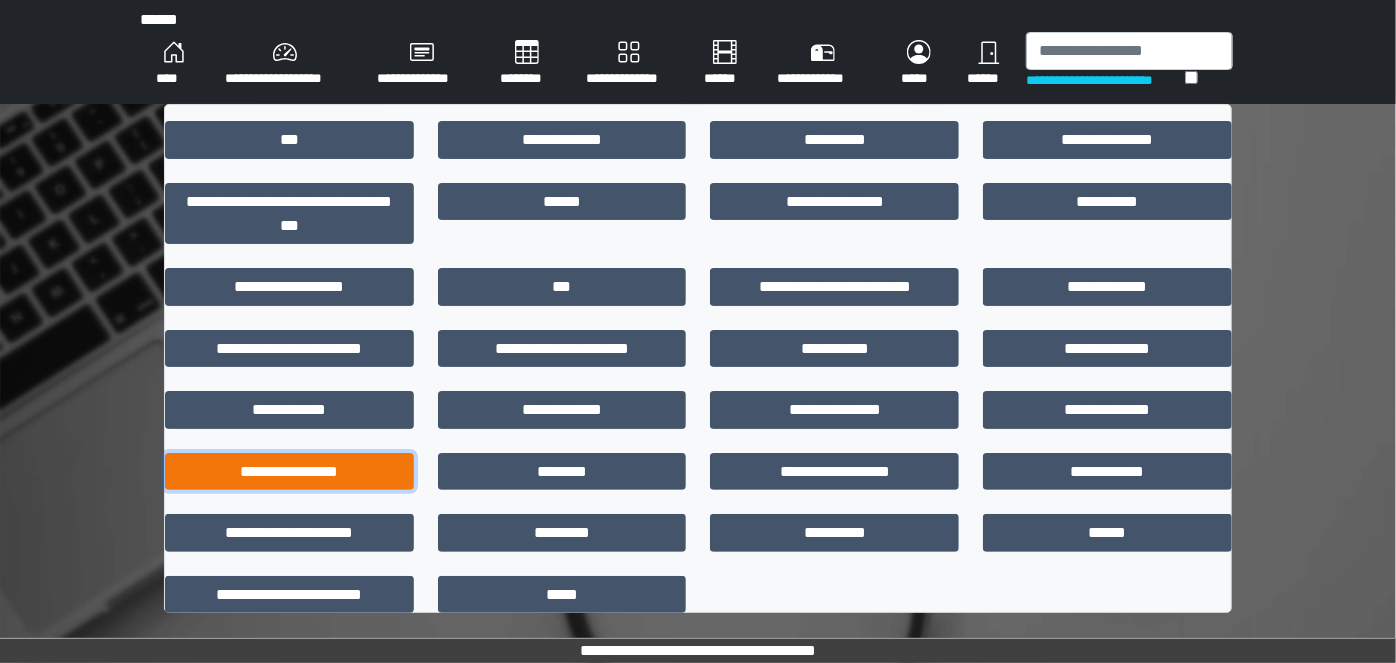 click on "**********" at bounding box center (289, 471) 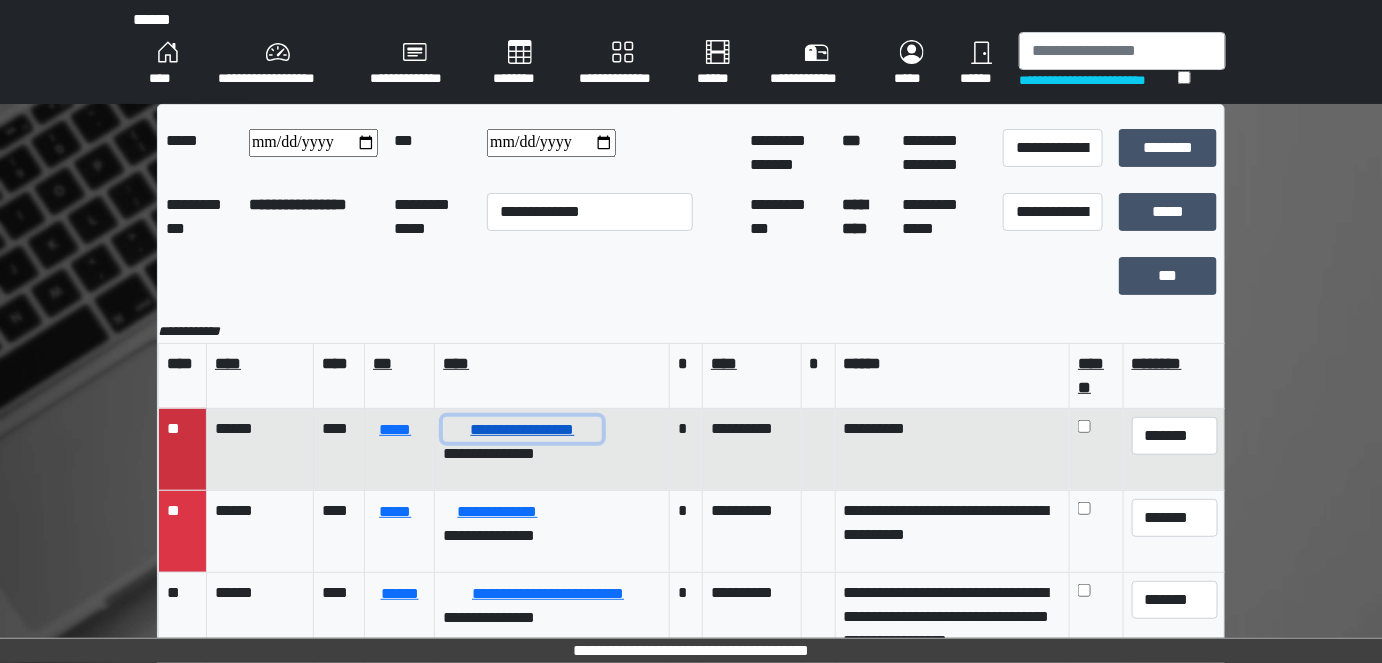 click on "**********" at bounding box center (522, 429) 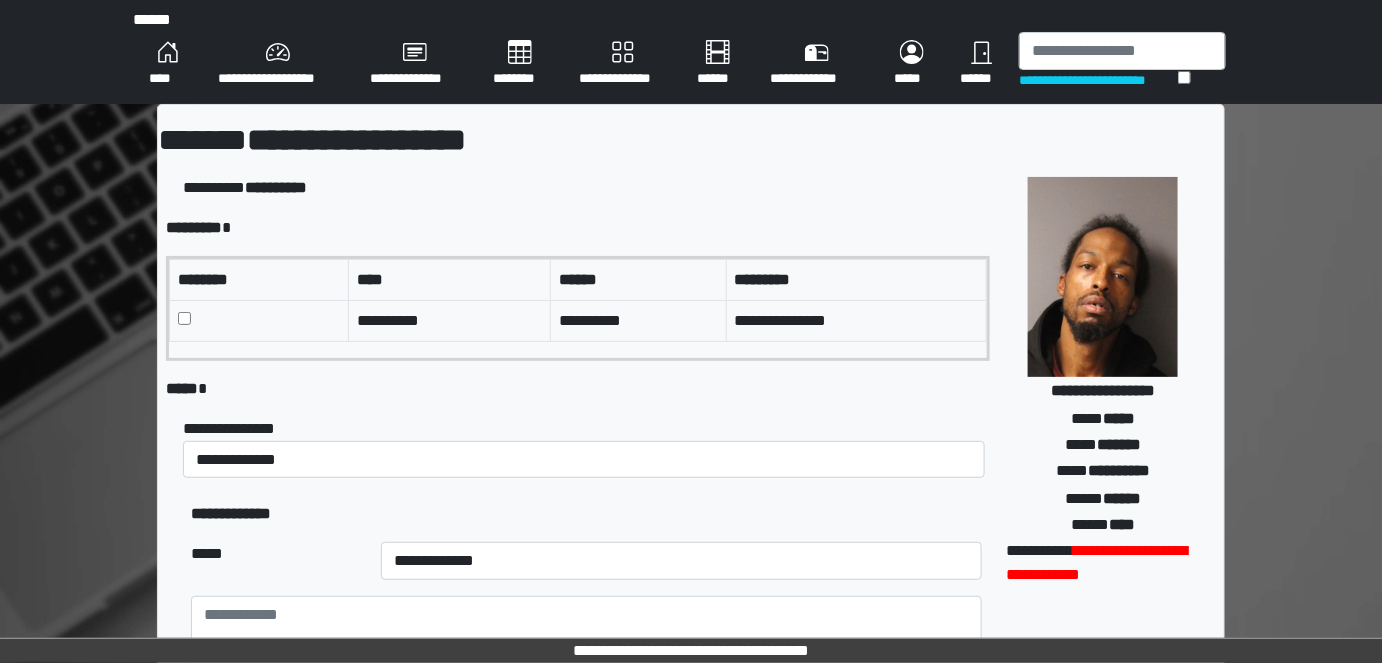 click on "****" at bounding box center (167, 64) 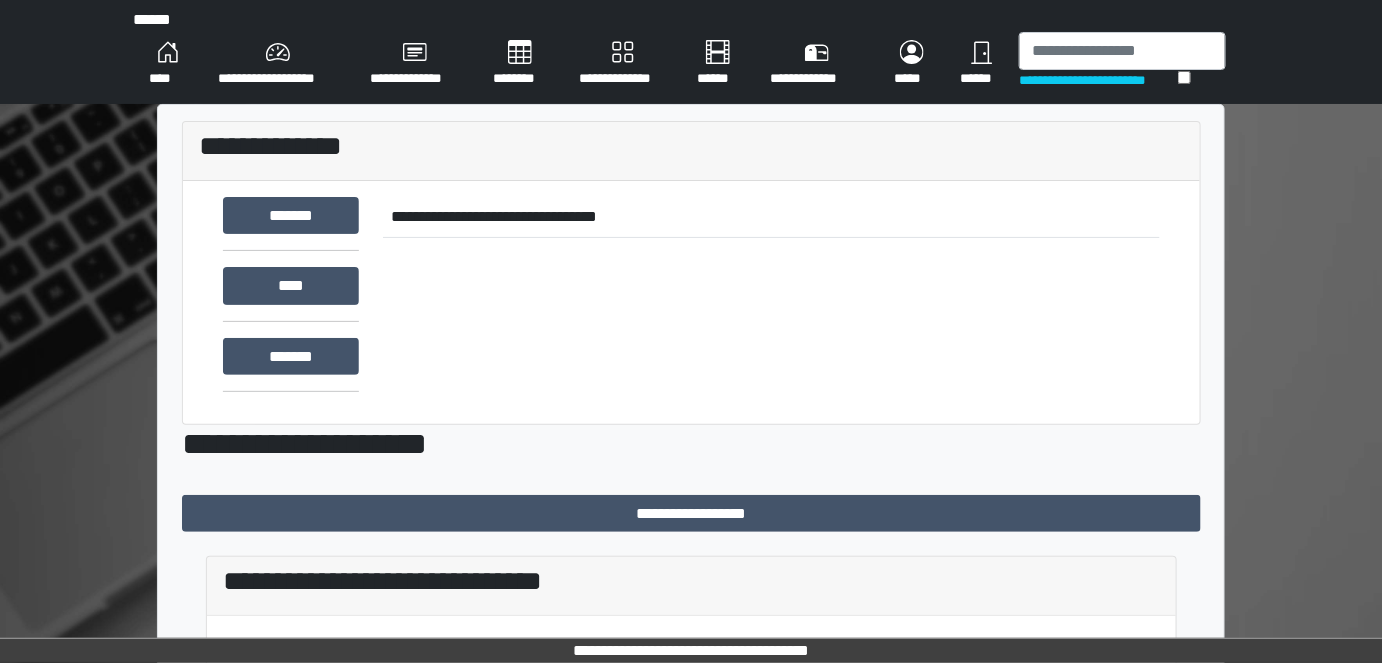 click on "********" at bounding box center [520, 64] 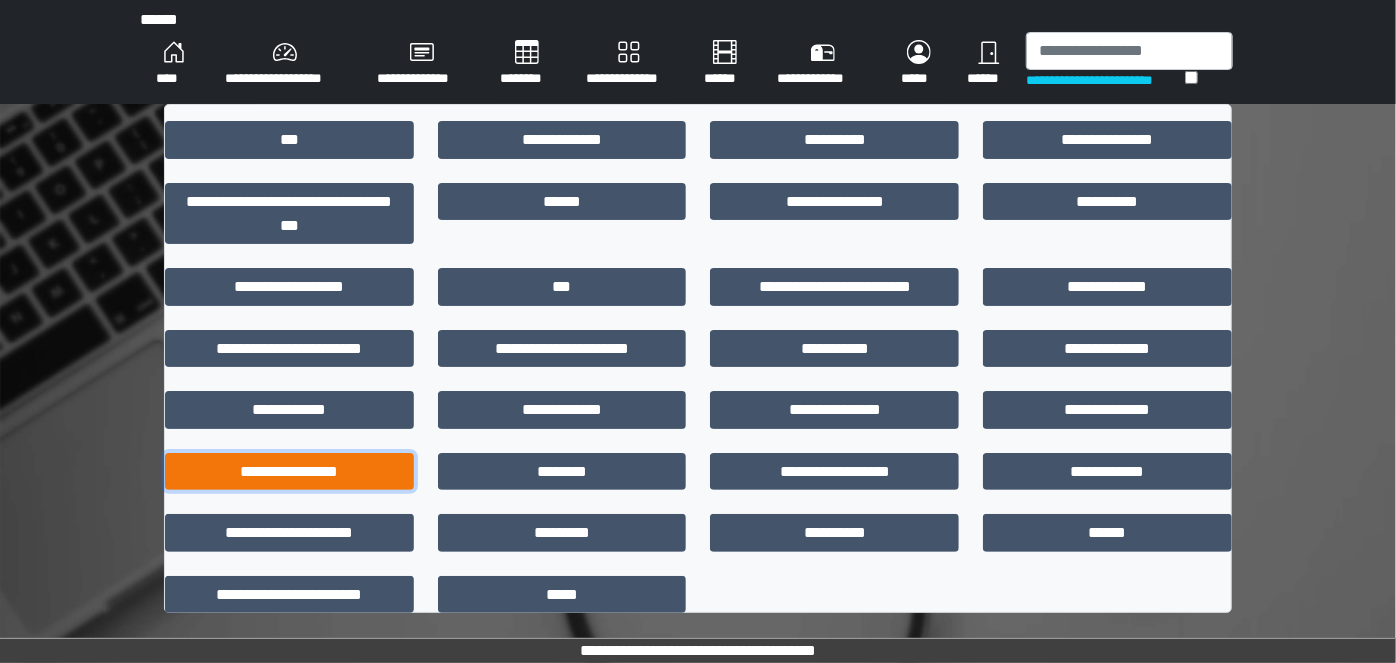 click on "**********" at bounding box center (289, 471) 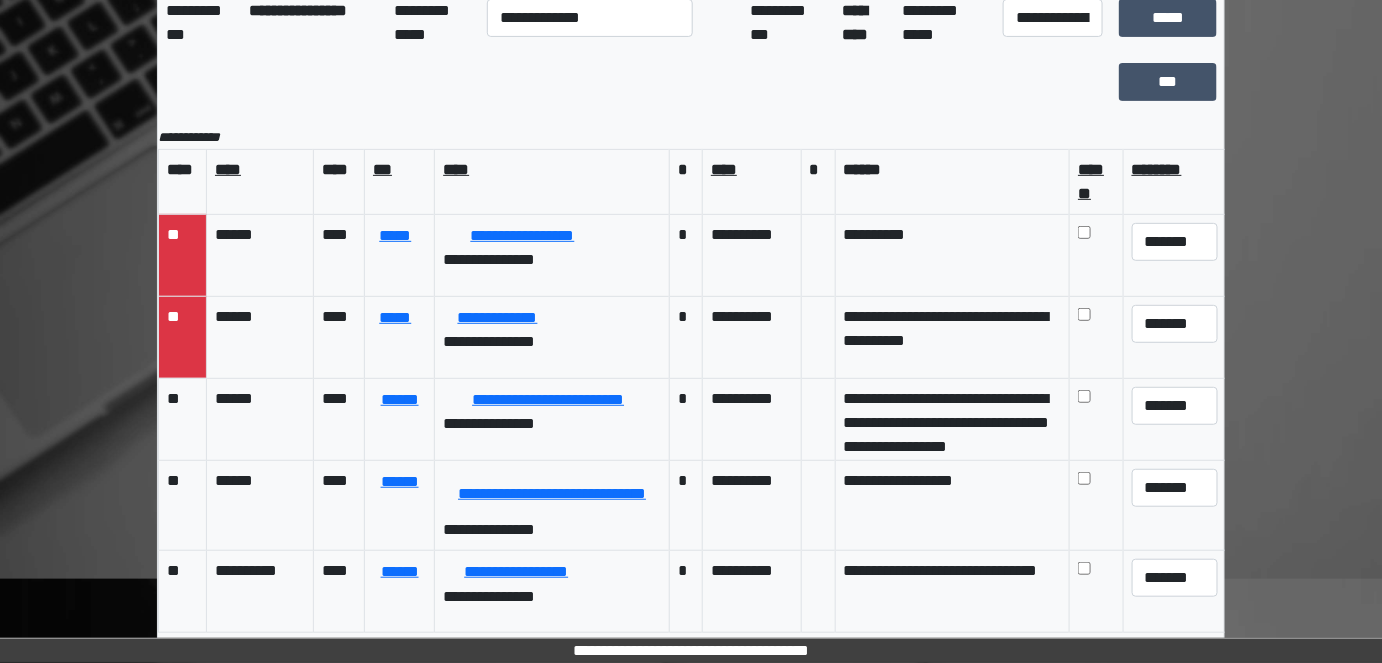 scroll, scrollTop: 0, scrollLeft: 0, axis: both 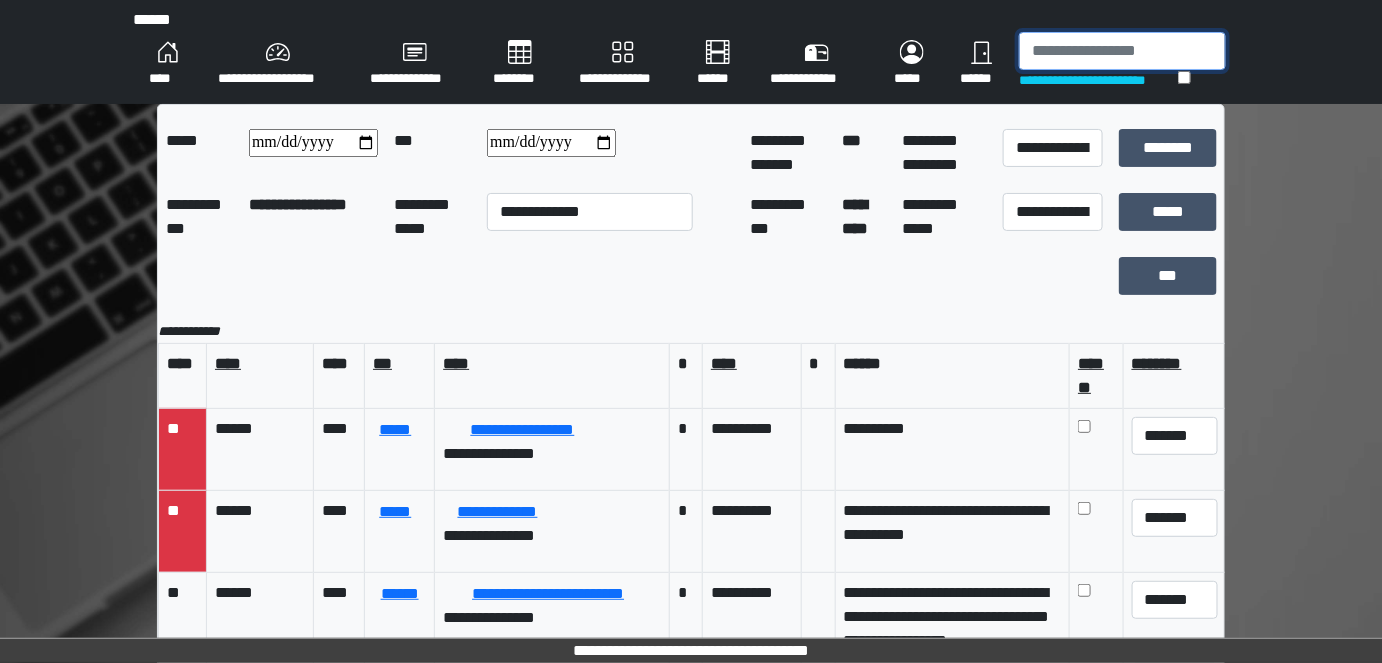 click at bounding box center (1122, 51) 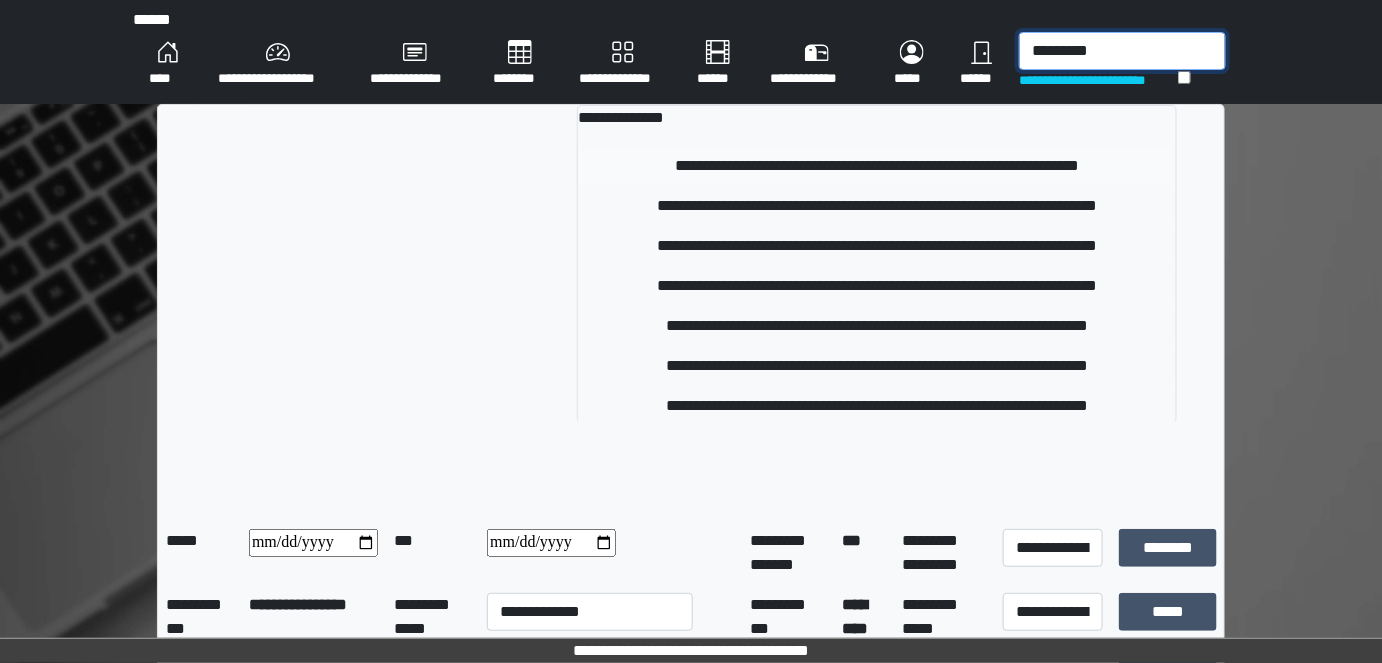 type on "*********" 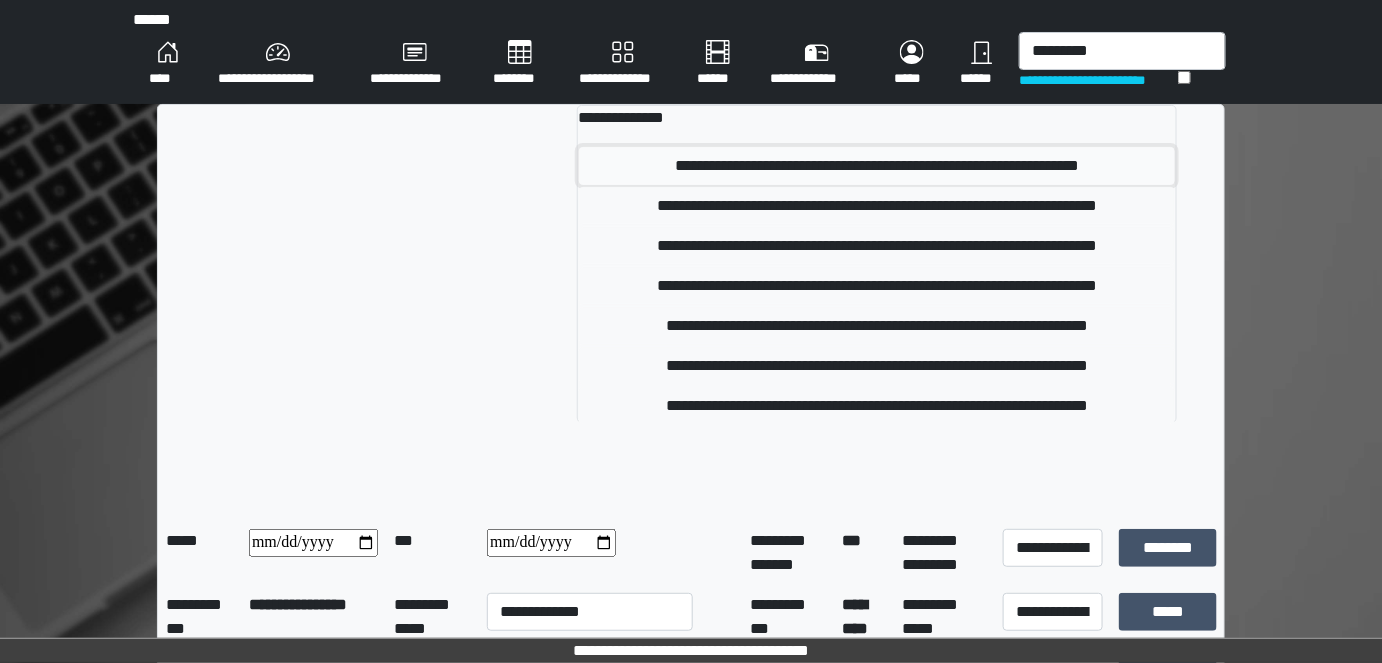 click on "**********" at bounding box center [877, 166] 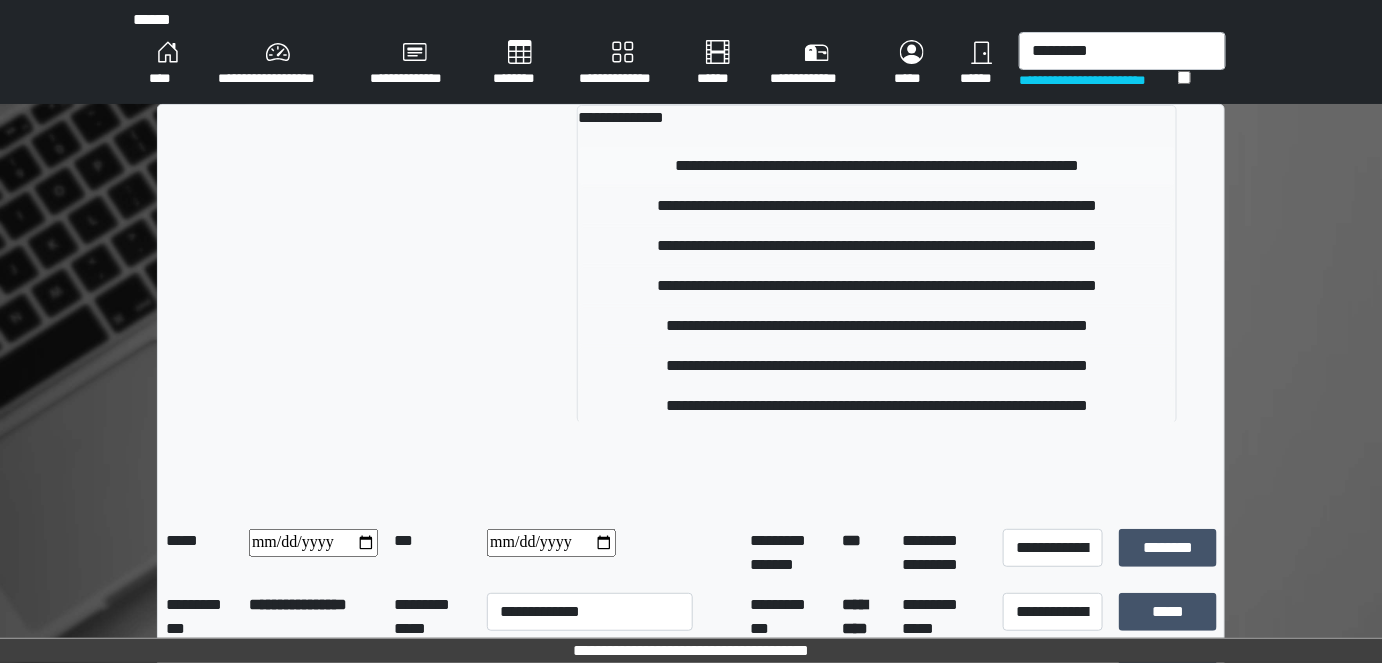 type 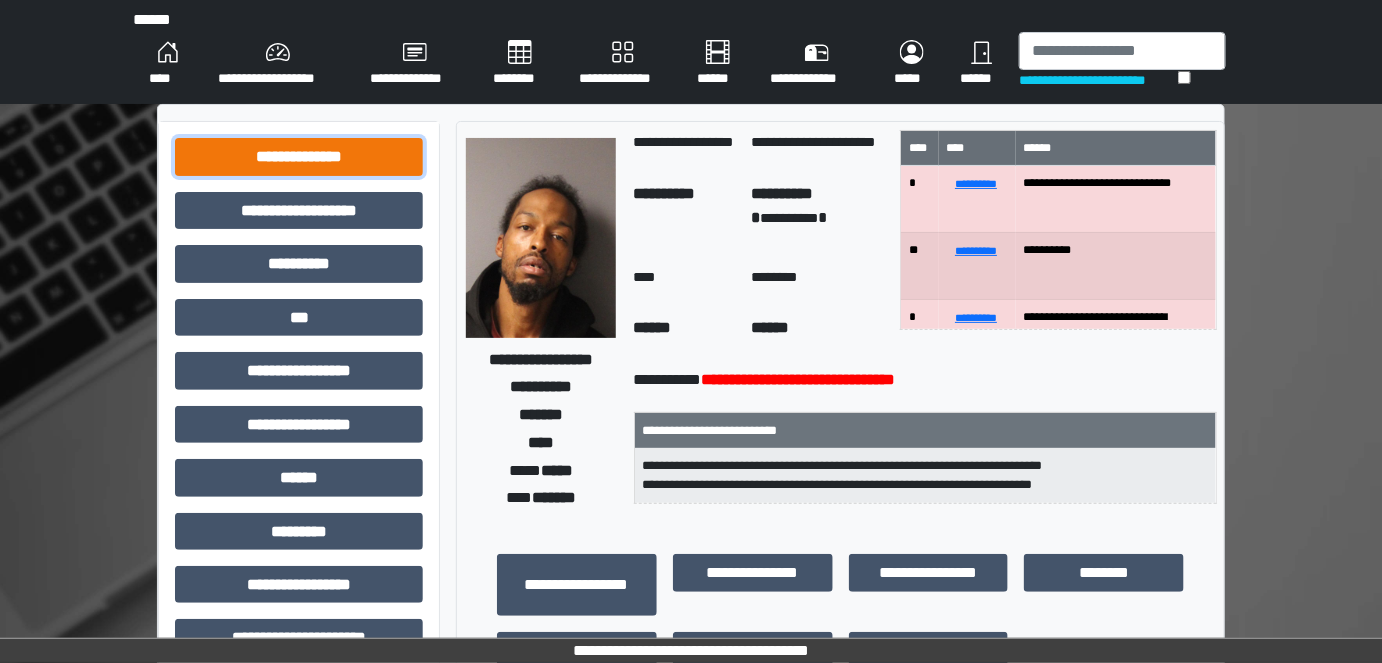 click on "**********" at bounding box center [299, 156] 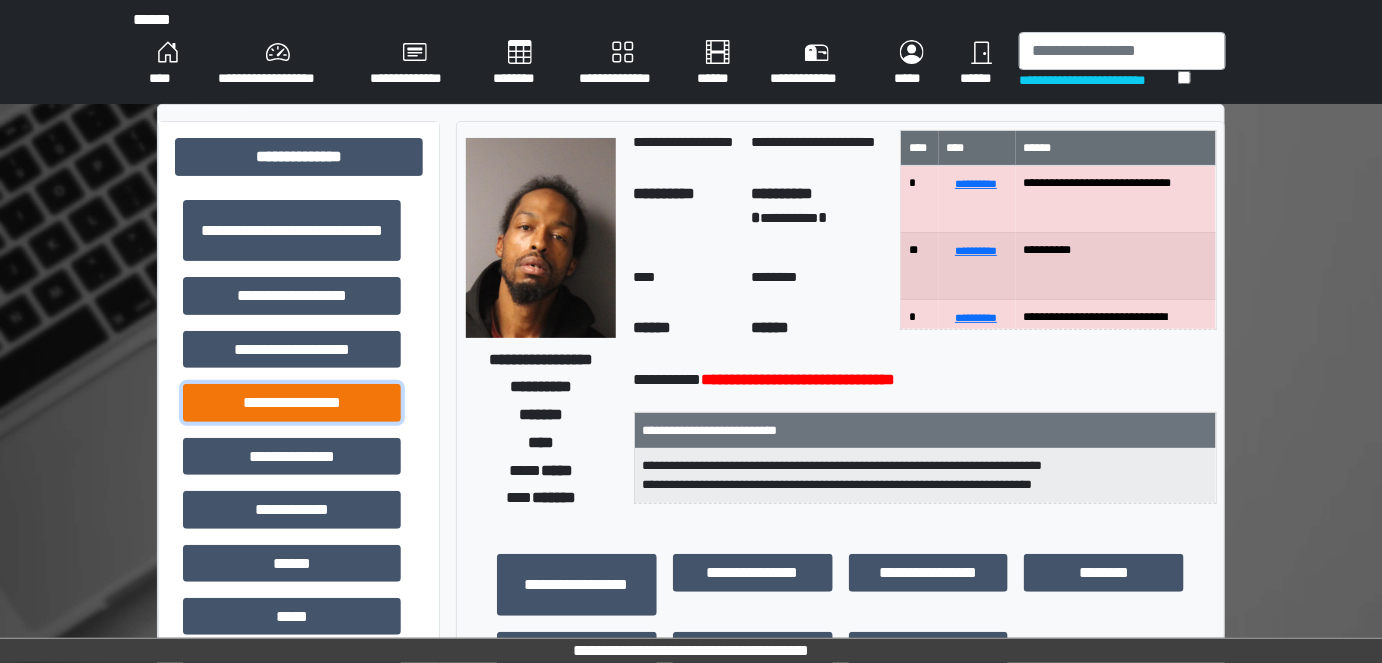 click on "**********" at bounding box center [292, 402] 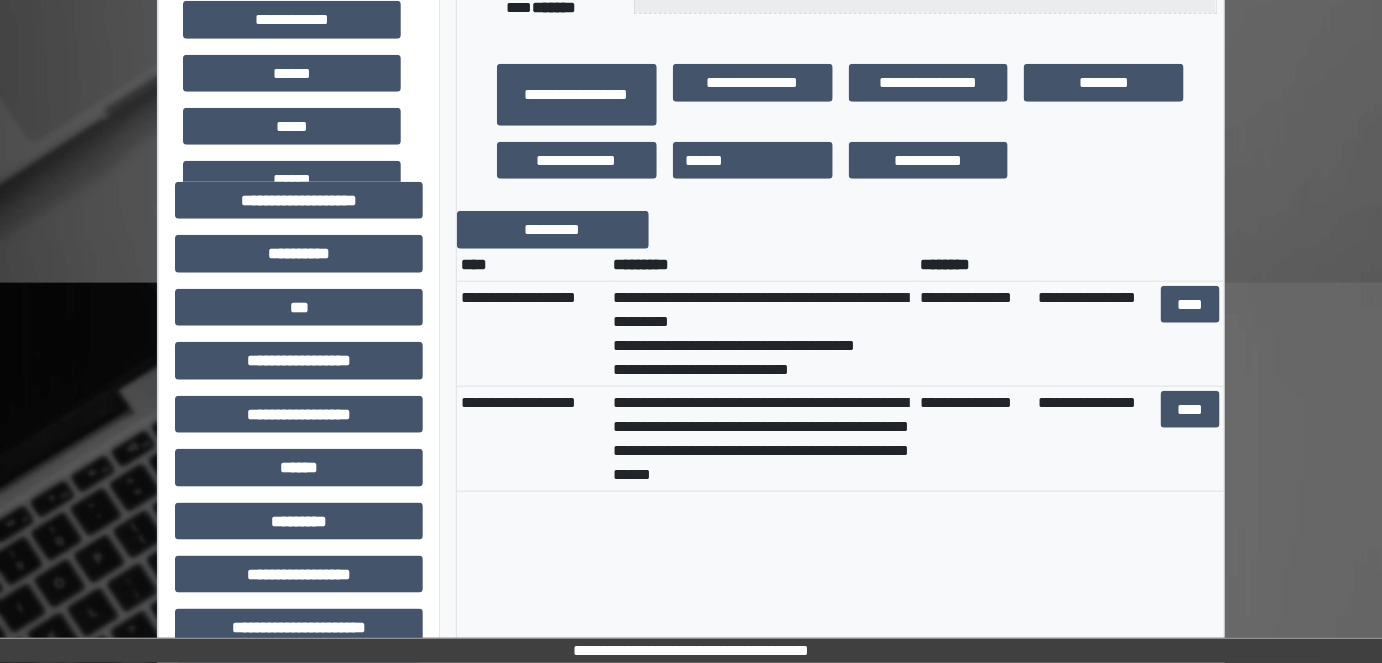 scroll, scrollTop: 517, scrollLeft: 0, axis: vertical 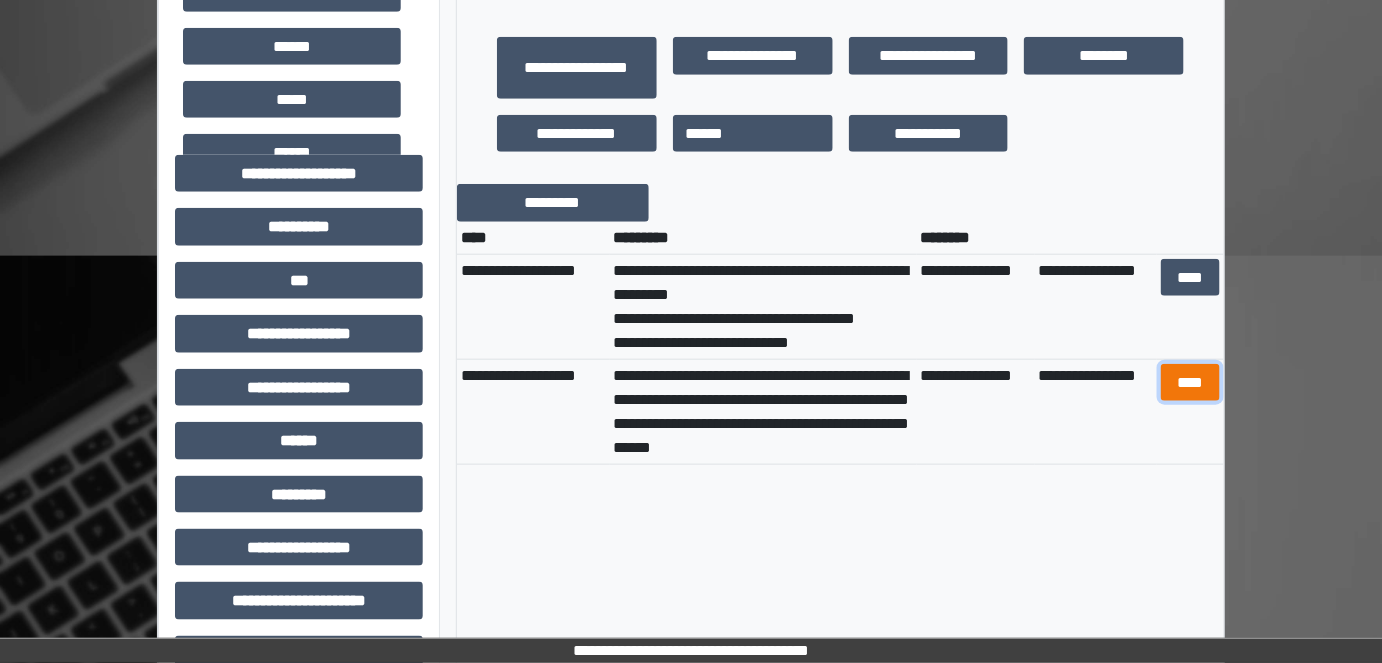 click on "****" at bounding box center [1190, 382] 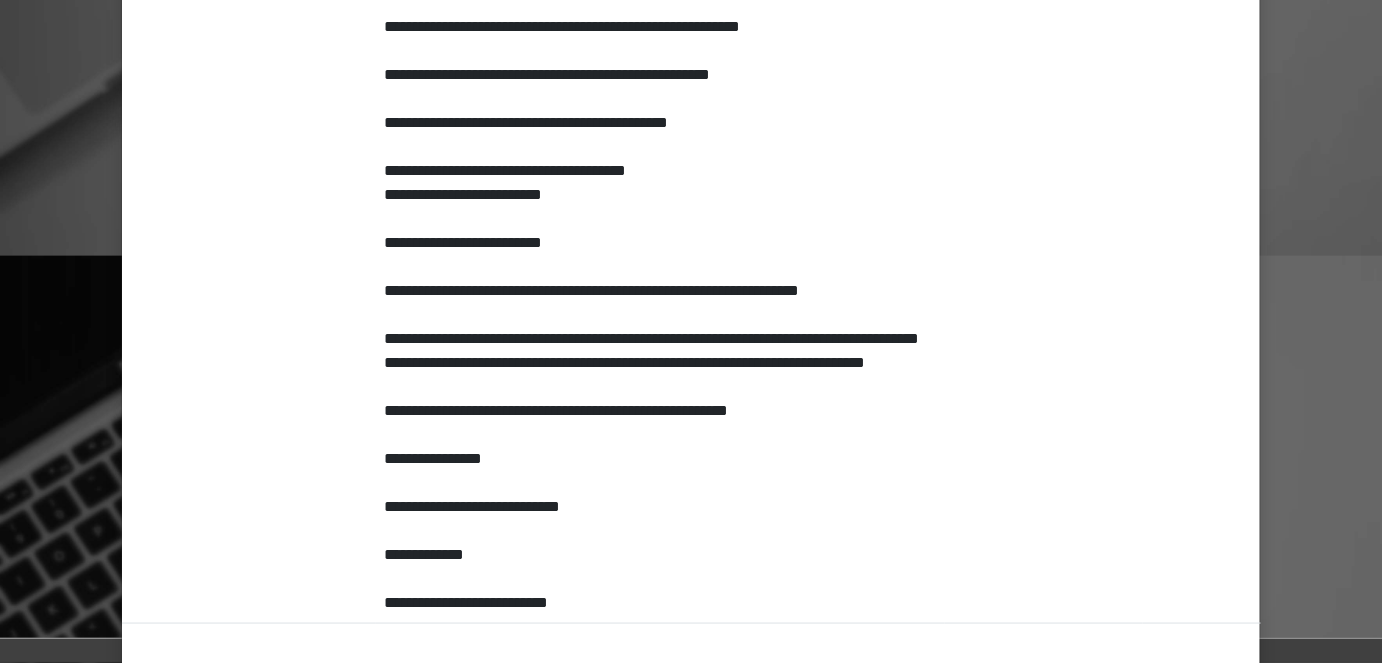 scroll, scrollTop: 710, scrollLeft: 0, axis: vertical 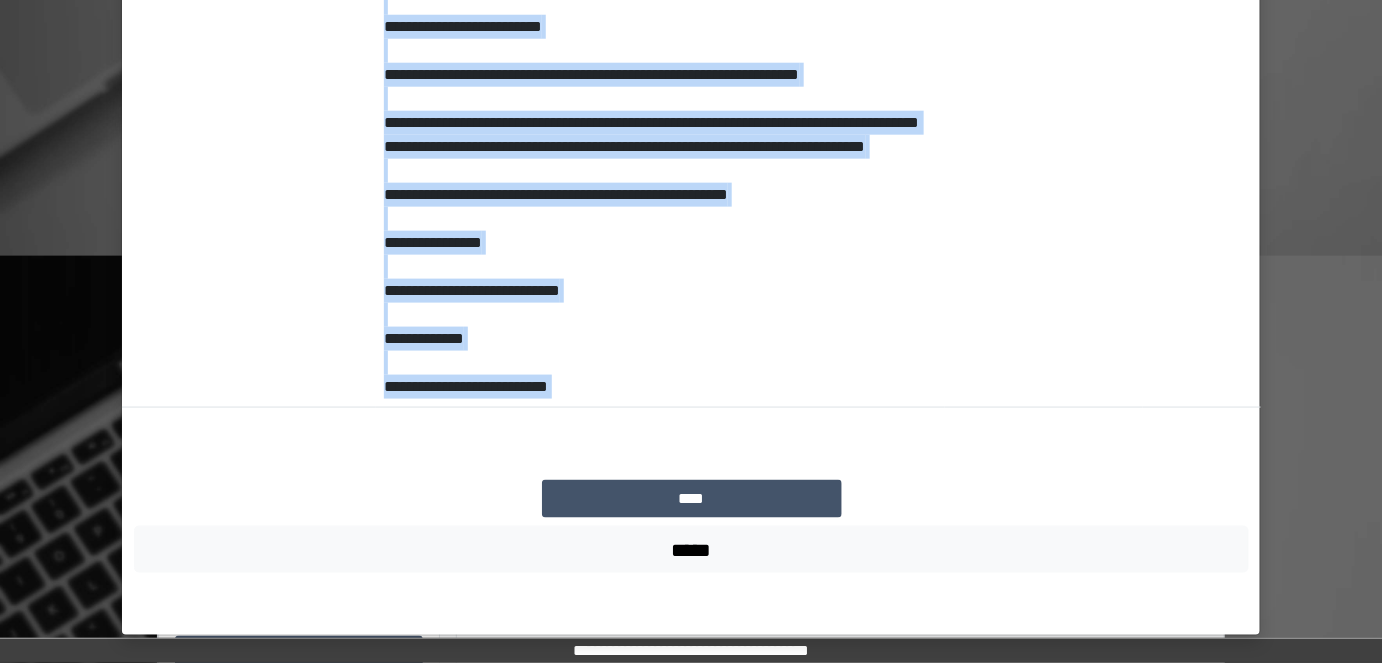 drag, startPoint x: 370, startPoint y: 396, endPoint x: 720, endPoint y: 471, distance: 357.94553 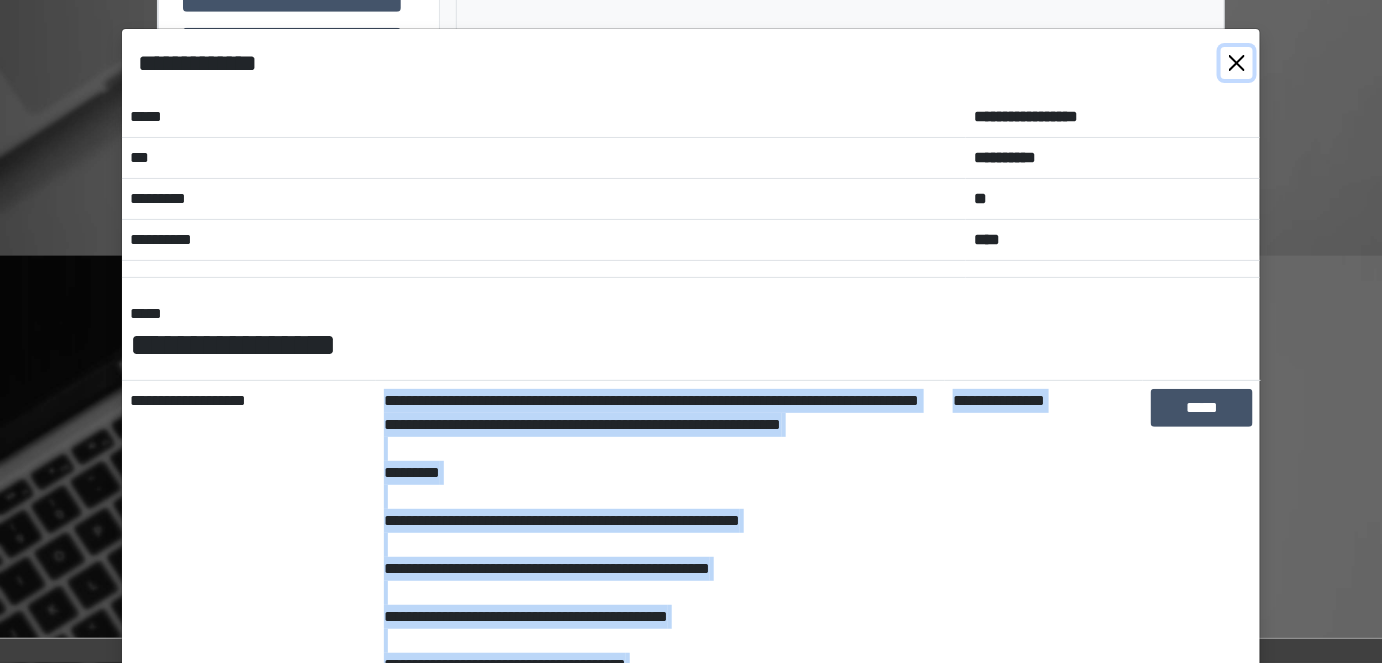 click at bounding box center [1237, 63] 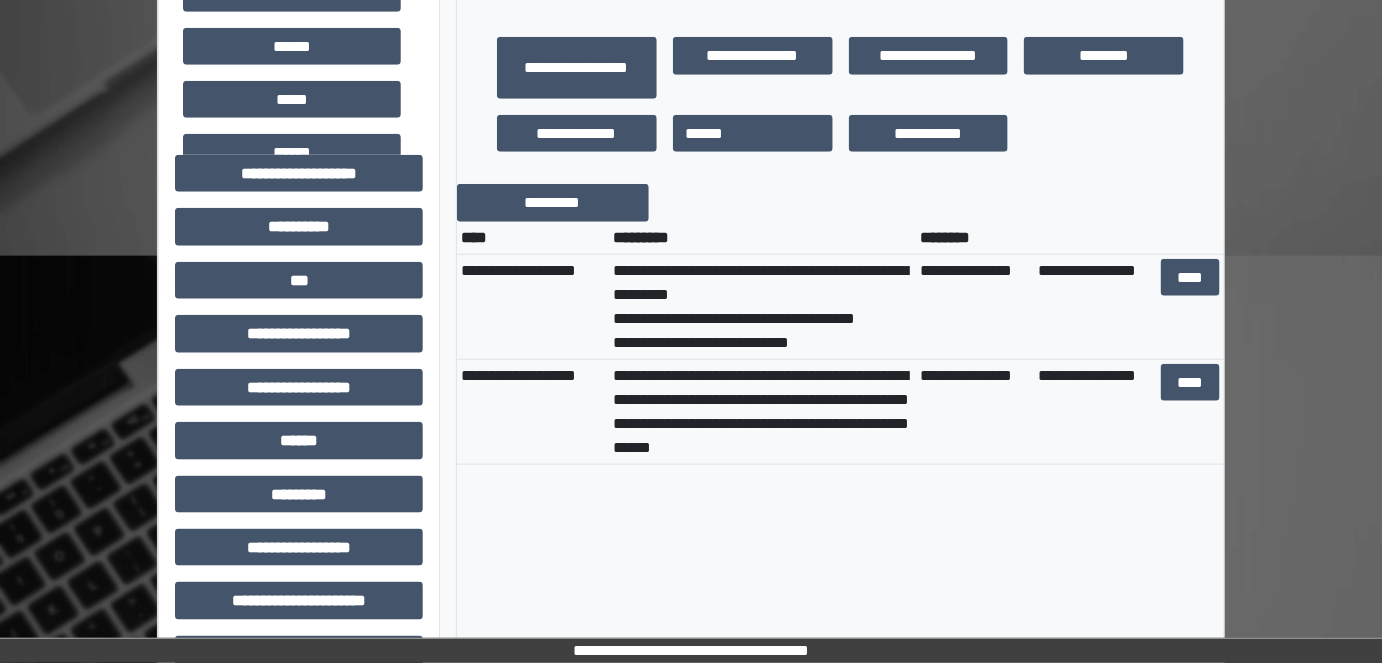 scroll, scrollTop: 0, scrollLeft: 0, axis: both 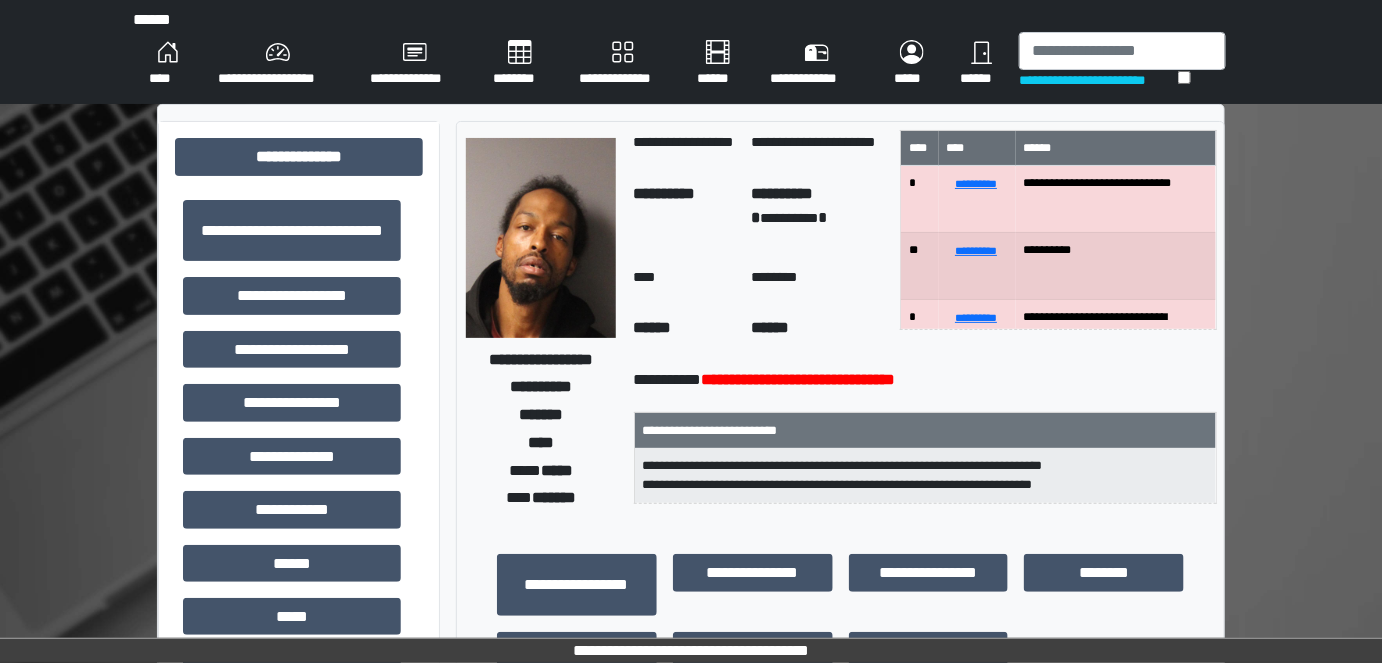 click on "****" at bounding box center (167, 64) 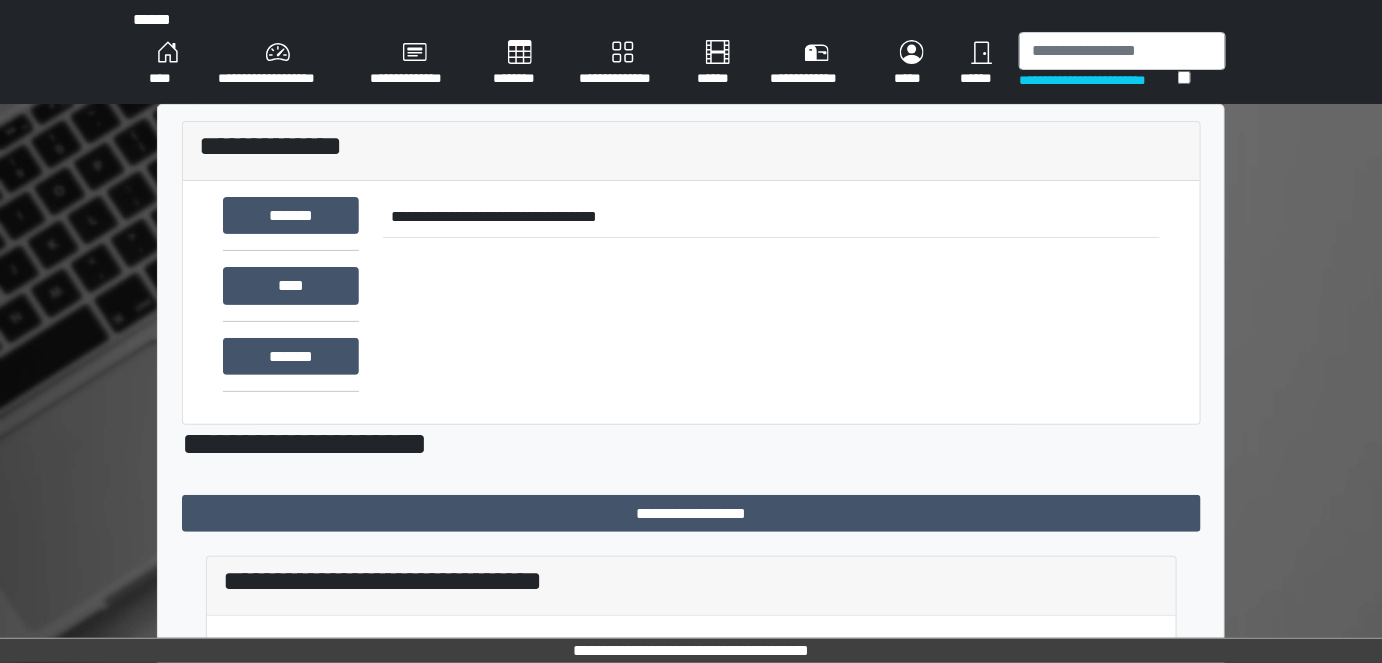 click on "********" at bounding box center (520, 64) 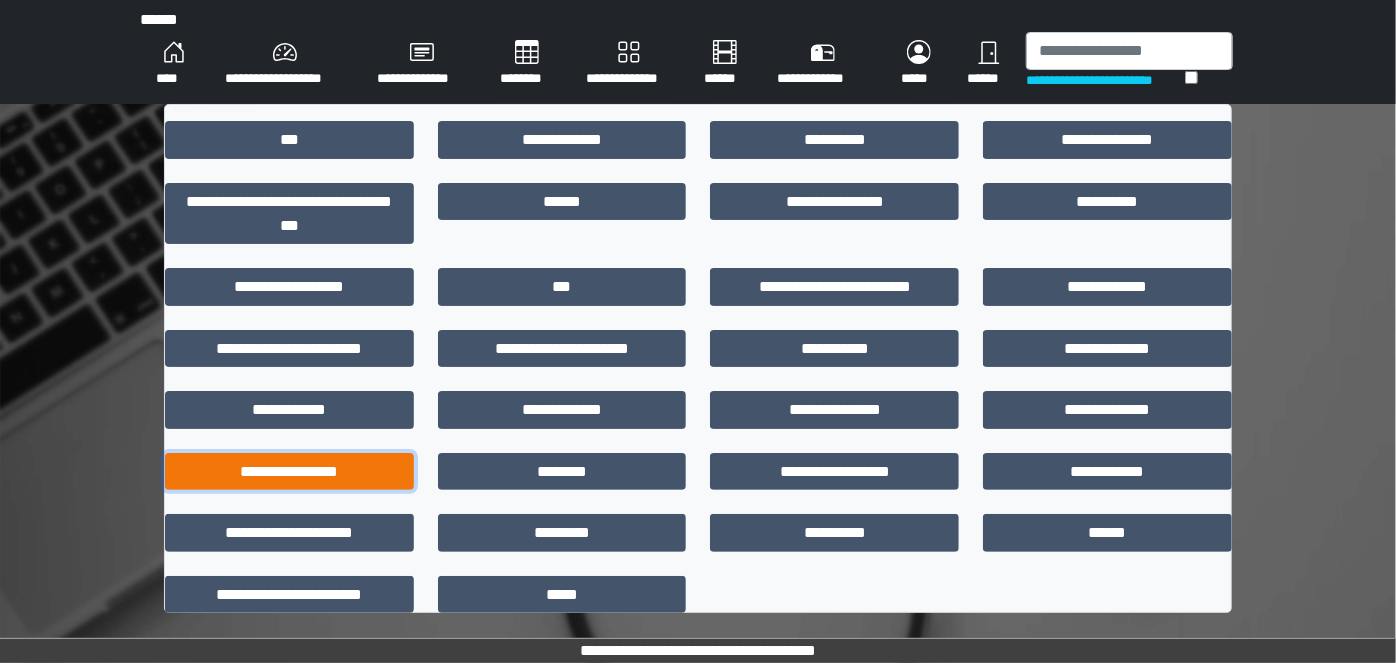 click on "**********" at bounding box center (289, 471) 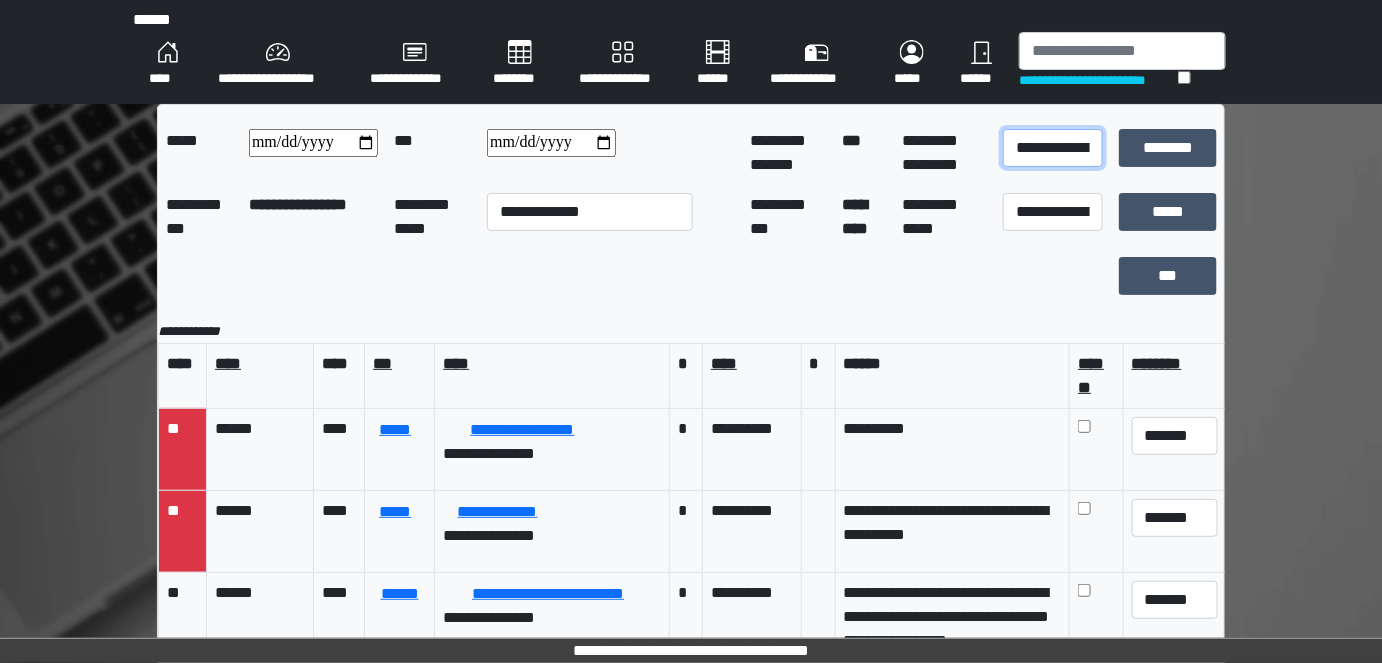 click on "**********" at bounding box center [1053, 148] 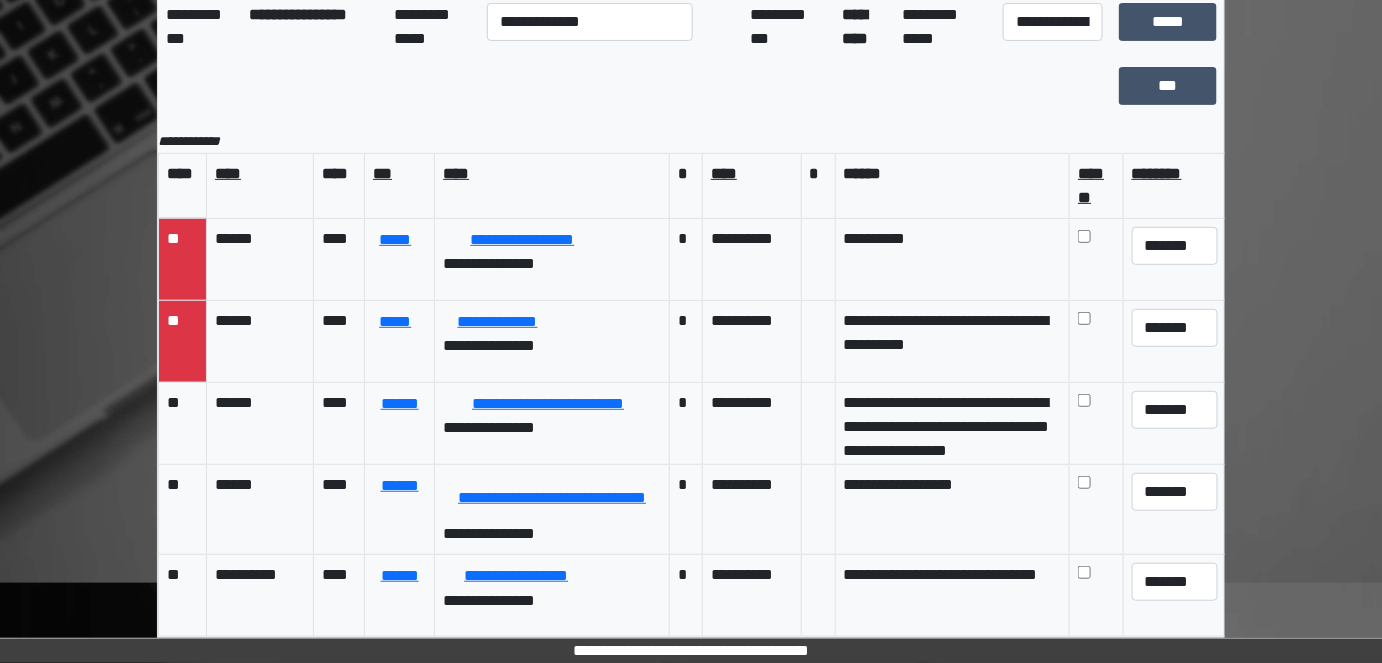 scroll, scrollTop: 194, scrollLeft: 0, axis: vertical 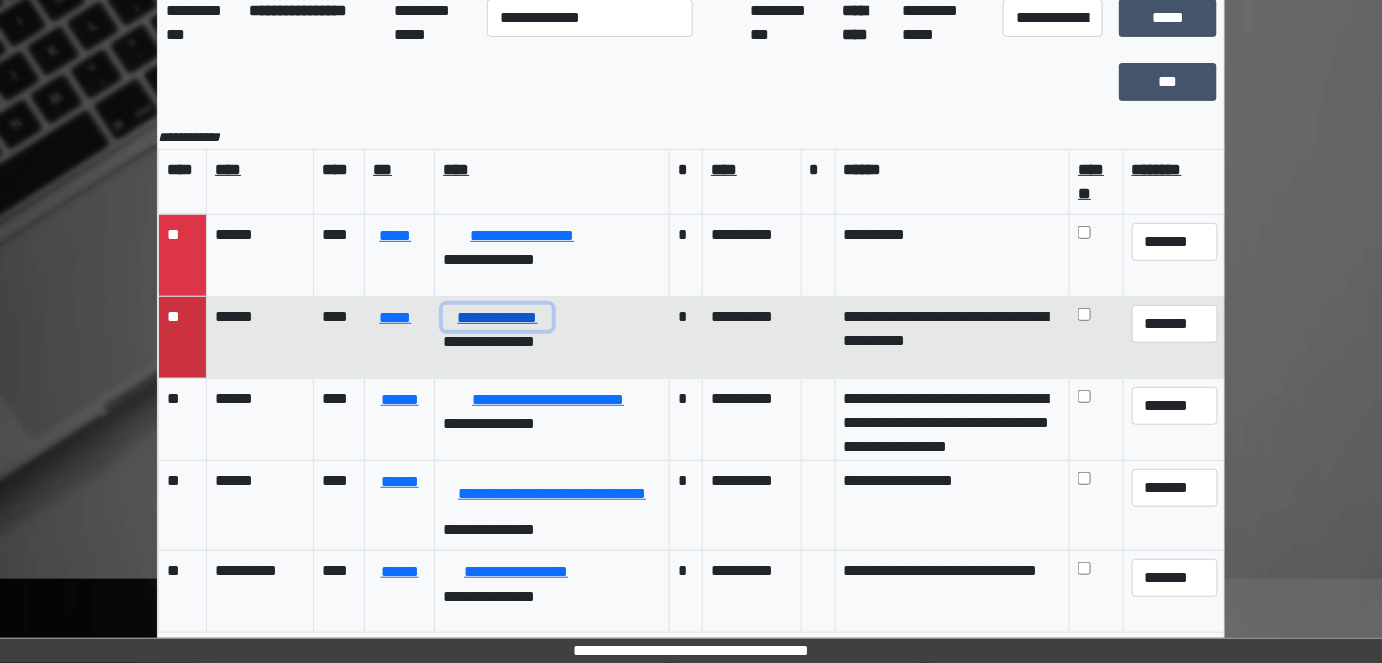 click on "**********" at bounding box center [497, 317] 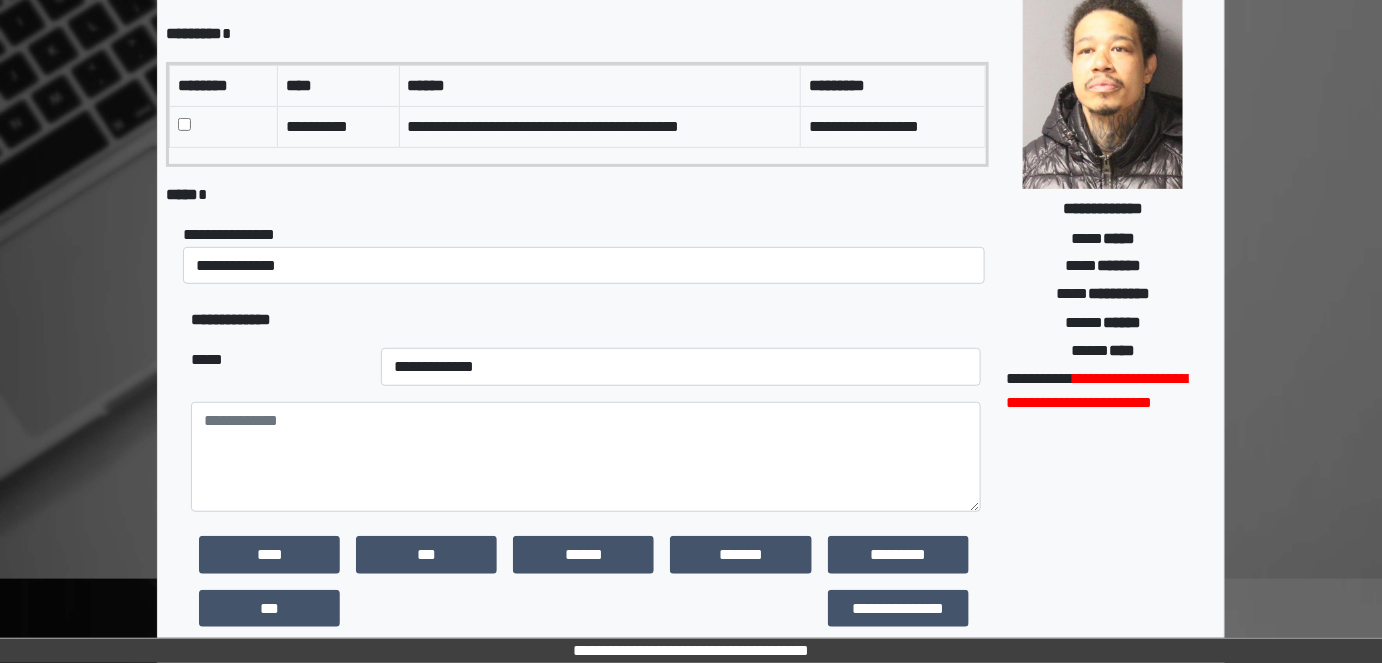 click at bounding box center (224, 126) 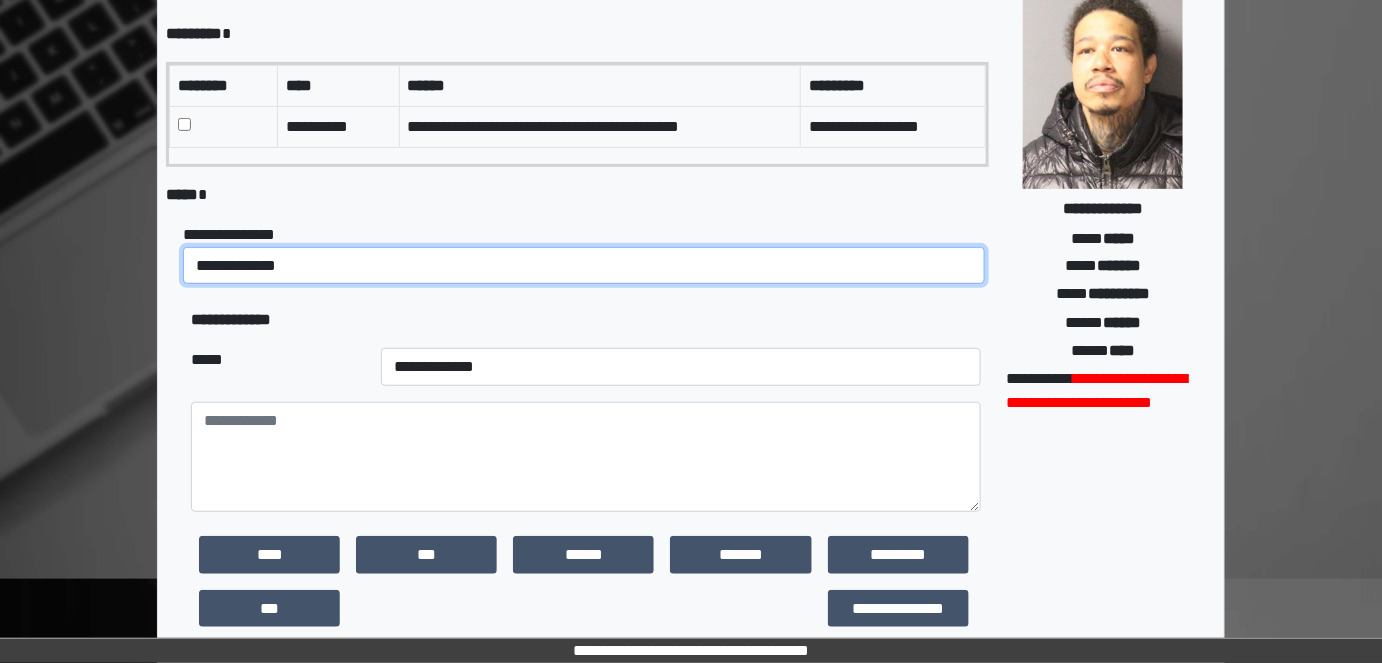 click on "**********" at bounding box center [584, 265] 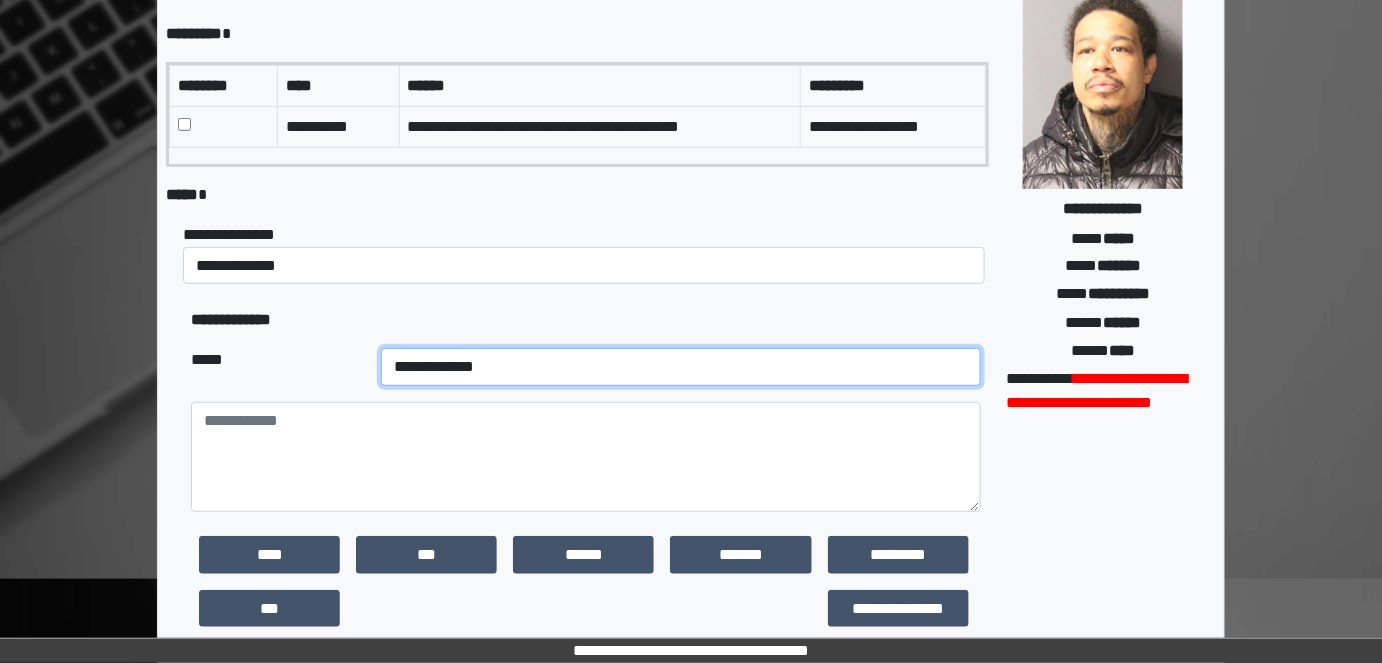 click on "**********" at bounding box center (681, 367) 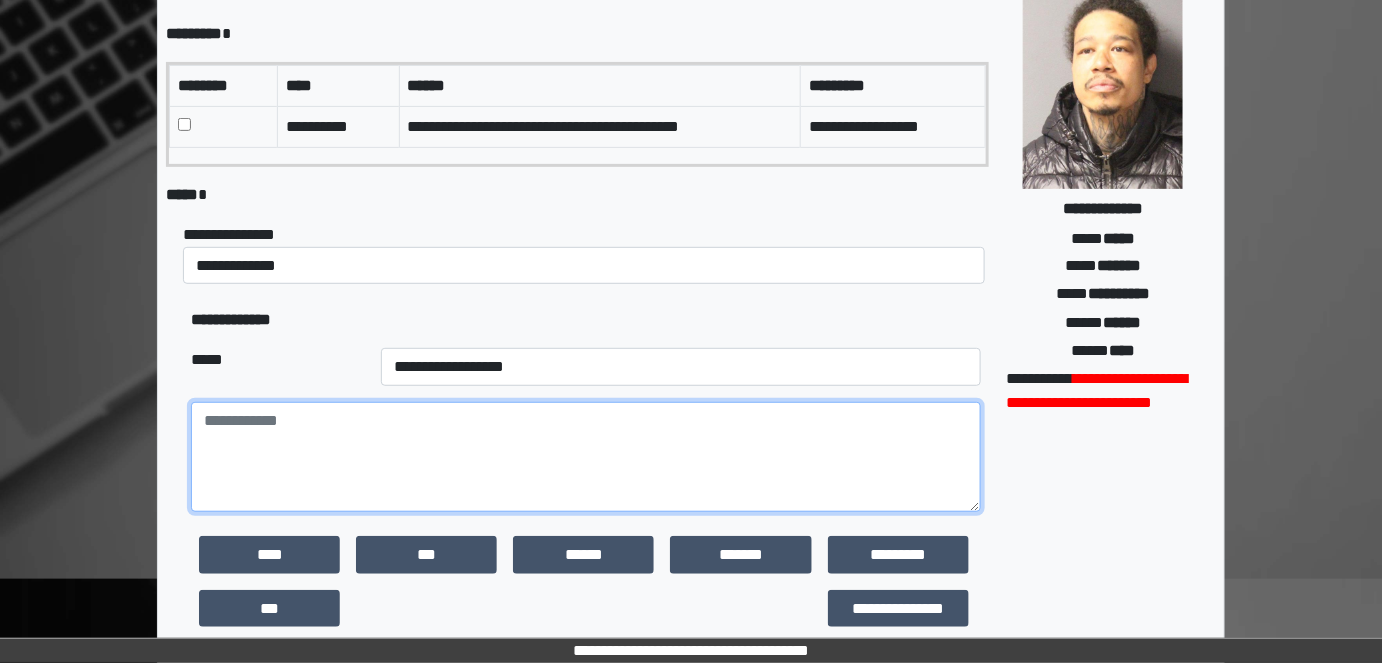 click at bounding box center [586, 457] 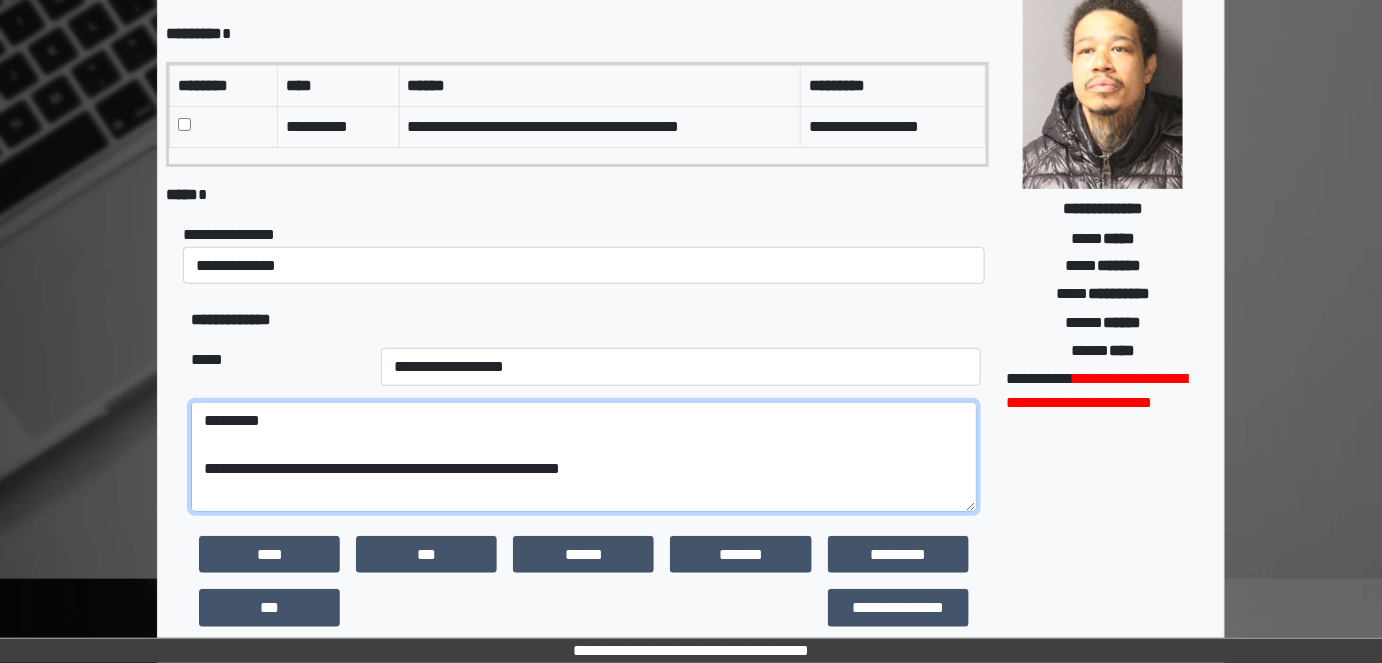 scroll, scrollTop: 74, scrollLeft: 0, axis: vertical 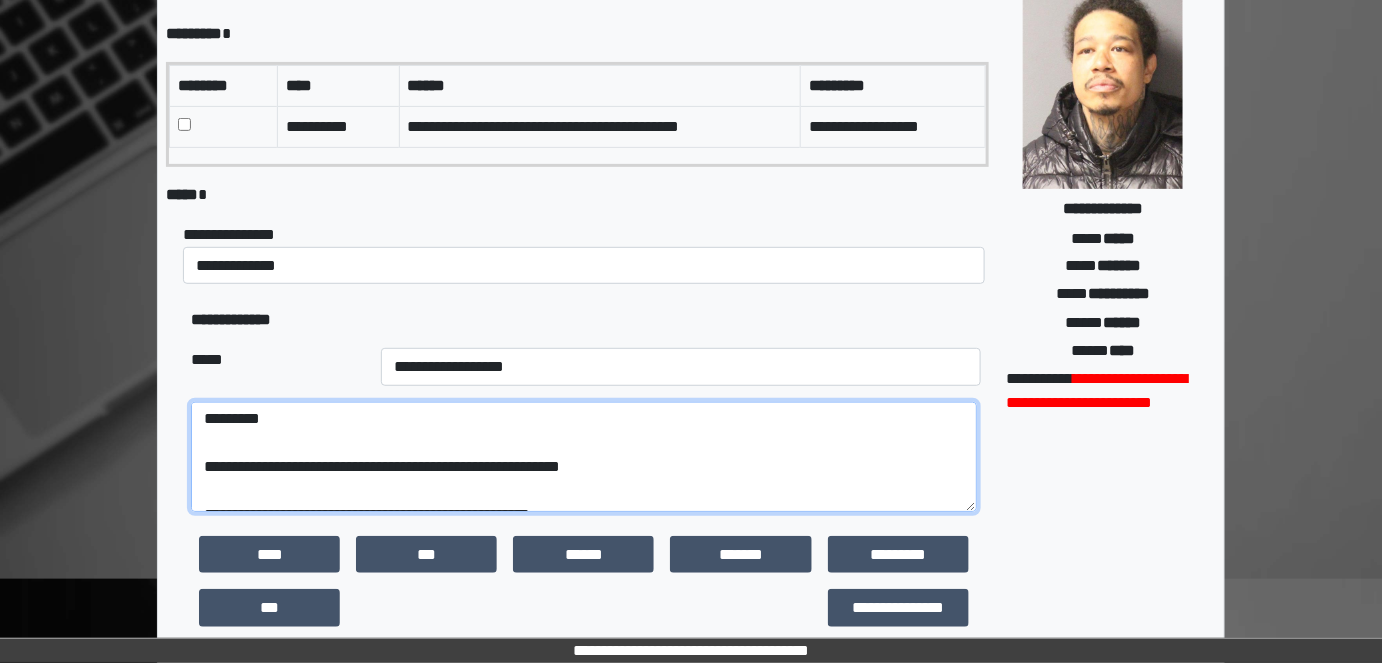 drag, startPoint x: 438, startPoint y: 420, endPoint x: 736, endPoint y: 452, distance: 299.7132 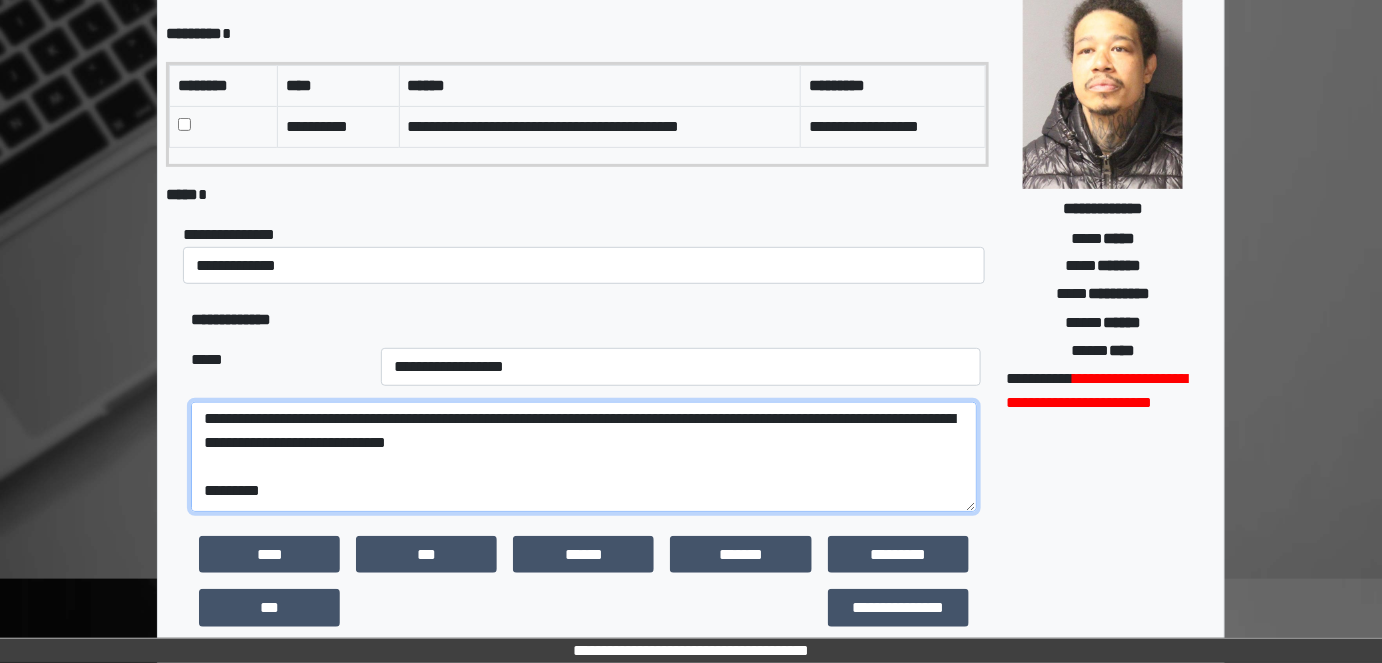 scroll, scrollTop: 0, scrollLeft: 0, axis: both 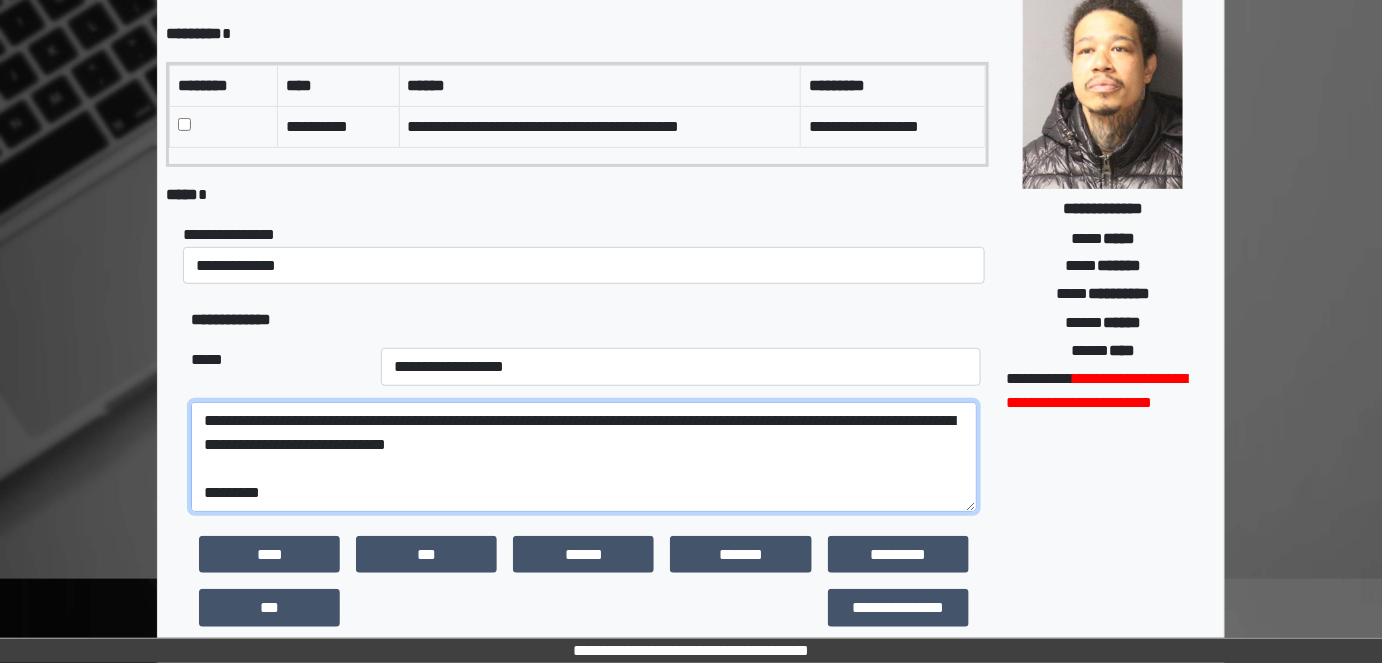 click on "**********" at bounding box center (584, 456) 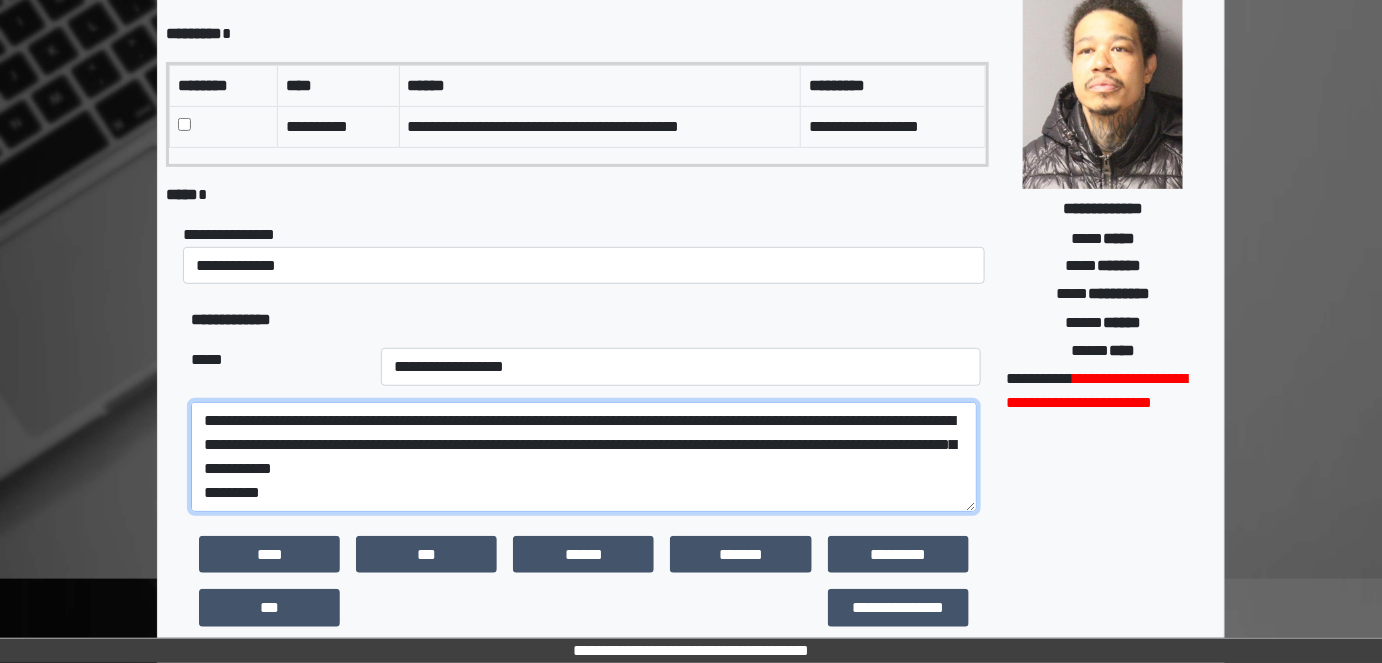 click on "**********" at bounding box center (584, 456) 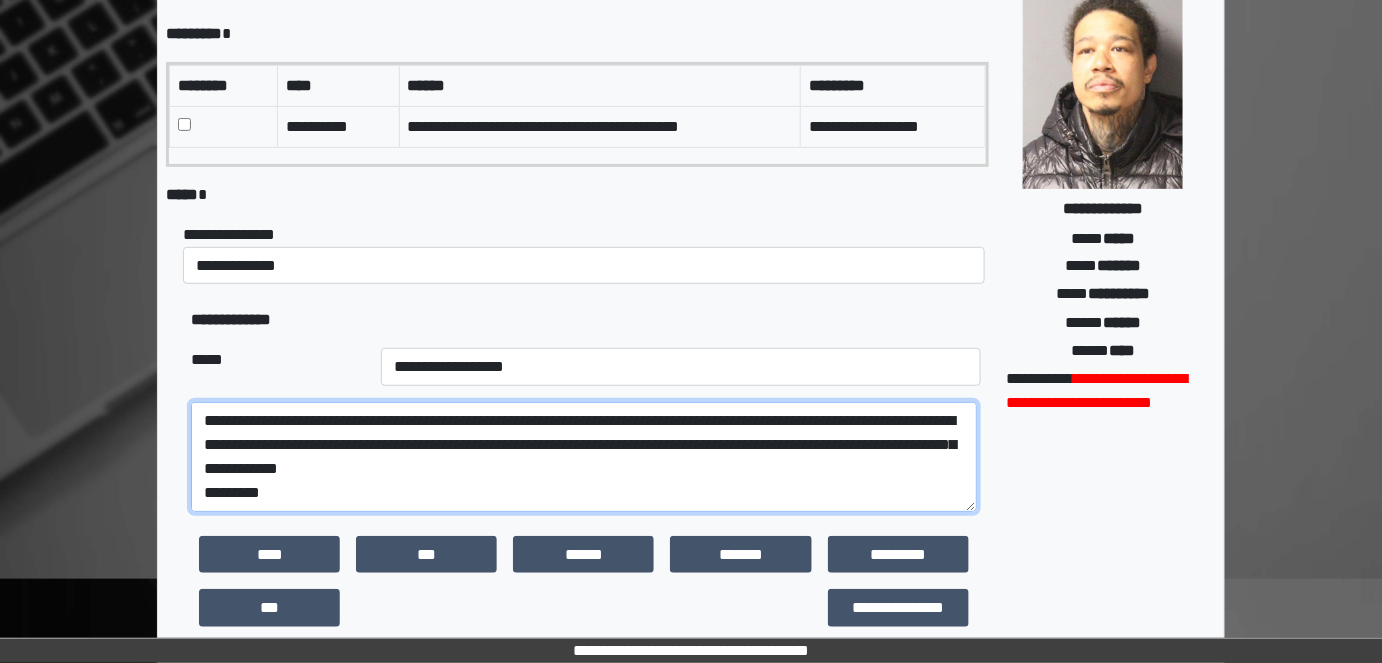 click on "**********" at bounding box center (584, 456) 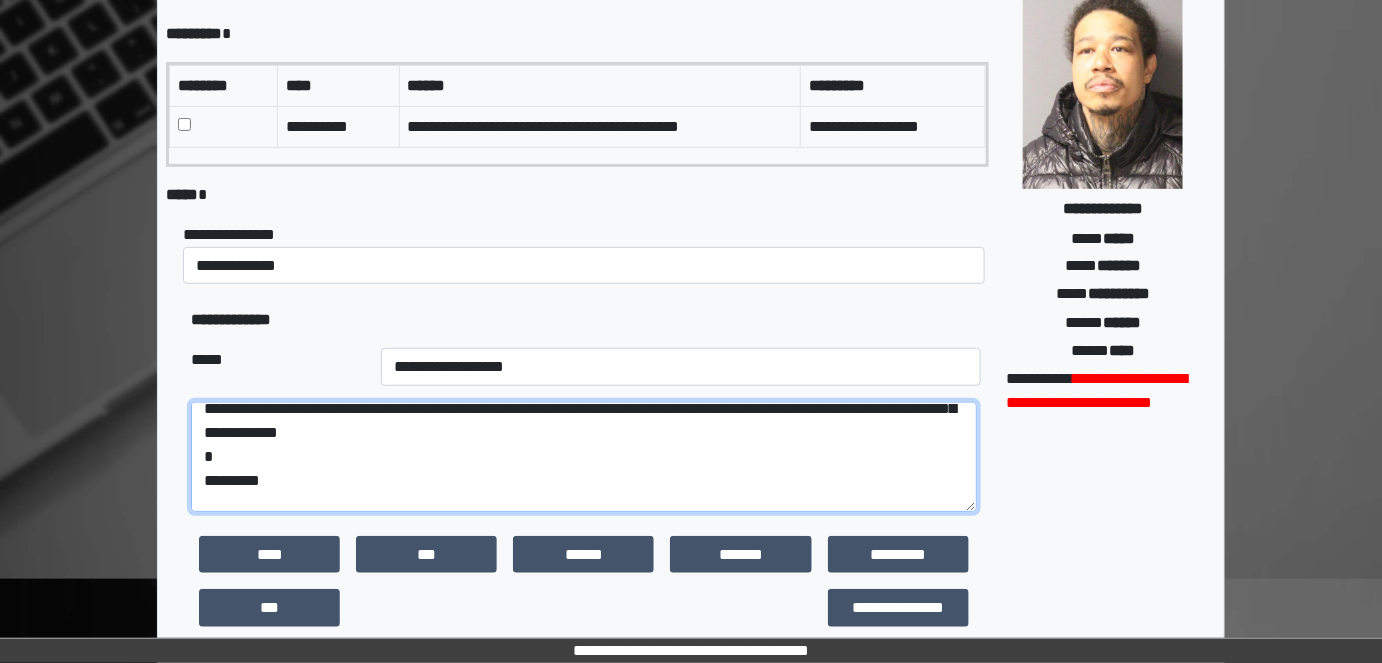 scroll, scrollTop: 78, scrollLeft: 0, axis: vertical 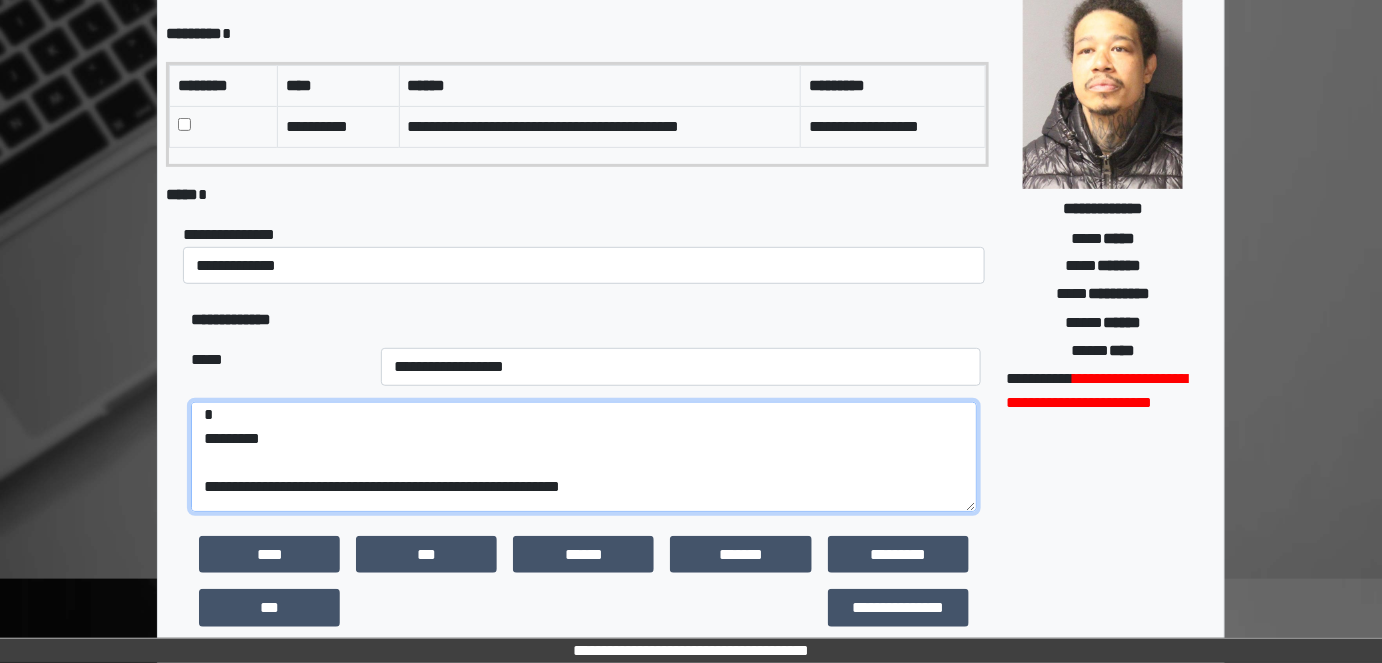 click on "**********" at bounding box center [584, 456] 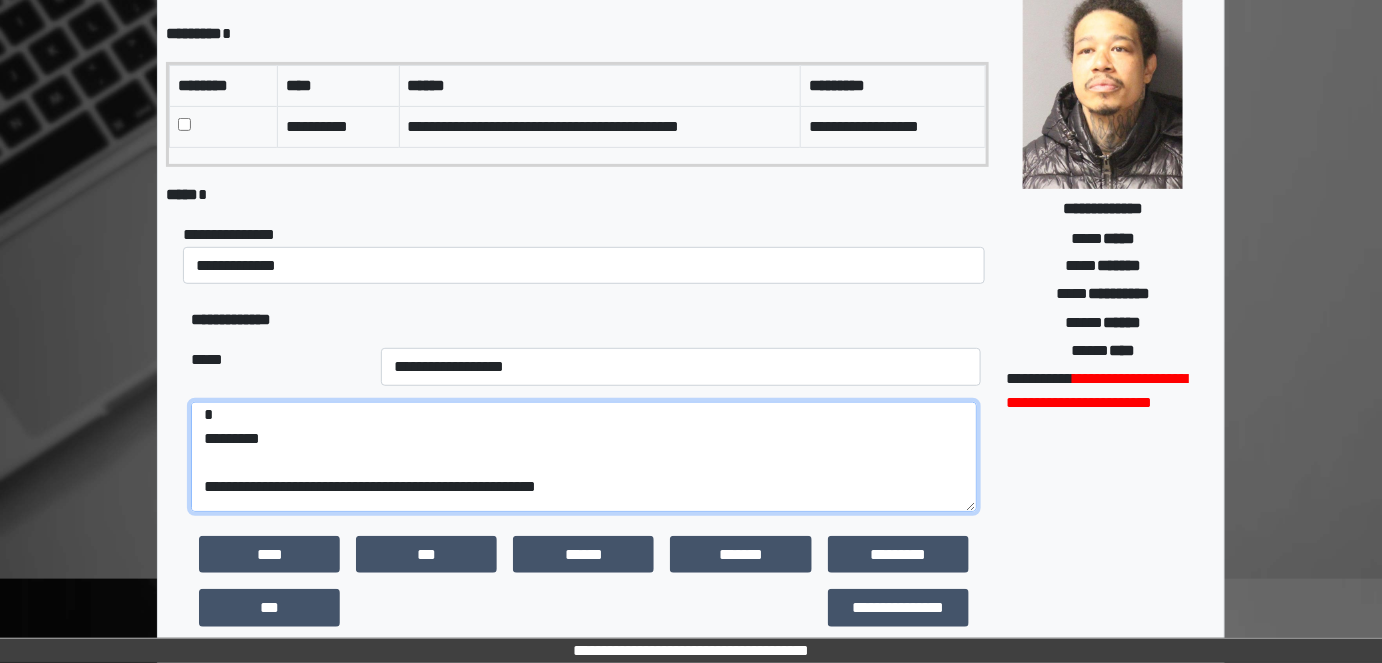 click on "**********" at bounding box center (584, 456) 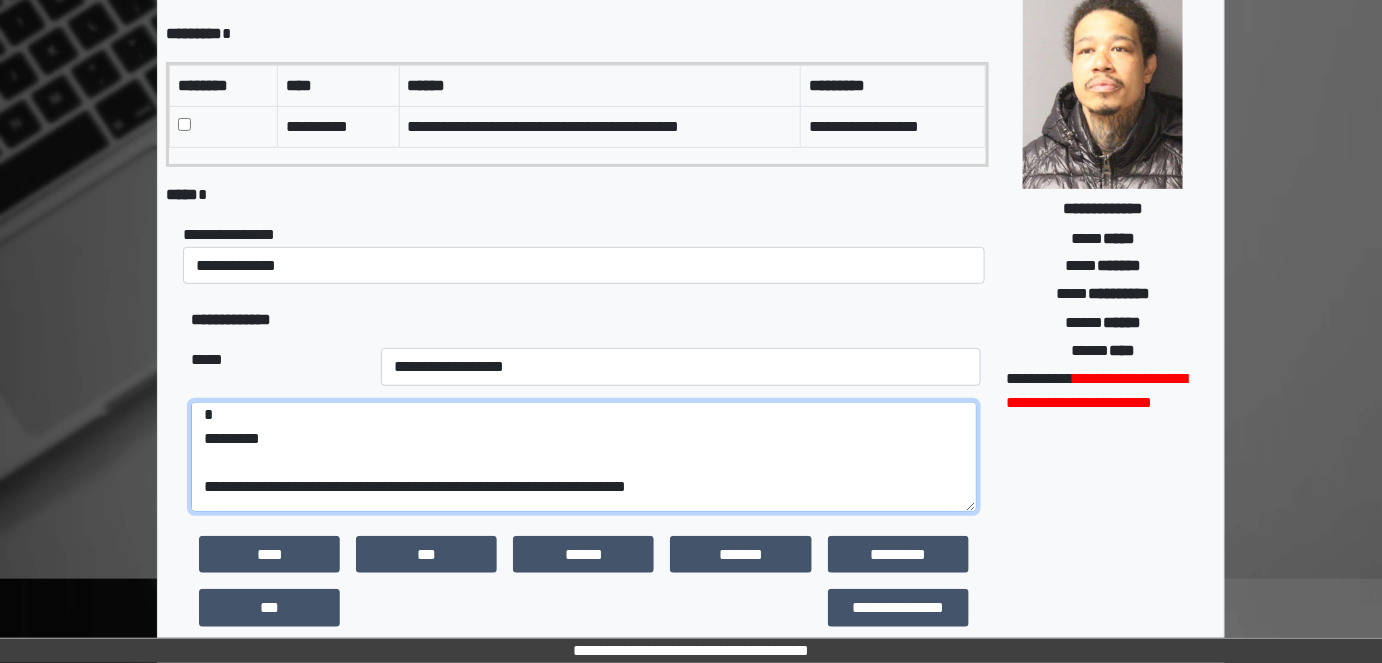 click on "**********" at bounding box center (584, 456) 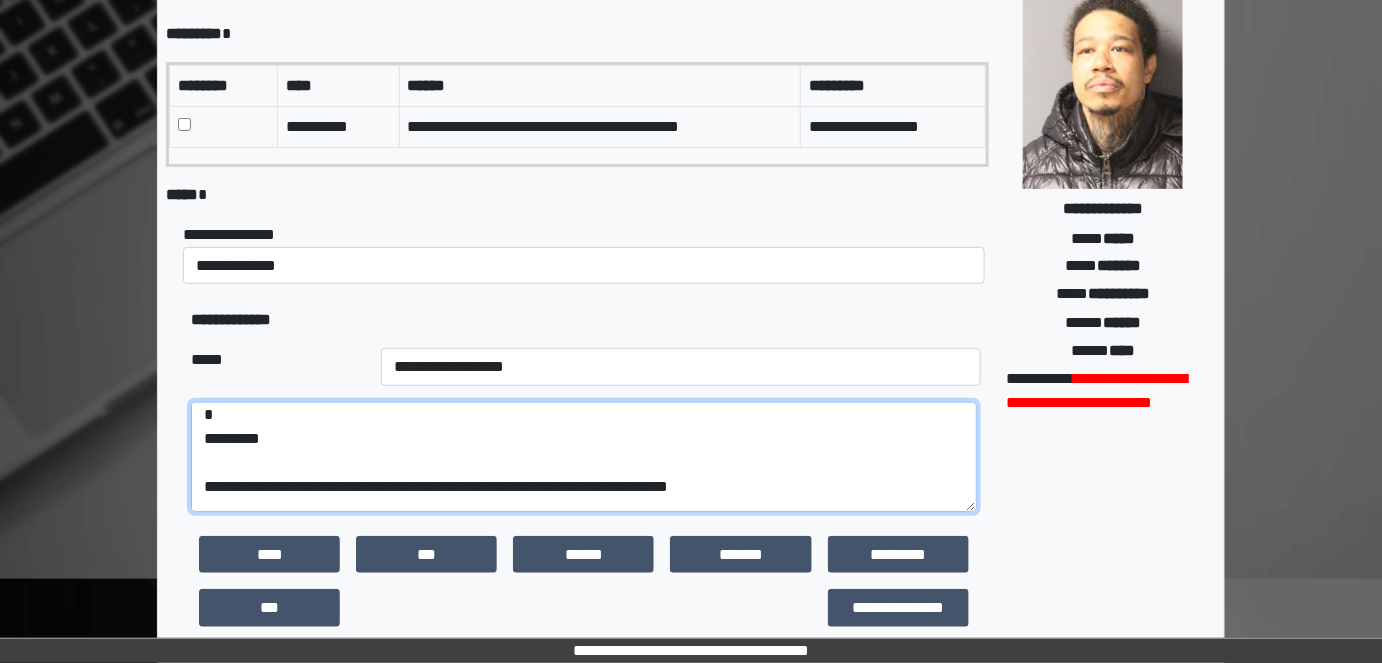 click on "**********" at bounding box center (584, 456) 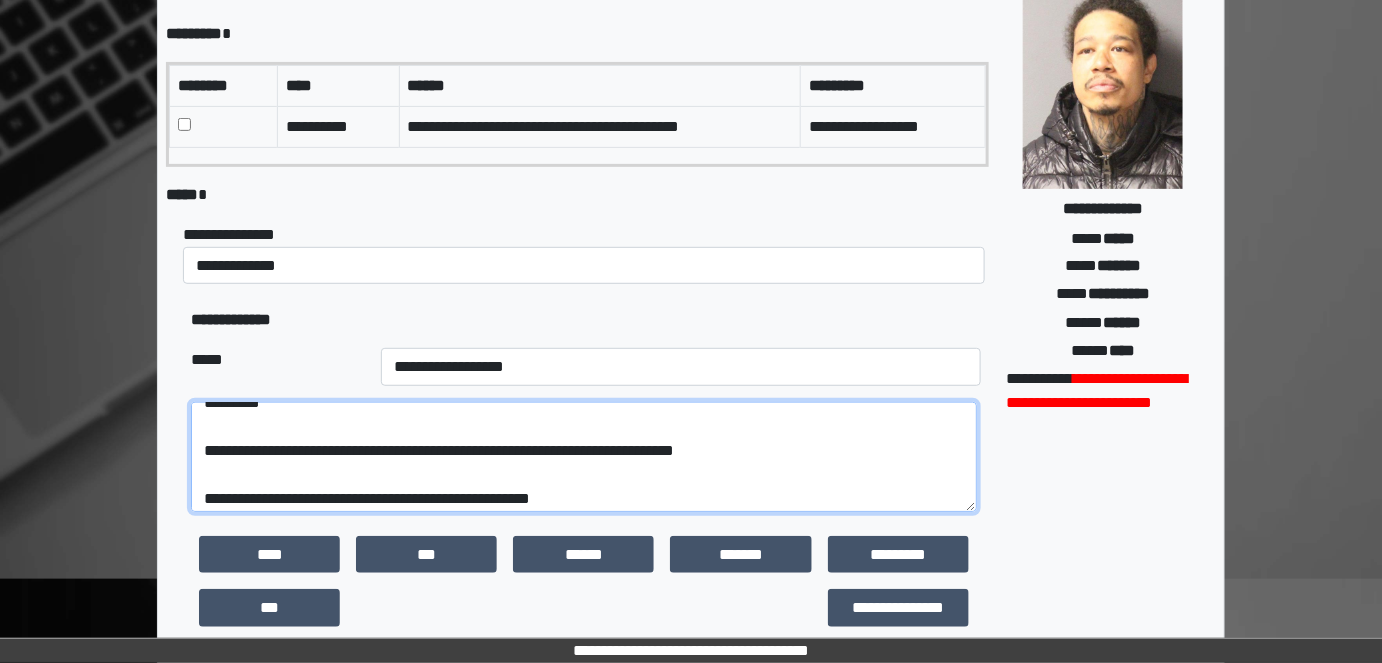scroll, scrollTop: 151, scrollLeft: 0, axis: vertical 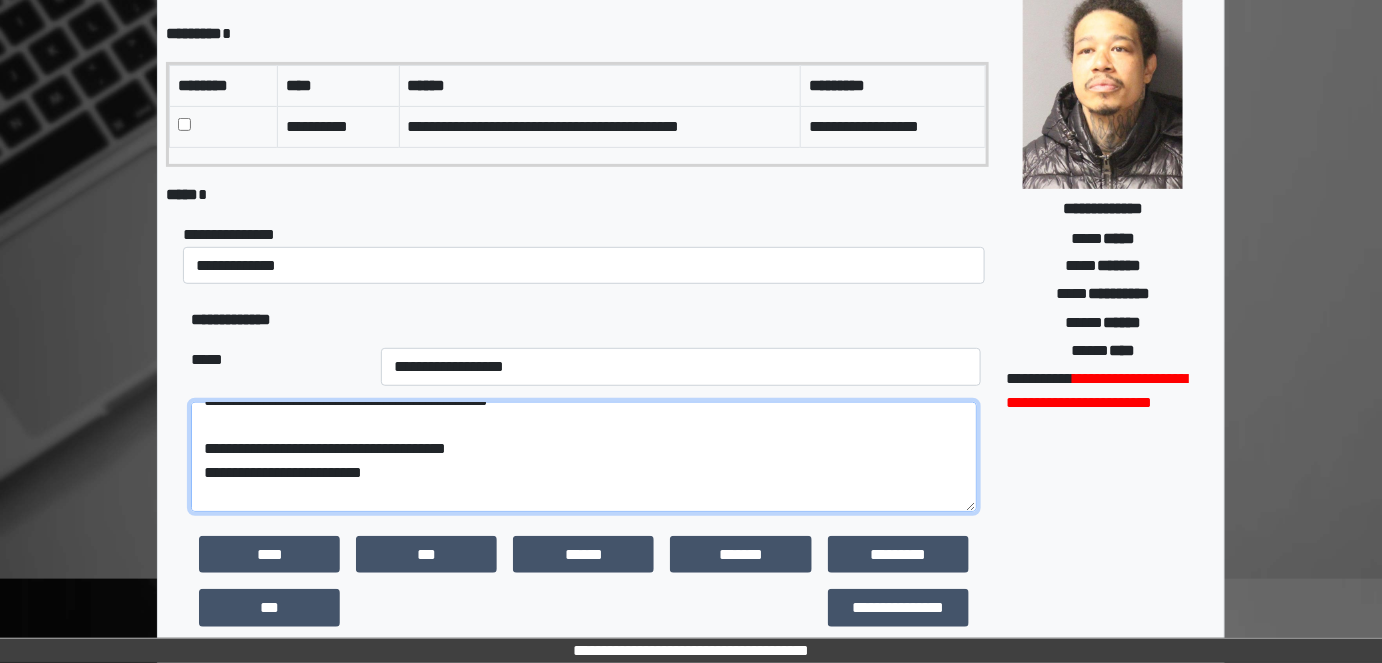 click on "**********" at bounding box center (584, 456) 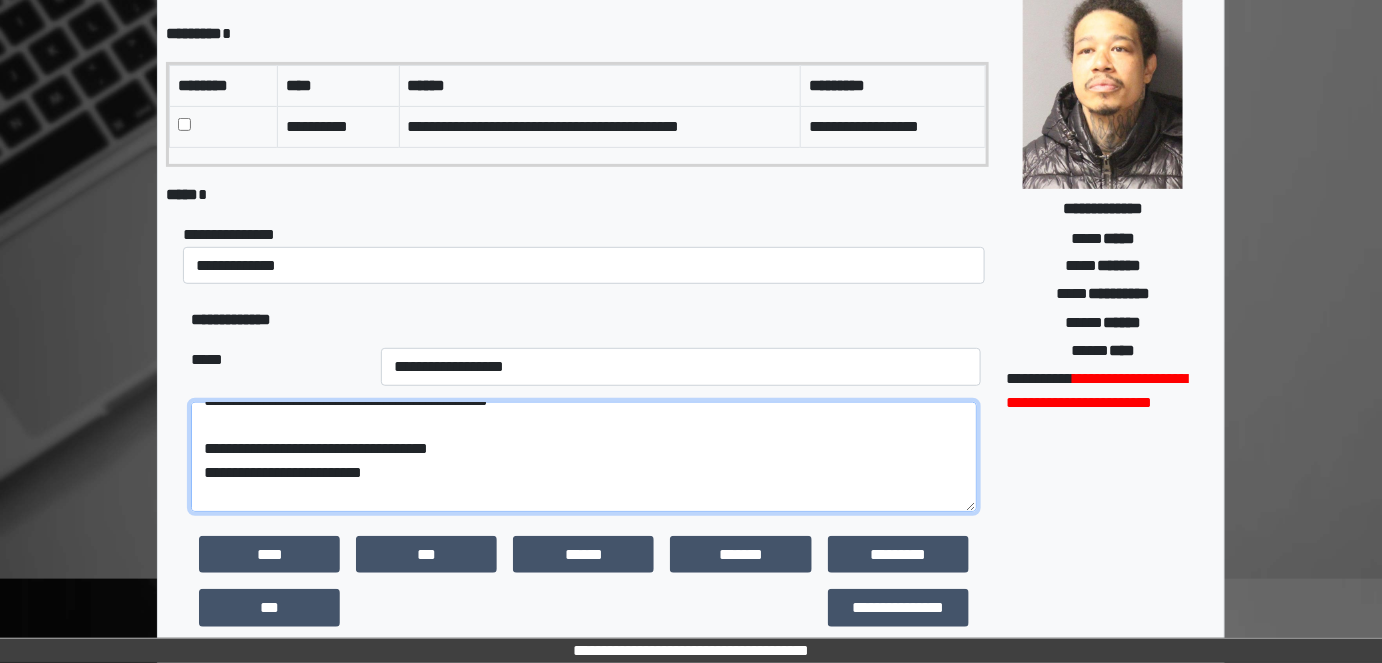 click on "**********" at bounding box center [584, 456] 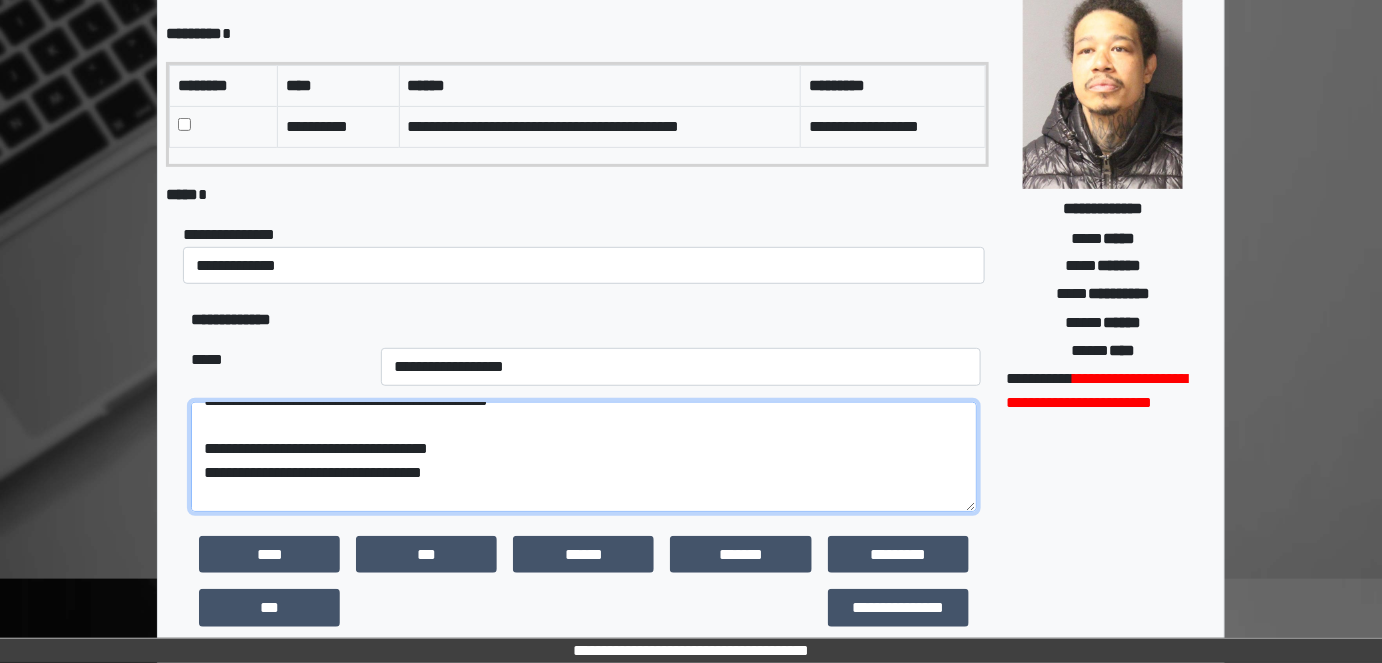 click on "**********" at bounding box center (584, 456) 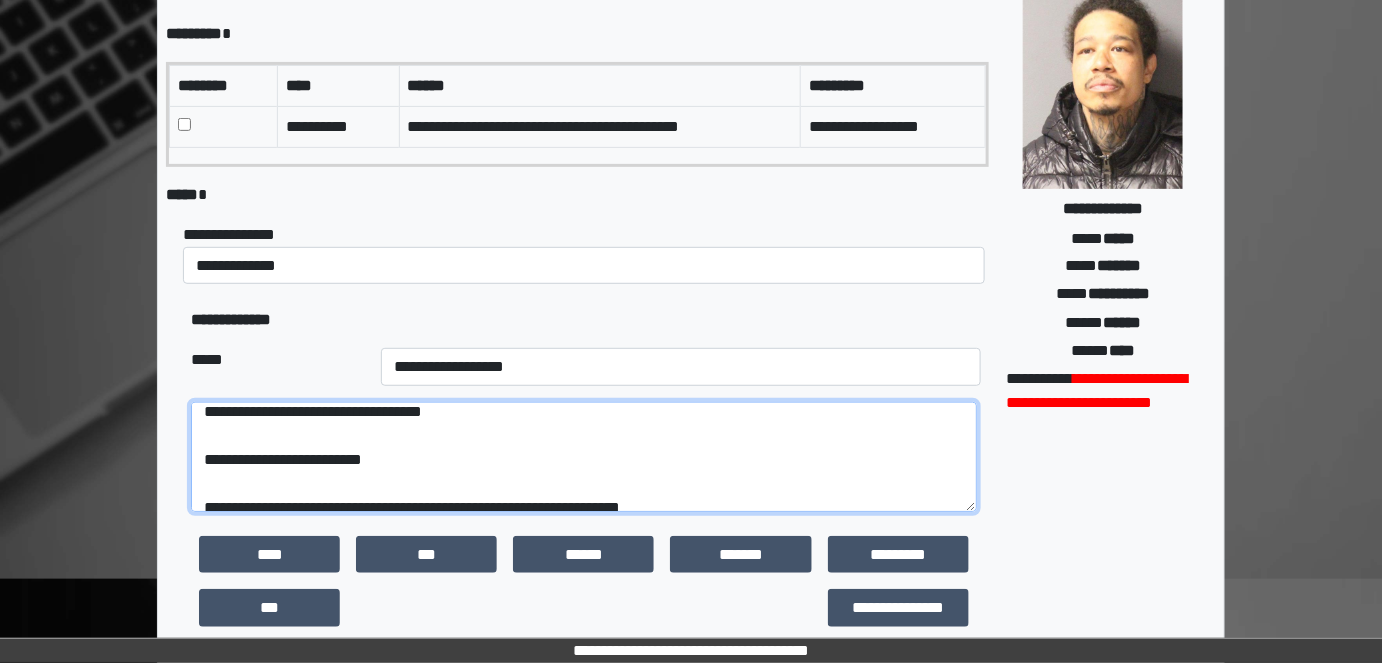 scroll, scrollTop: 333, scrollLeft: 0, axis: vertical 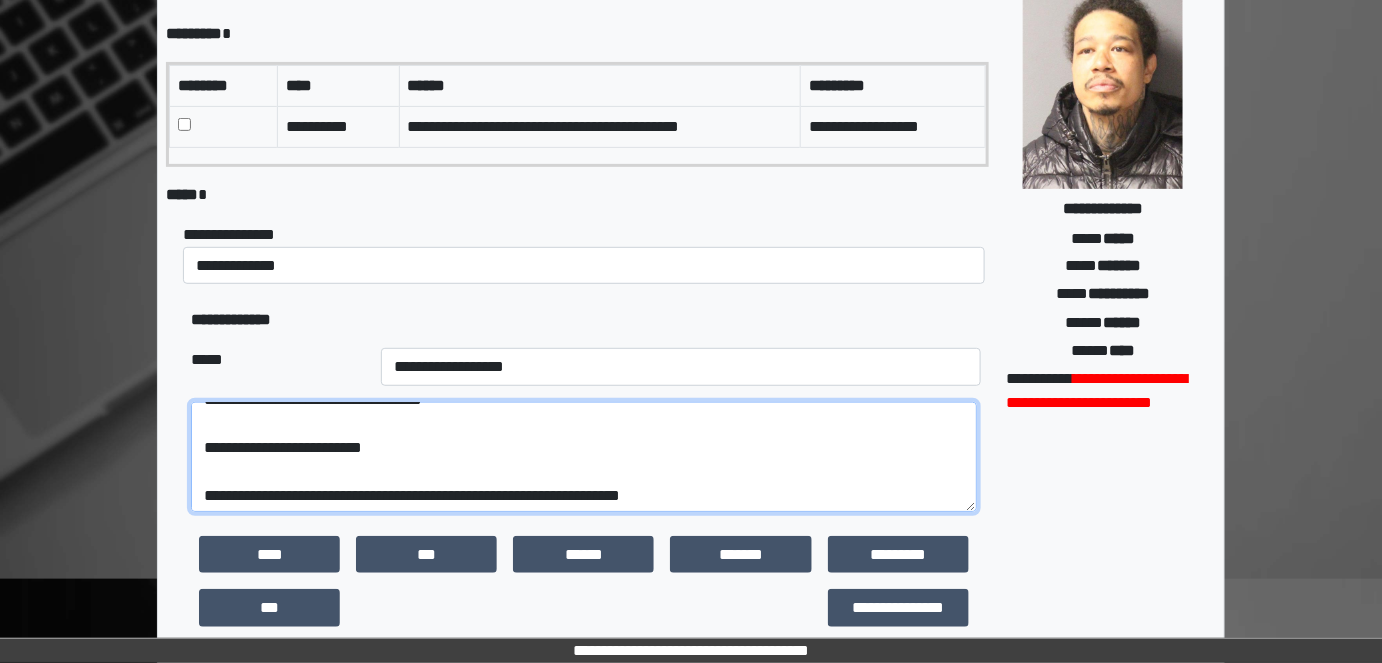 click on "**********" at bounding box center (584, 456) 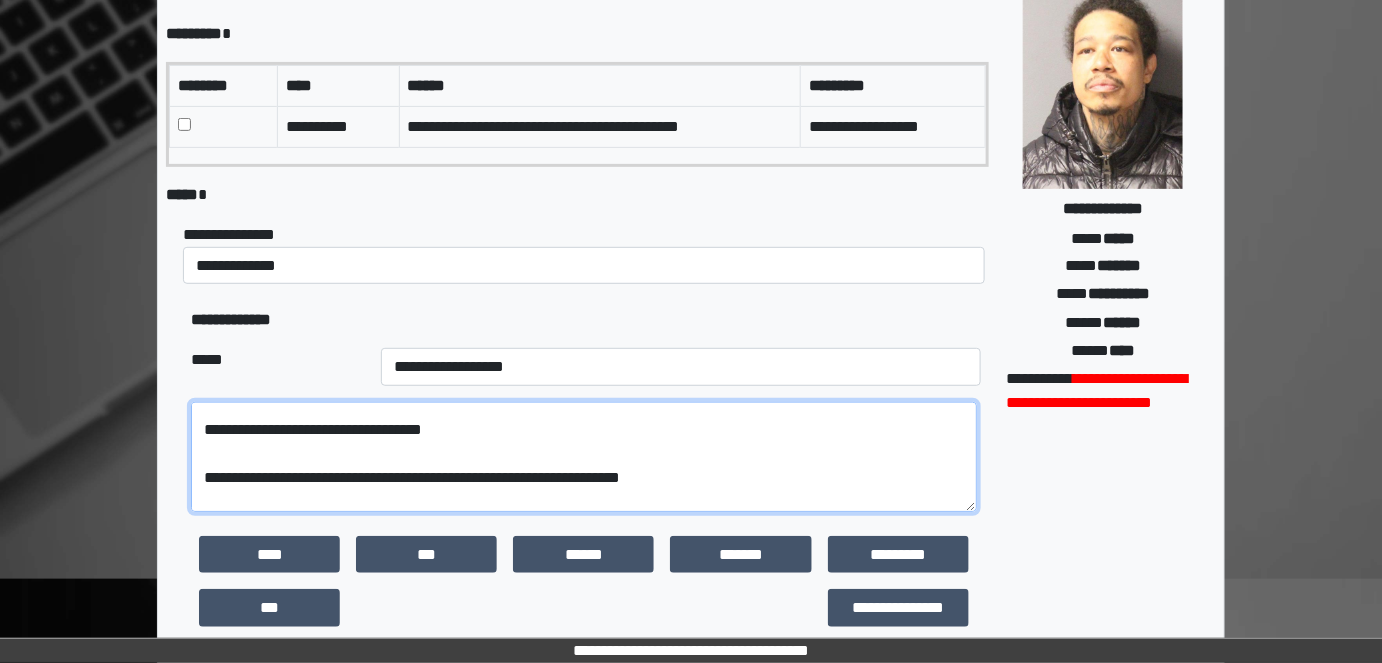 scroll, scrollTop: 369, scrollLeft: 0, axis: vertical 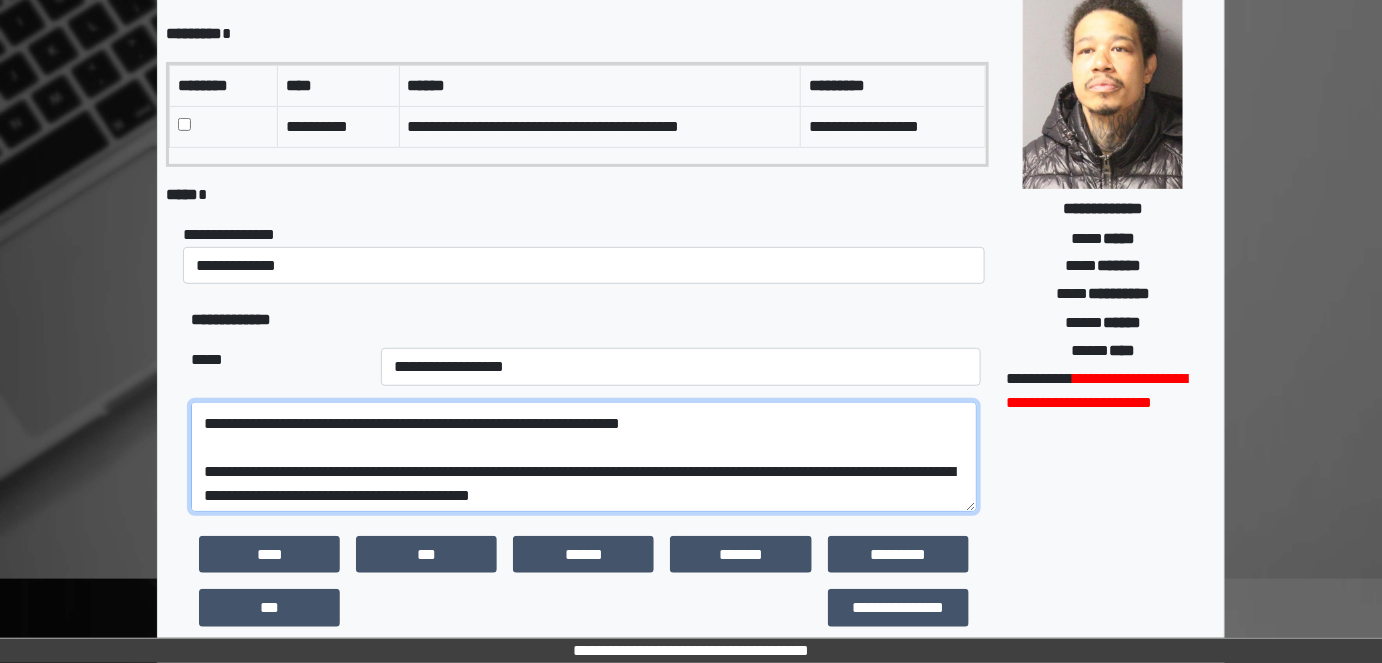 click on "**********" at bounding box center [584, 456] 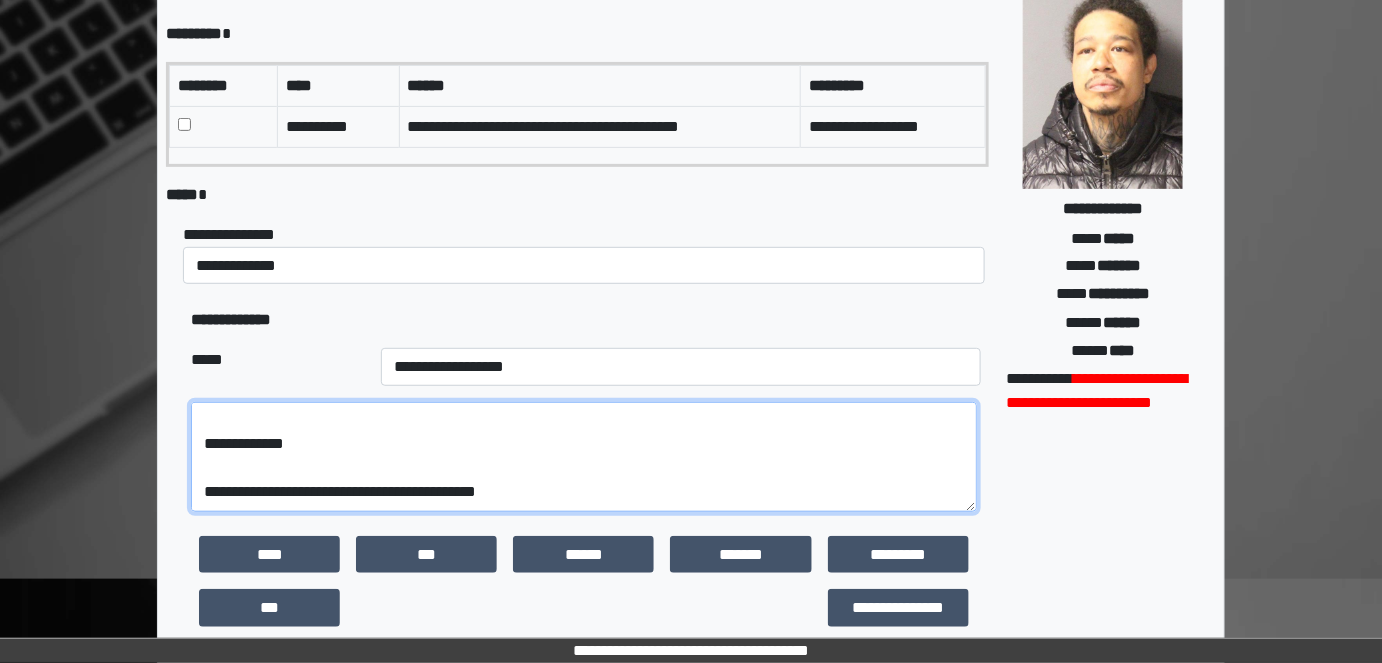 scroll, scrollTop: 672, scrollLeft: 0, axis: vertical 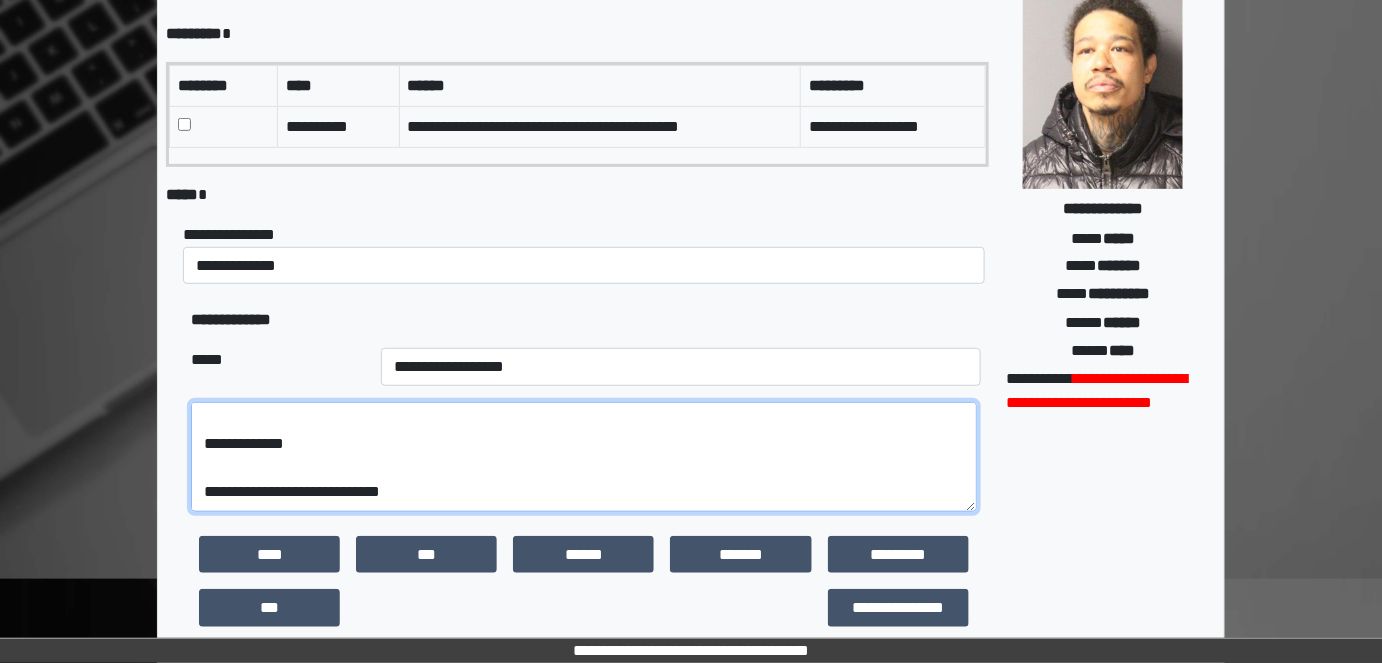 click on "**********" at bounding box center (584, 456) 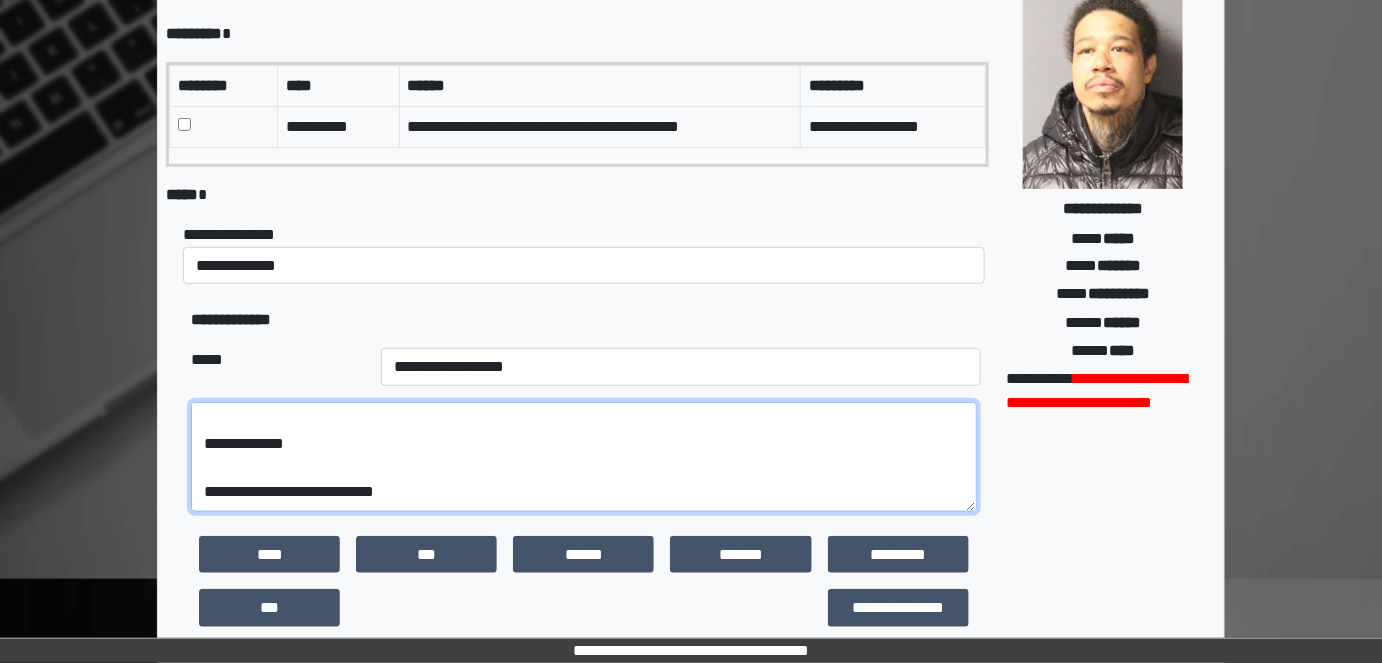 click on "**********" at bounding box center (584, 456) 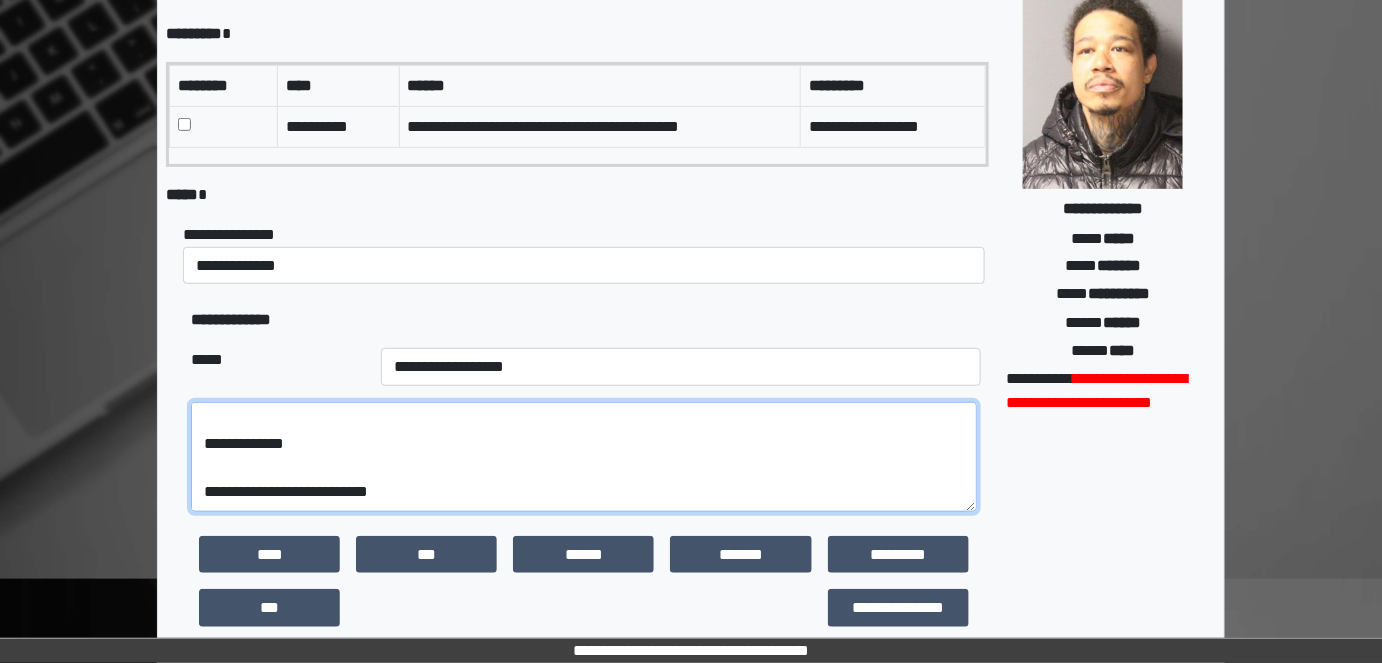 scroll, scrollTop: 648, scrollLeft: 0, axis: vertical 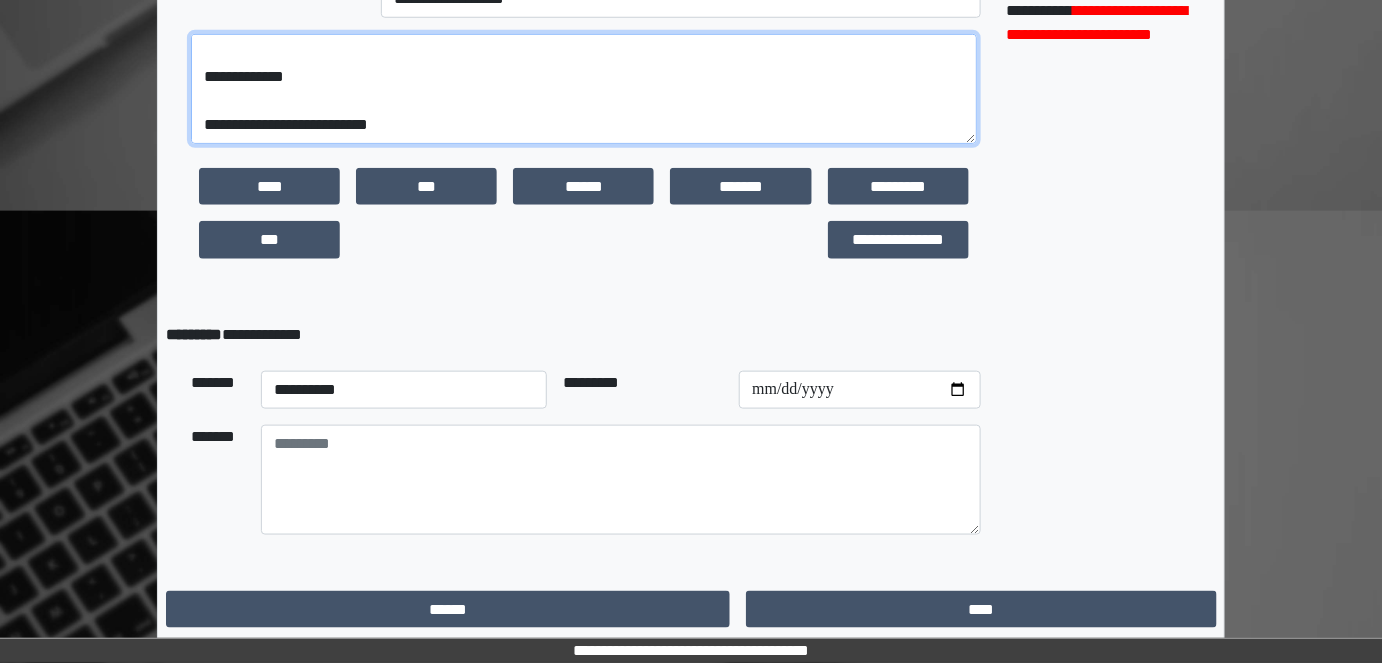 type on "**********" 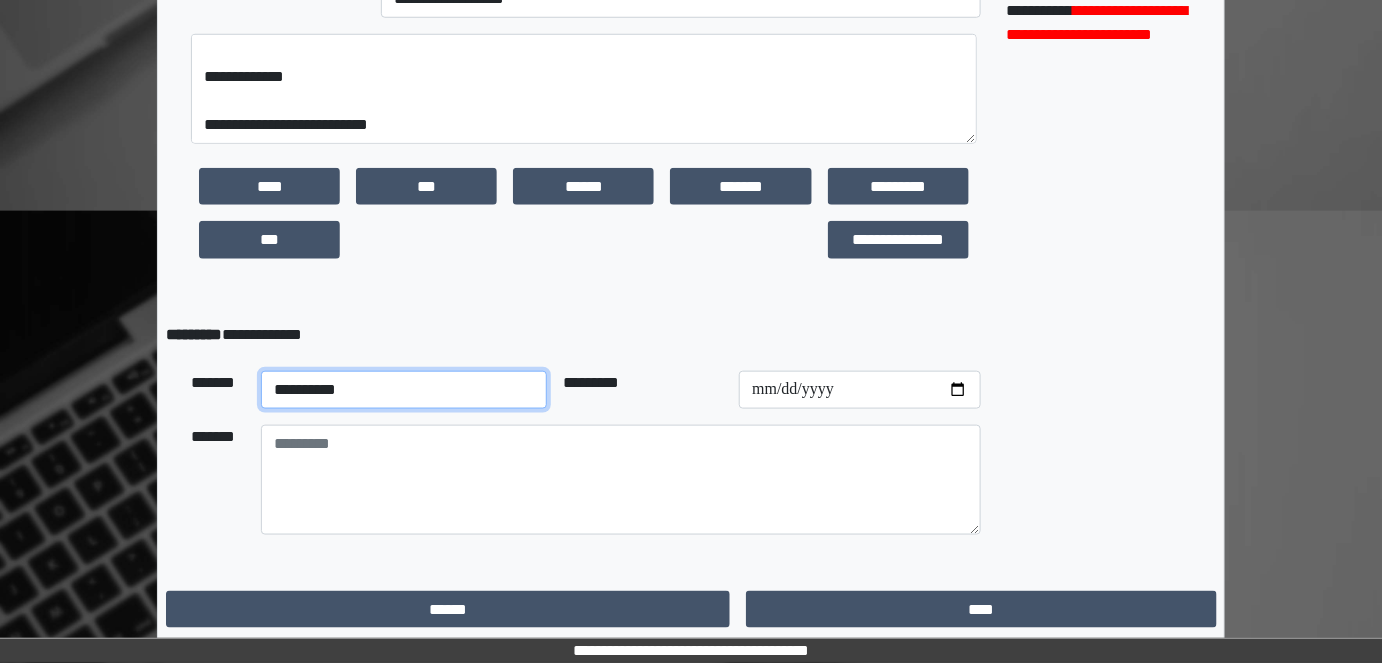 click on "**********" at bounding box center [404, 390] 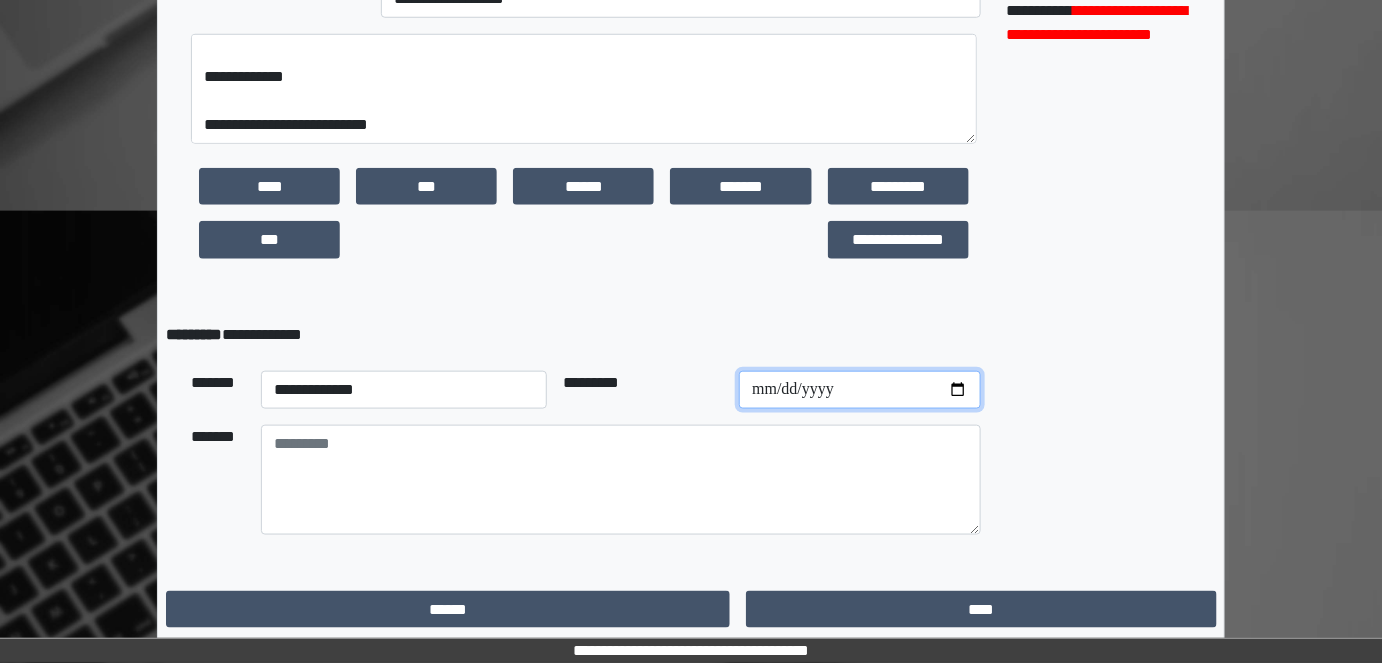 click at bounding box center [860, 390] 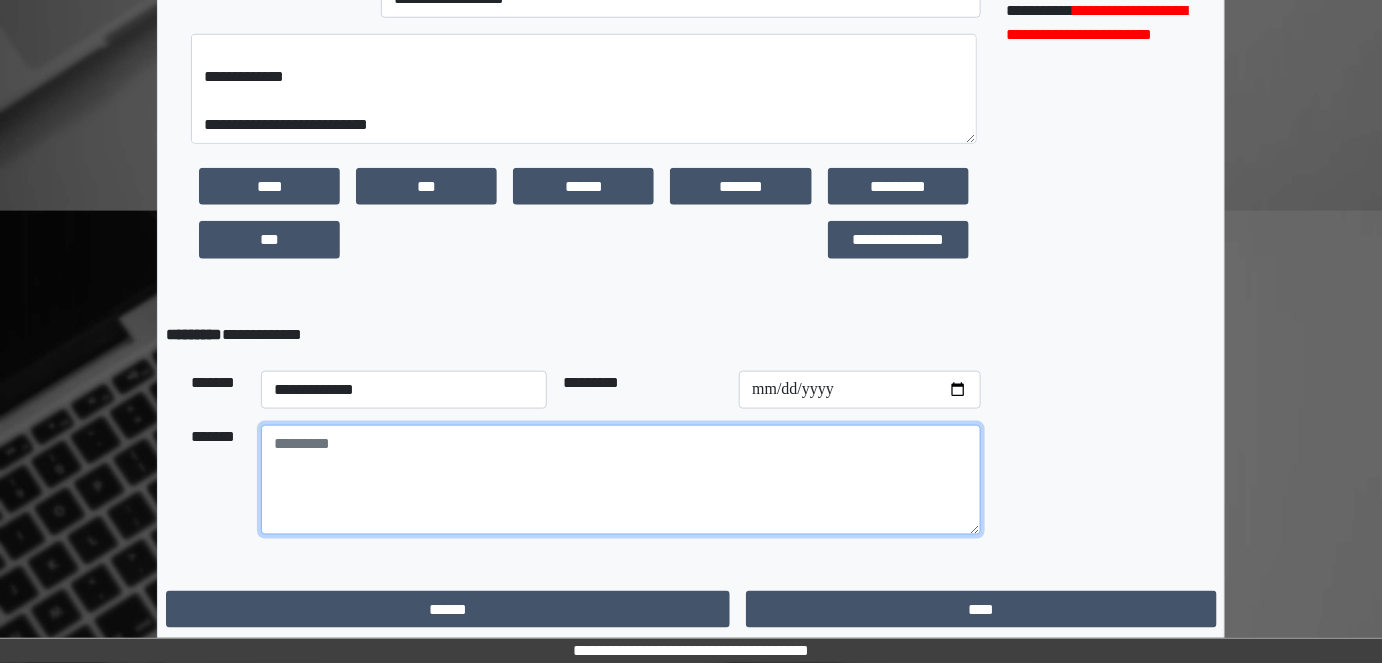 click at bounding box center [621, 480] 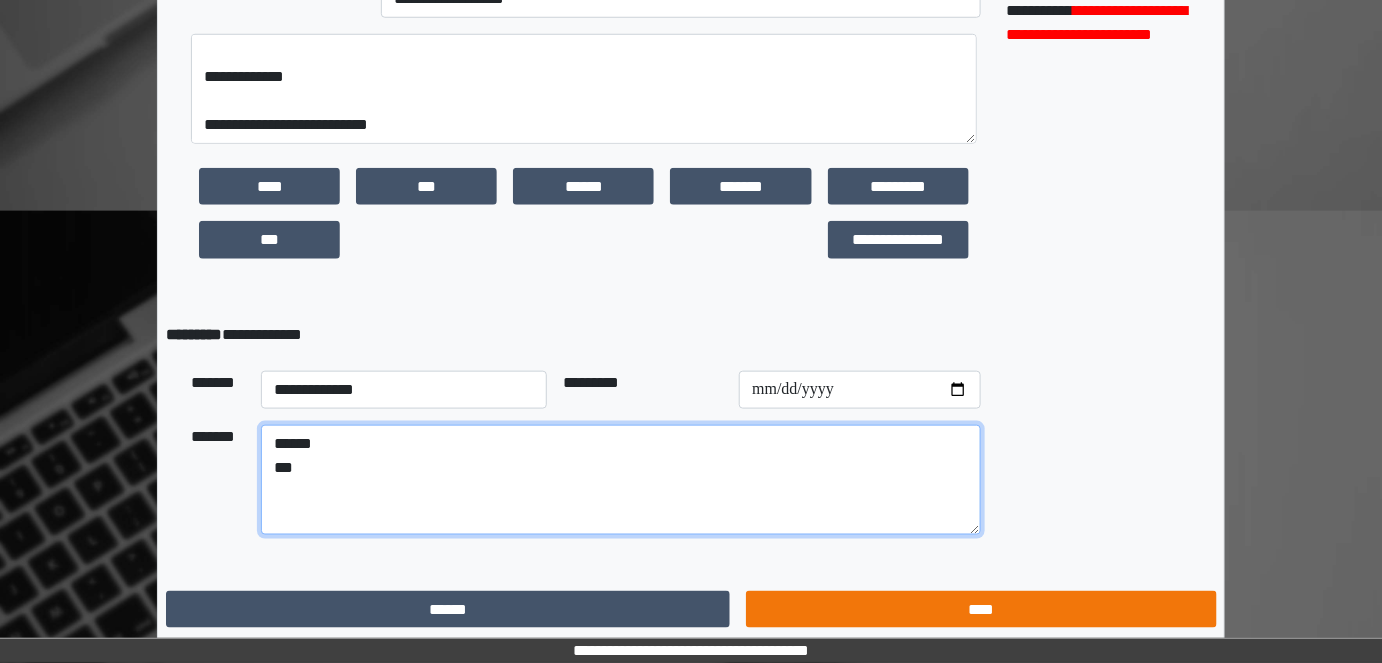 type on "******
***" 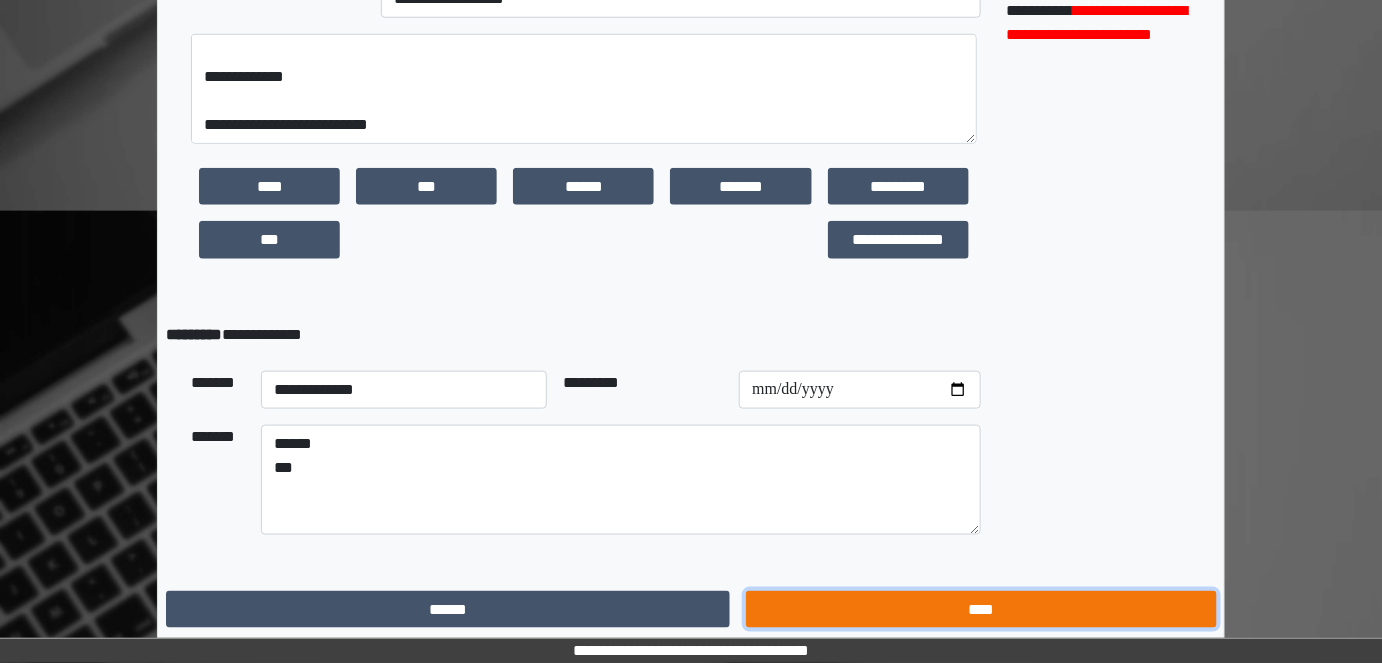 click on "****" at bounding box center (981, 609) 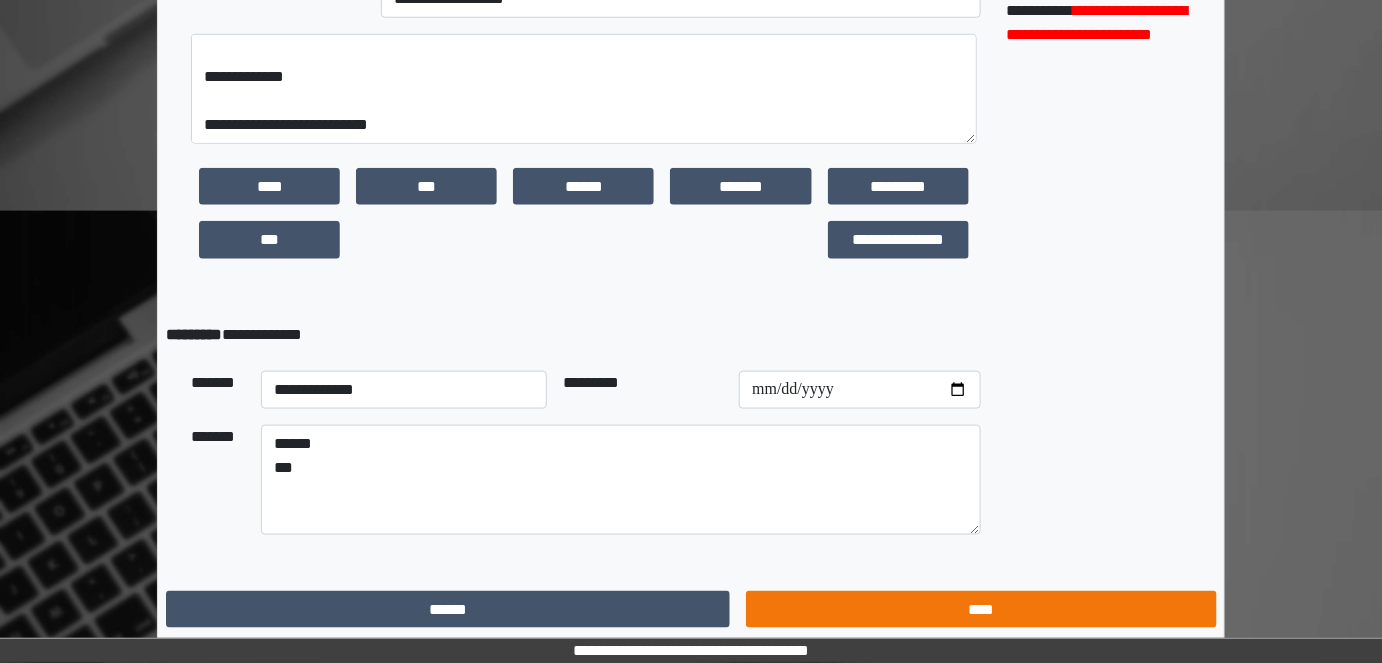 scroll, scrollTop: 0, scrollLeft: 0, axis: both 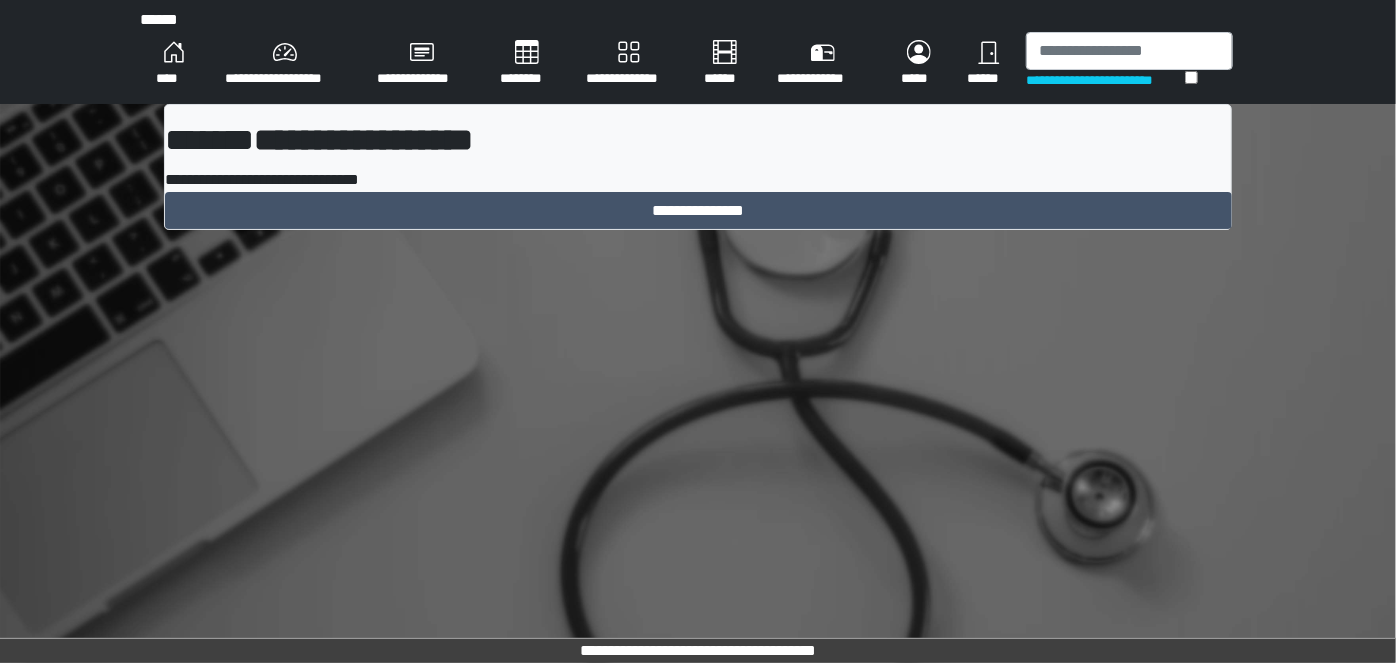 click on "********" at bounding box center [527, 64] 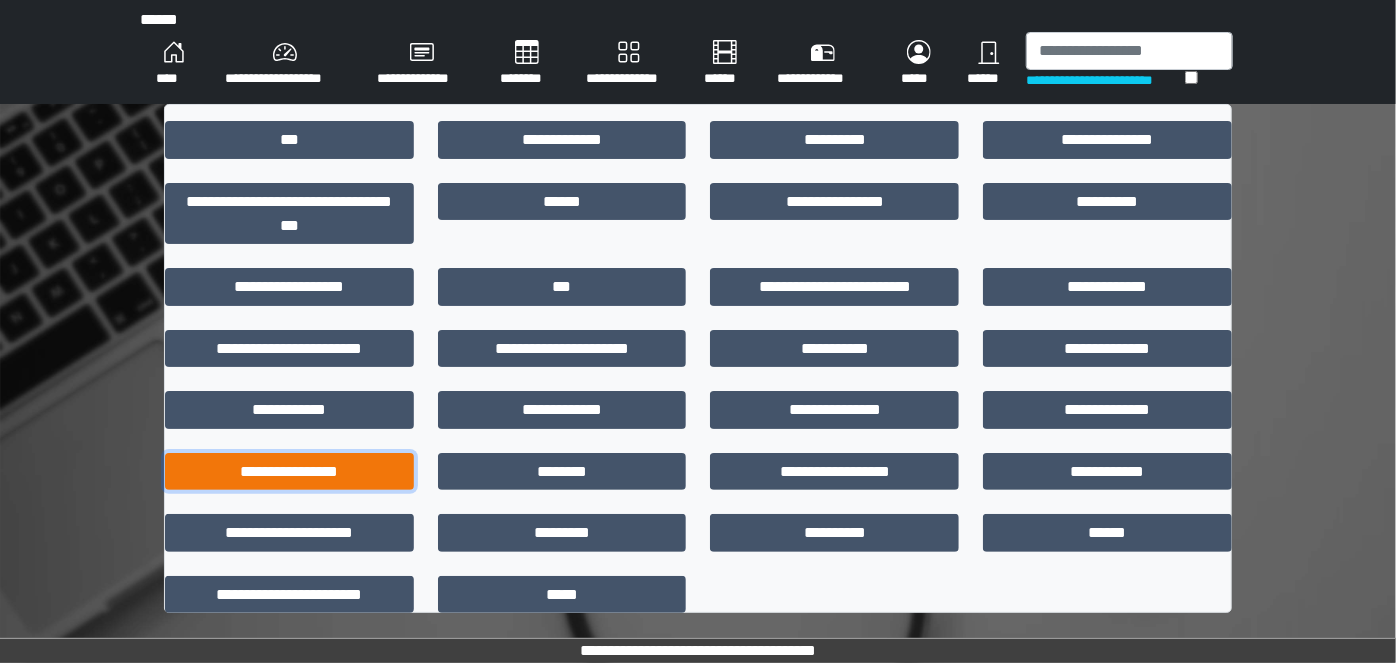 click on "**********" at bounding box center (289, 471) 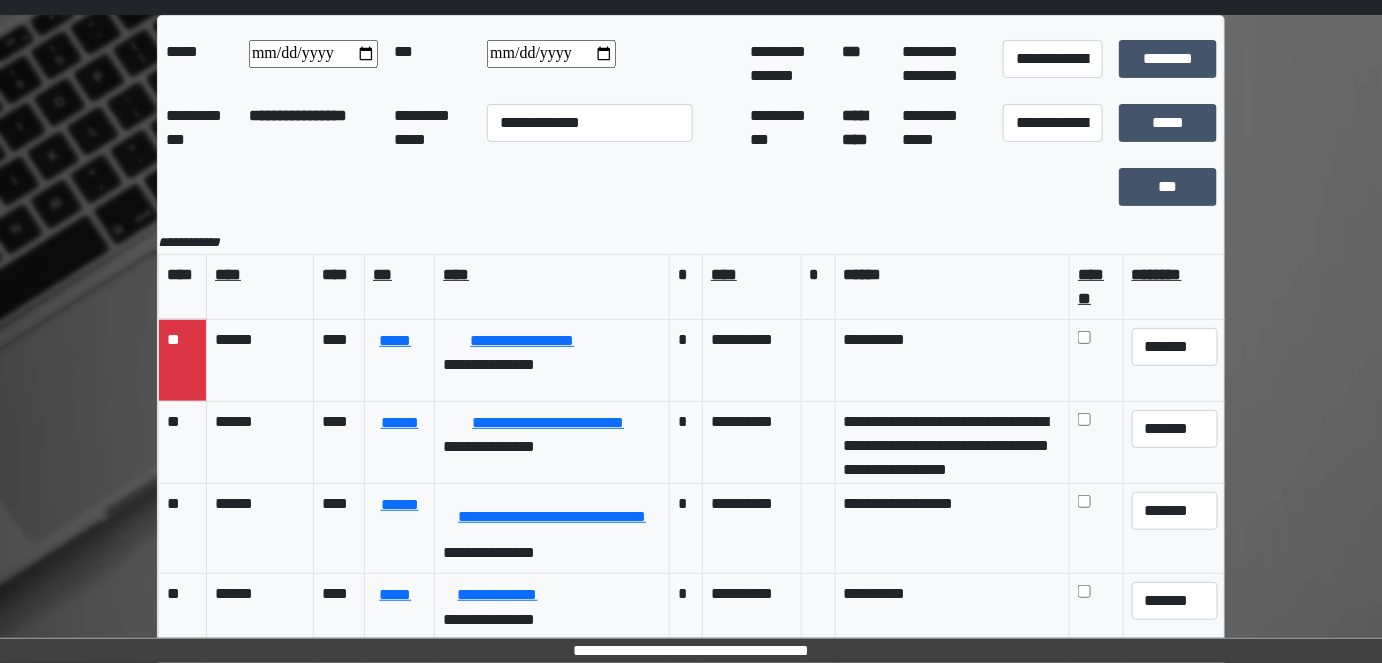 scroll, scrollTop: 194, scrollLeft: 0, axis: vertical 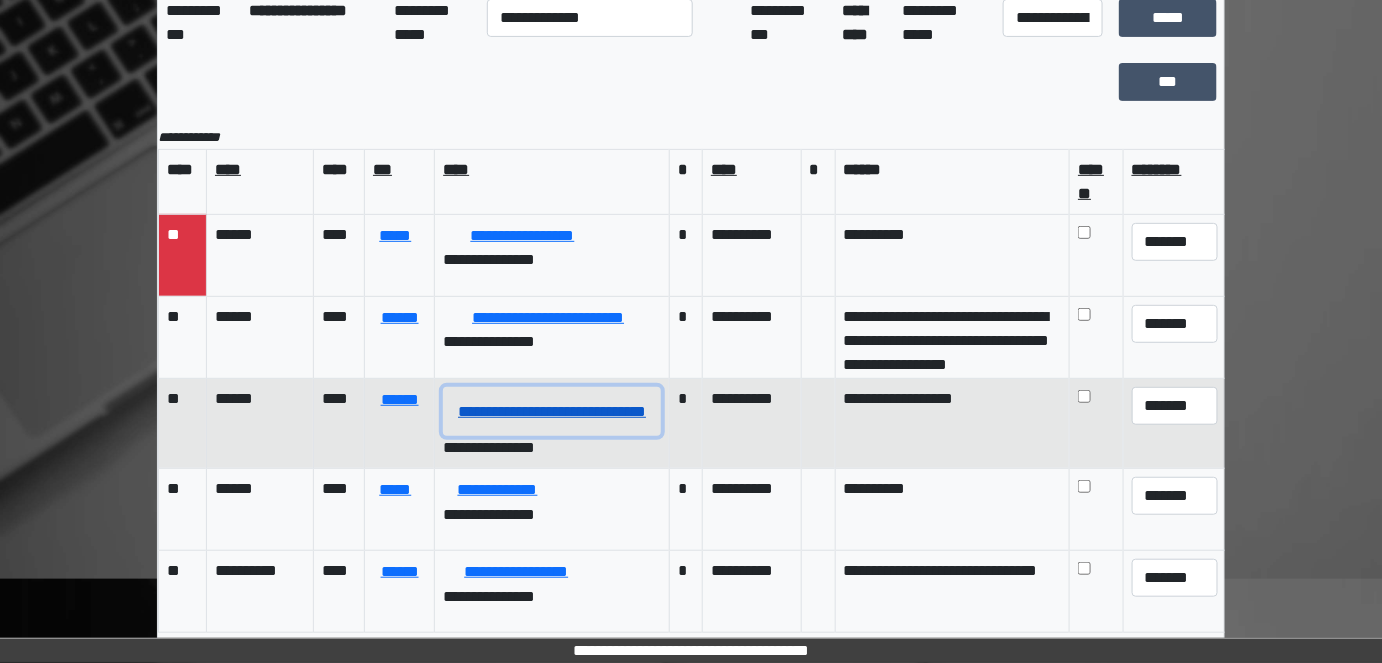 click on "**********" at bounding box center [552, 411] 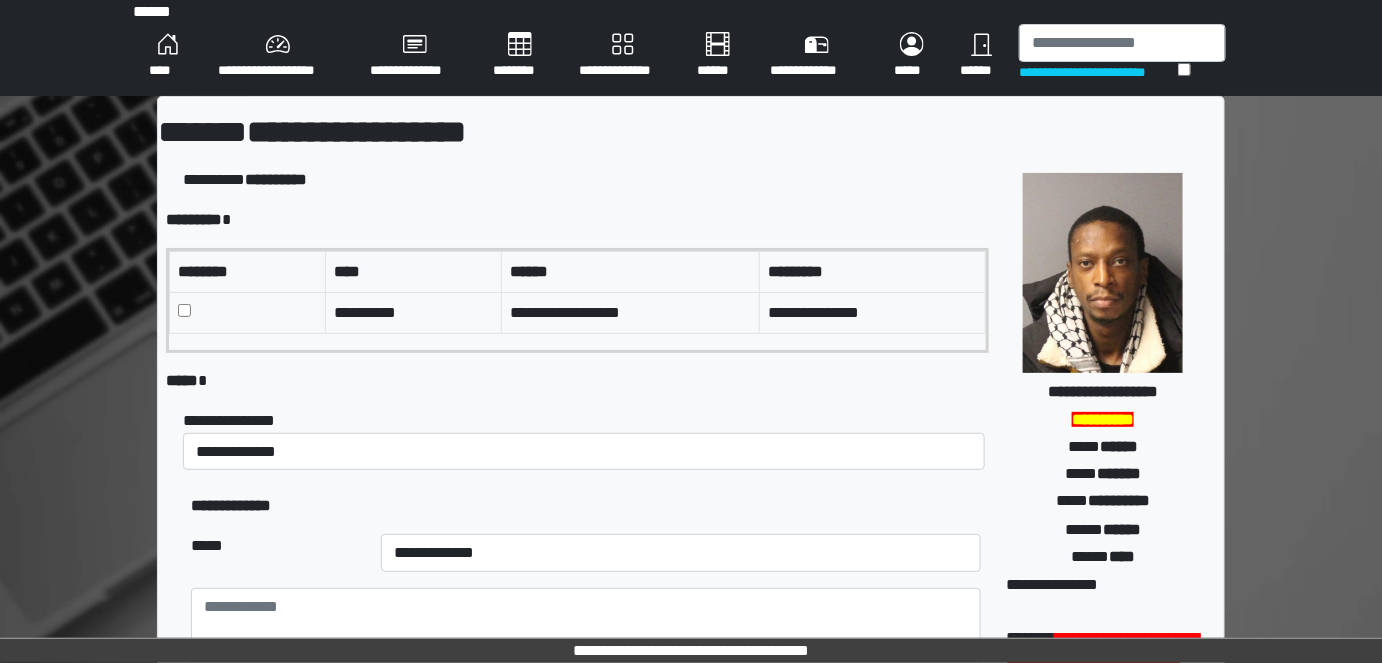 scroll, scrollTop: 0, scrollLeft: 0, axis: both 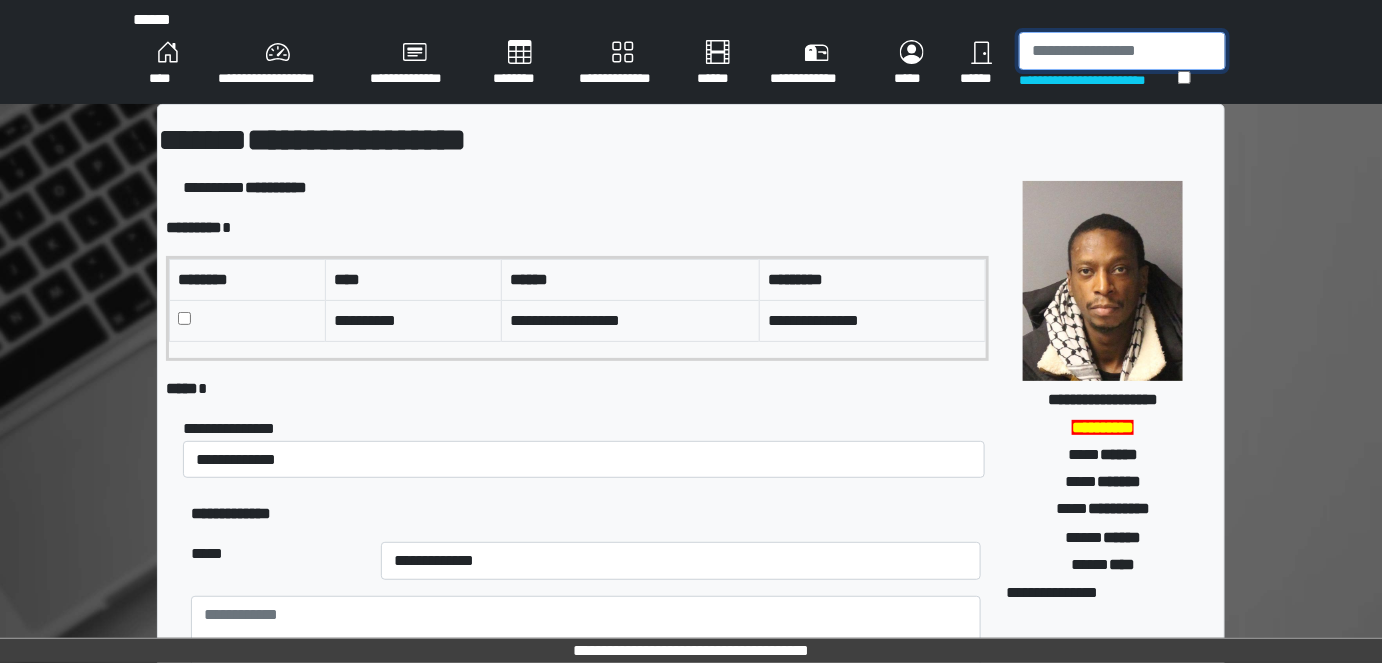 click at bounding box center (1122, 51) 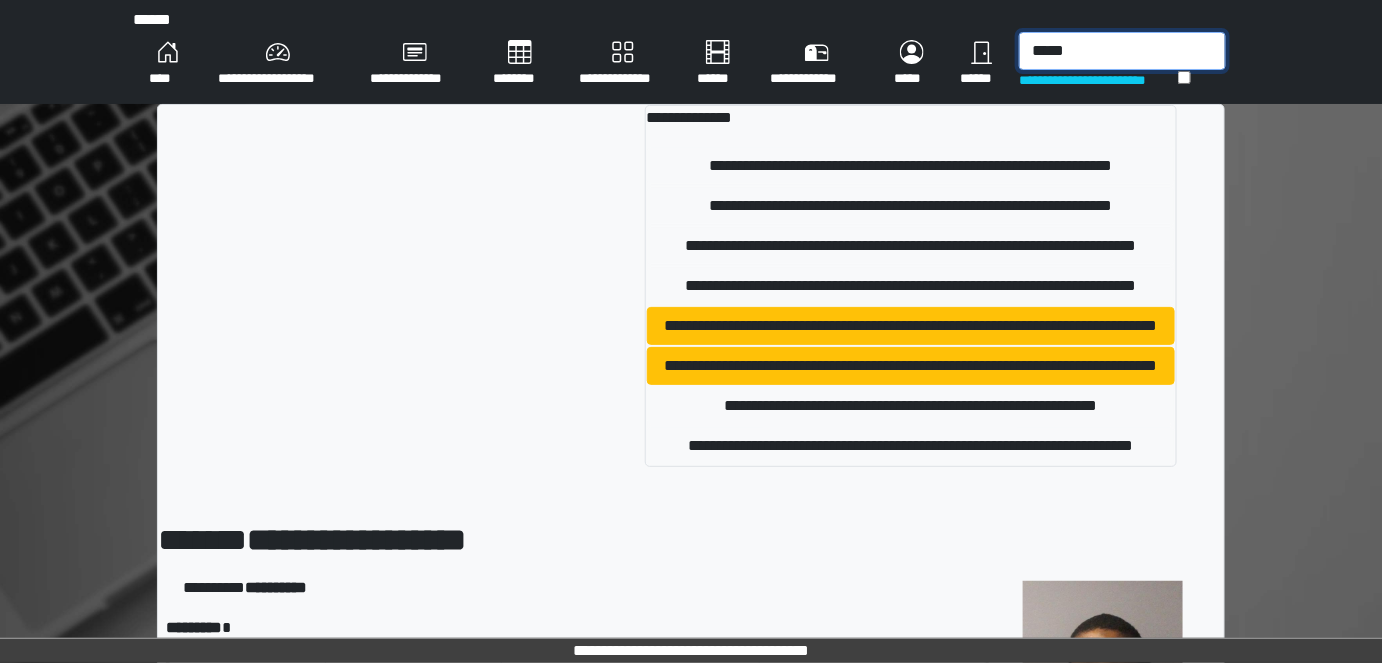 type on "*****" 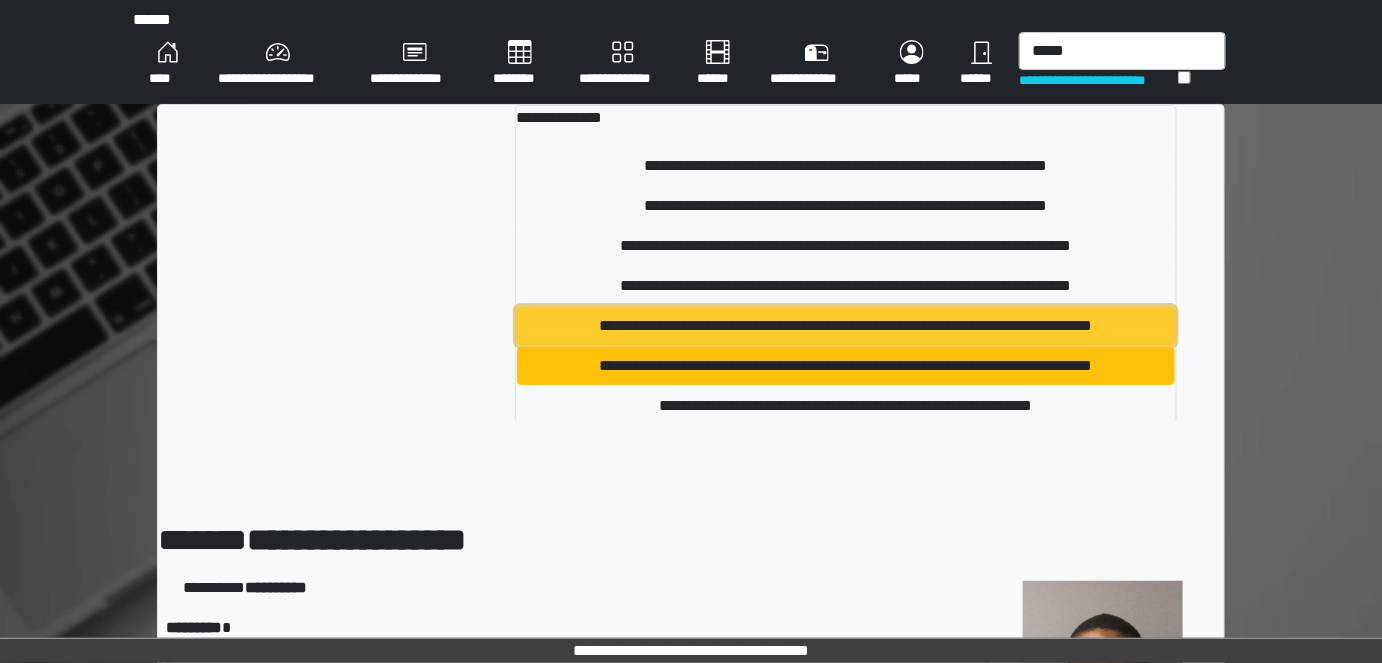 click on "**********" at bounding box center [846, 326] 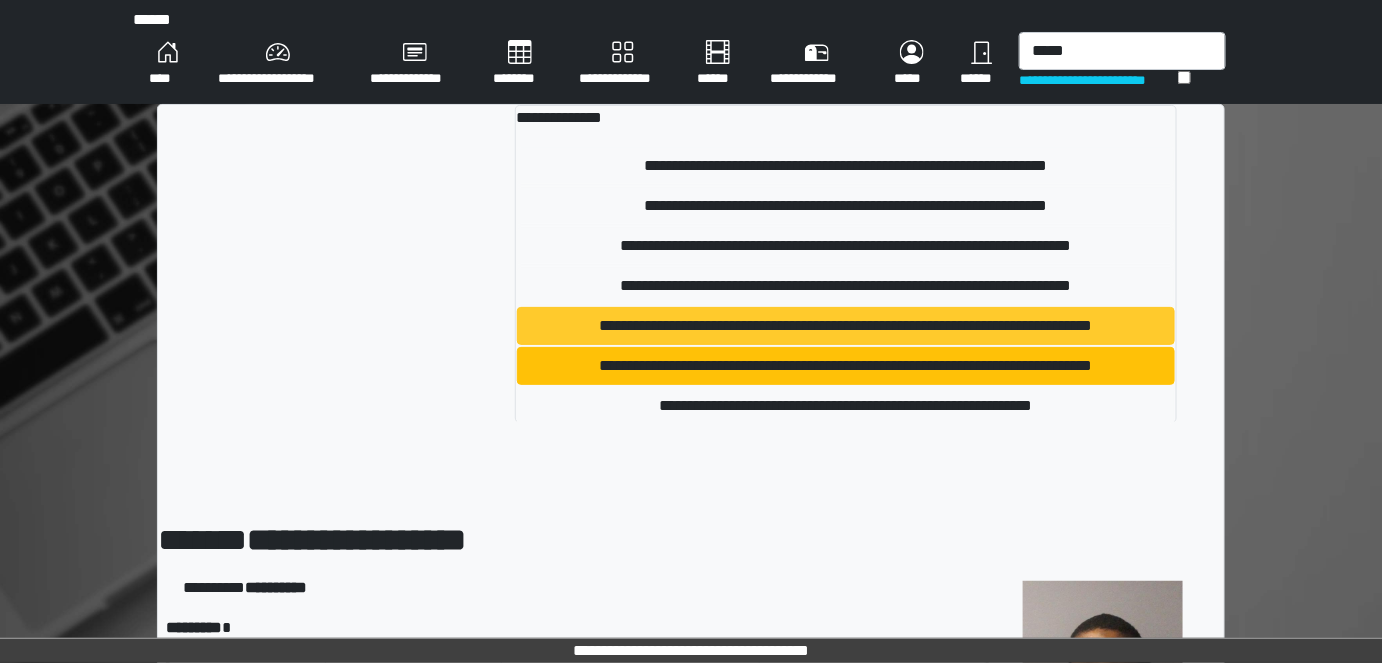 type 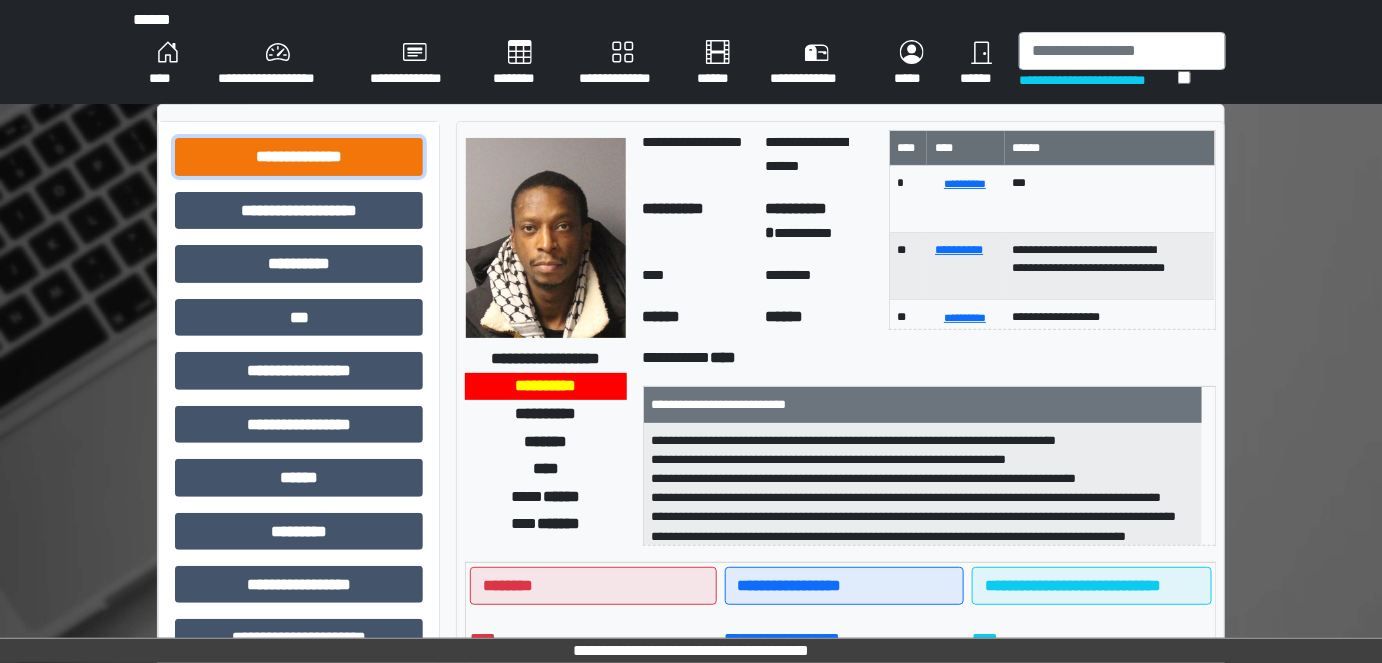 click on "**********" at bounding box center (299, 156) 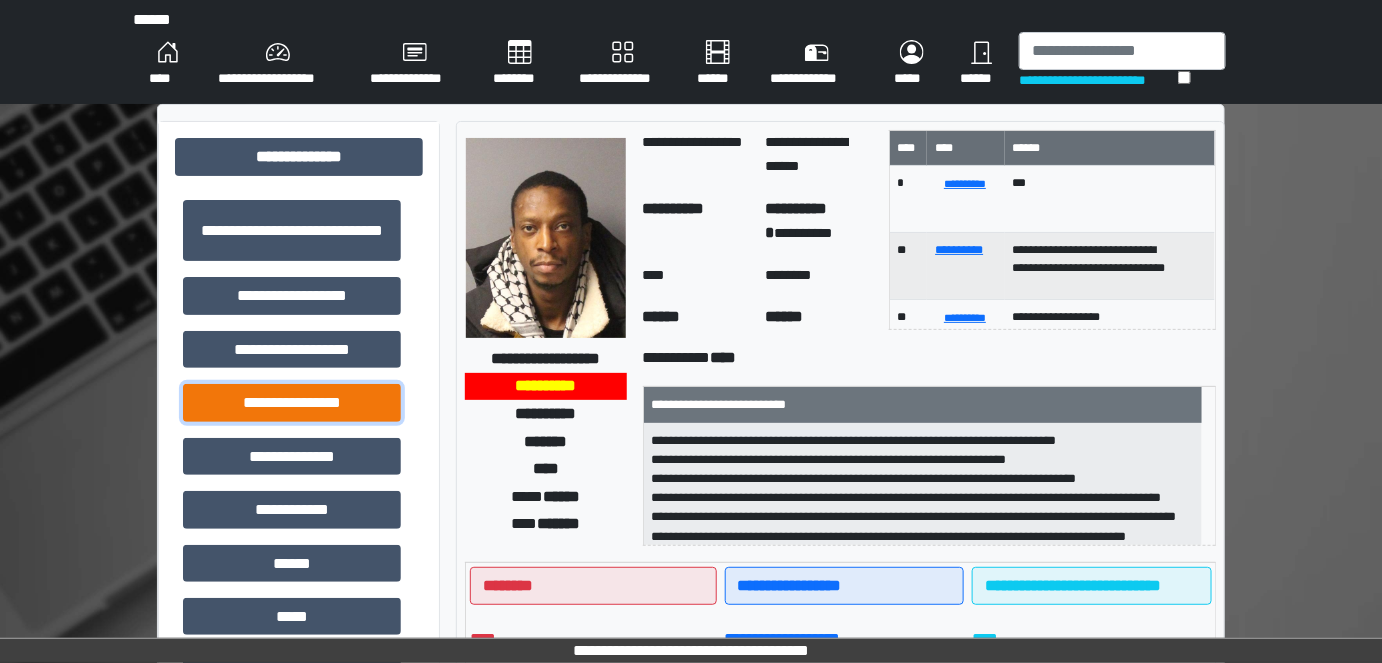 click on "**********" at bounding box center (292, 402) 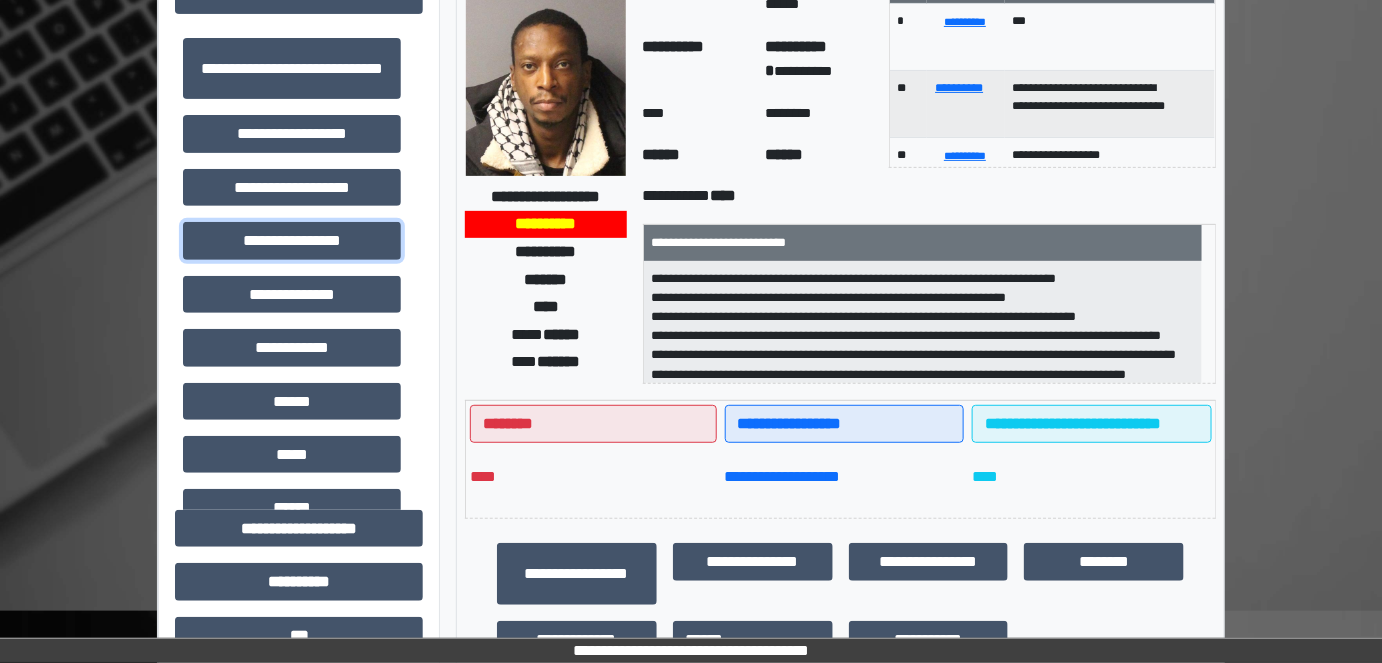 scroll, scrollTop: 167, scrollLeft: 0, axis: vertical 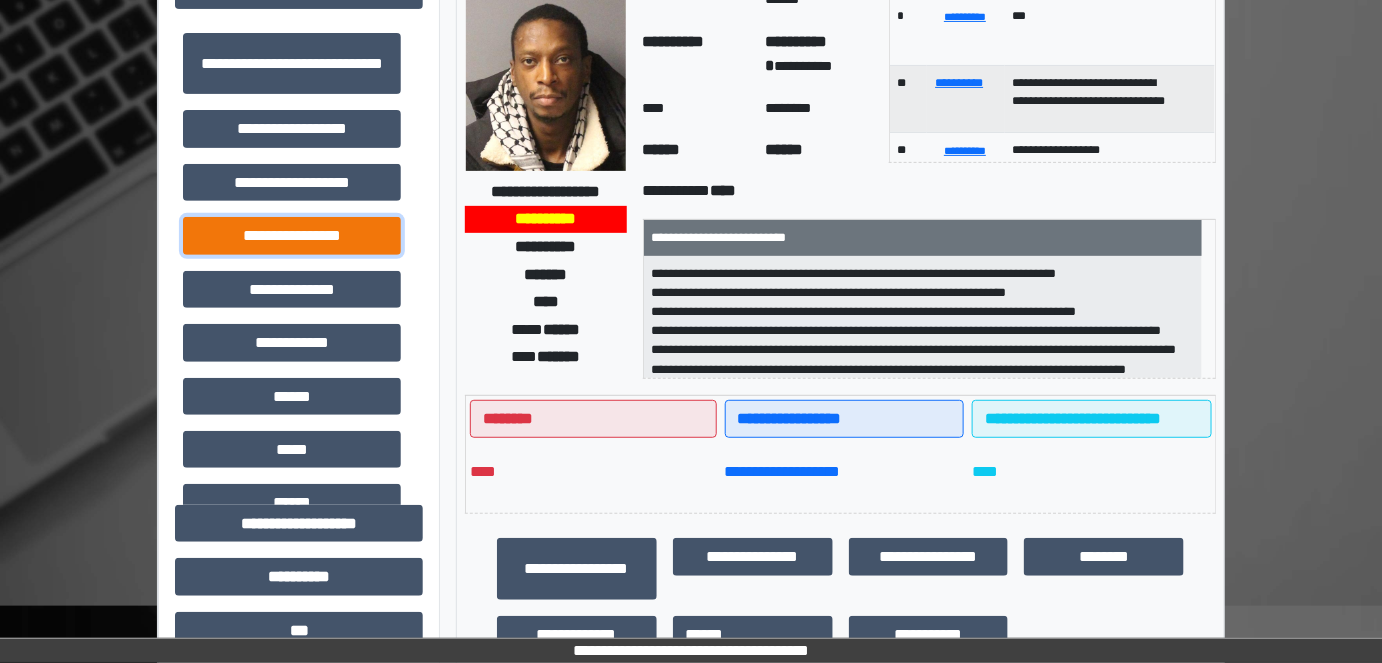 click on "**********" at bounding box center [292, 235] 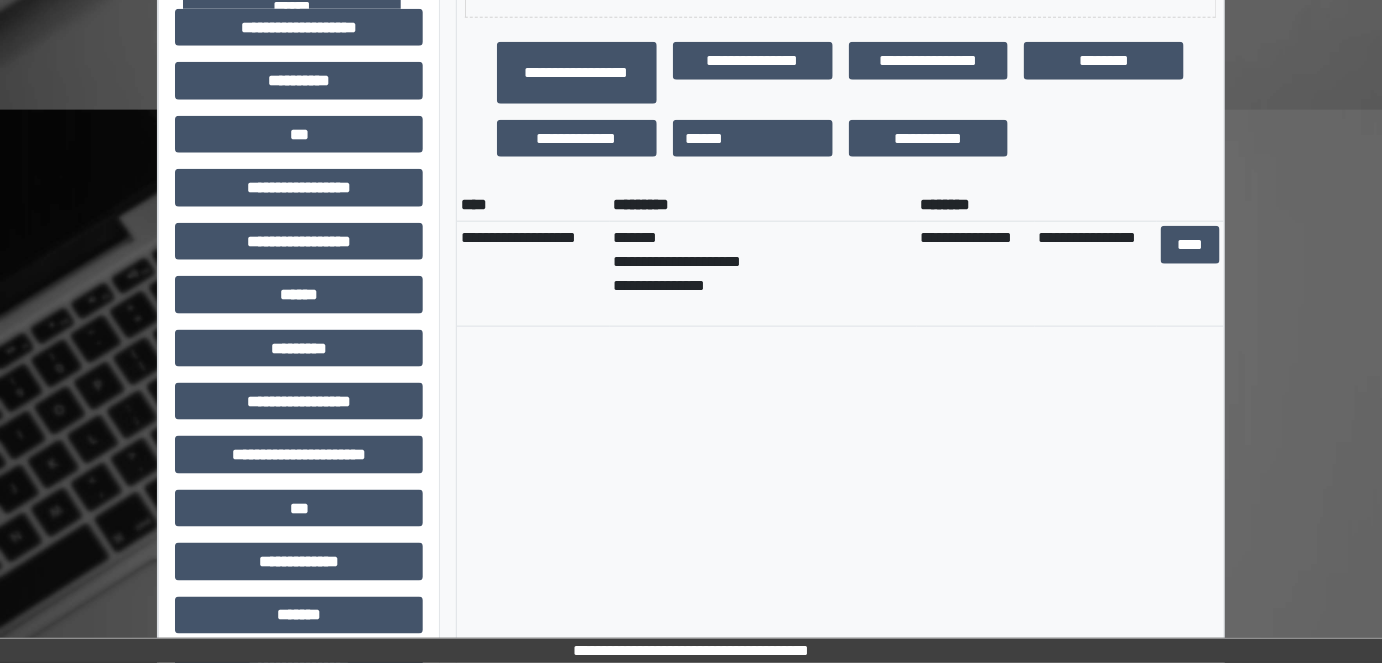 scroll, scrollTop: 653, scrollLeft: 0, axis: vertical 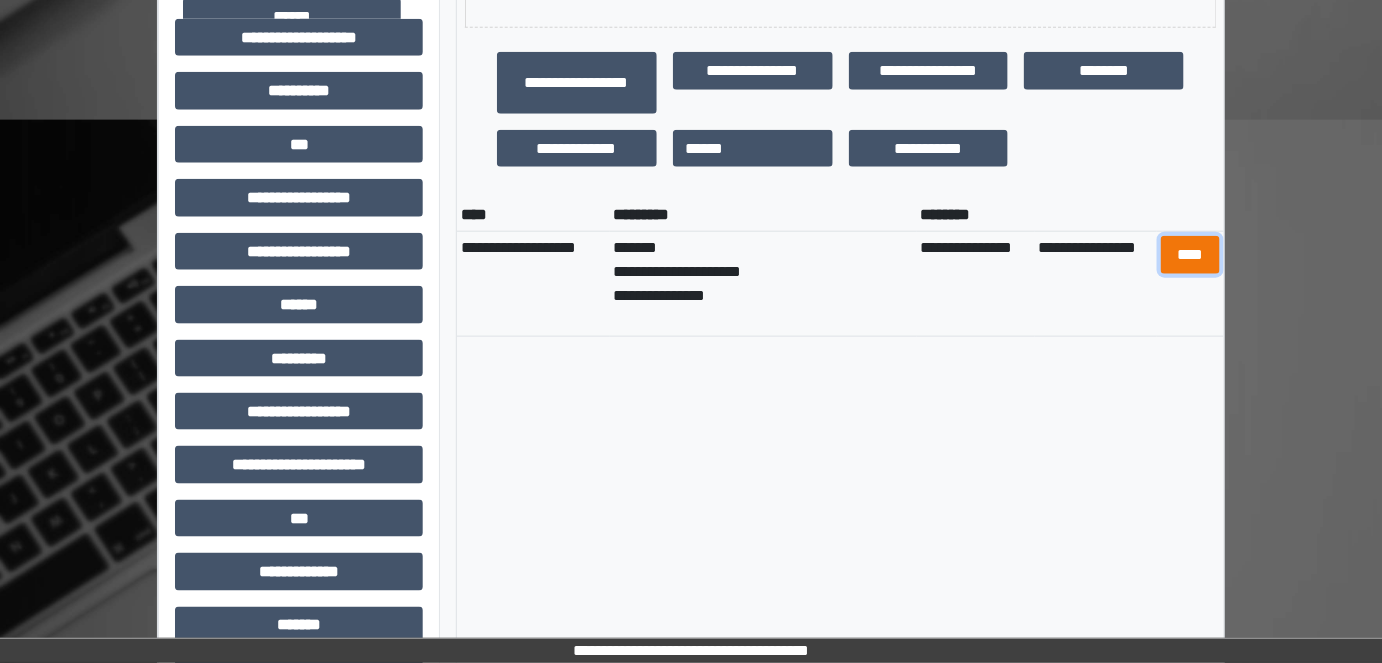 click on "****" at bounding box center (1190, 254) 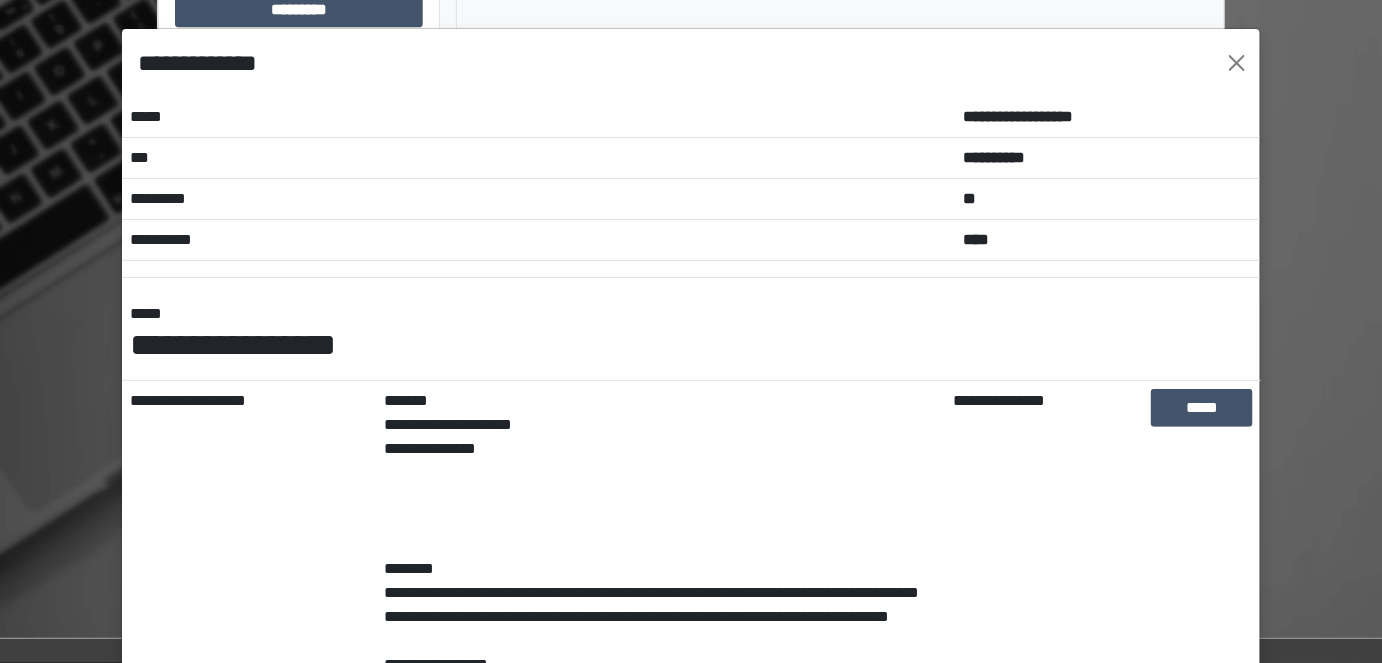 scroll, scrollTop: 984, scrollLeft: 0, axis: vertical 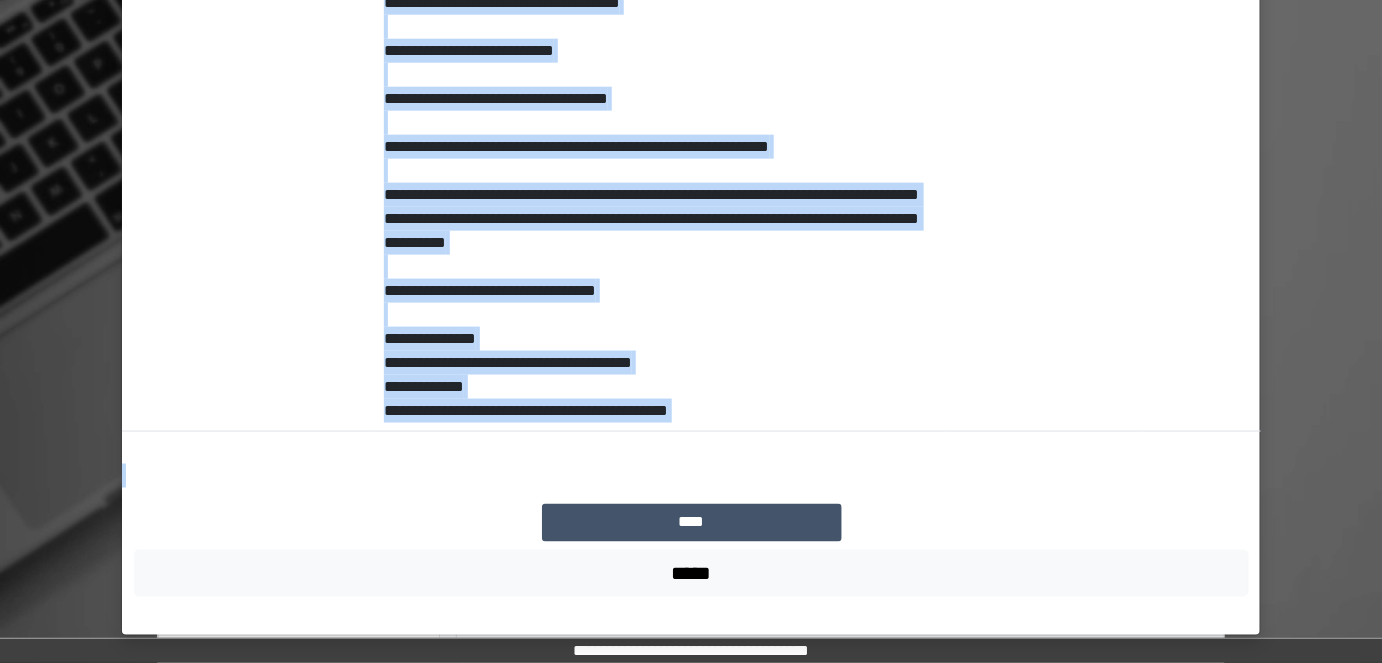 drag, startPoint x: 376, startPoint y: 160, endPoint x: 560, endPoint y: 264, distance: 211.35751 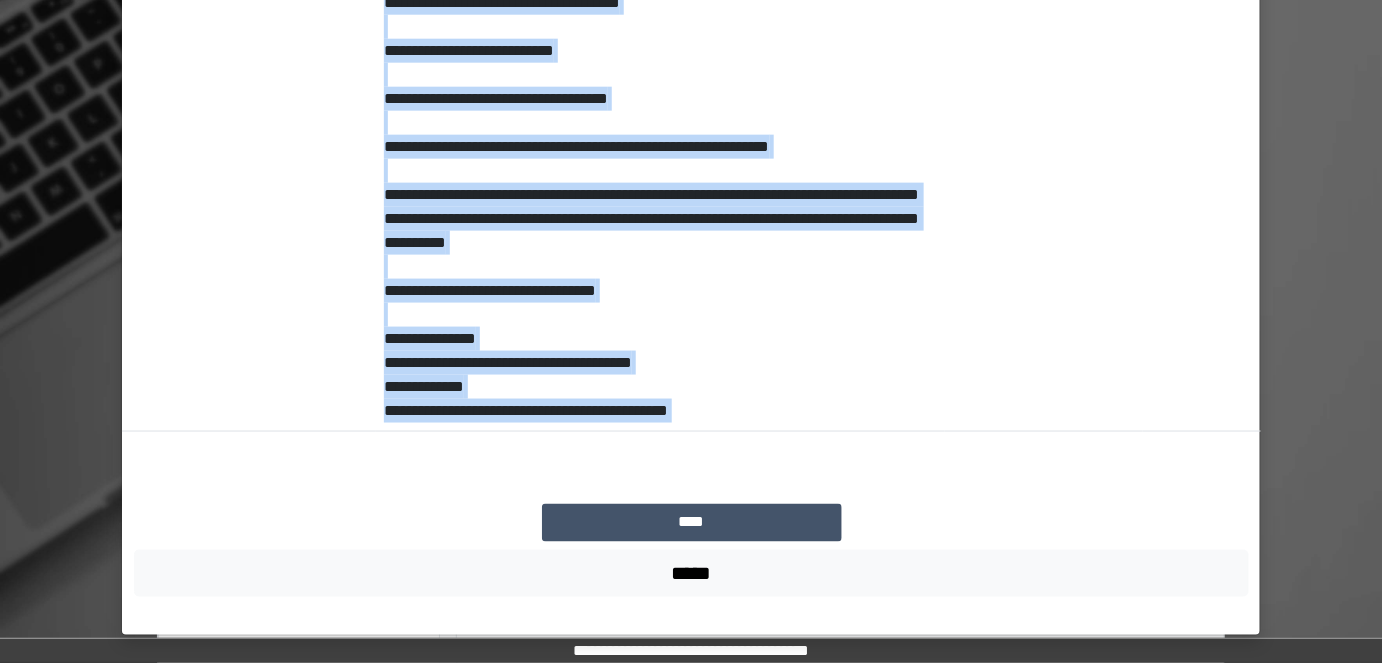 copy on "**********" 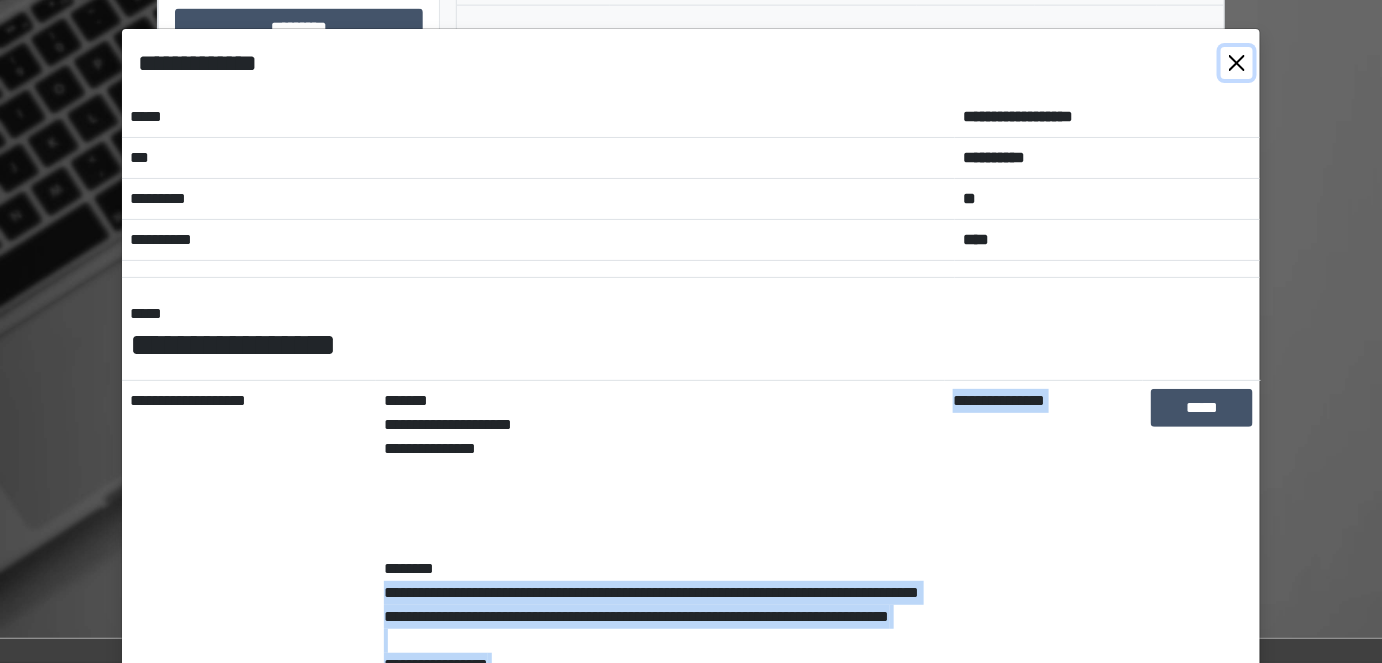 click at bounding box center (1237, 63) 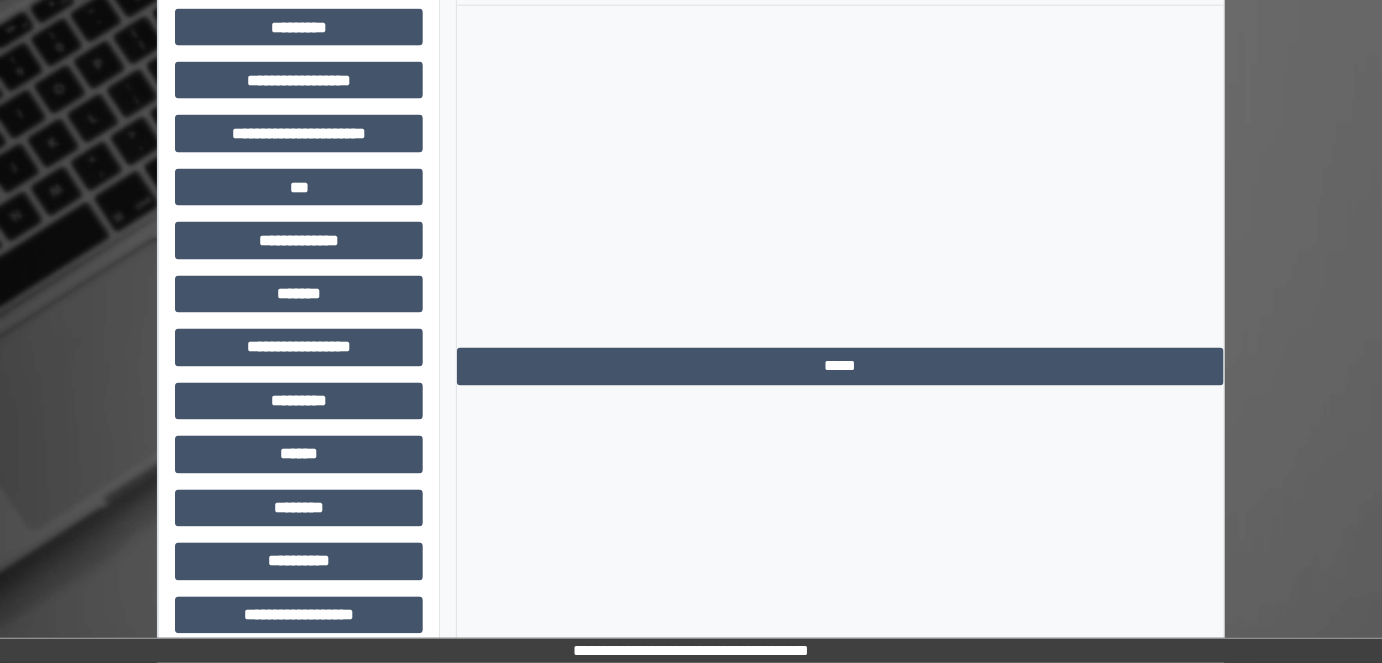 scroll, scrollTop: 0, scrollLeft: 0, axis: both 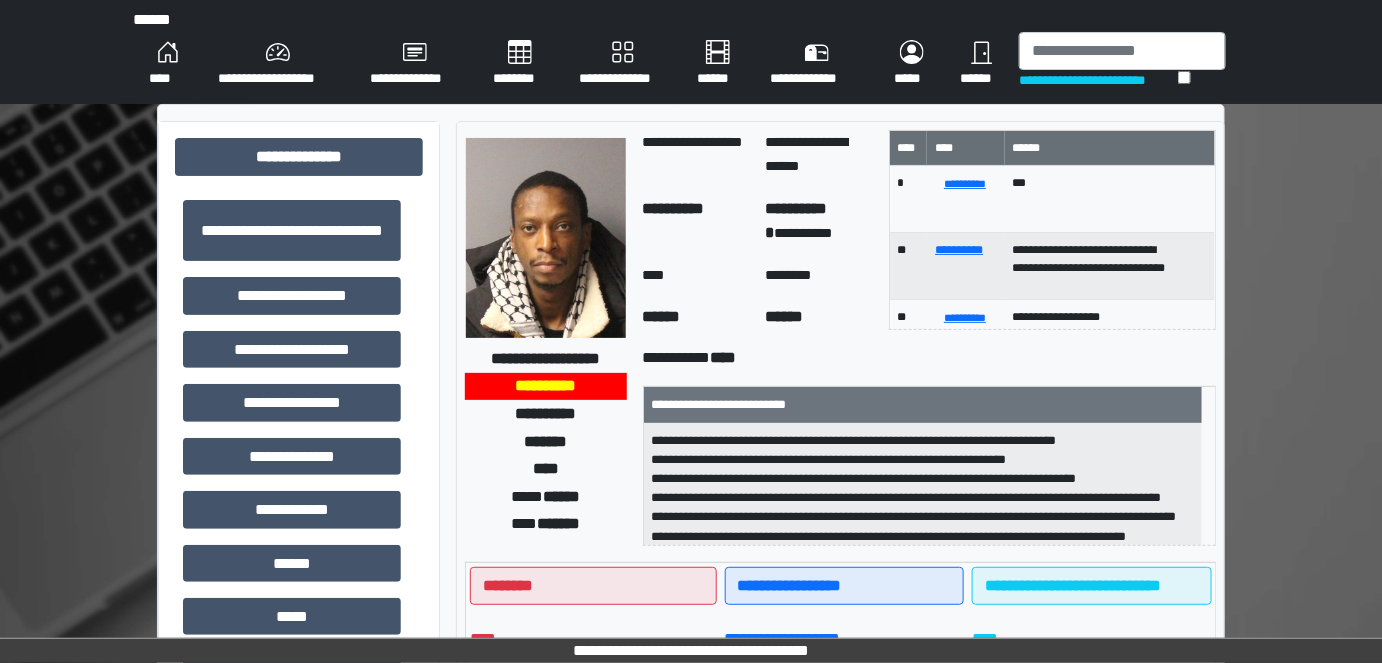 click on "********" at bounding box center (520, 64) 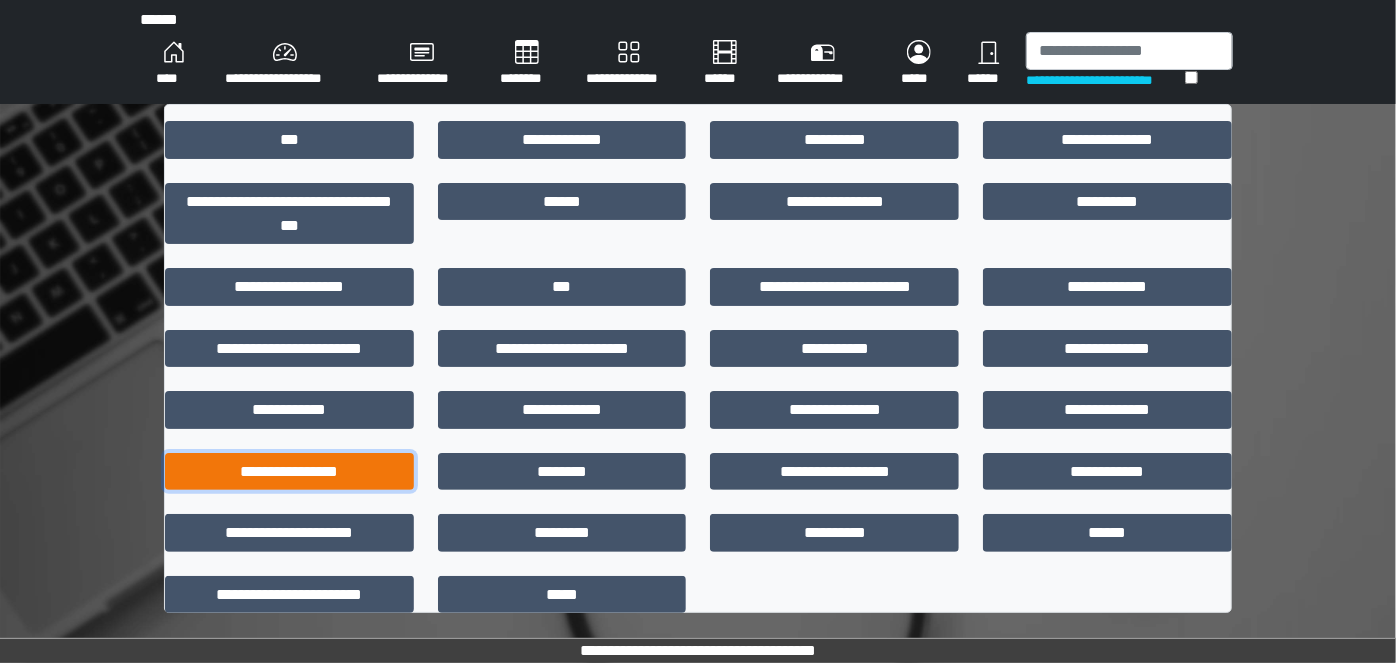 click on "**********" at bounding box center (289, 471) 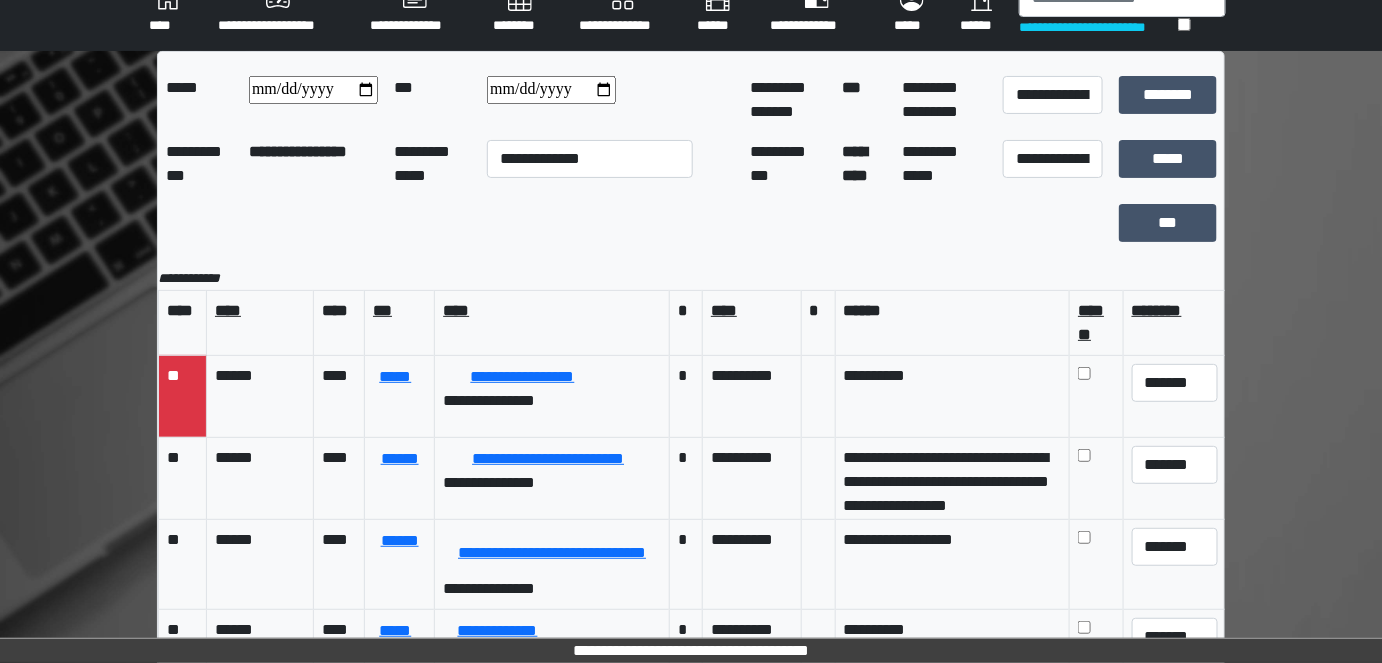 scroll, scrollTop: 194, scrollLeft: 0, axis: vertical 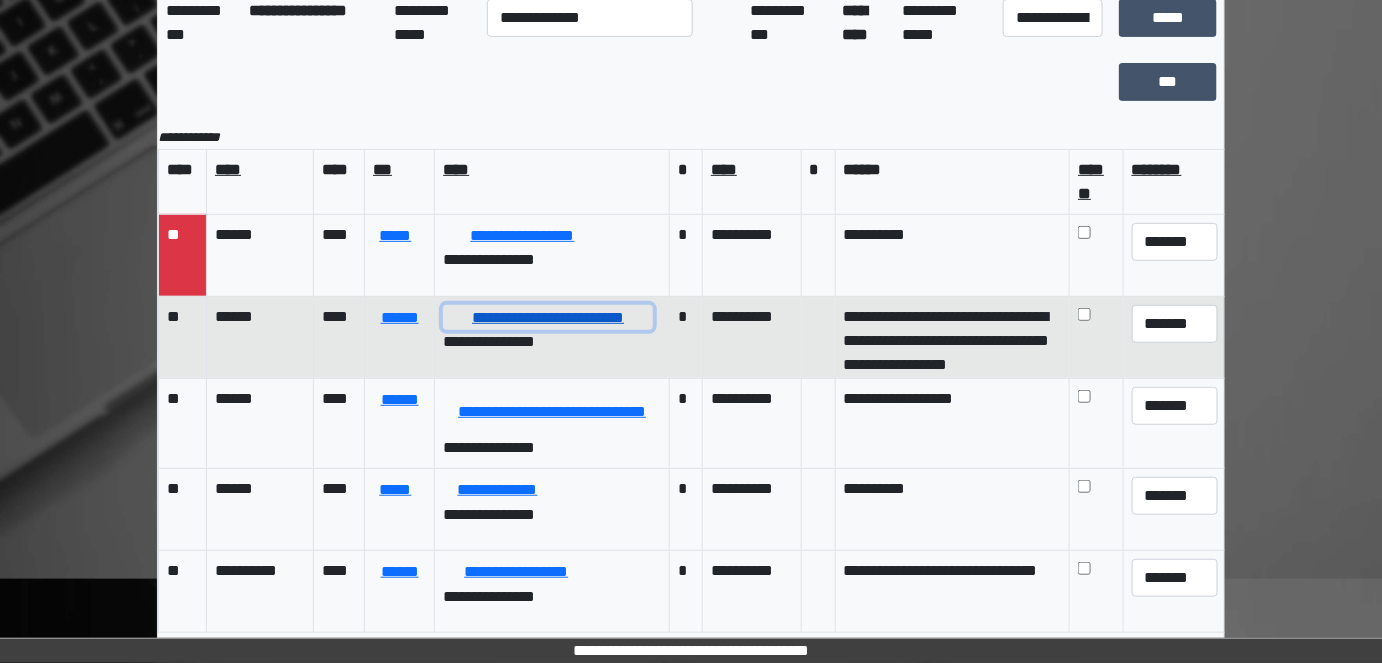 click on "**********" at bounding box center [548, 317] 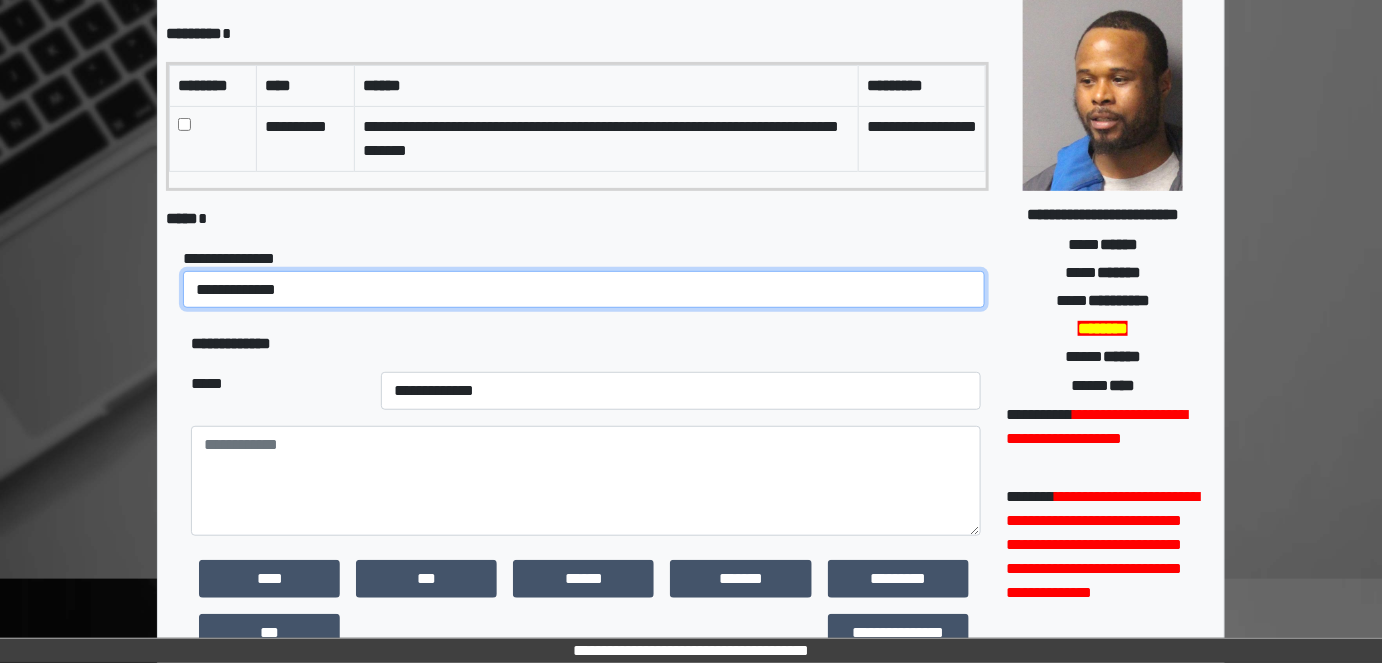 click on "**********" at bounding box center [584, 289] 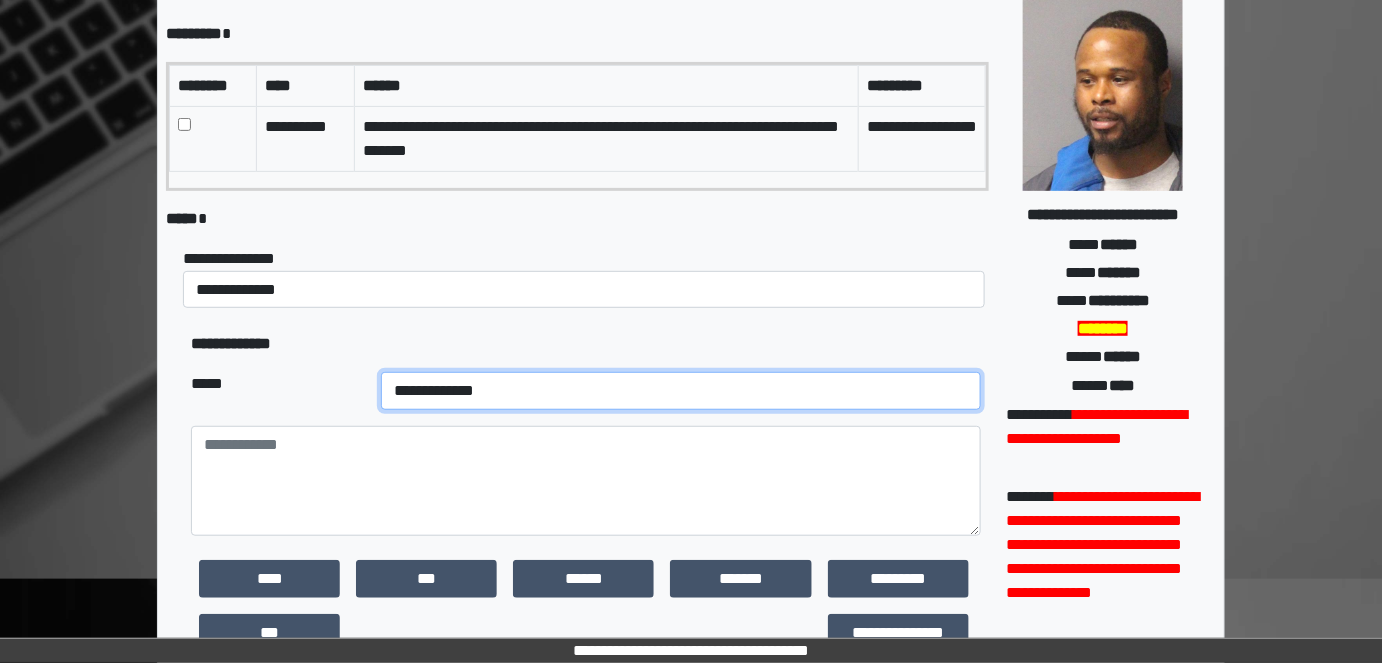 click on "**********" at bounding box center [681, 391] 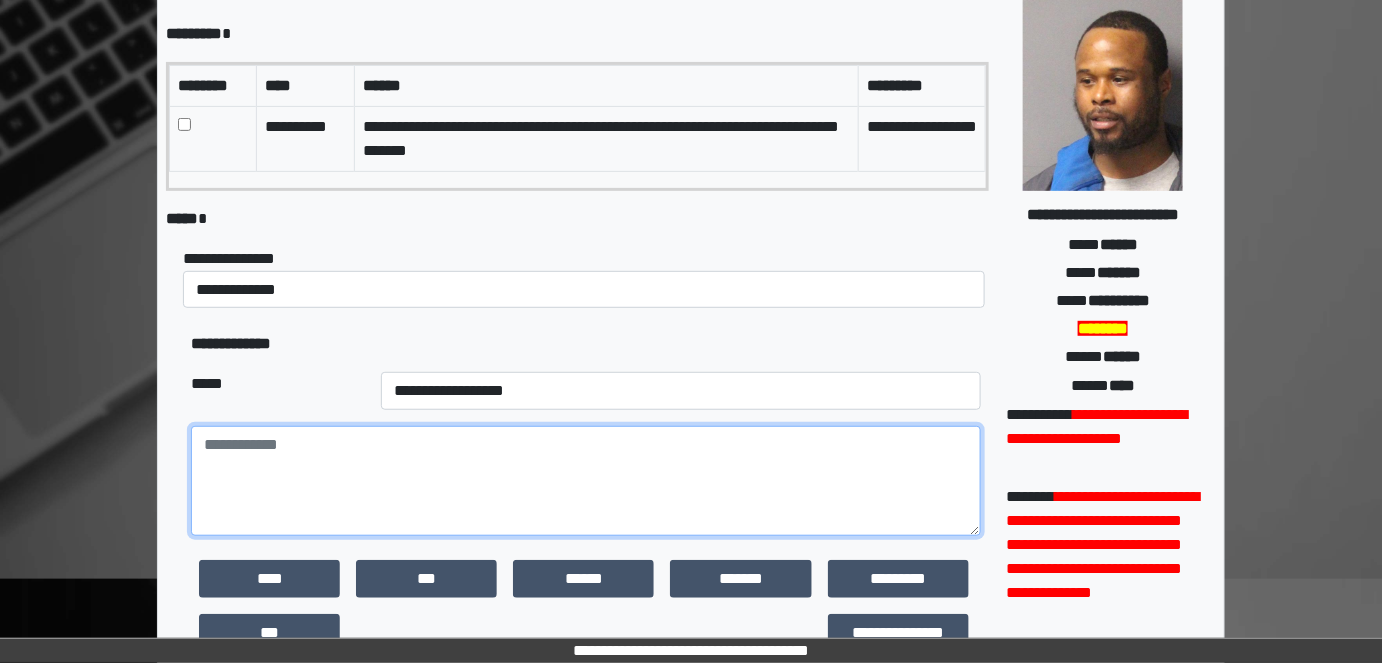 click at bounding box center (586, 481) 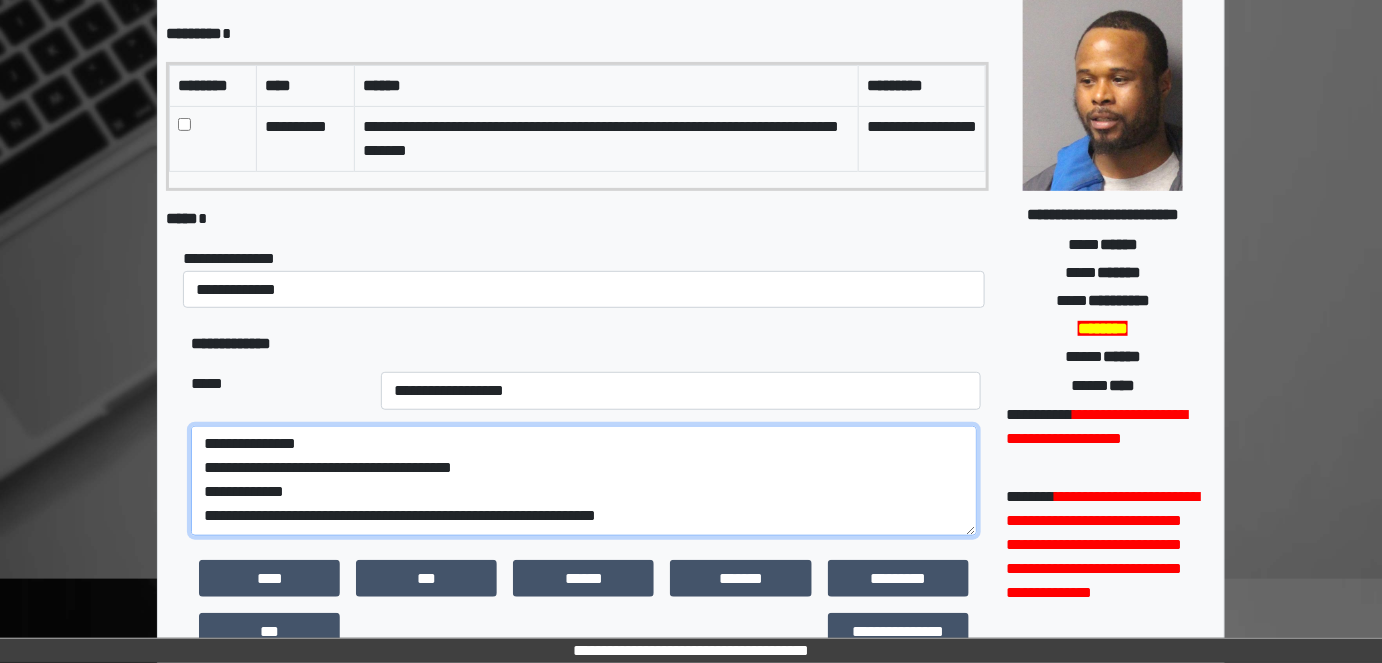 scroll, scrollTop: 0, scrollLeft: 0, axis: both 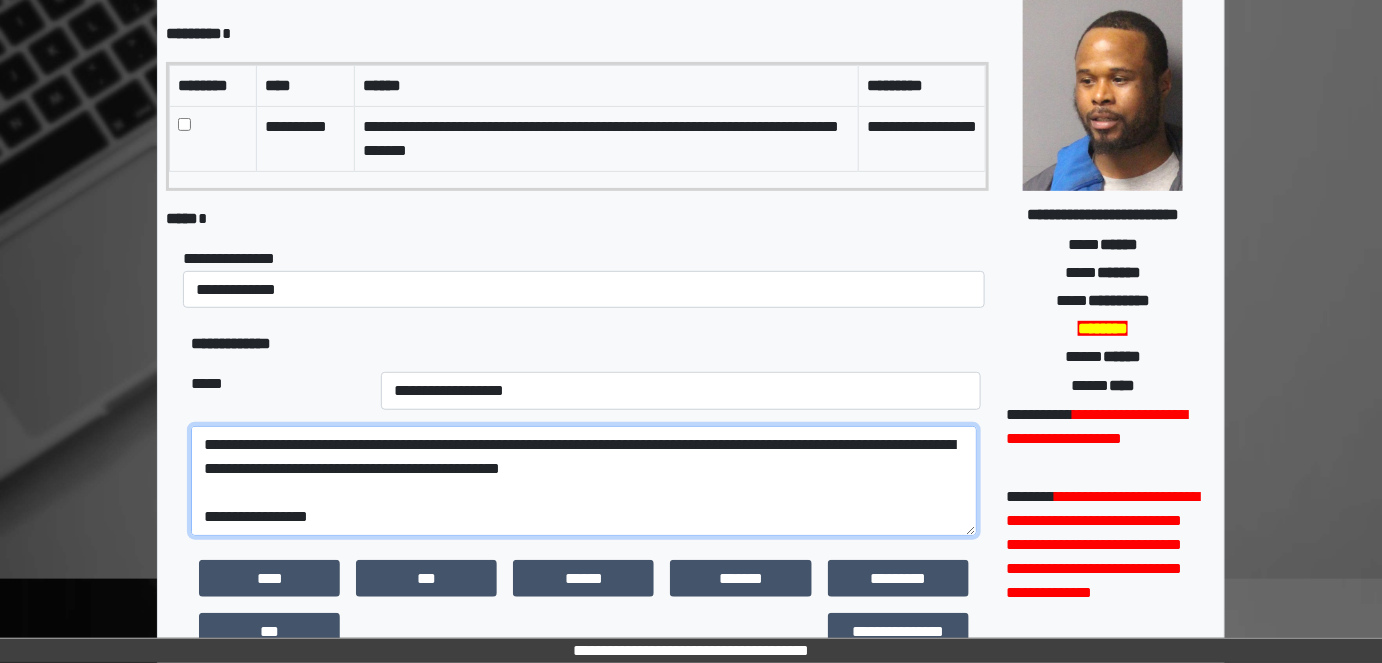 drag, startPoint x: 314, startPoint y: 446, endPoint x: 734, endPoint y: 499, distance: 423.33084 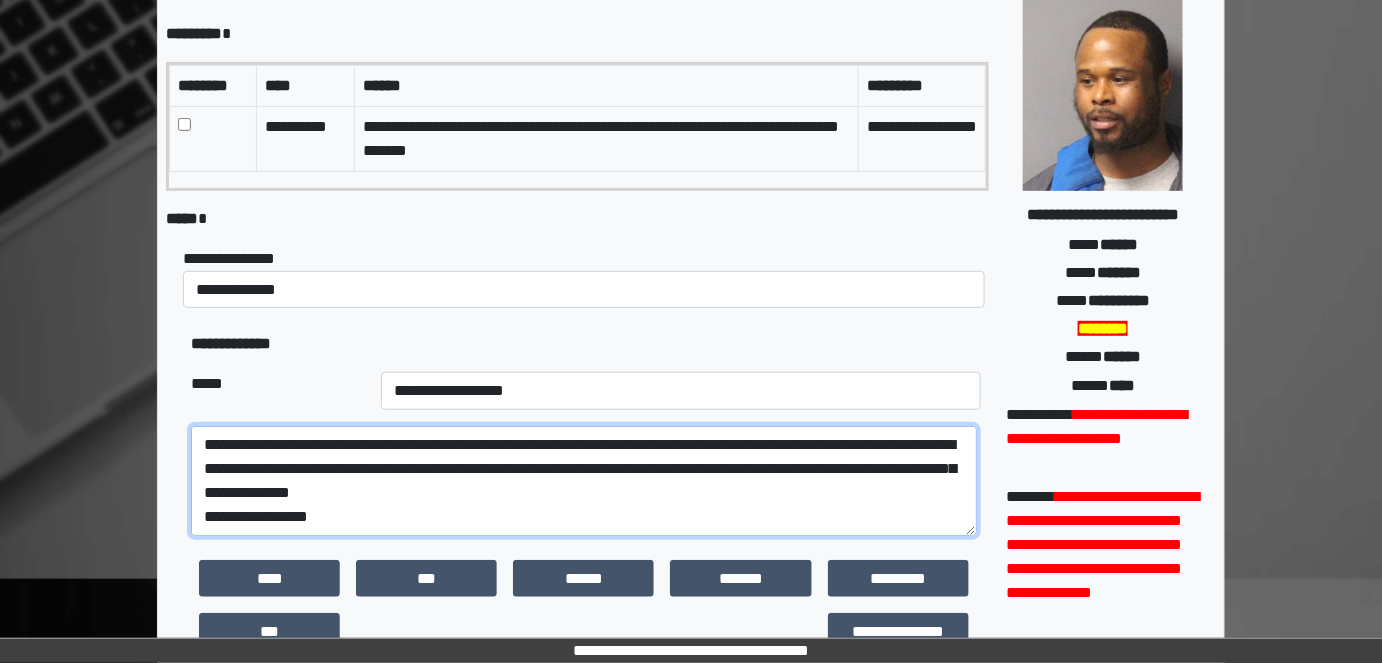 click on "**********" at bounding box center (584, 480) 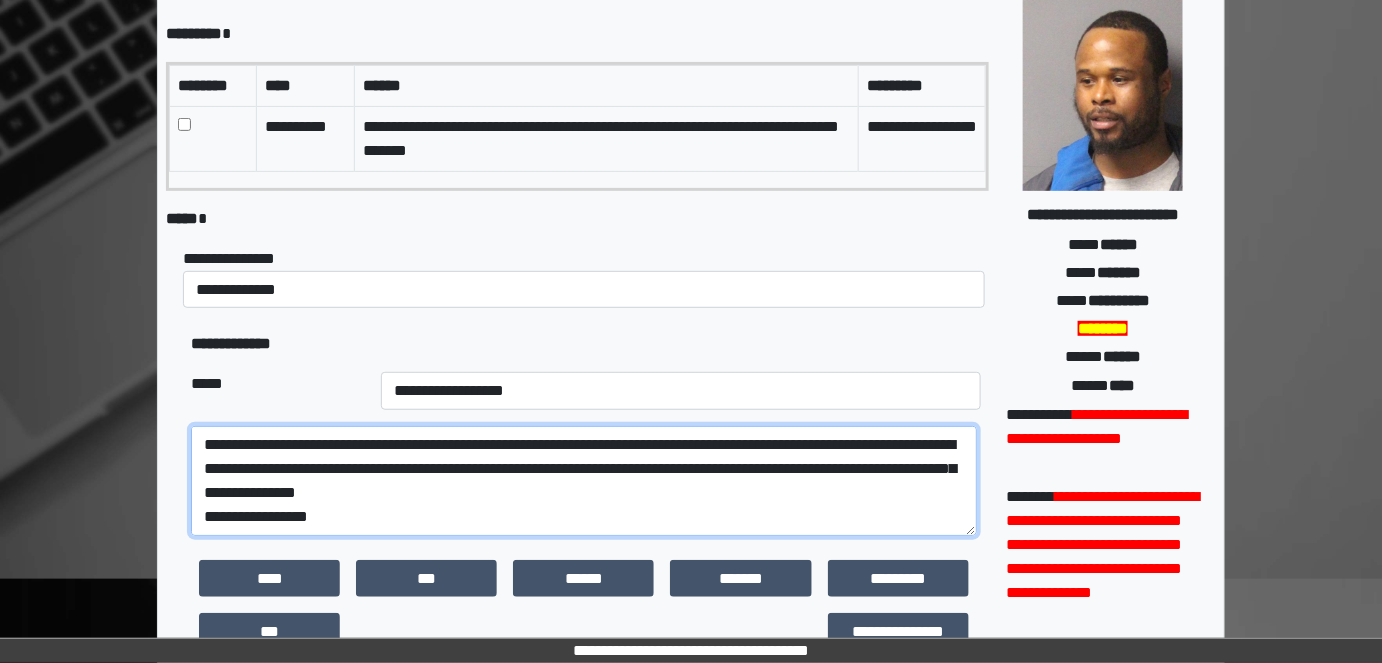 click on "**********" at bounding box center [584, 480] 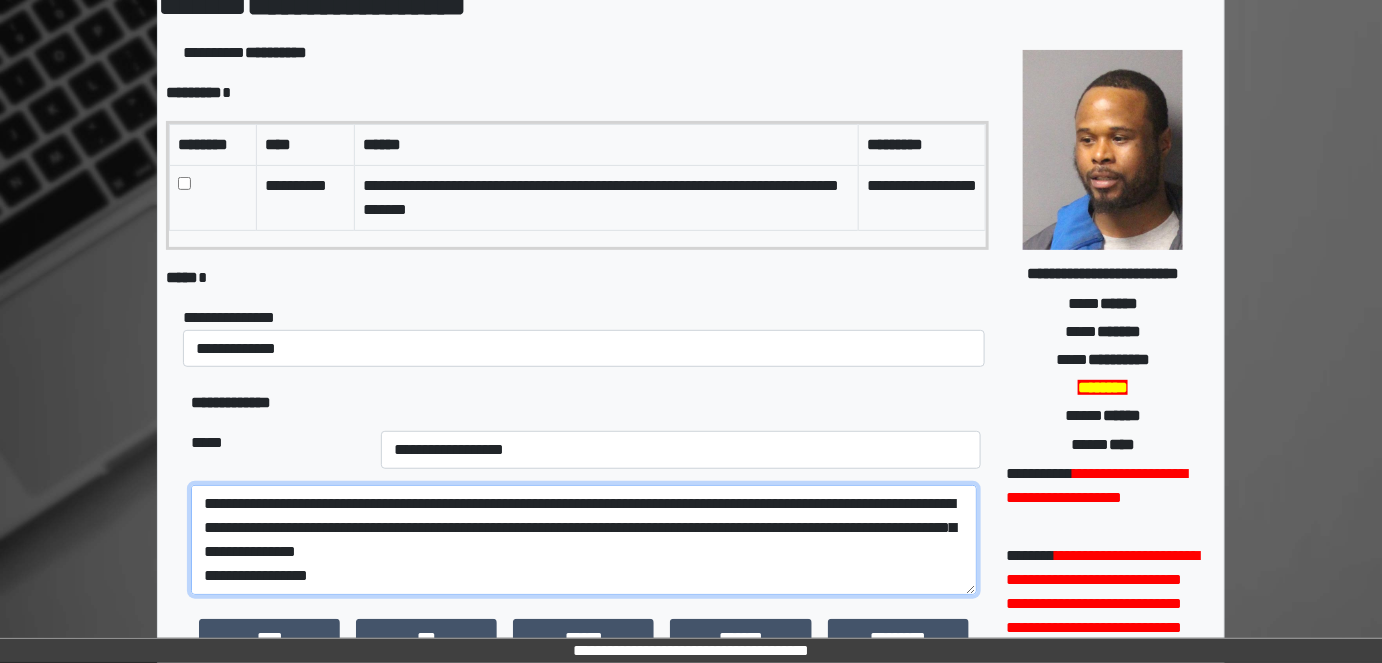 scroll, scrollTop: 104, scrollLeft: 0, axis: vertical 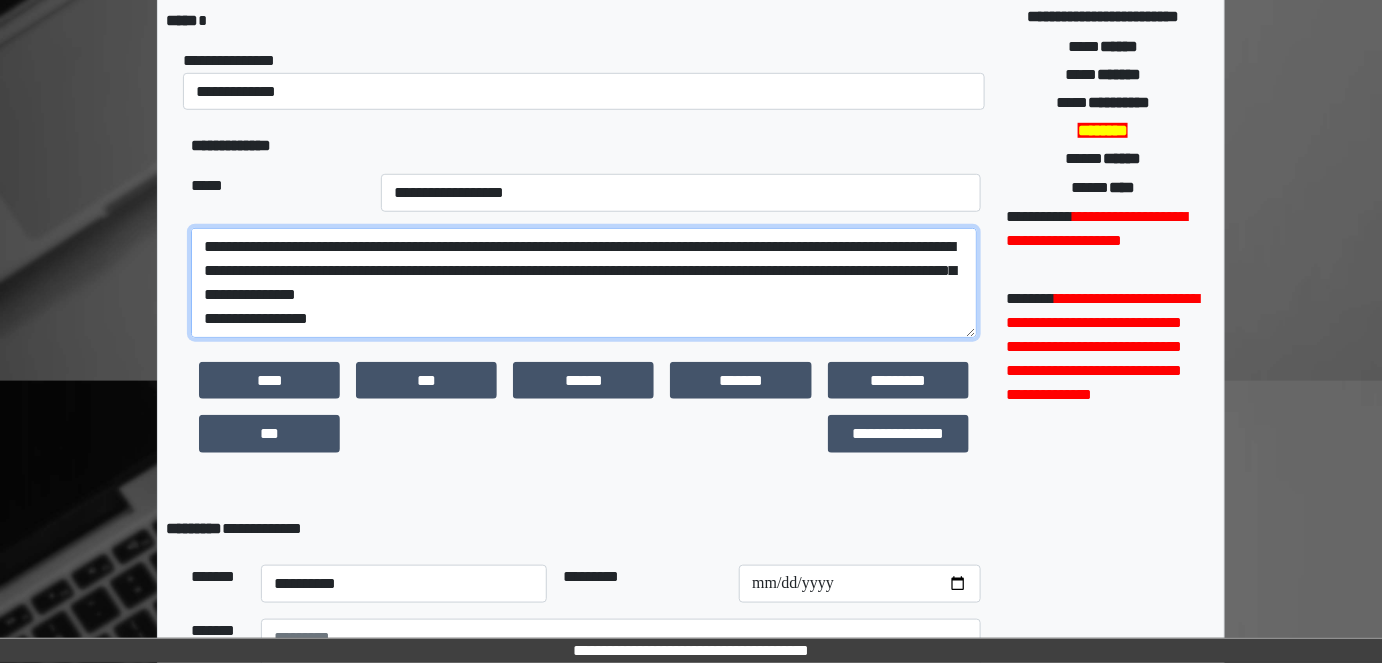 click on "**********" at bounding box center (584, 282) 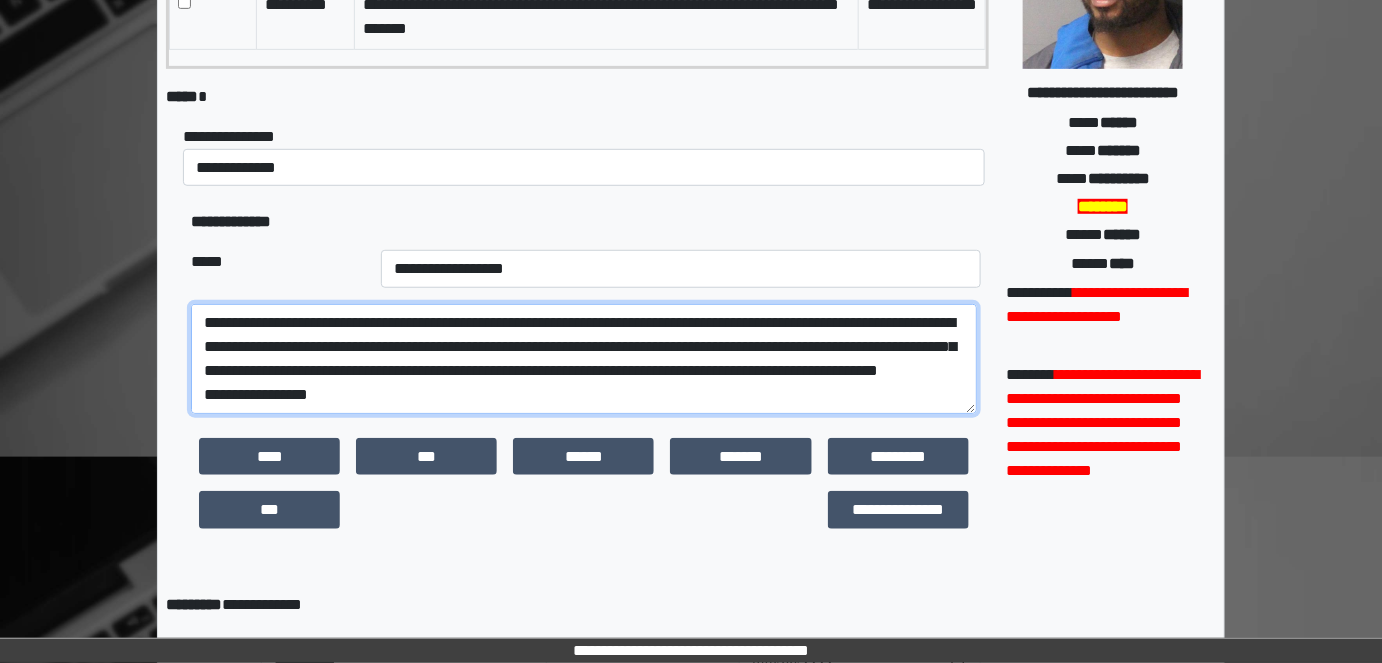 scroll, scrollTop: 210, scrollLeft: 0, axis: vertical 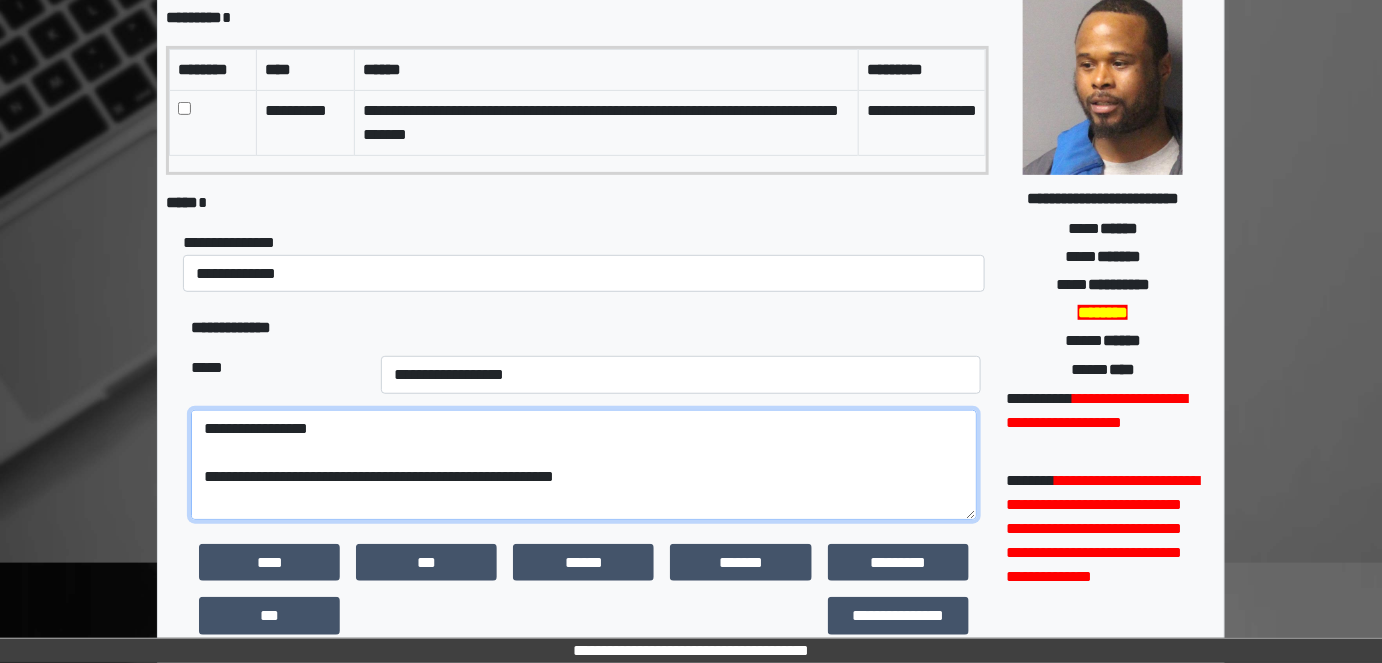 click on "**********" at bounding box center (584, 464) 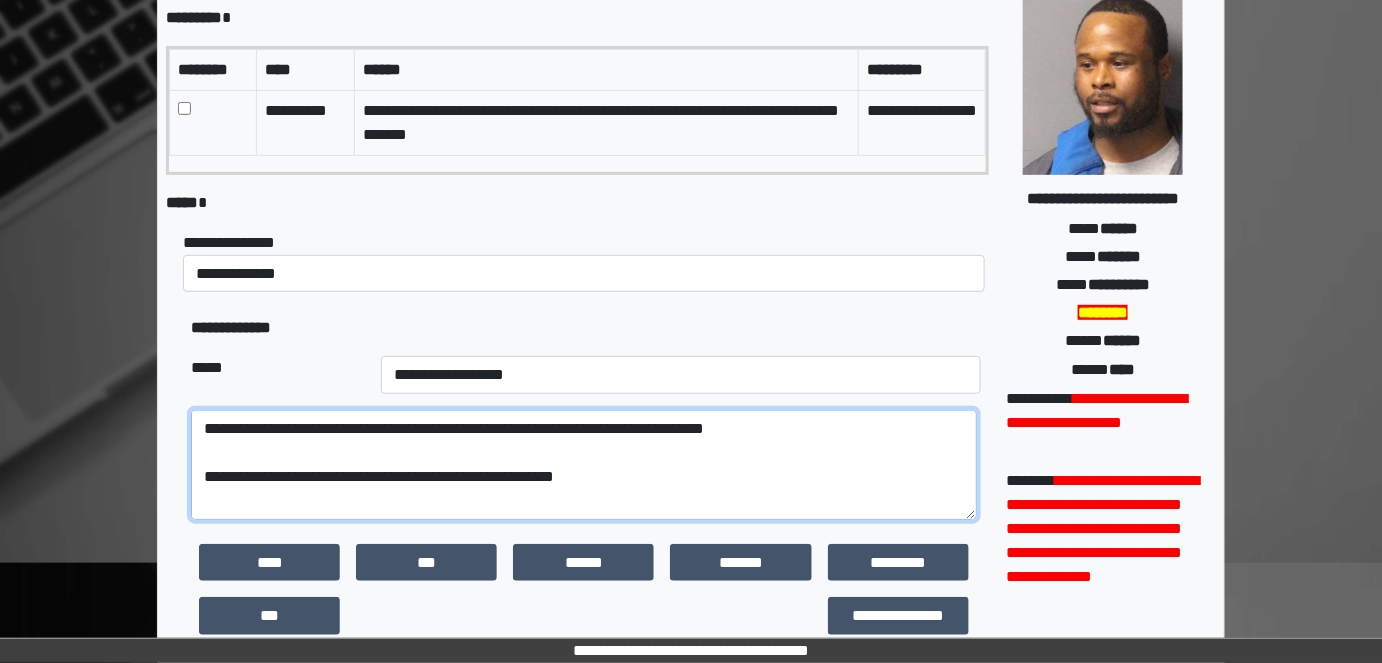 scroll, scrollTop: 133, scrollLeft: 0, axis: vertical 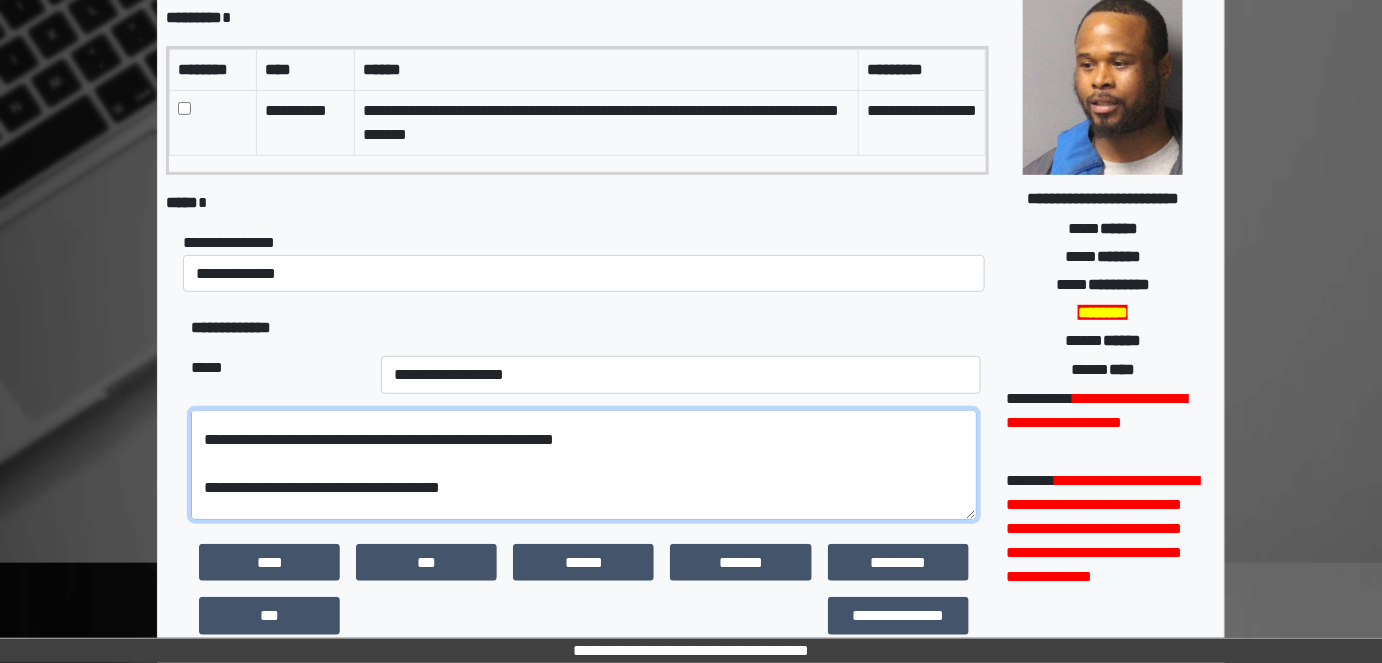 click at bounding box center (584, 464) 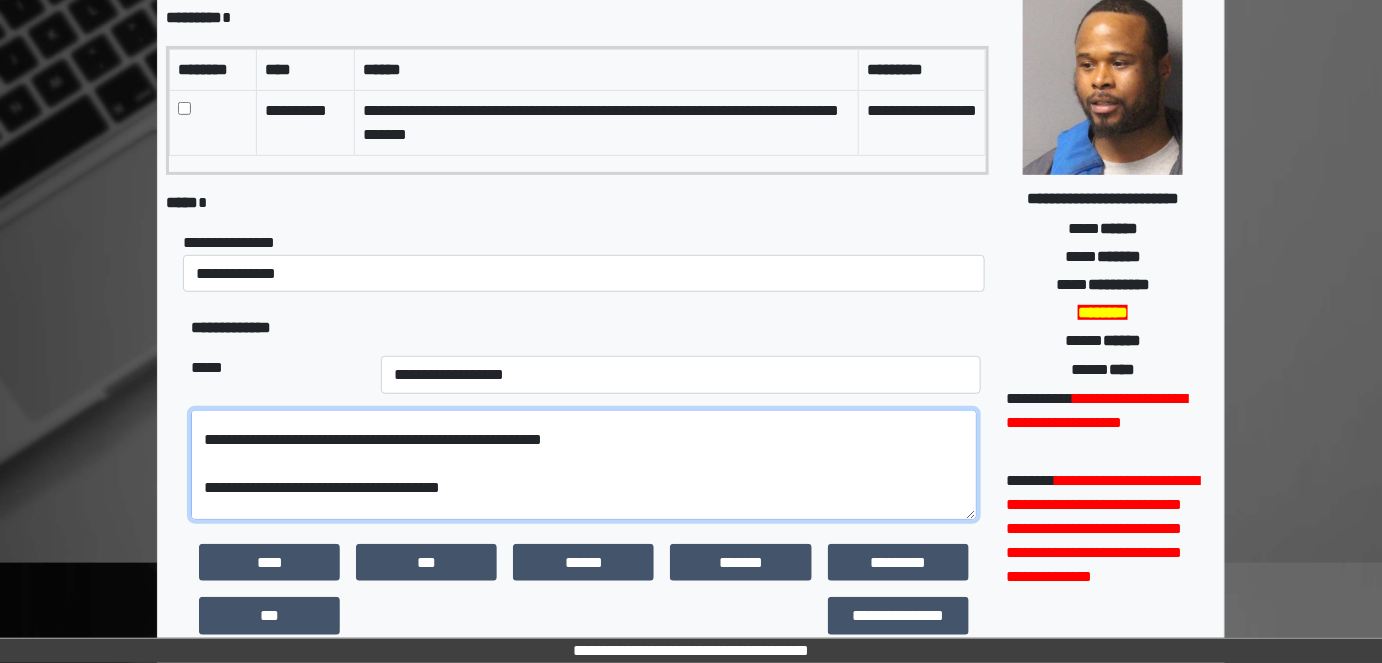 click at bounding box center [584, 464] 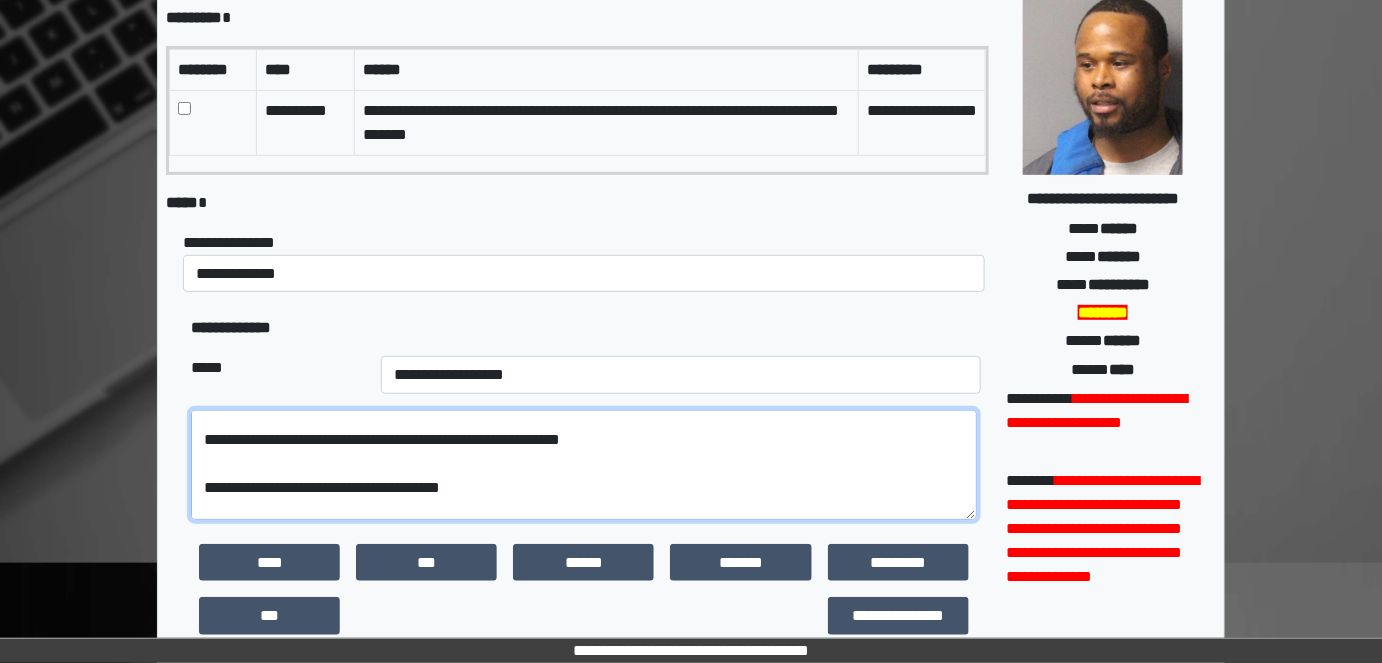 click at bounding box center (584, 464) 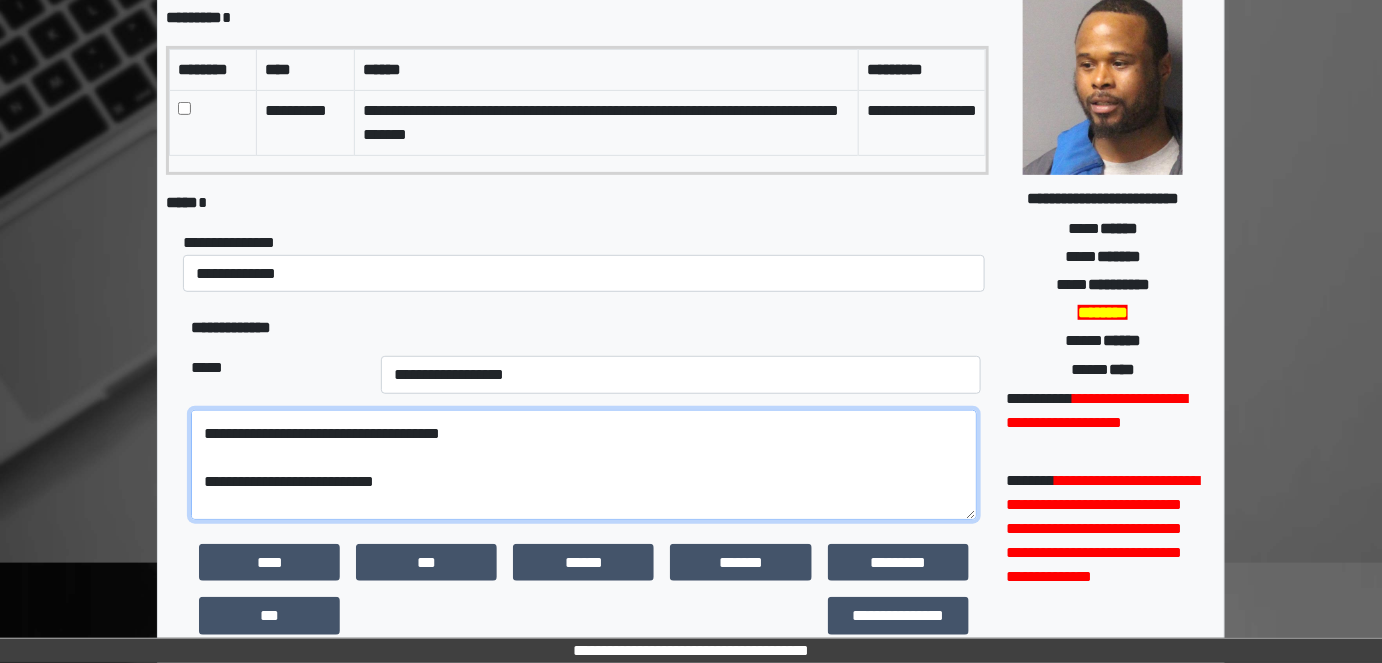 scroll, scrollTop: 205, scrollLeft: 0, axis: vertical 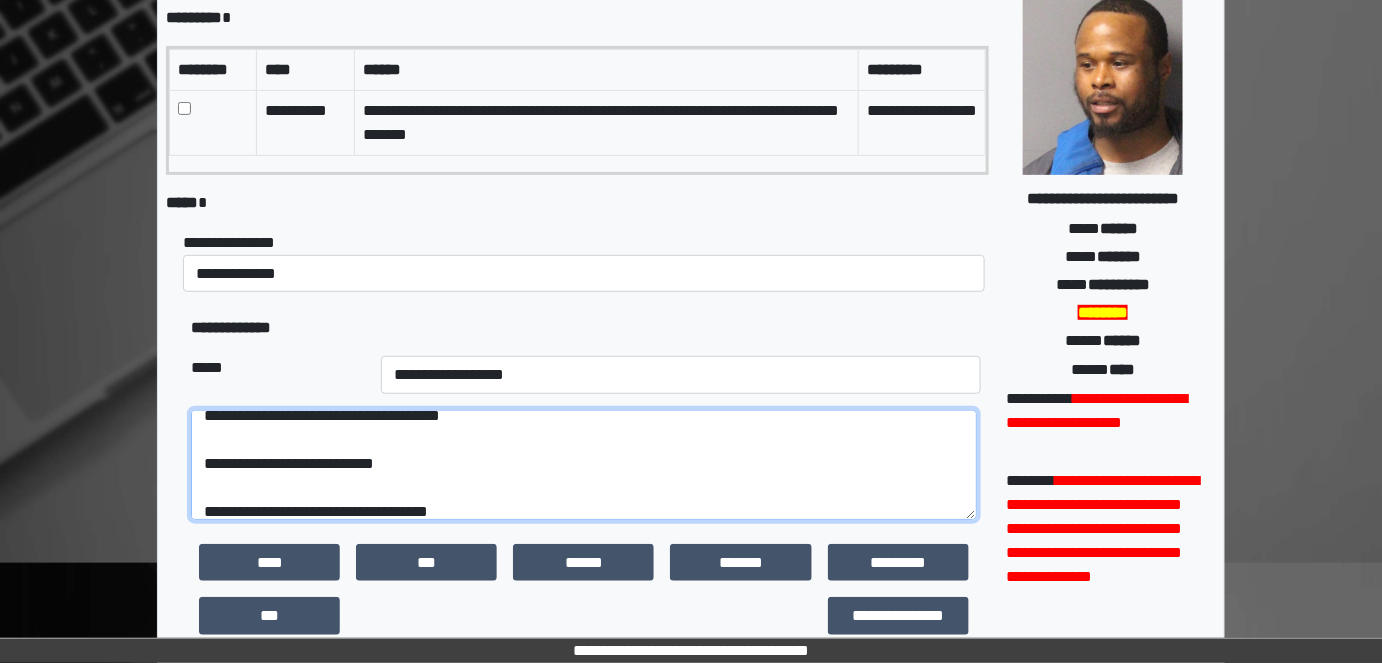 click at bounding box center [584, 464] 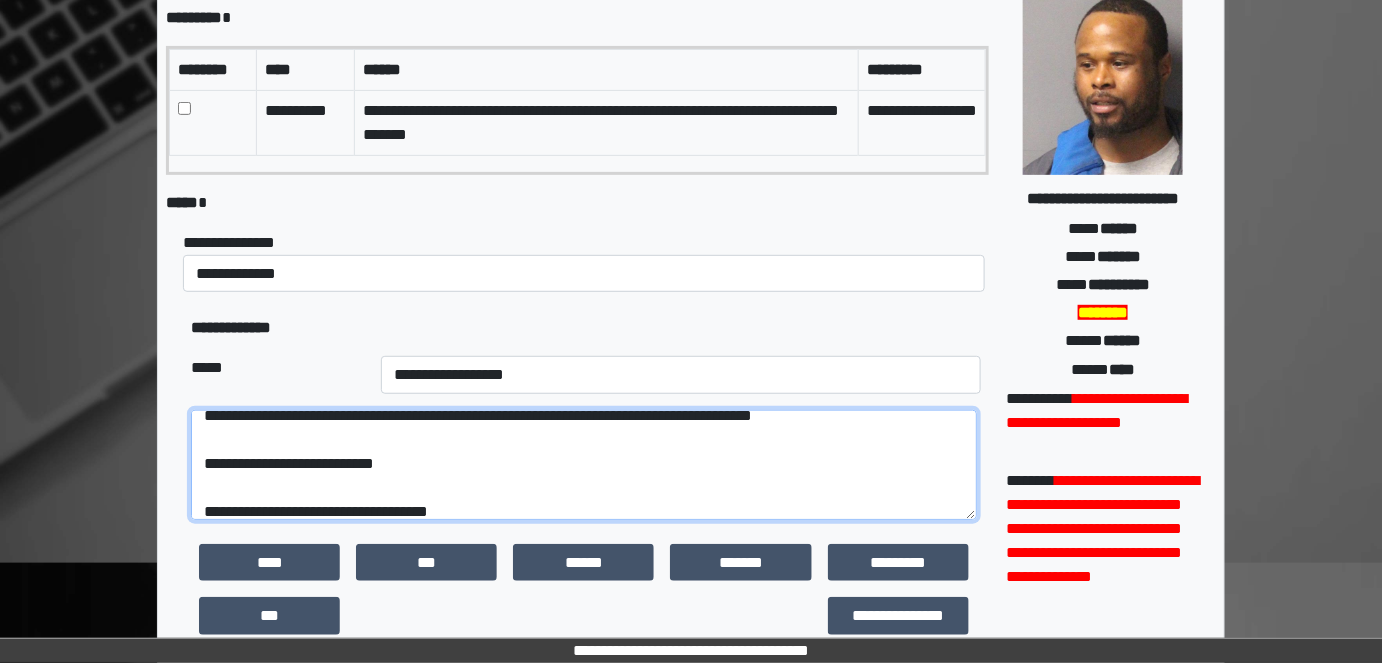 scroll, scrollTop: 242, scrollLeft: 0, axis: vertical 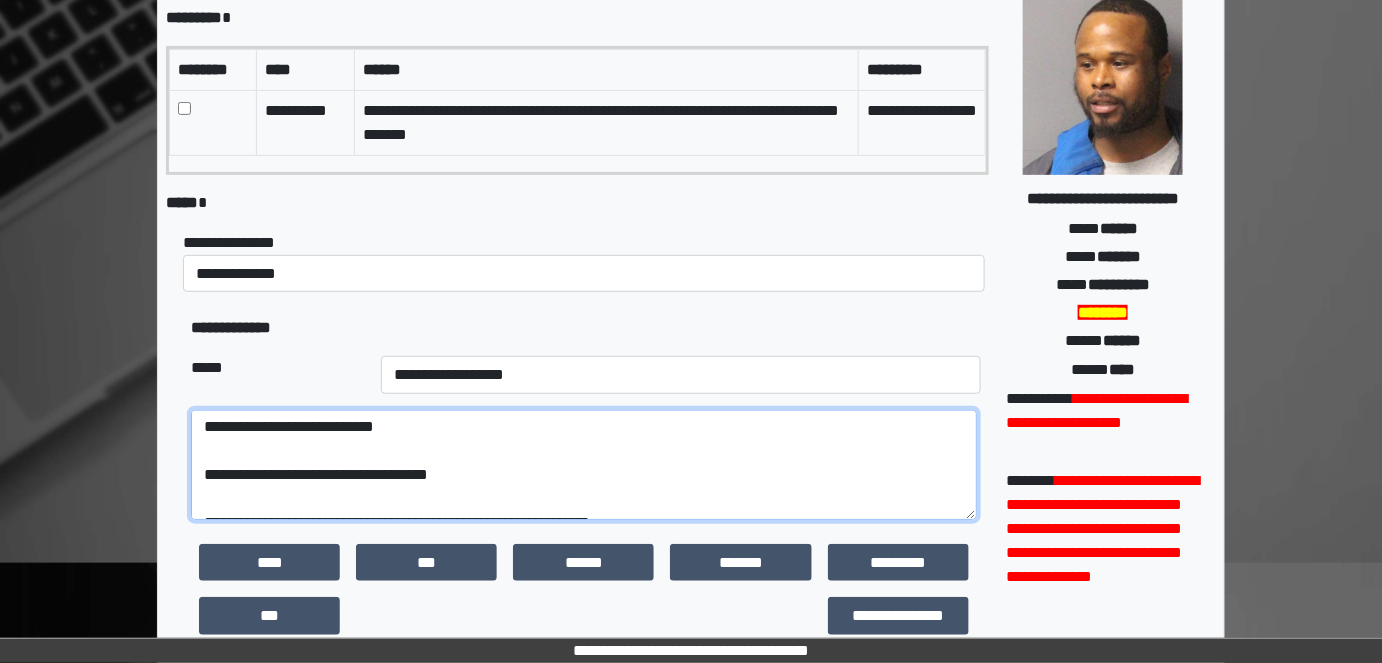 click at bounding box center (584, 464) 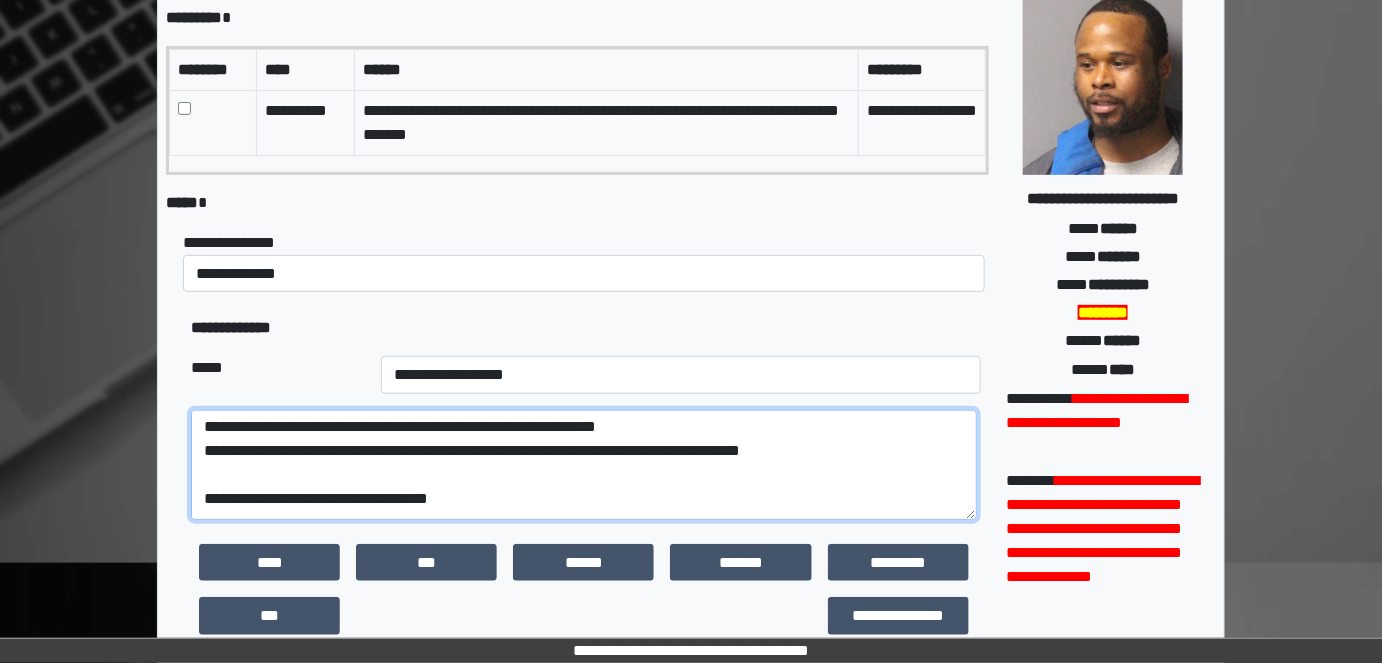 scroll, scrollTop: 278, scrollLeft: 0, axis: vertical 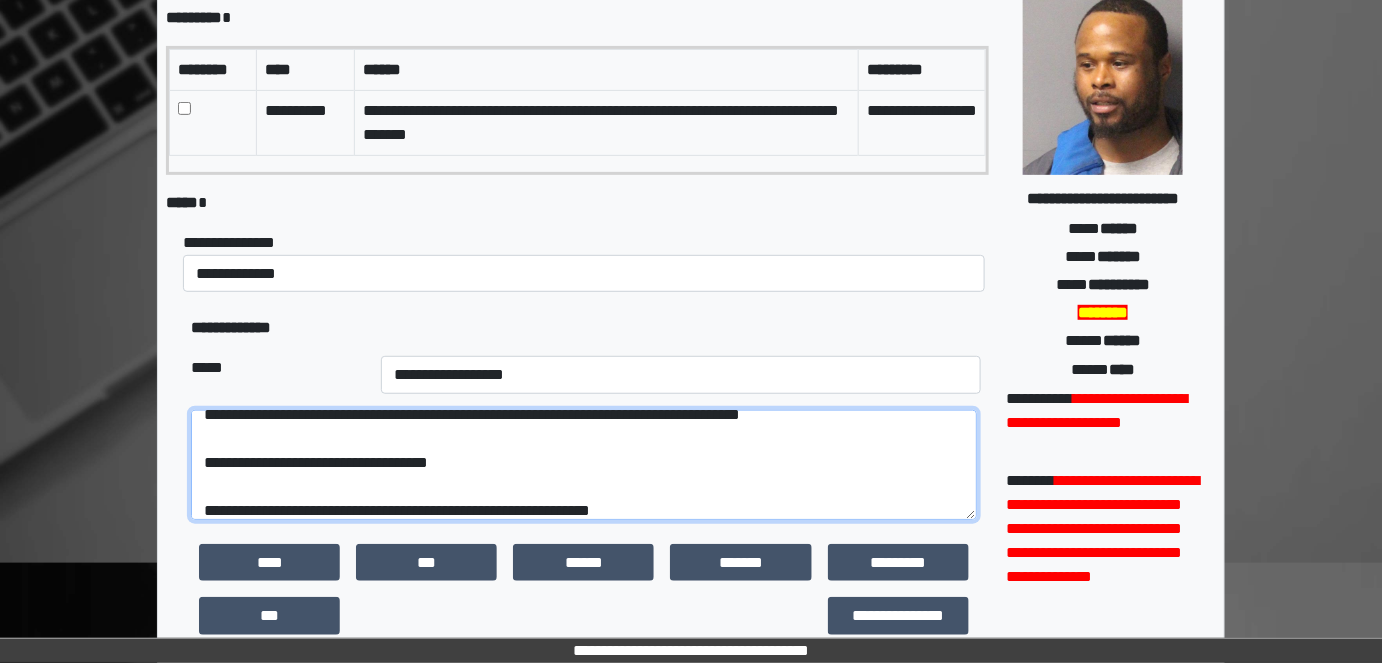 click at bounding box center [584, 464] 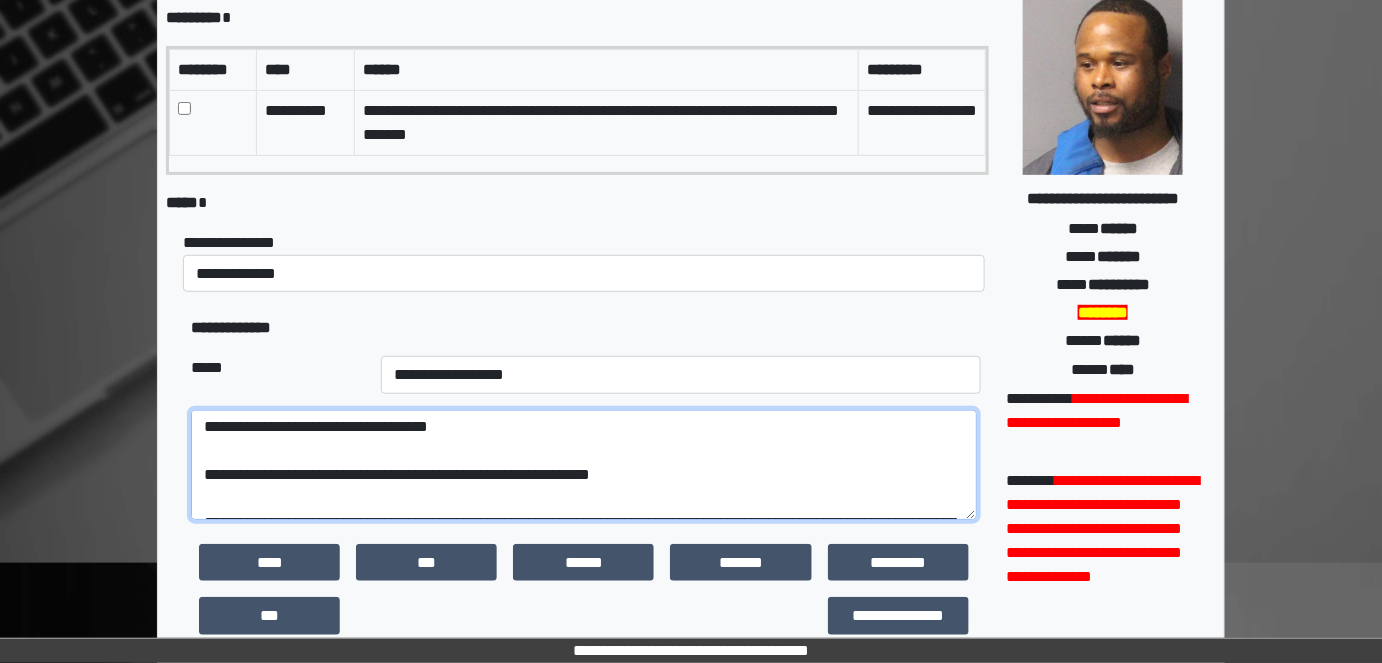 scroll, scrollTop: 351, scrollLeft: 0, axis: vertical 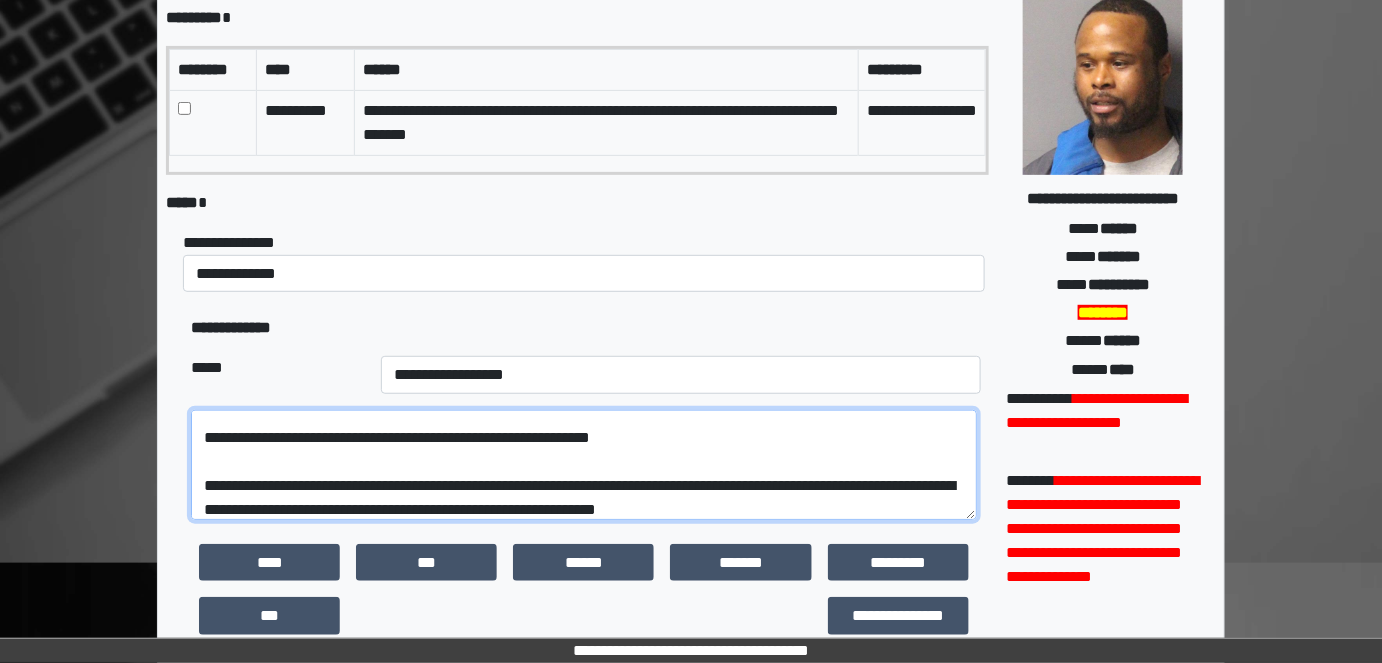 click at bounding box center (584, 464) 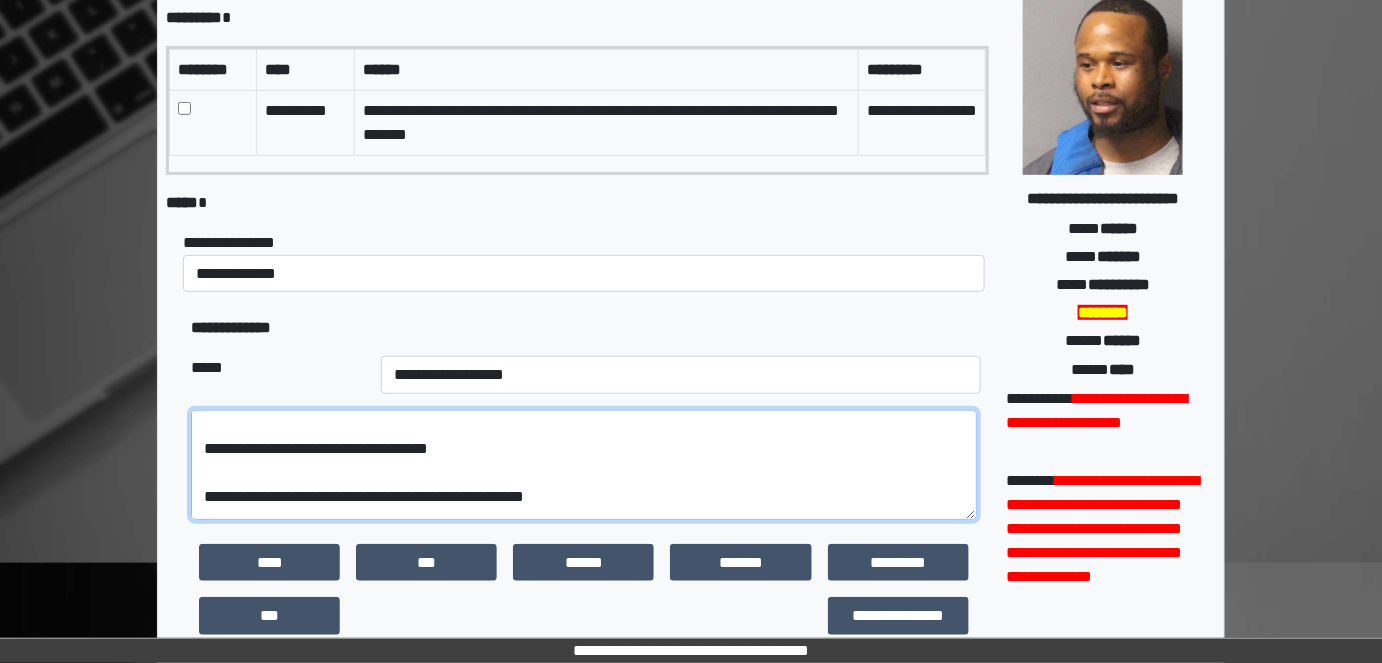 scroll, scrollTop: 347, scrollLeft: 0, axis: vertical 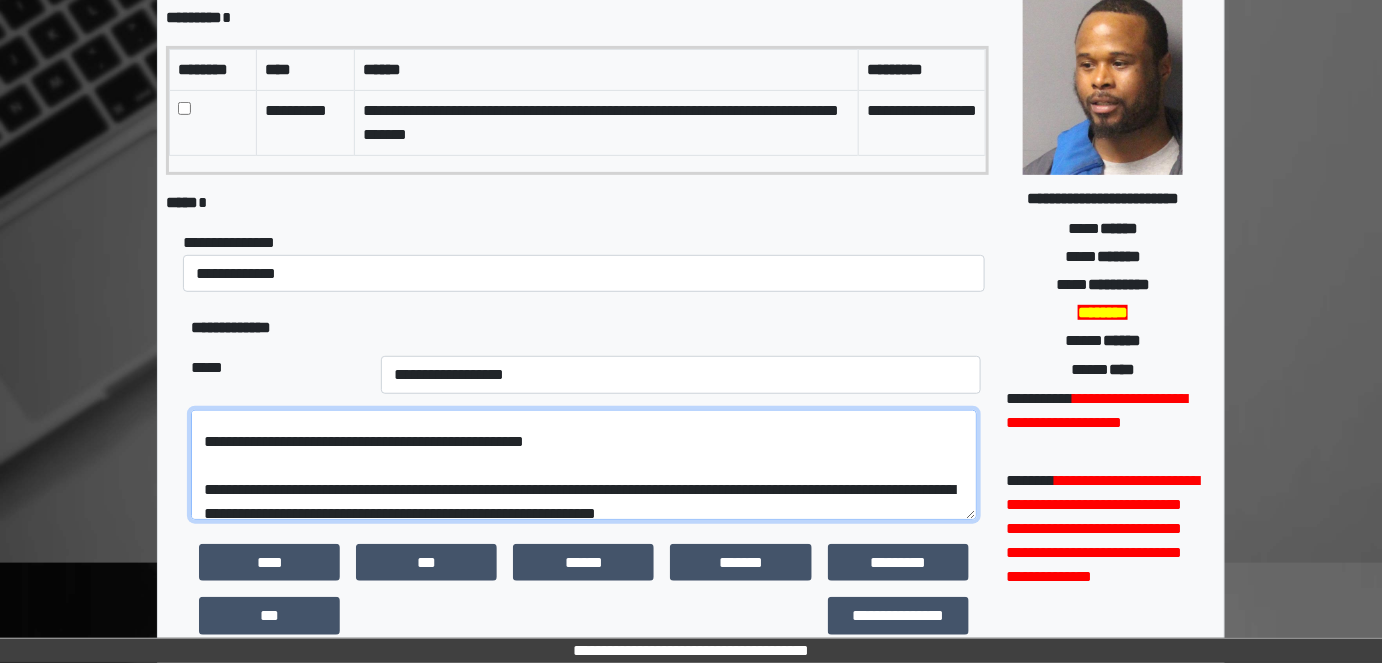 click at bounding box center (584, 464) 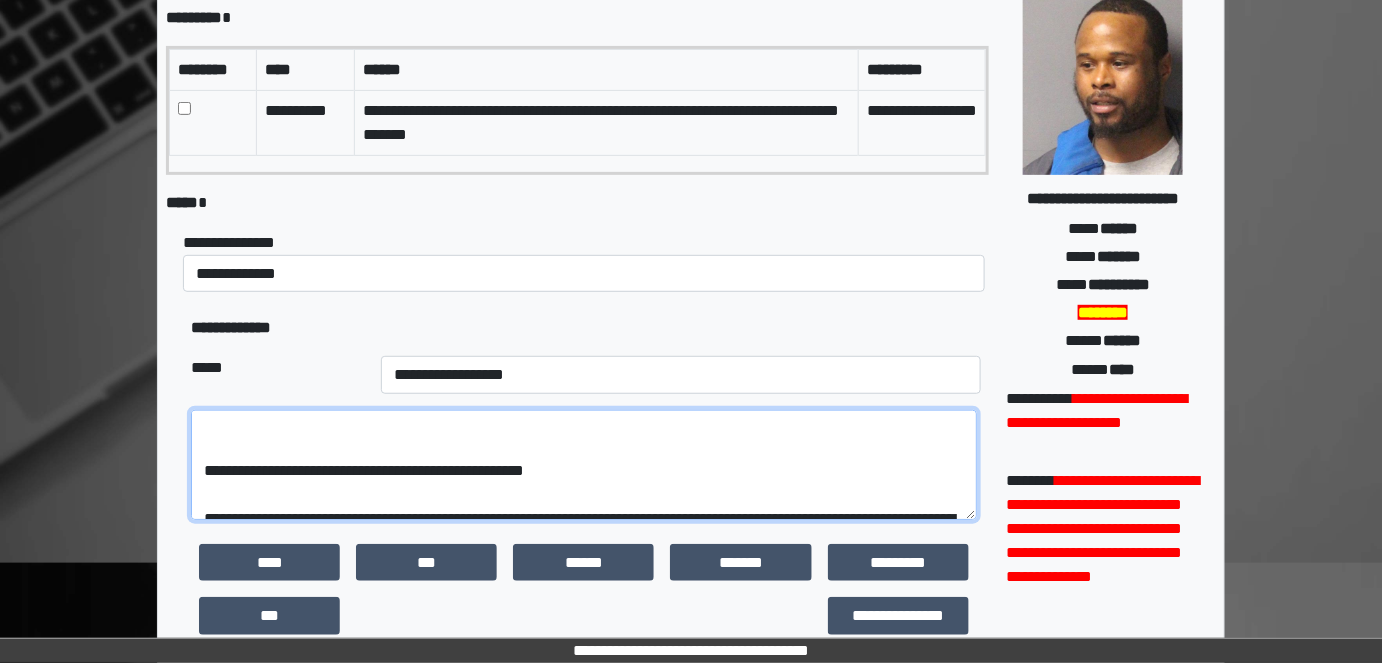 scroll, scrollTop: 390, scrollLeft: 0, axis: vertical 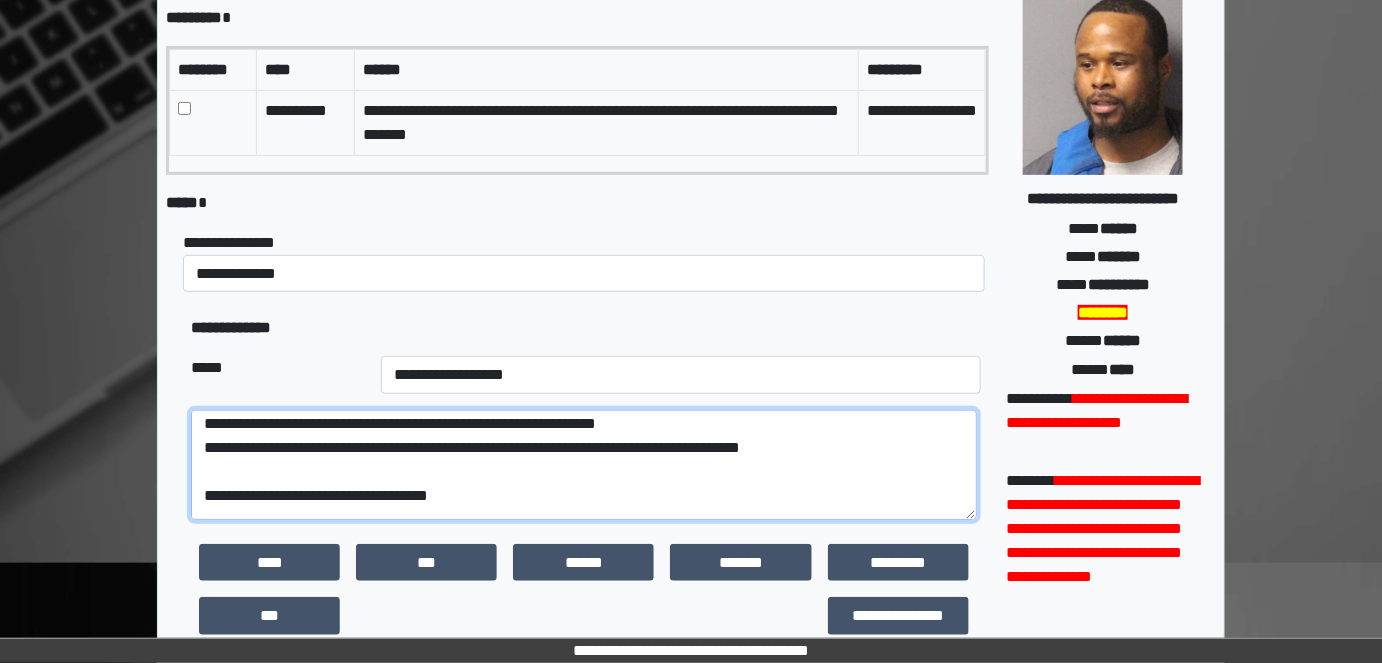 click at bounding box center (584, 464) 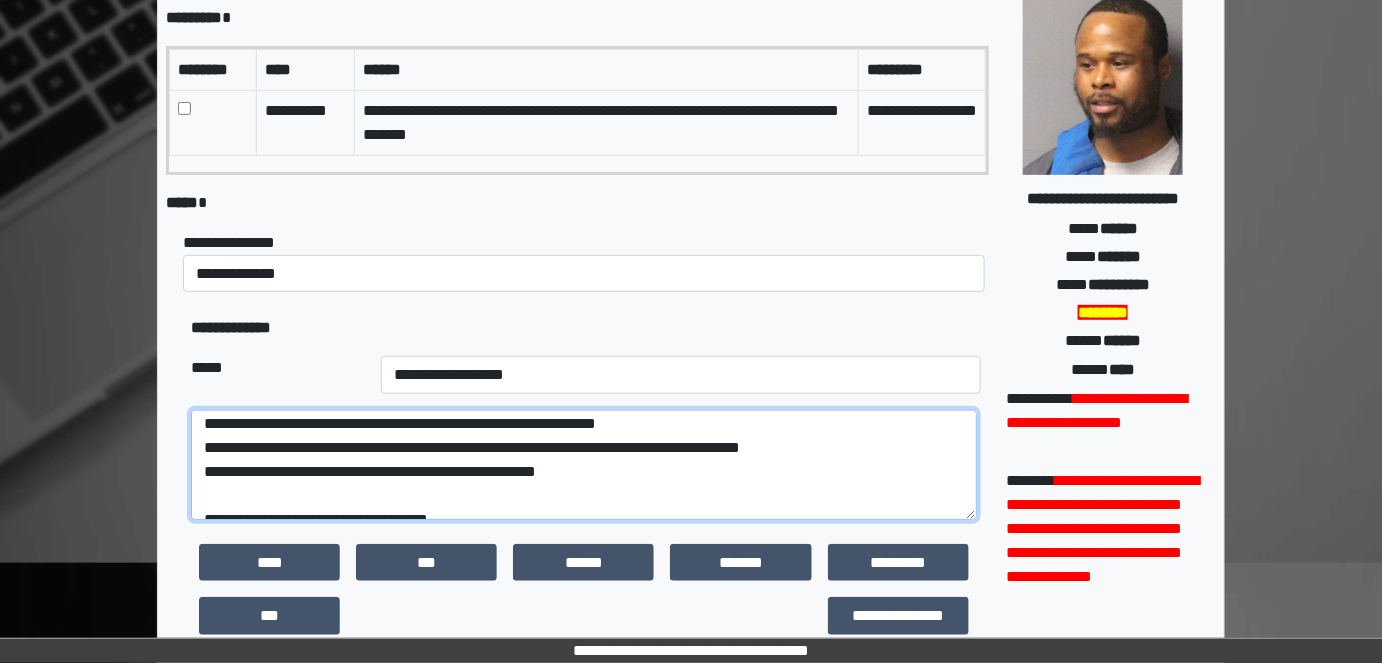click at bounding box center (584, 464) 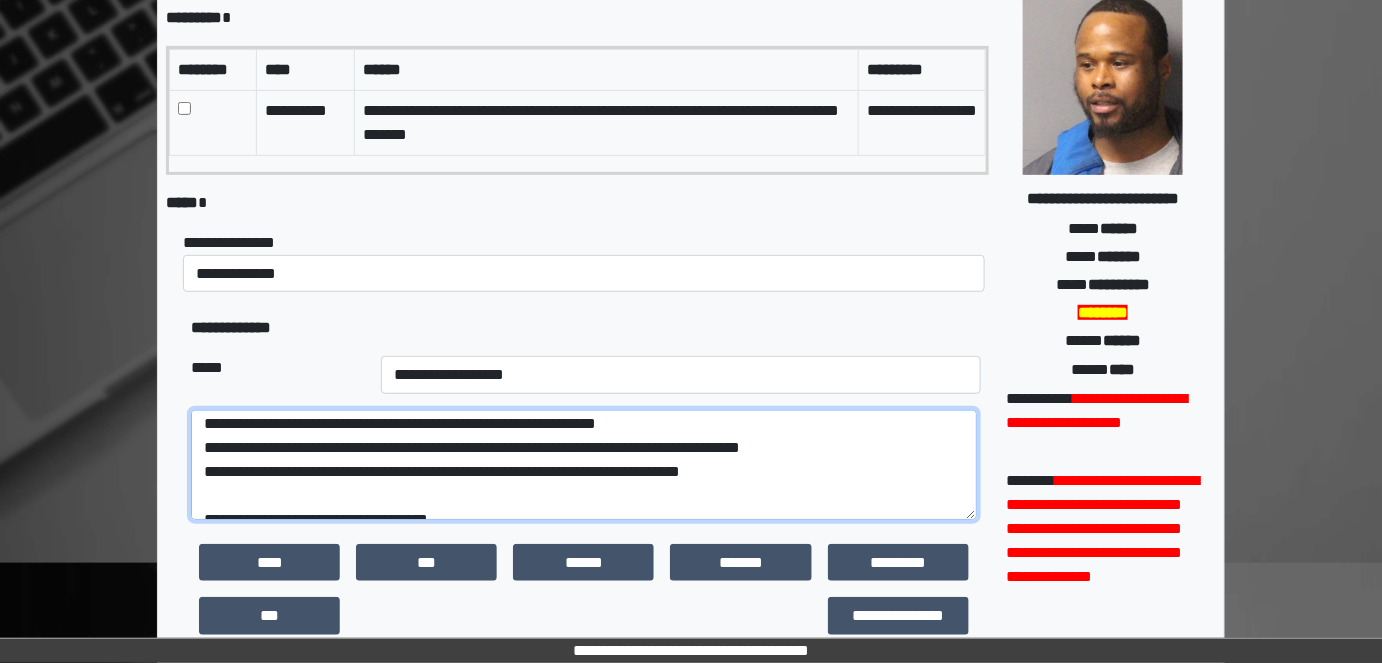 click at bounding box center (584, 464) 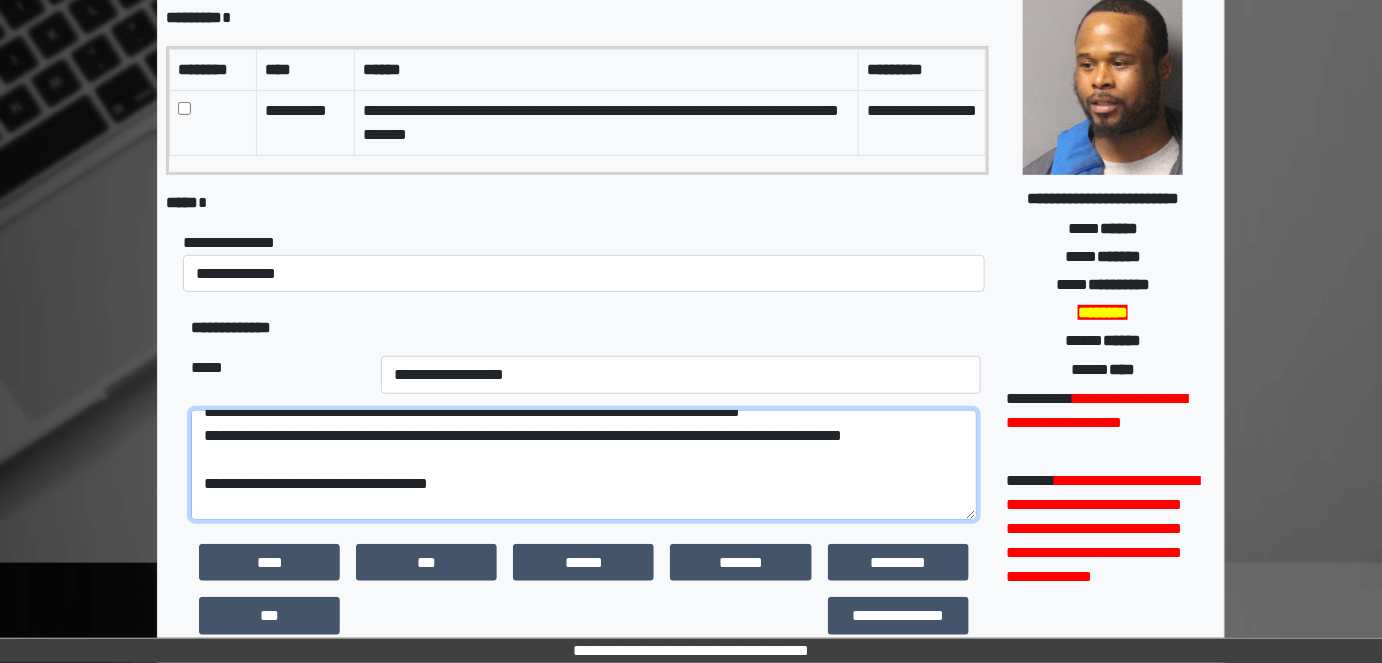 scroll, scrollTop: 317, scrollLeft: 0, axis: vertical 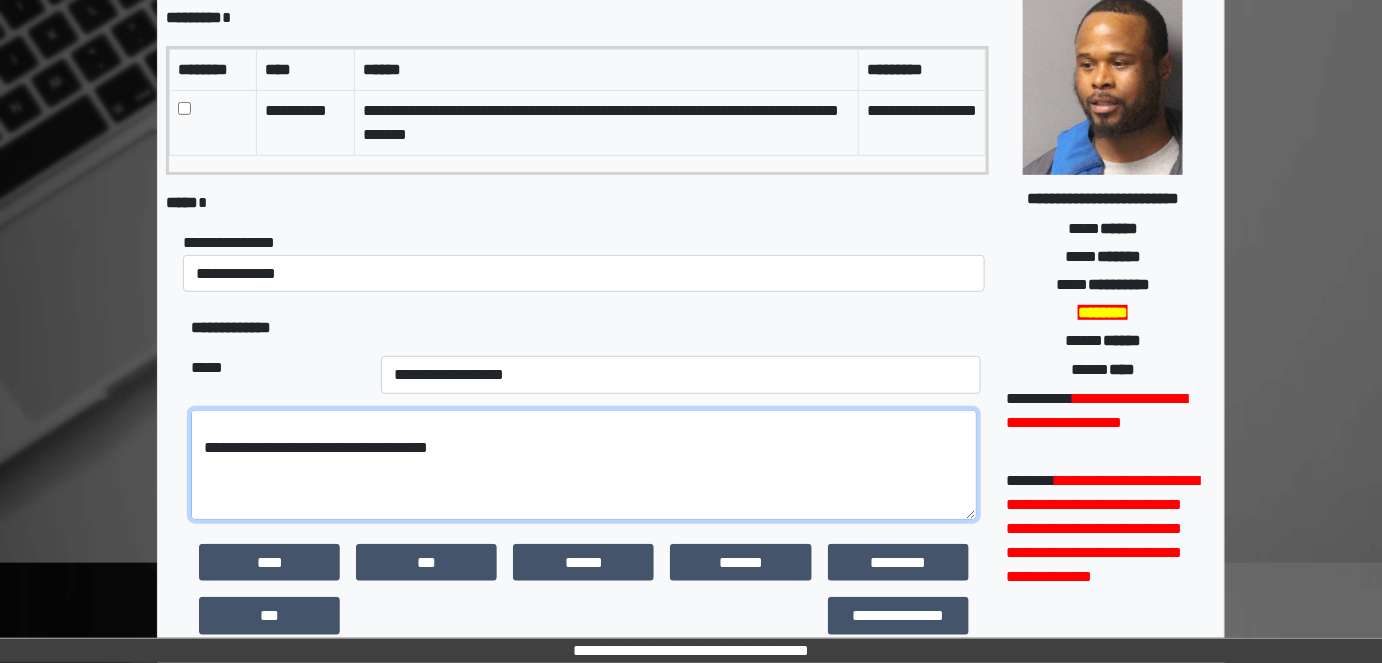 click at bounding box center [584, 464] 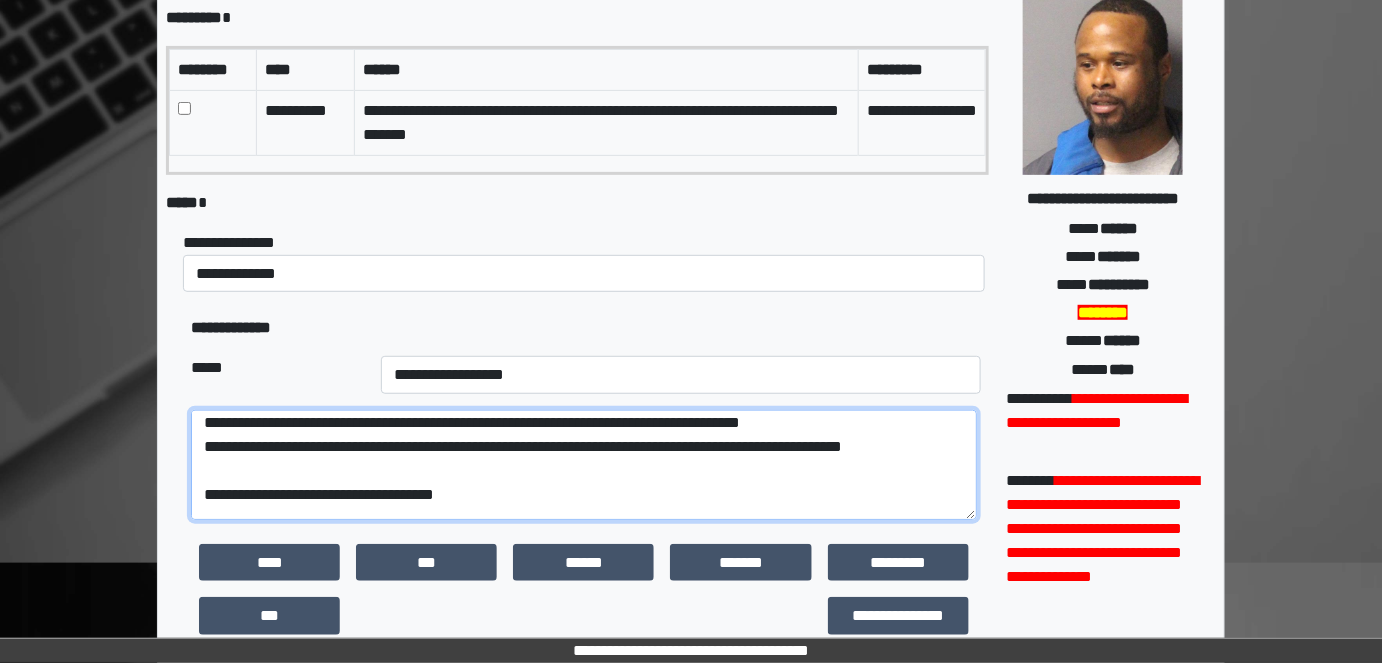 scroll, scrollTop: 226, scrollLeft: 0, axis: vertical 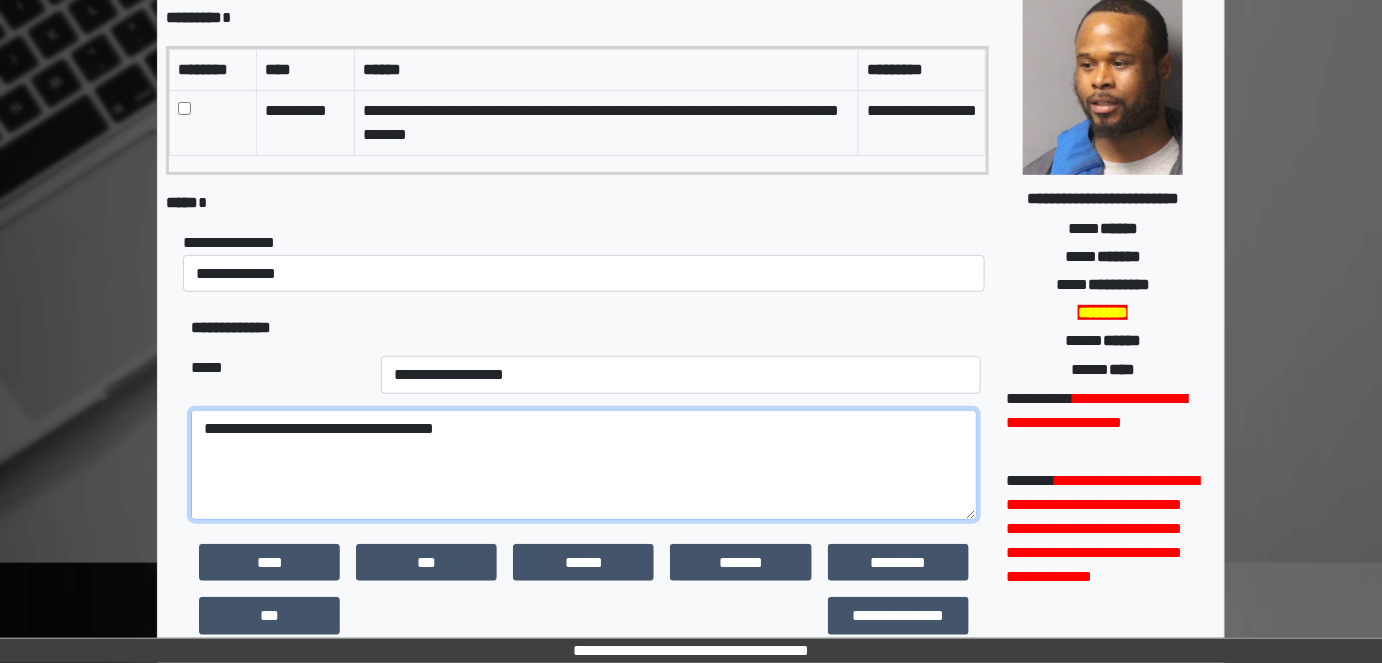 click at bounding box center (584, 464) 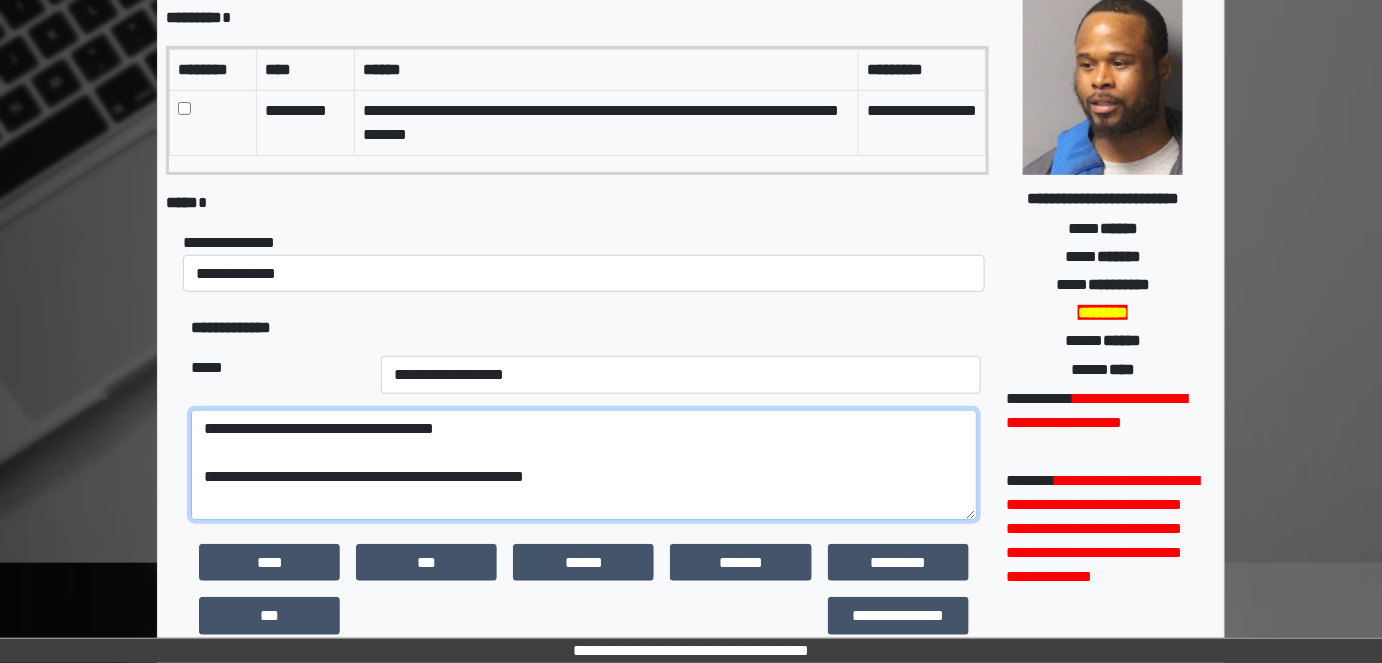 scroll, scrollTop: 372, scrollLeft: 0, axis: vertical 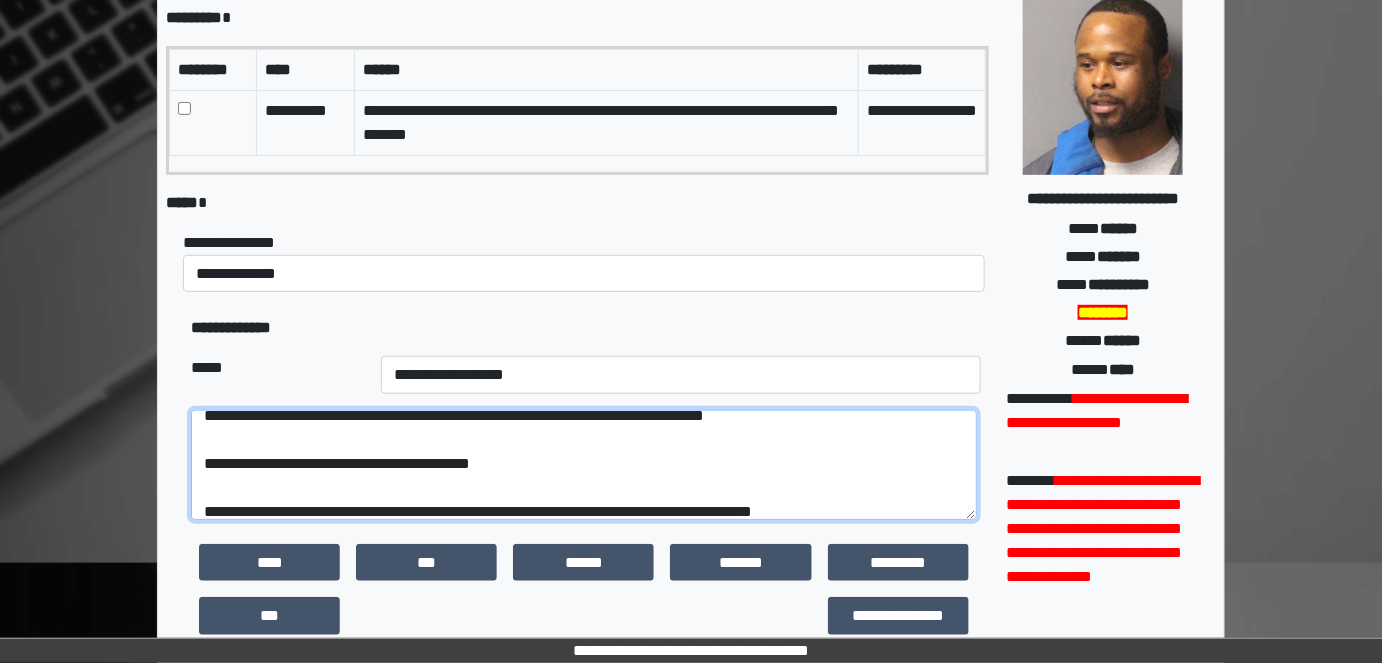 click at bounding box center (584, 464) 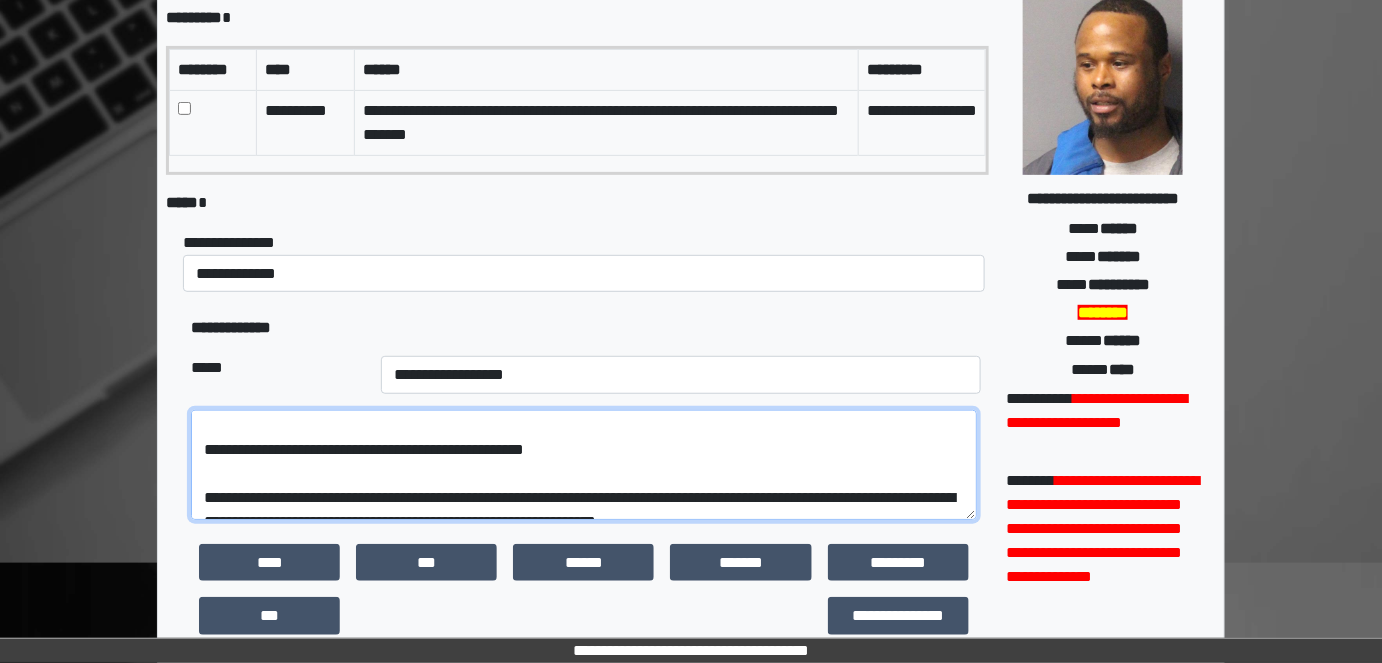 scroll, scrollTop: 424, scrollLeft: 0, axis: vertical 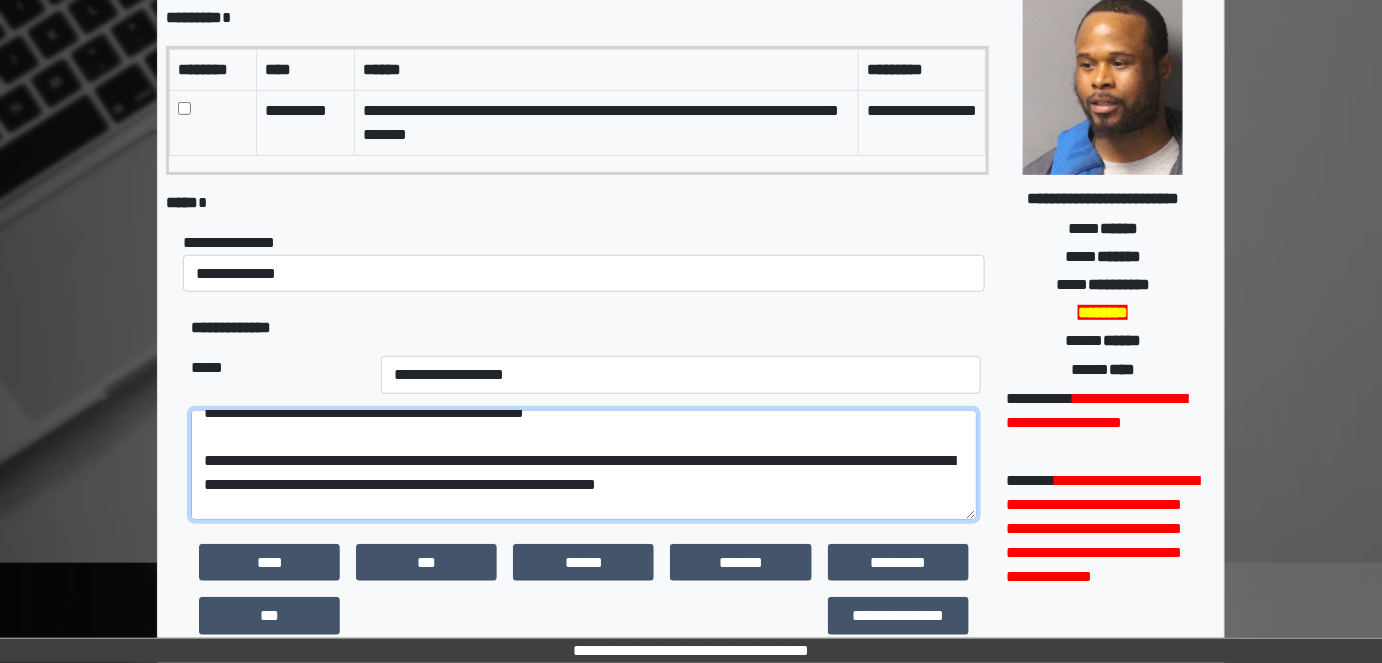 click at bounding box center [584, 464] 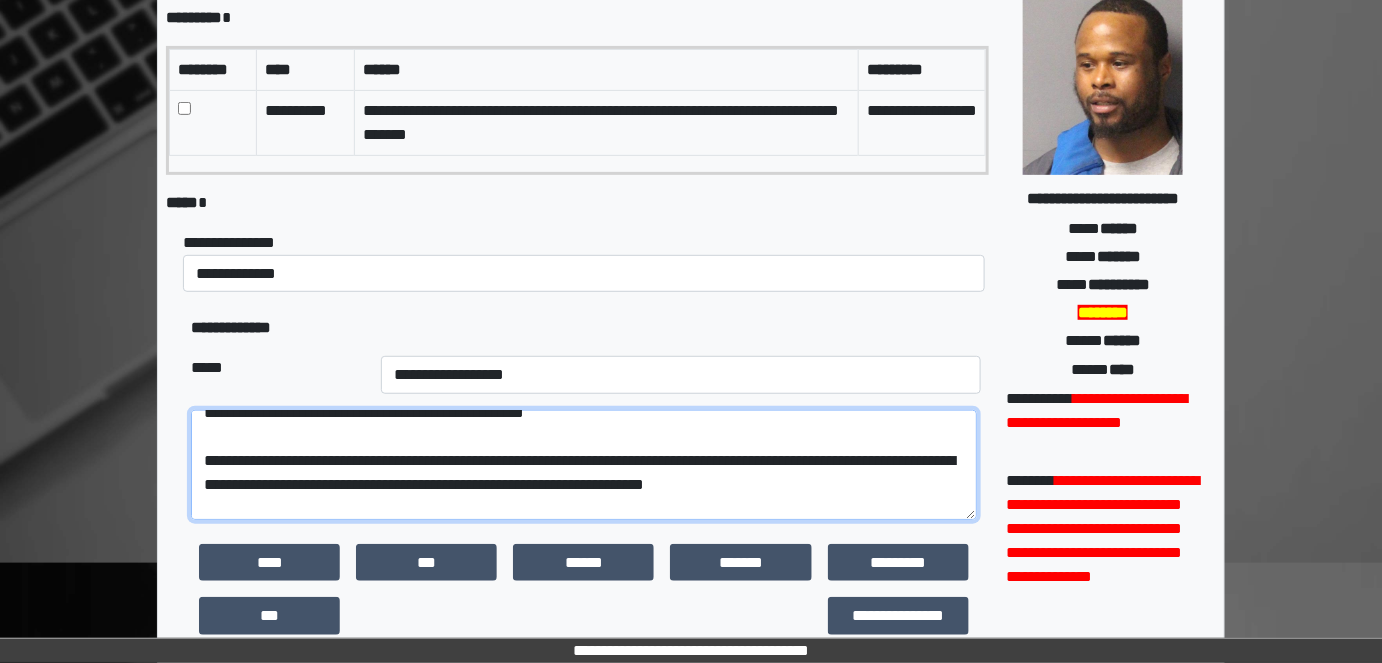 click at bounding box center [584, 464] 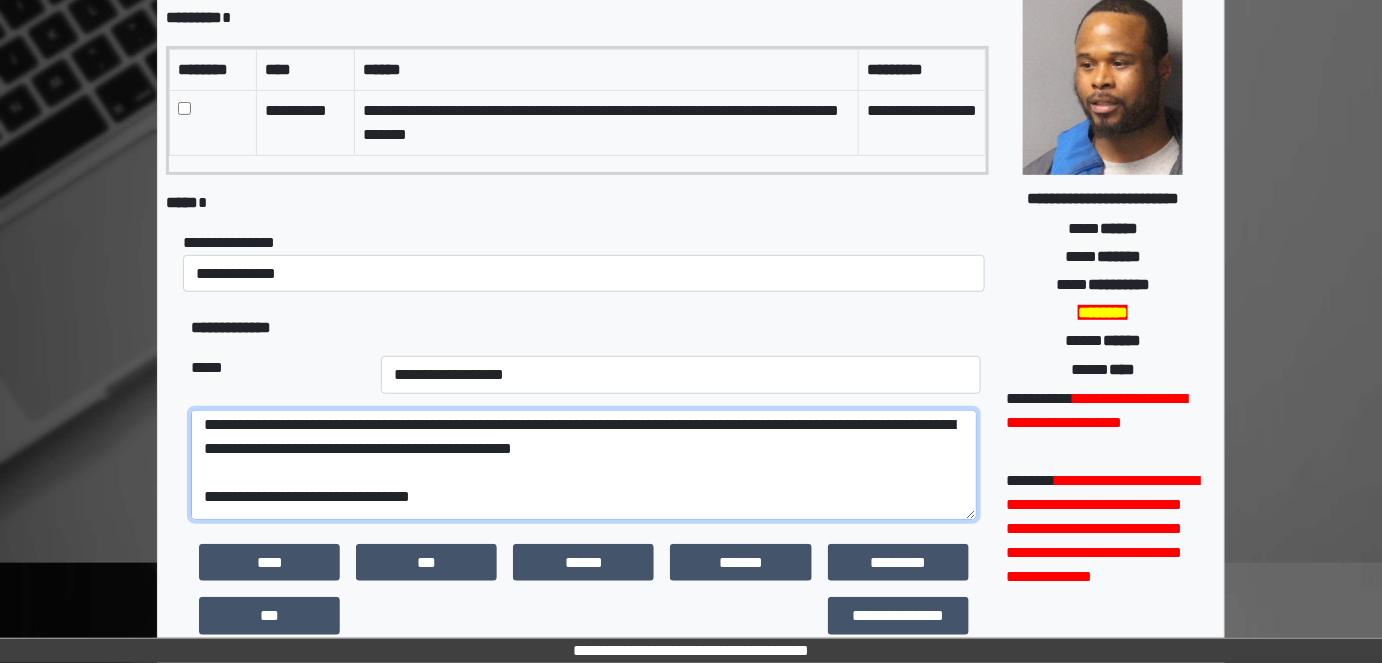 scroll, scrollTop: 496, scrollLeft: 0, axis: vertical 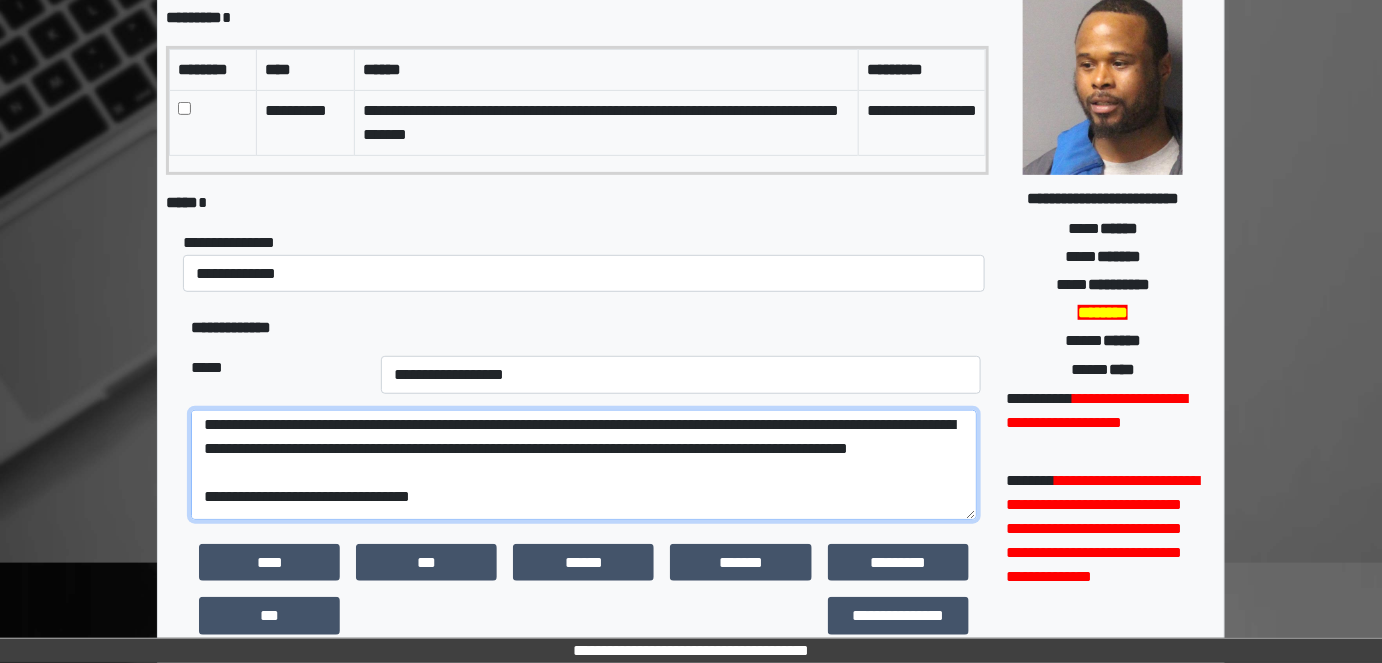 click at bounding box center (584, 464) 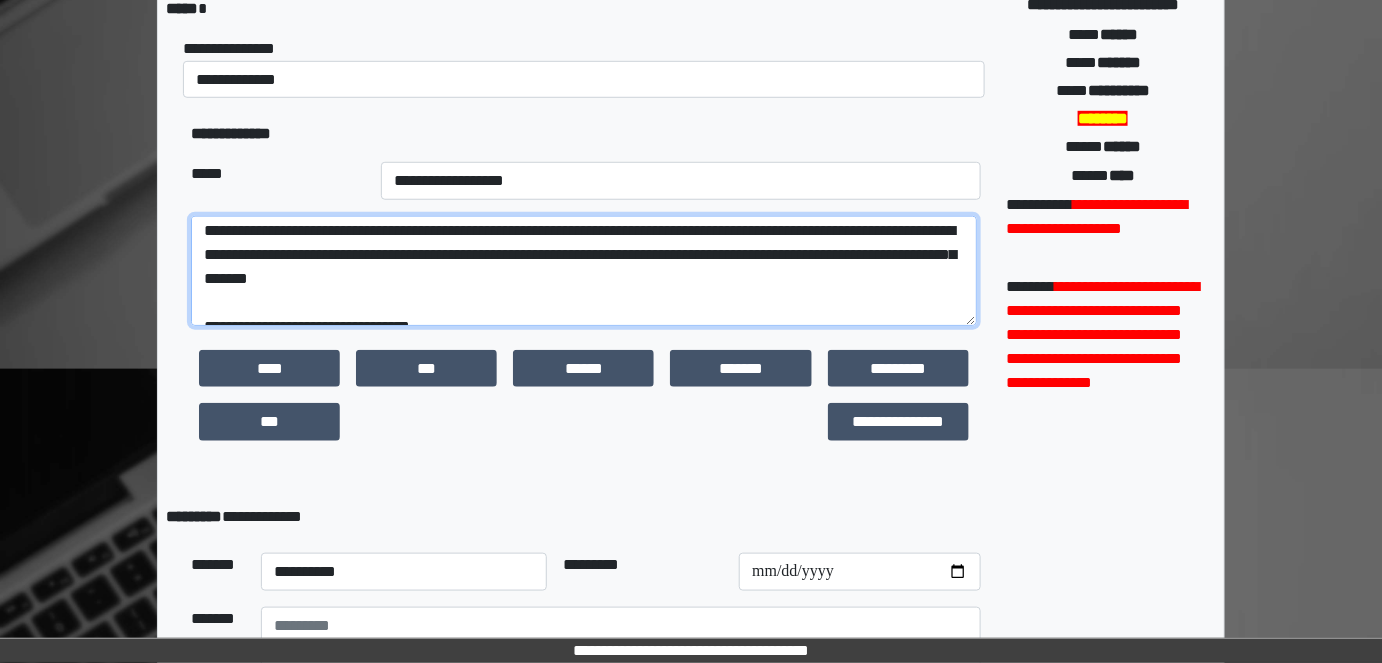 scroll, scrollTop: 405, scrollLeft: 0, axis: vertical 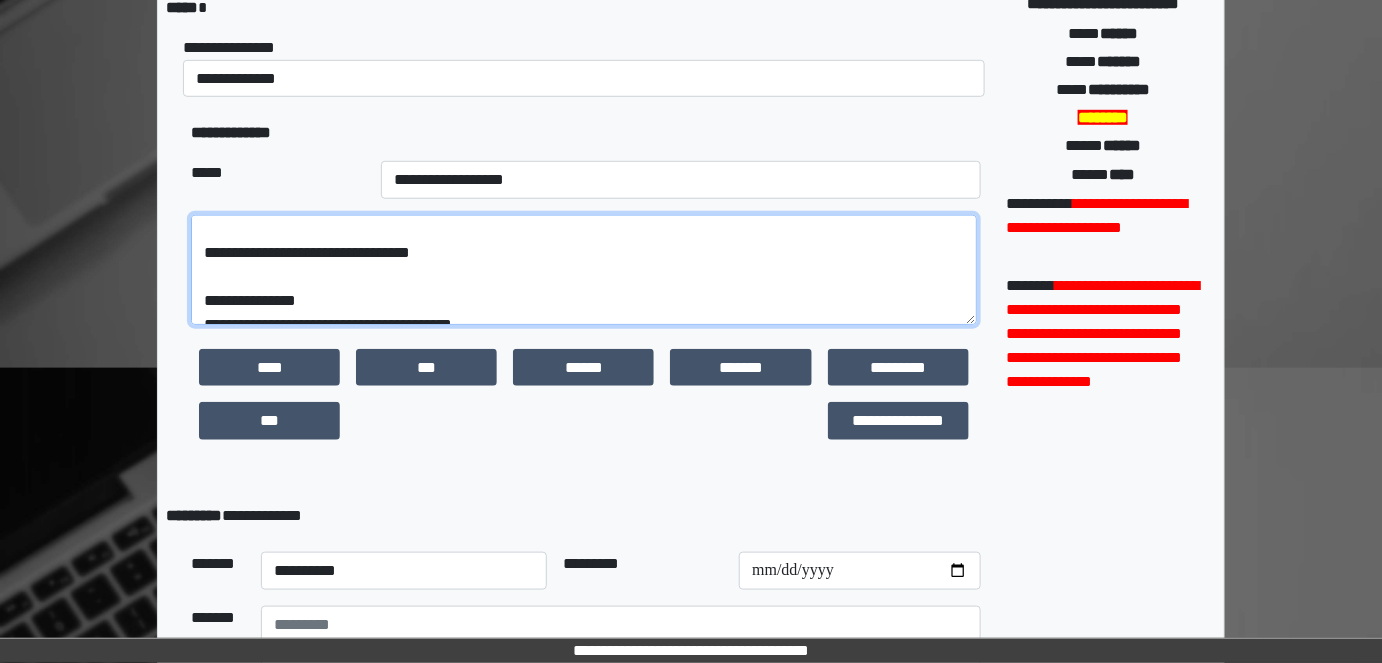click at bounding box center (584, 269) 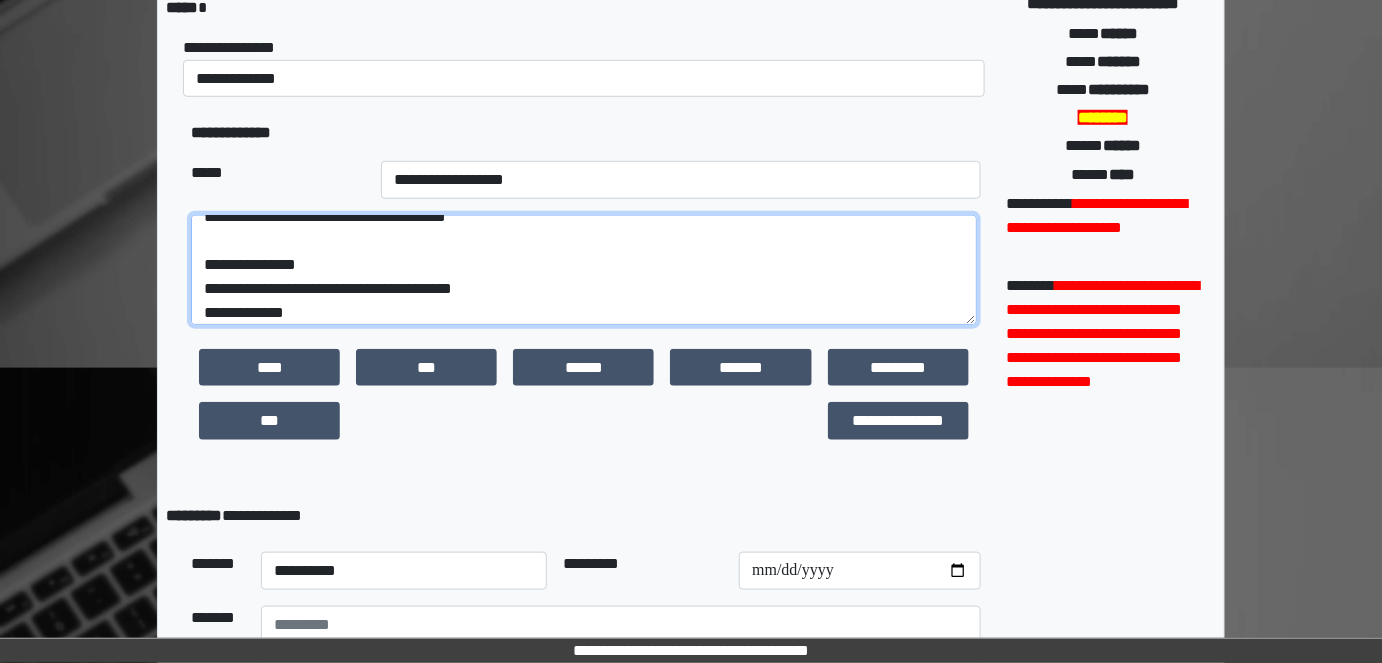 scroll, scrollTop: 605, scrollLeft: 0, axis: vertical 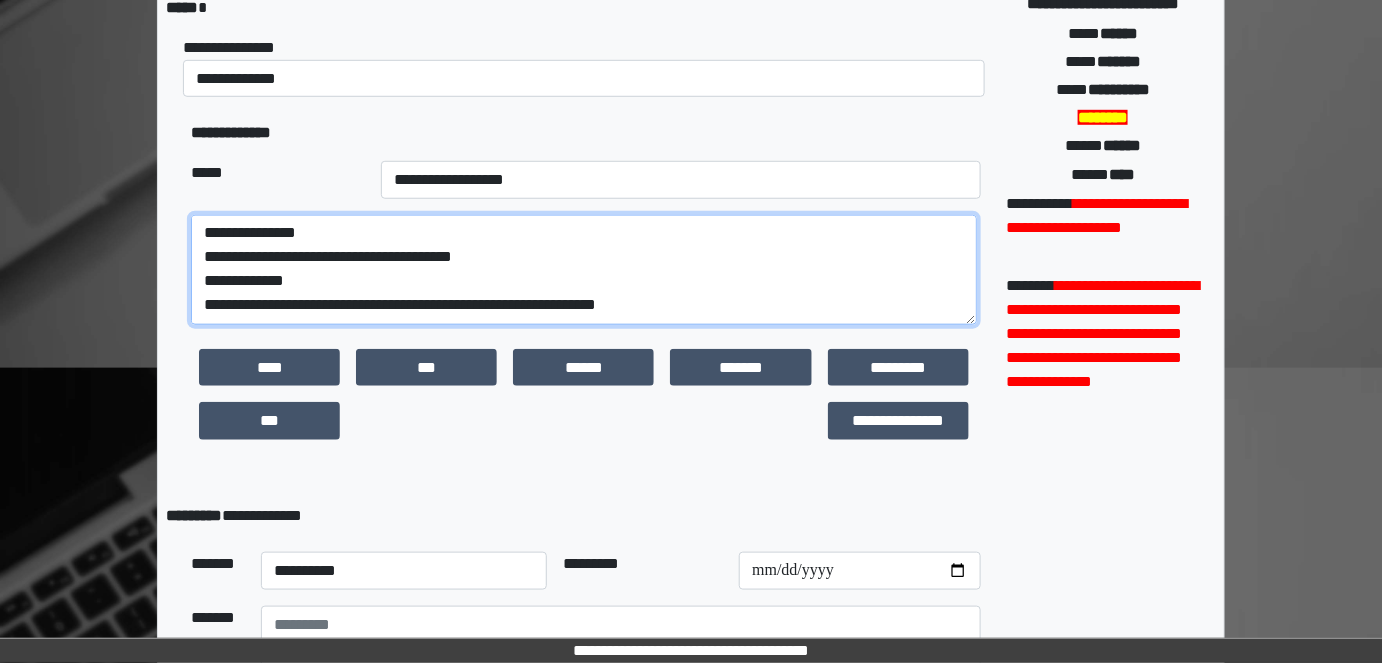 drag, startPoint x: 703, startPoint y: 288, endPoint x: 559, endPoint y: 283, distance: 144.08678 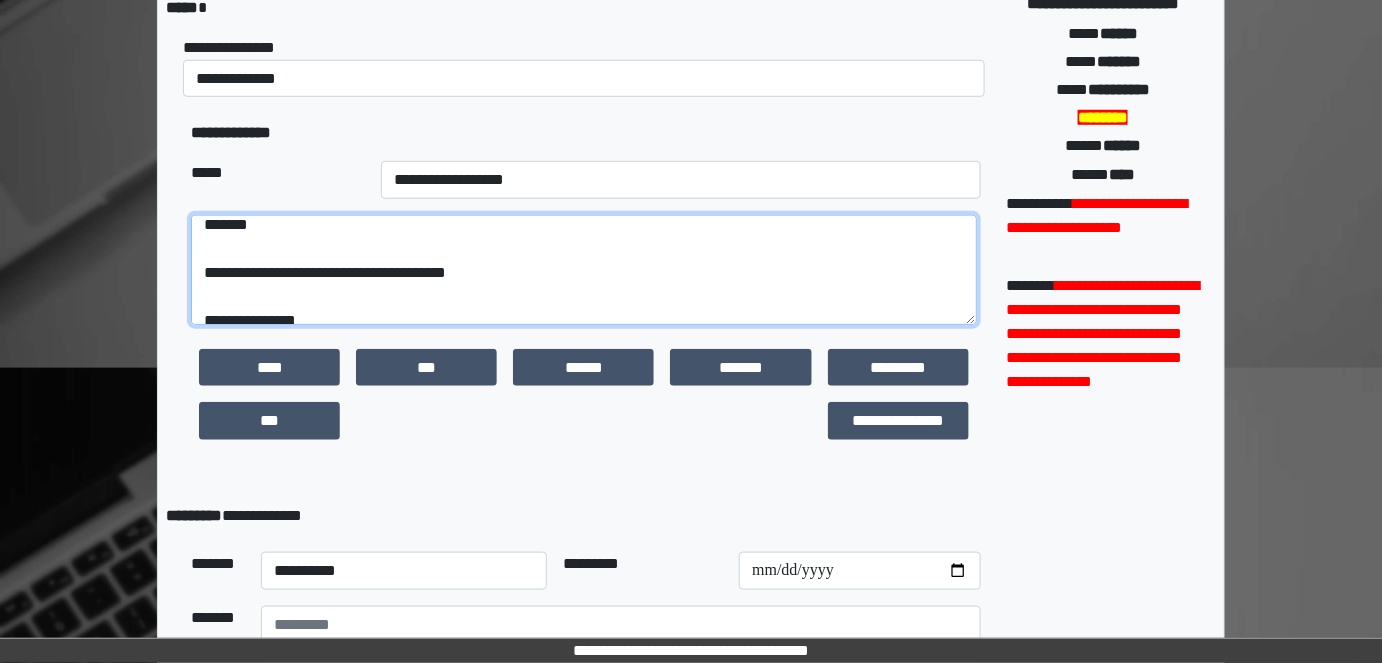 scroll, scrollTop: 496, scrollLeft: 0, axis: vertical 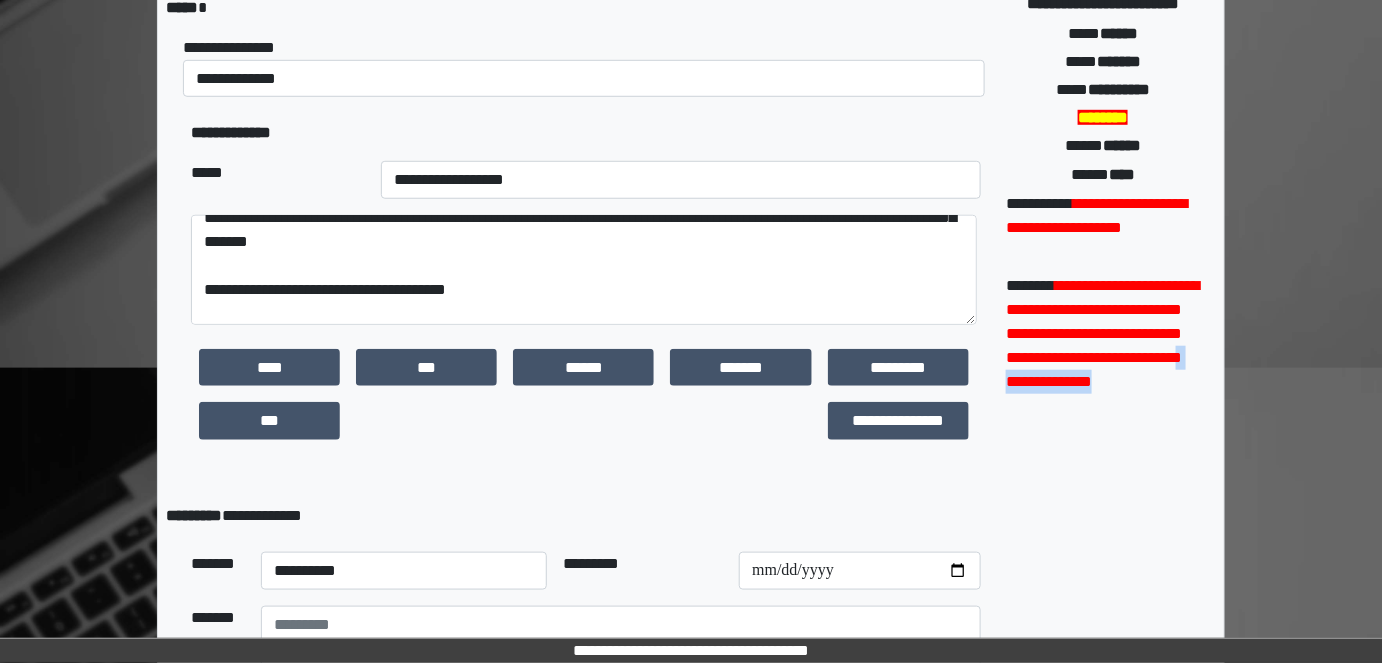 drag, startPoint x: 1174, startPoint y: 374, endPoint x: 1159, endPoint y: 371, distance: 15.297058 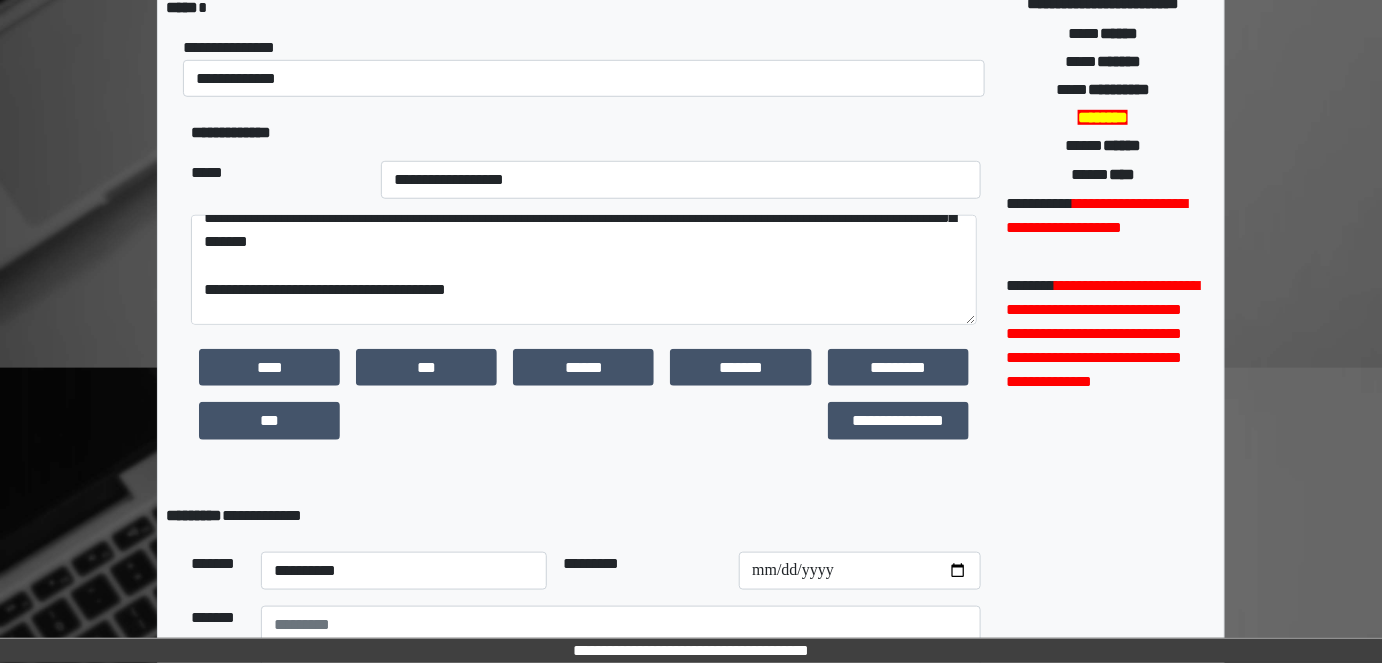 click on "**********" at bounding box center [1103, 255] 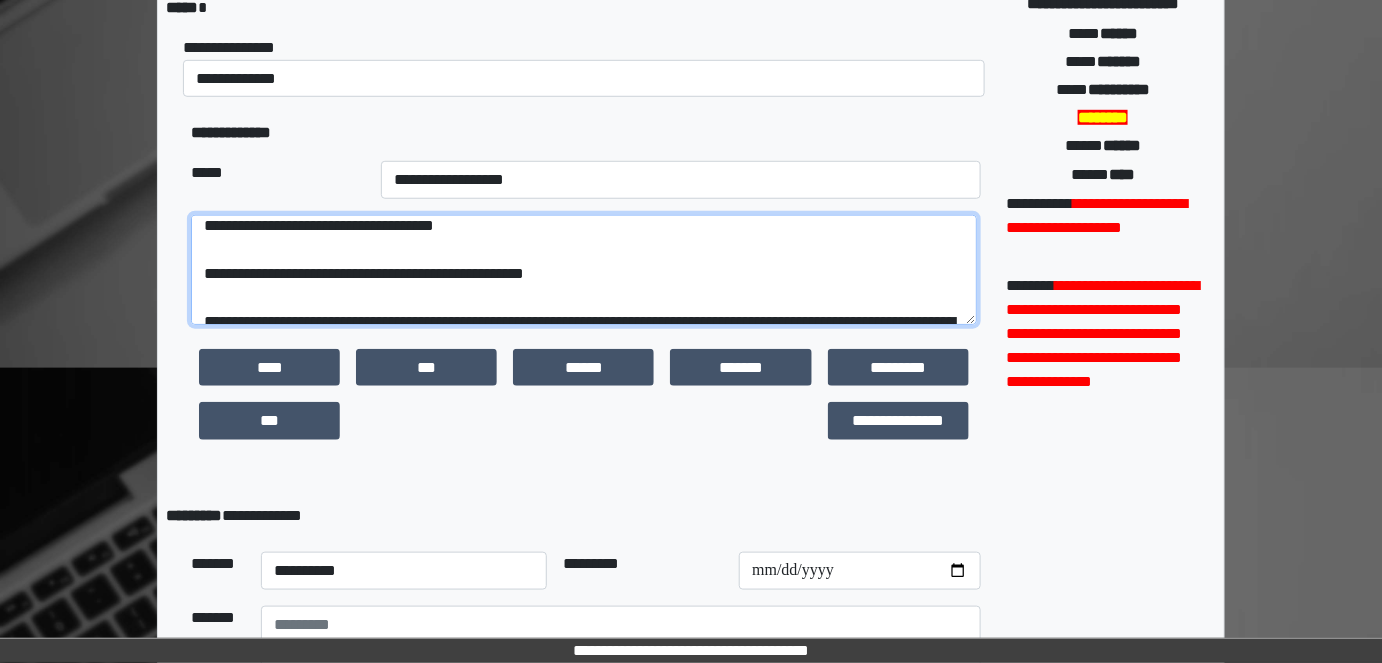 scroll, scrollTop: 351, scrollLeft: 0, axis: vertical 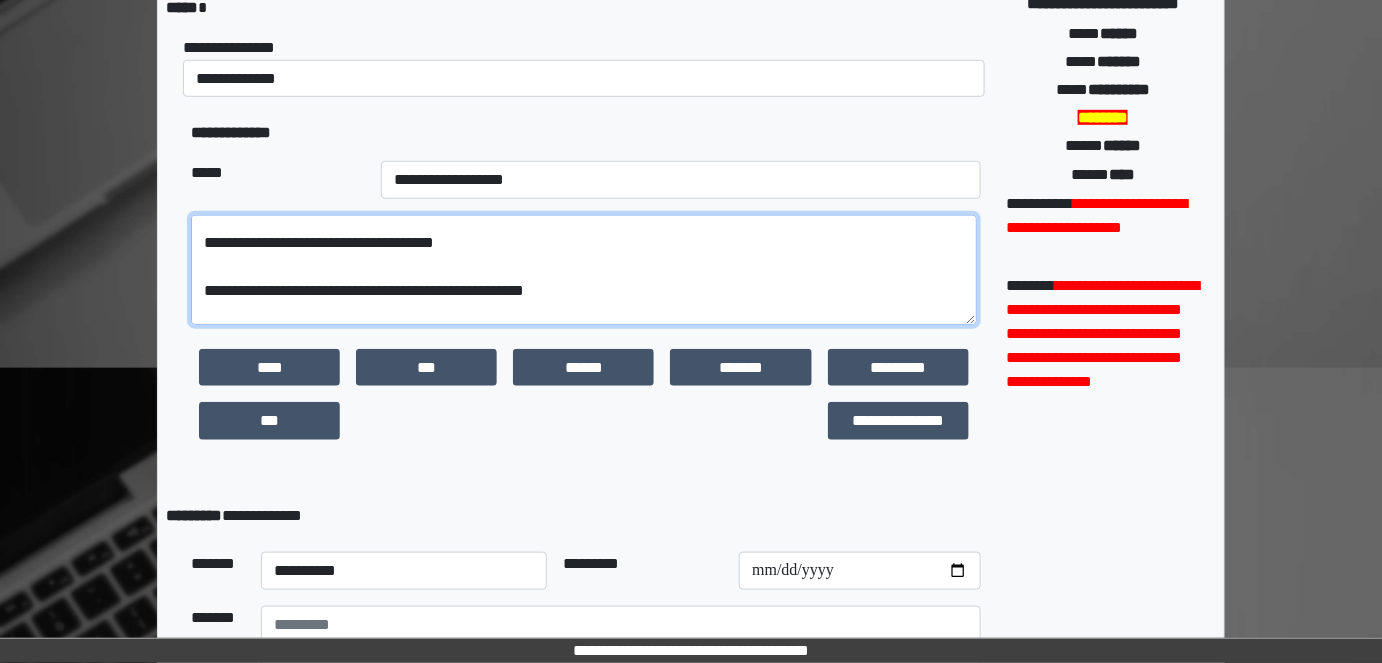 click at bounding box center (584, 269) 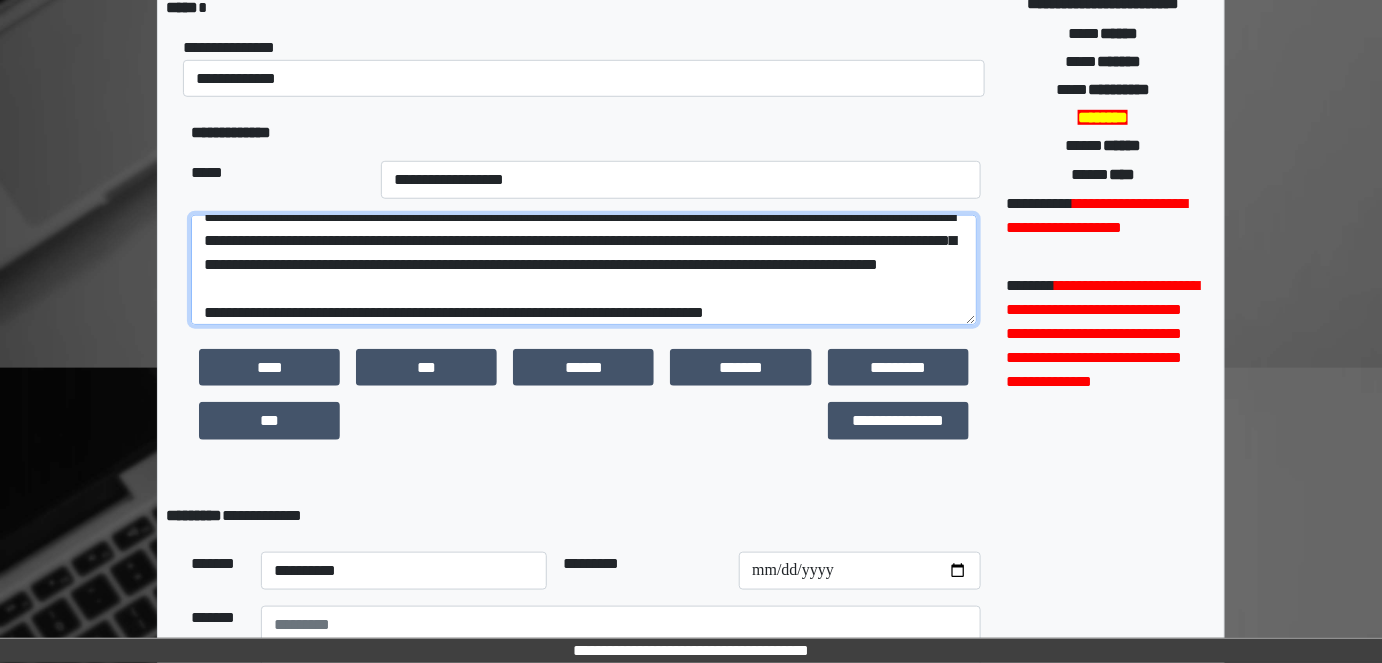 scroll, scrollTop: 0, scrollLeft: 0, axis: both 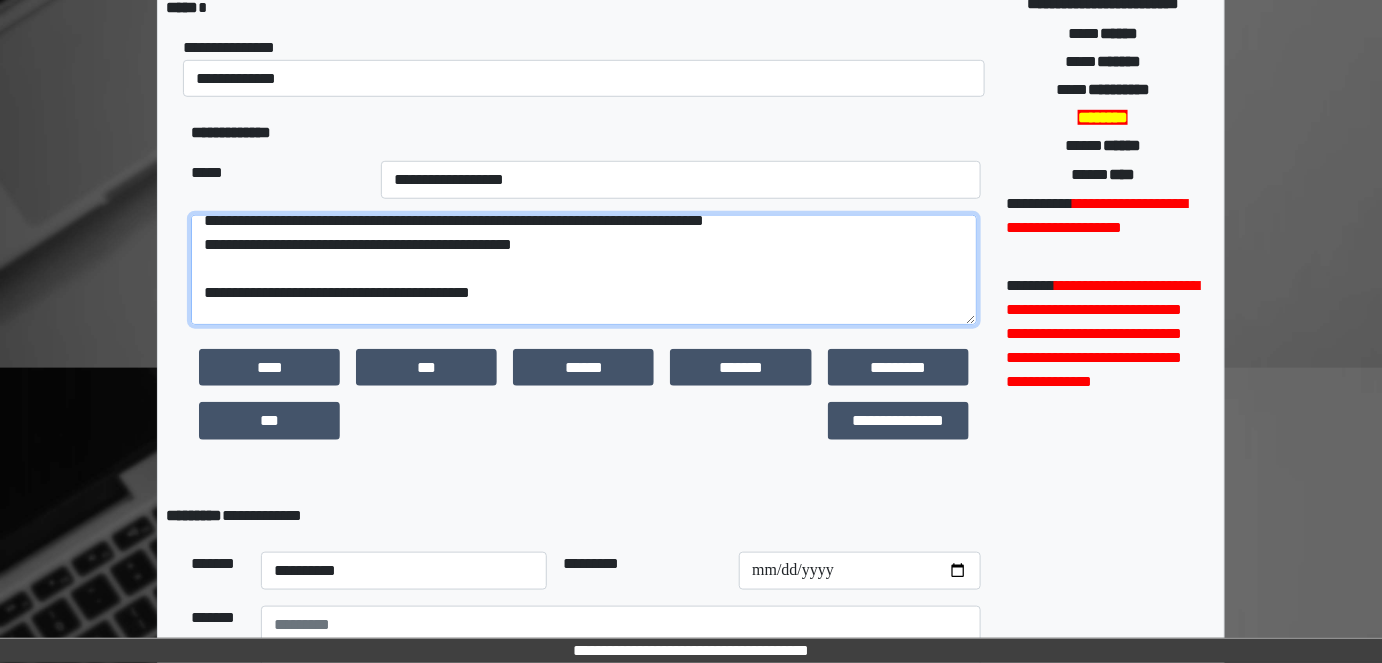 click at bounding box center (584, 269) 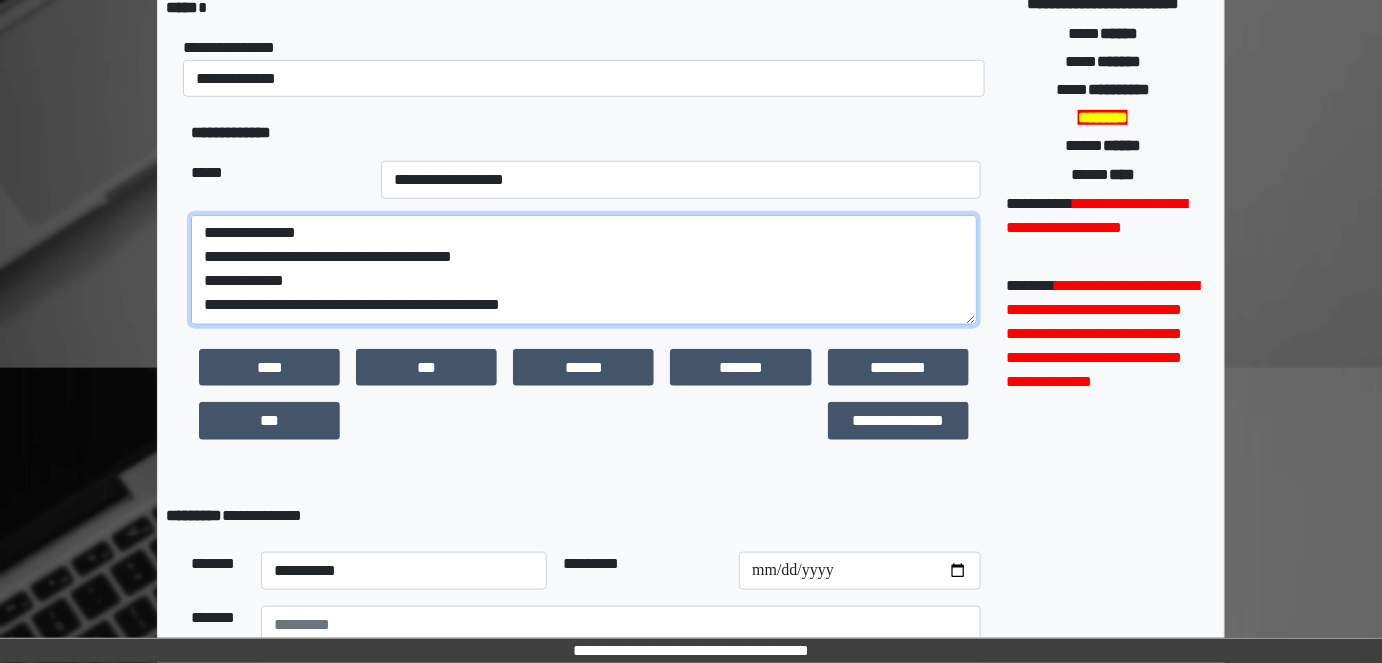 scroll, scrollTop: 672, scrollLeft: 0, axis: vertical 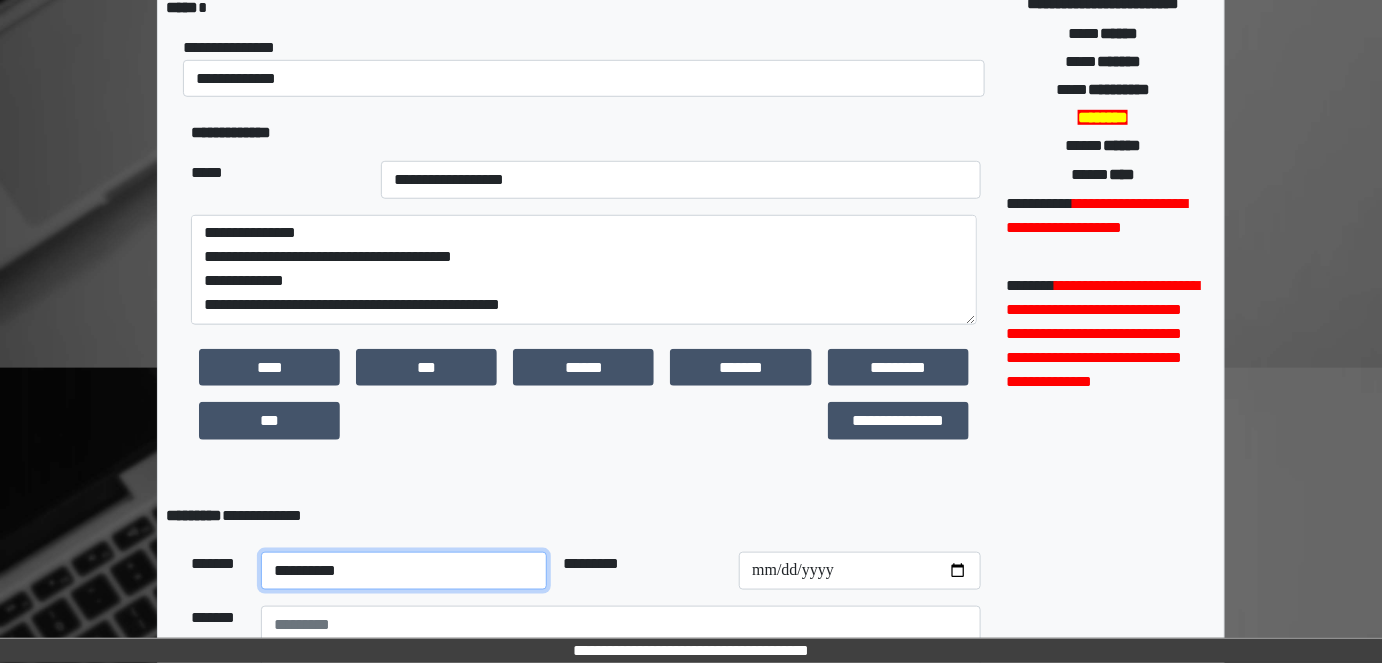 click on "**********" at bounding box center [404, 571] 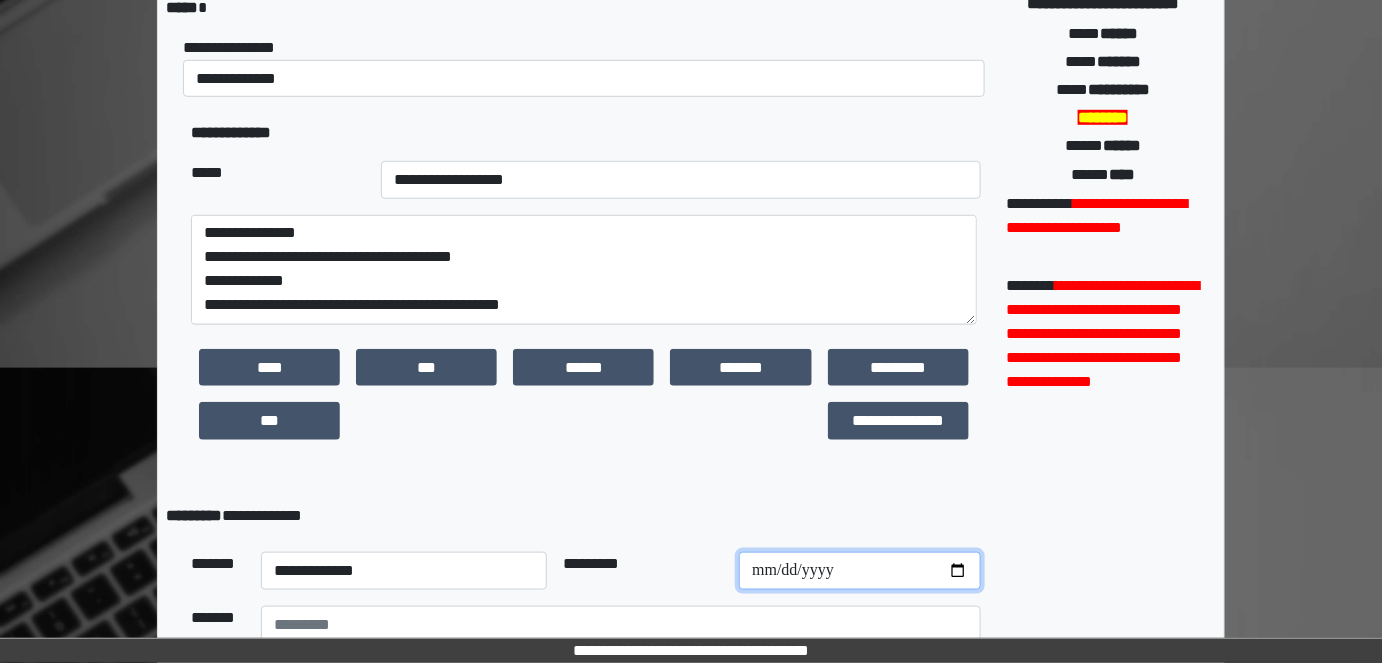 click at bounding box center [860, 571] 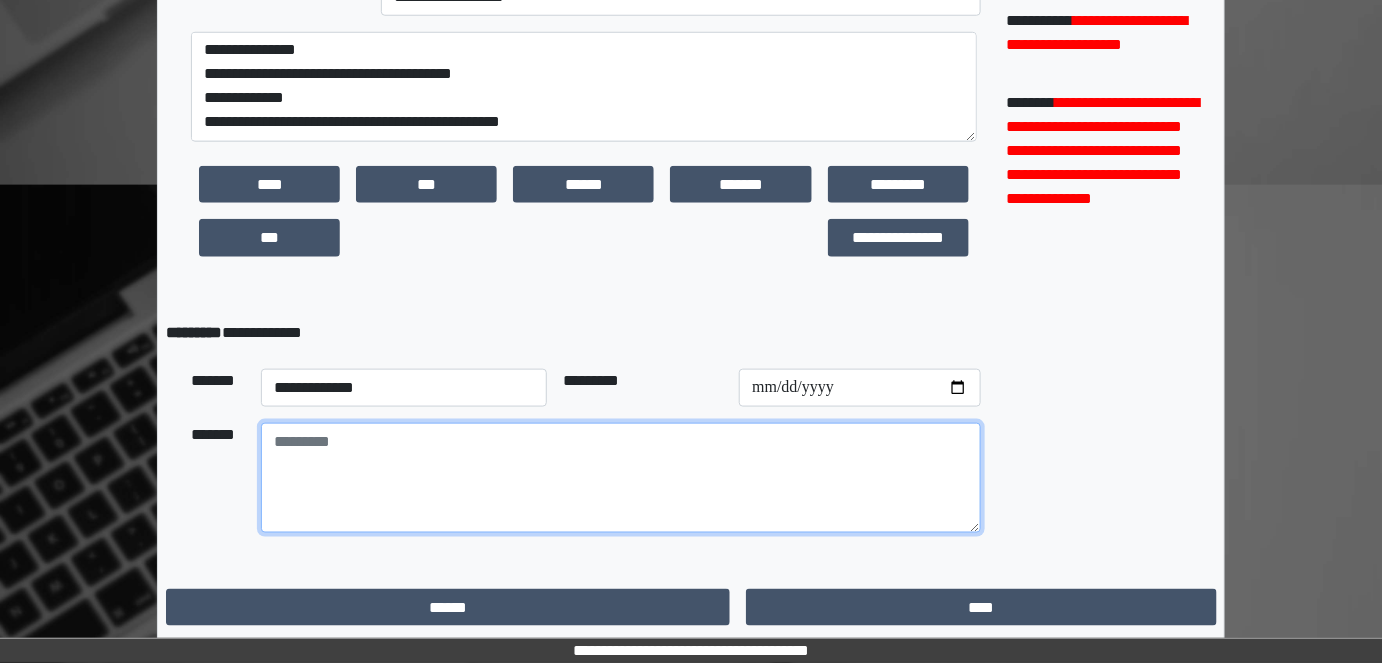 click at bounding box center [621, 478] 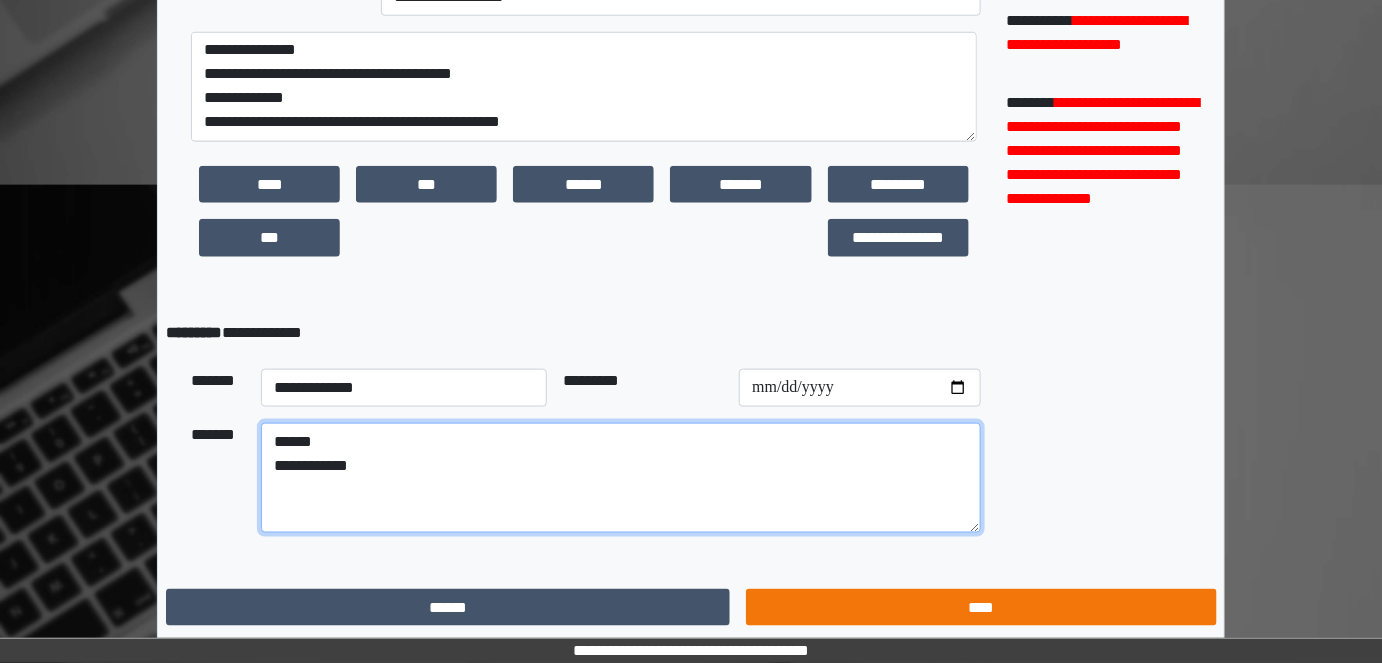 type on "**********" 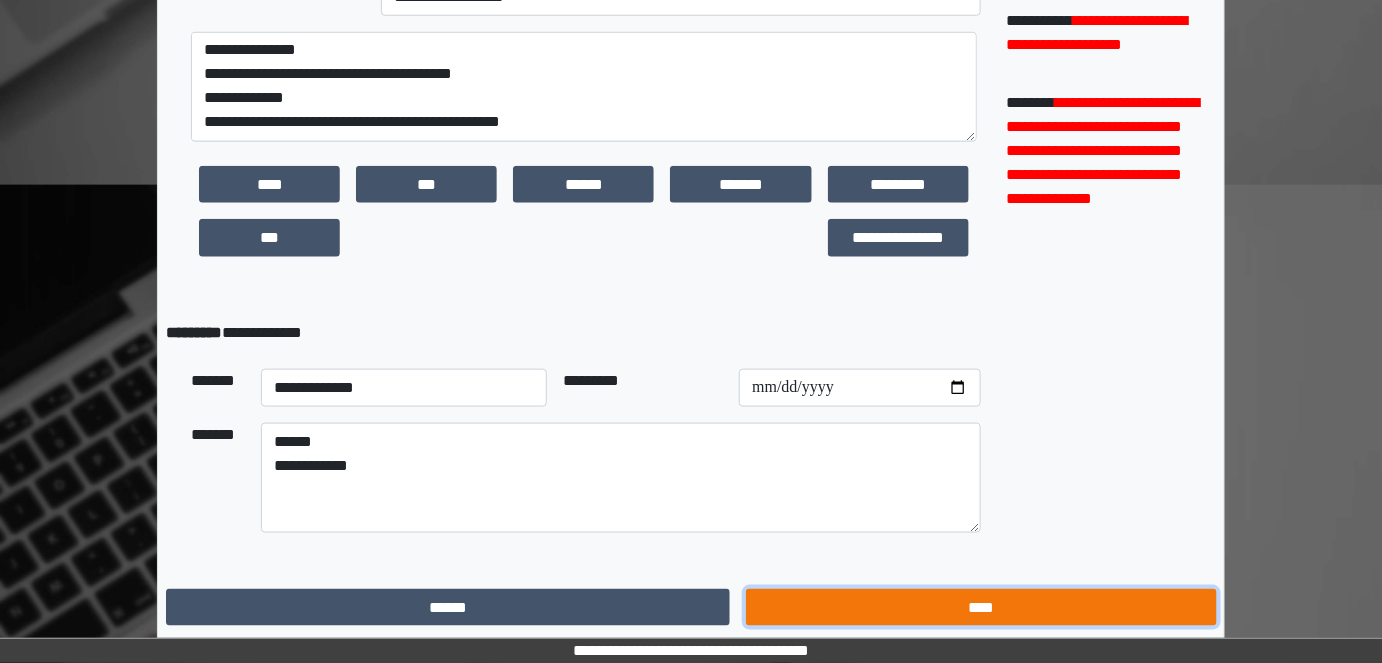 click on "****" at bounding box center (981, 607) 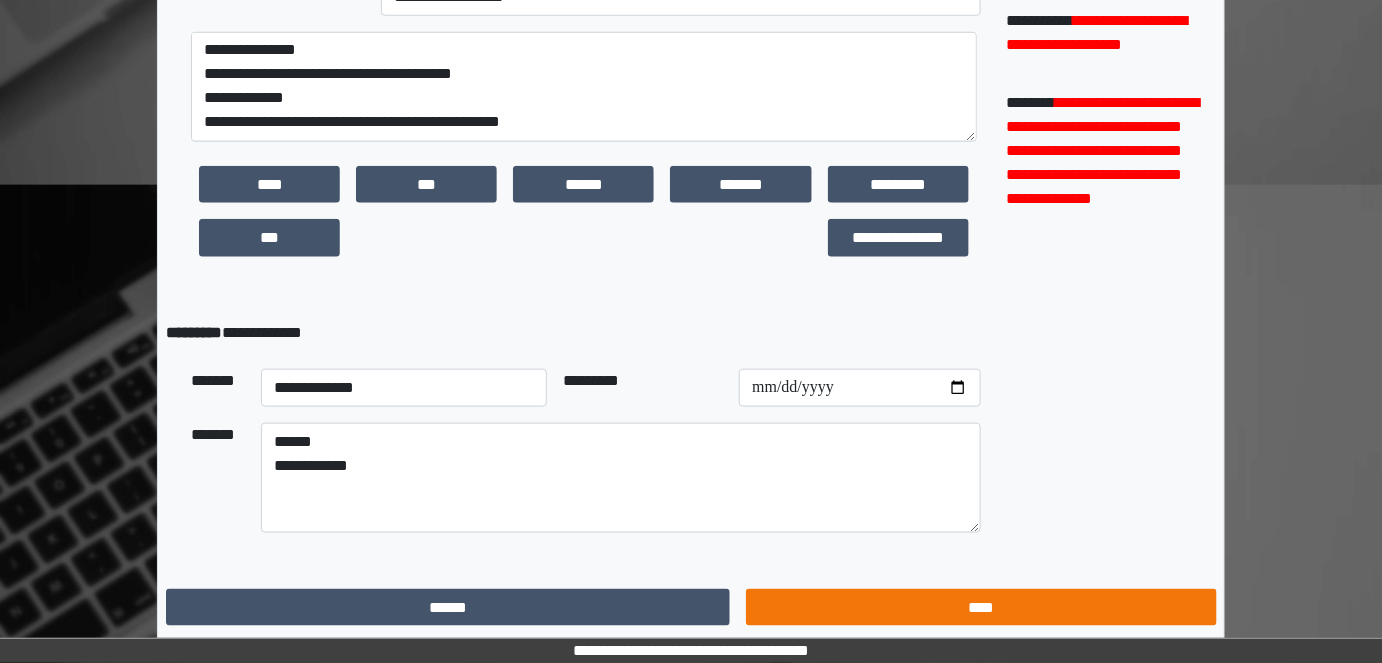 scroll, scrollTop: 0, scrollLeft: 0, axis: both 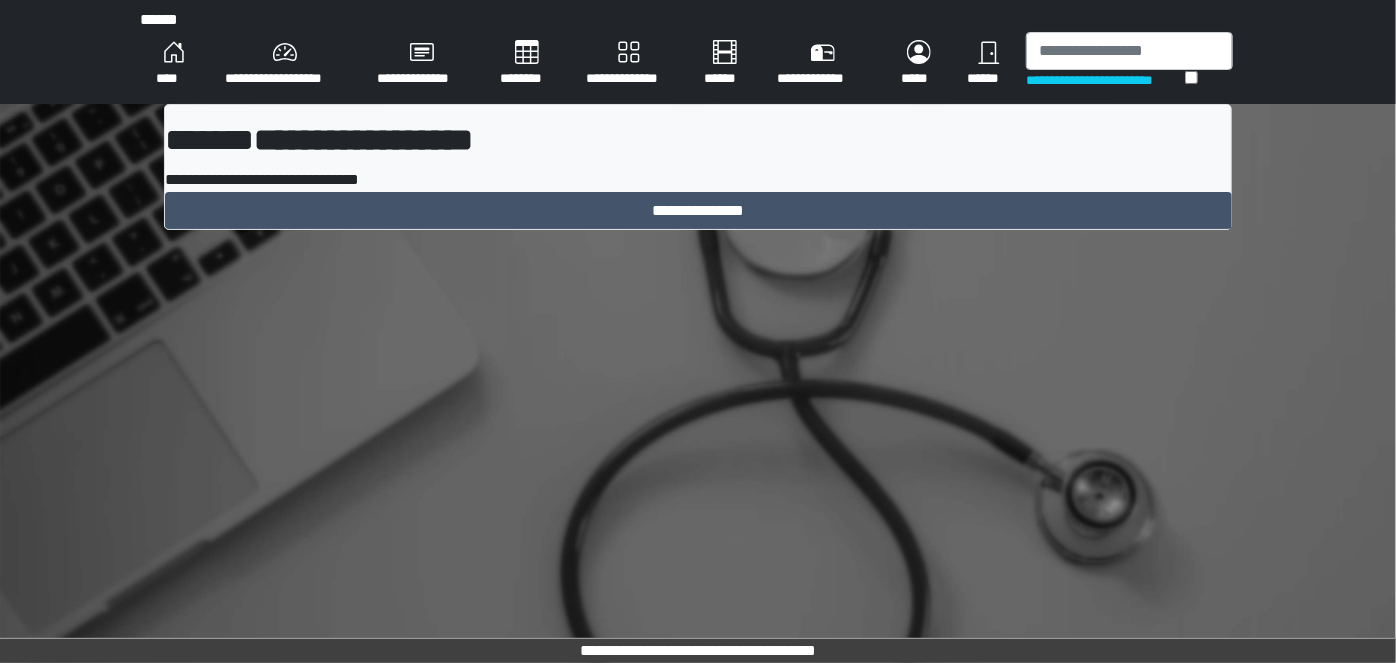 click on "********" at bounding box center [527, 64] 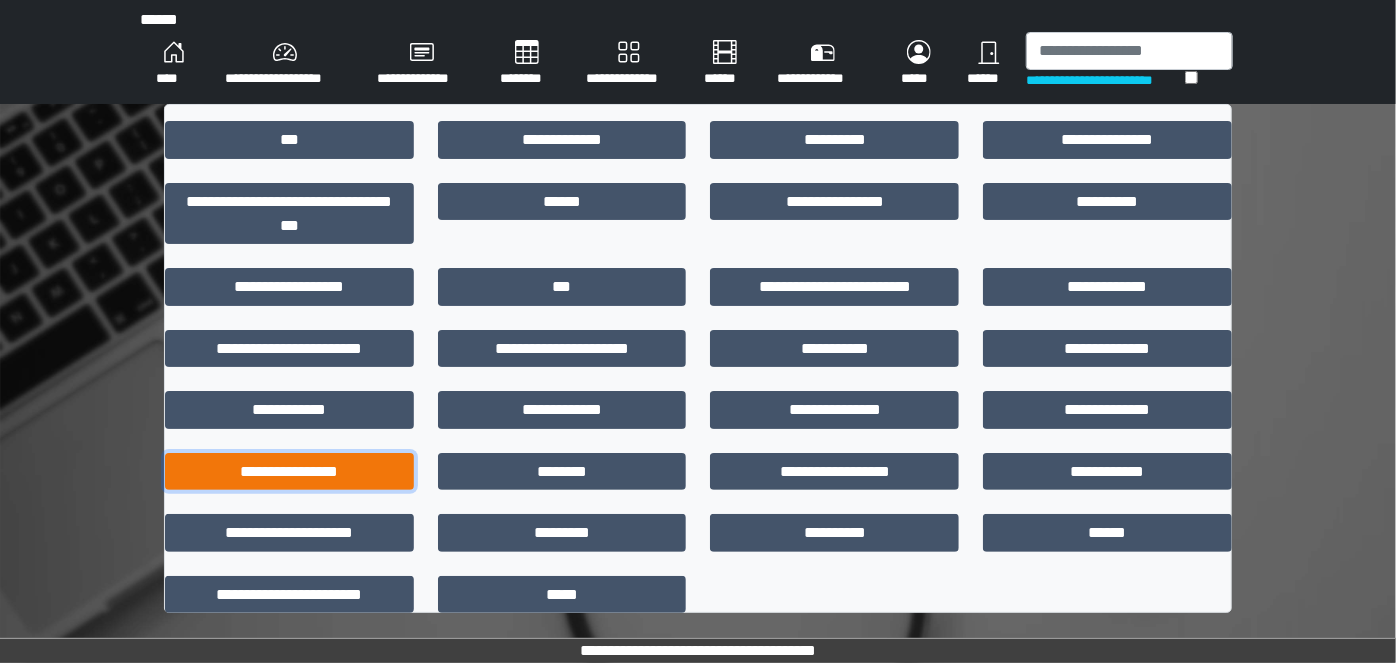 click on "**********" at bounding box center (289, 471) 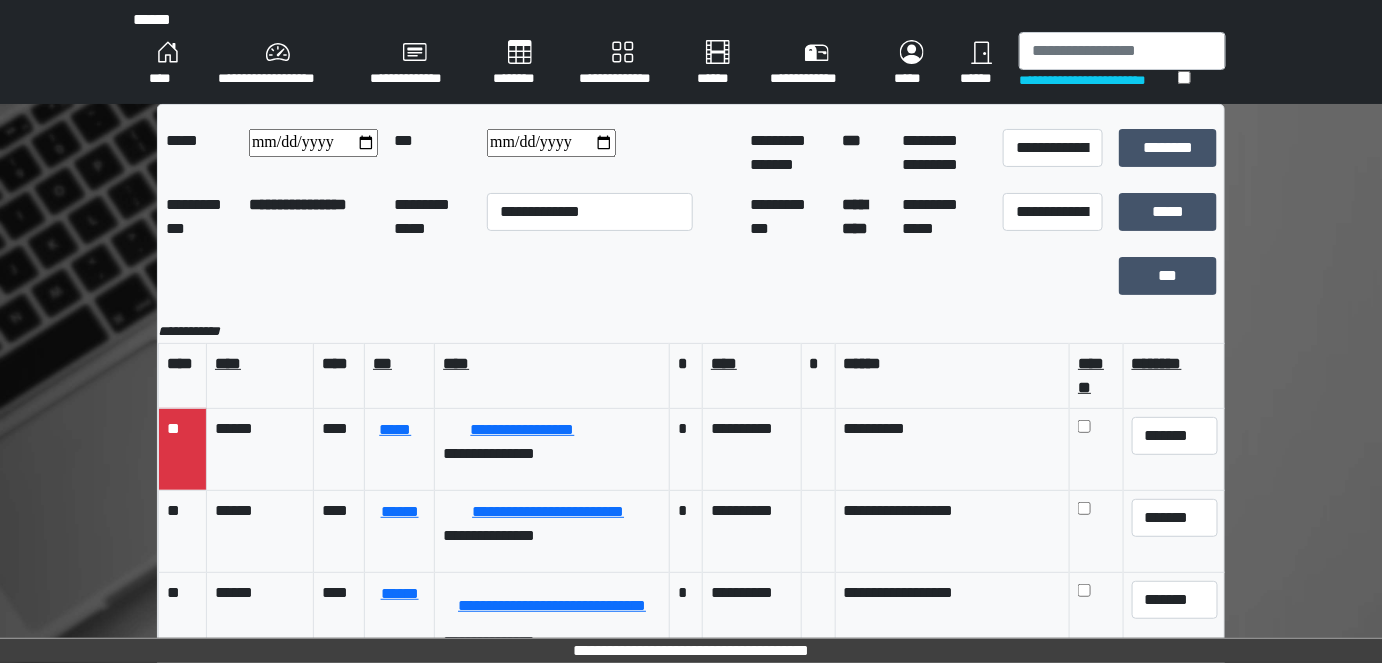 scroll, scrollTop: 194, scrollLeft: 0, axis: vertical 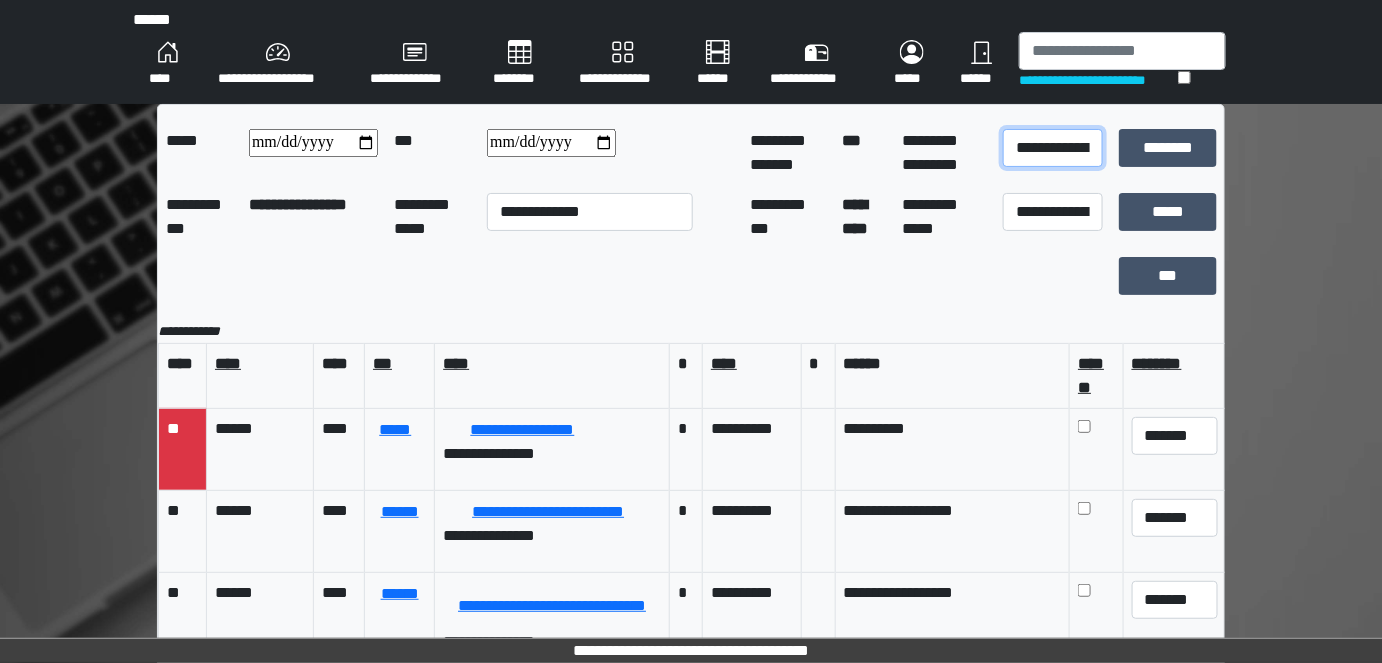 click on "**********" at bounding box center [1053, 148] 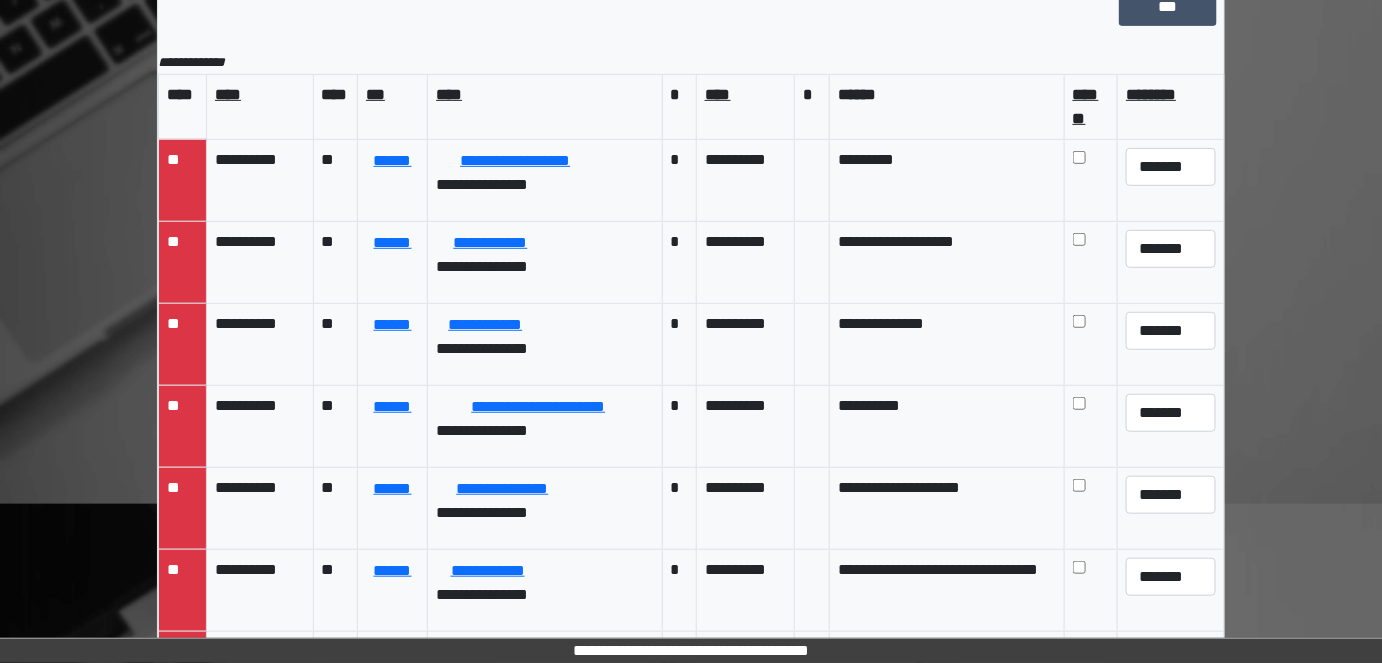 scroll, scrollTop: 272, scrollLeft: 0, axis: vertical 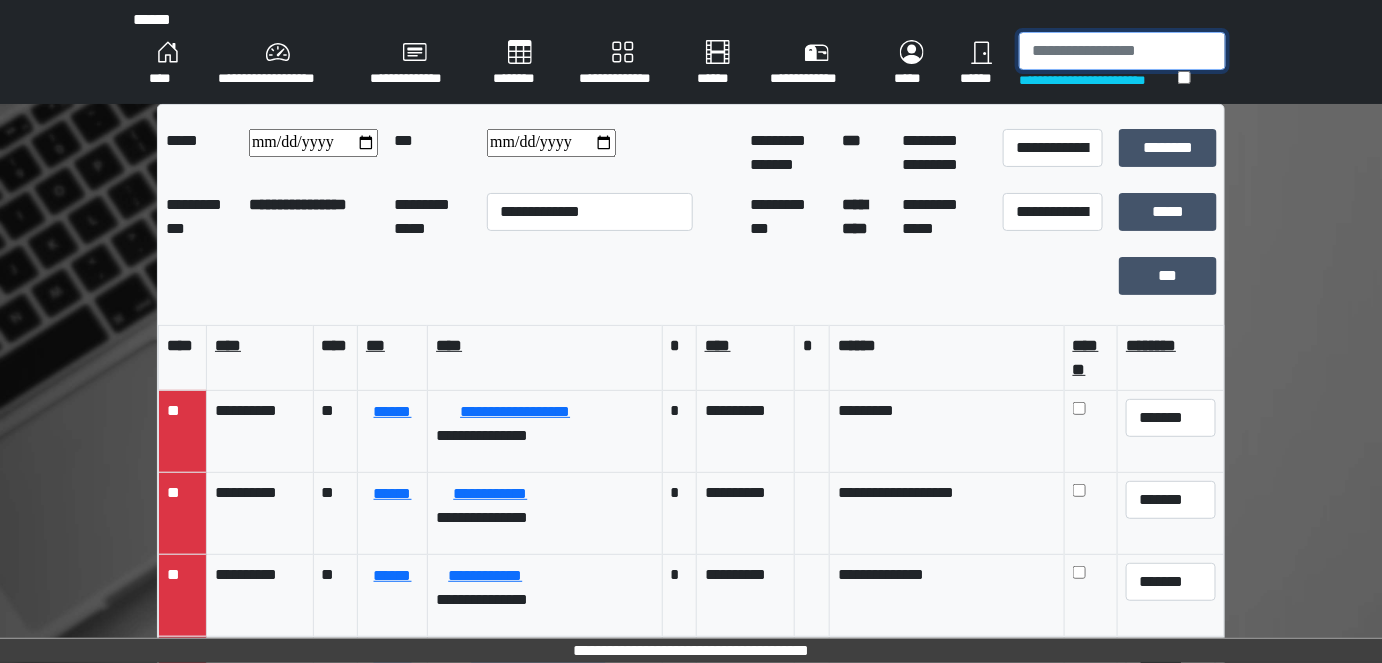 click at bounding box center (1122, 51) 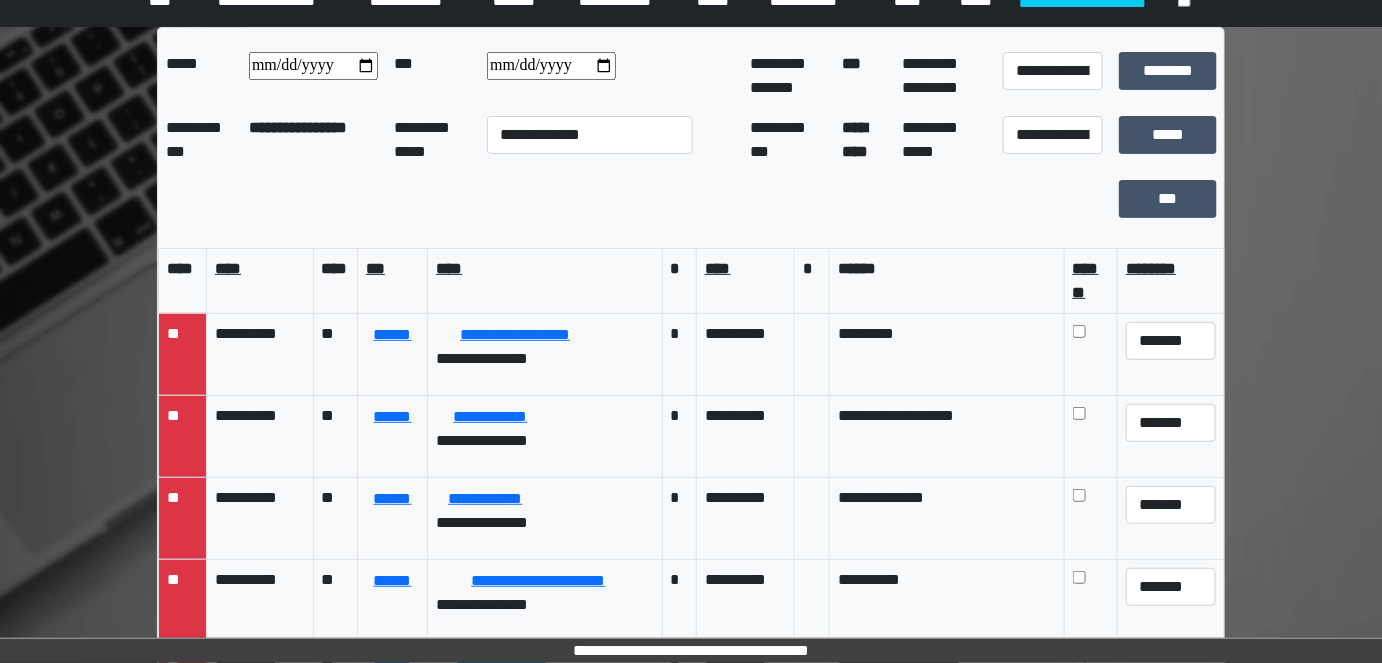 scroll, scrollTop: 272, scrollLeft: 0, axis: vertical 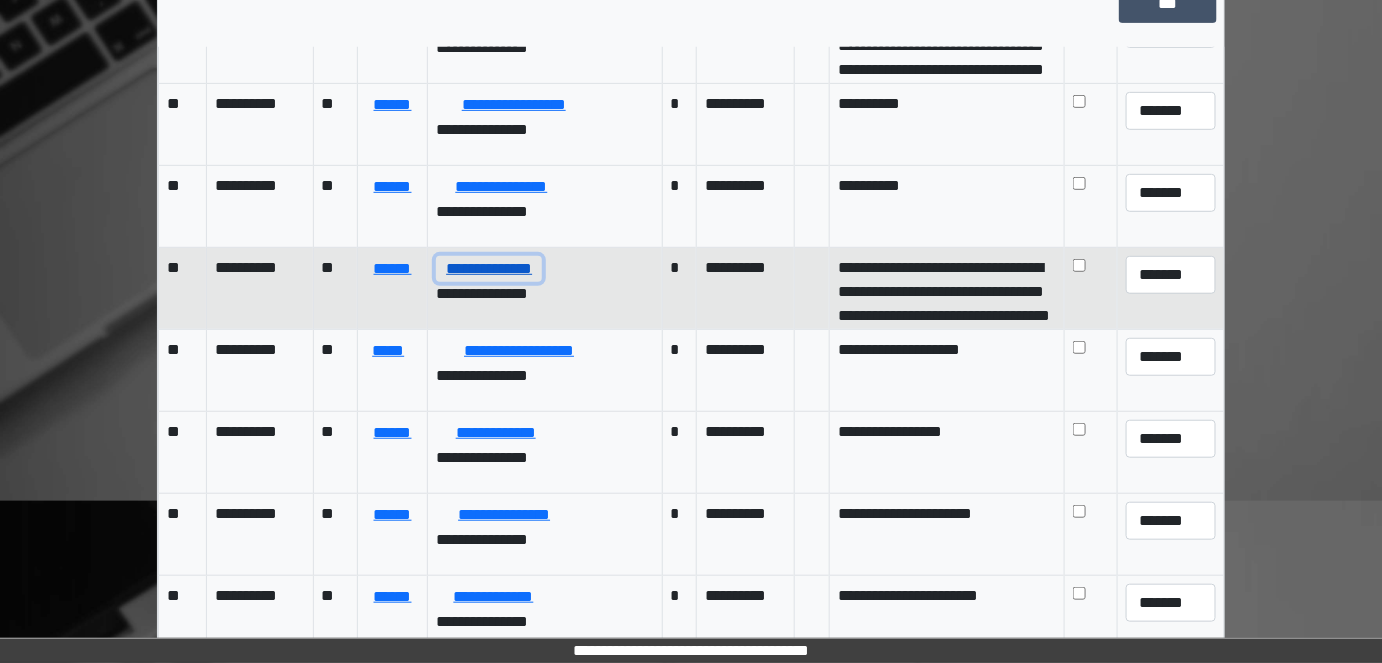 click on "**********" at bounding box center (489, 268) 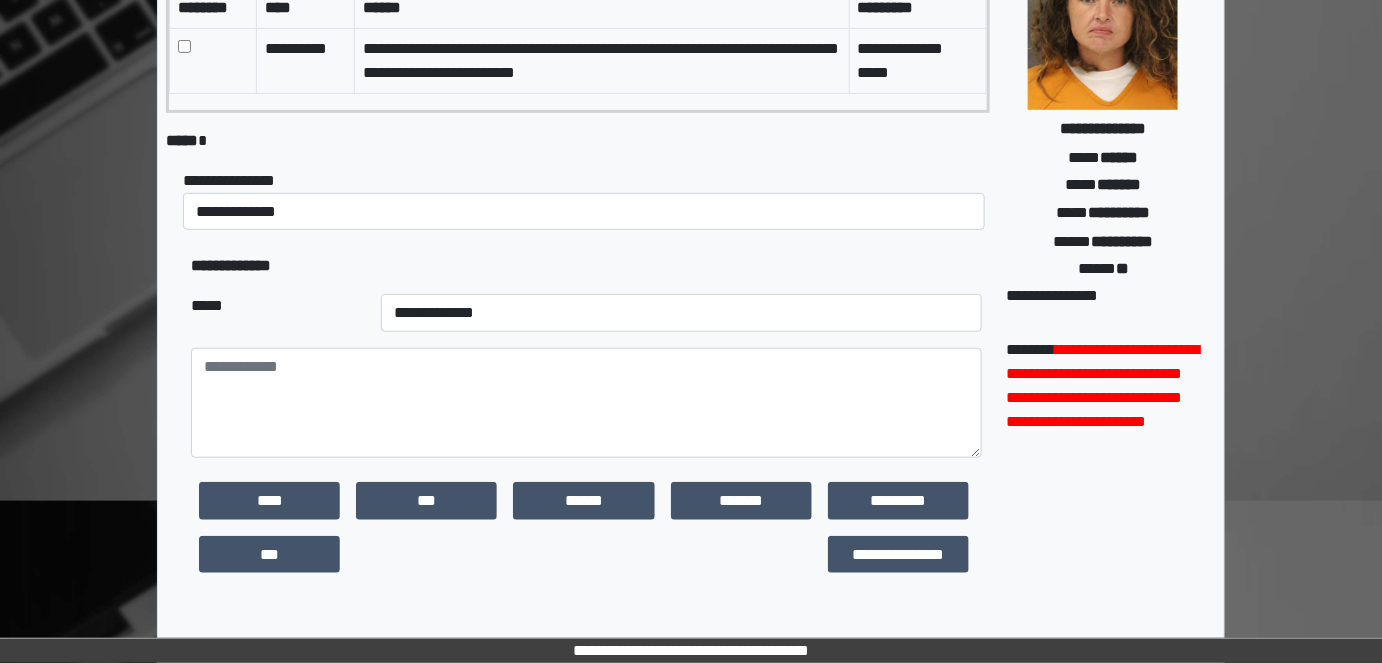 scroll, scrollTop: 0, scrollLeft: 0, axis: both 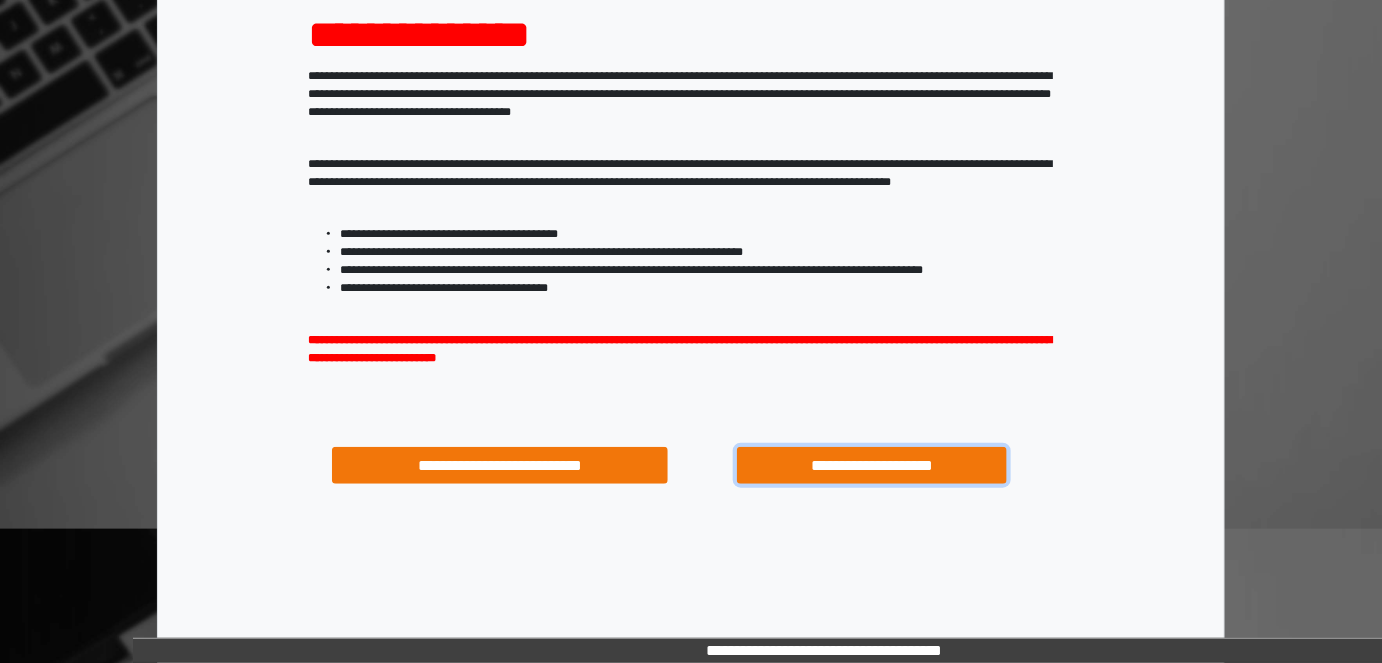 click on "**********" at bounding box center [871, 465] 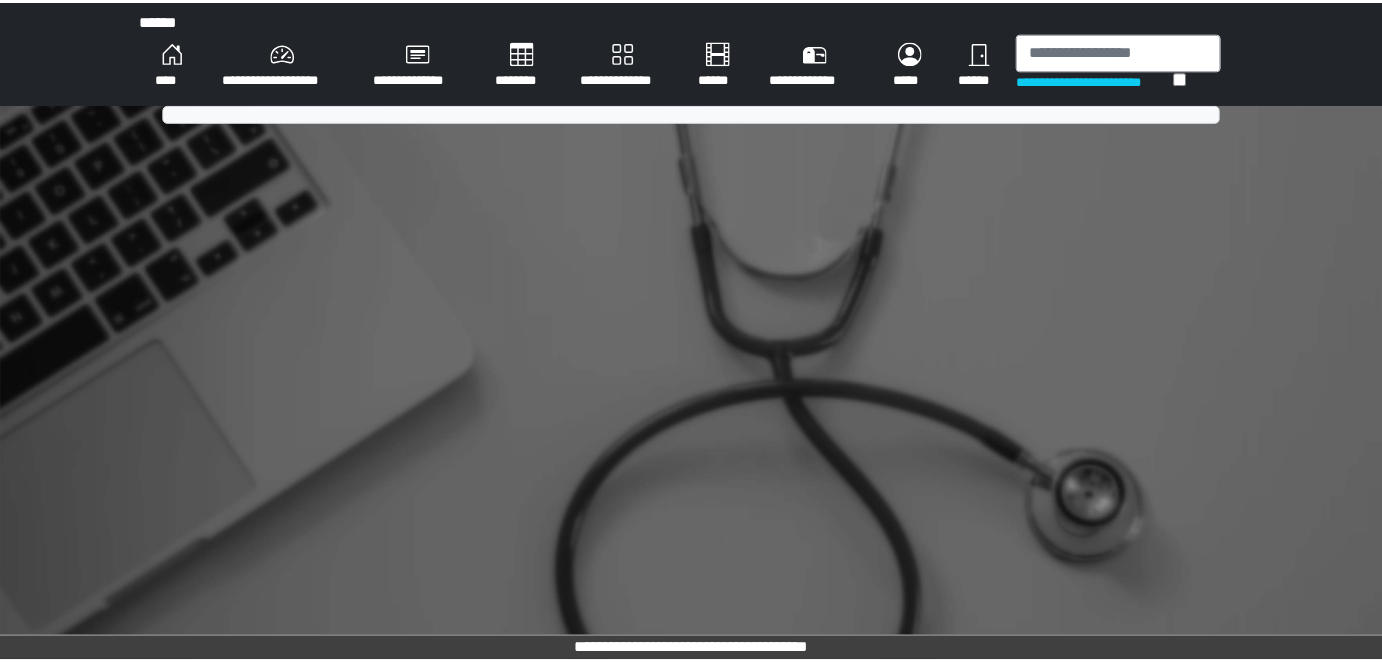 scroll, scrollTop: 0, scrollLeft: 0, axis: both 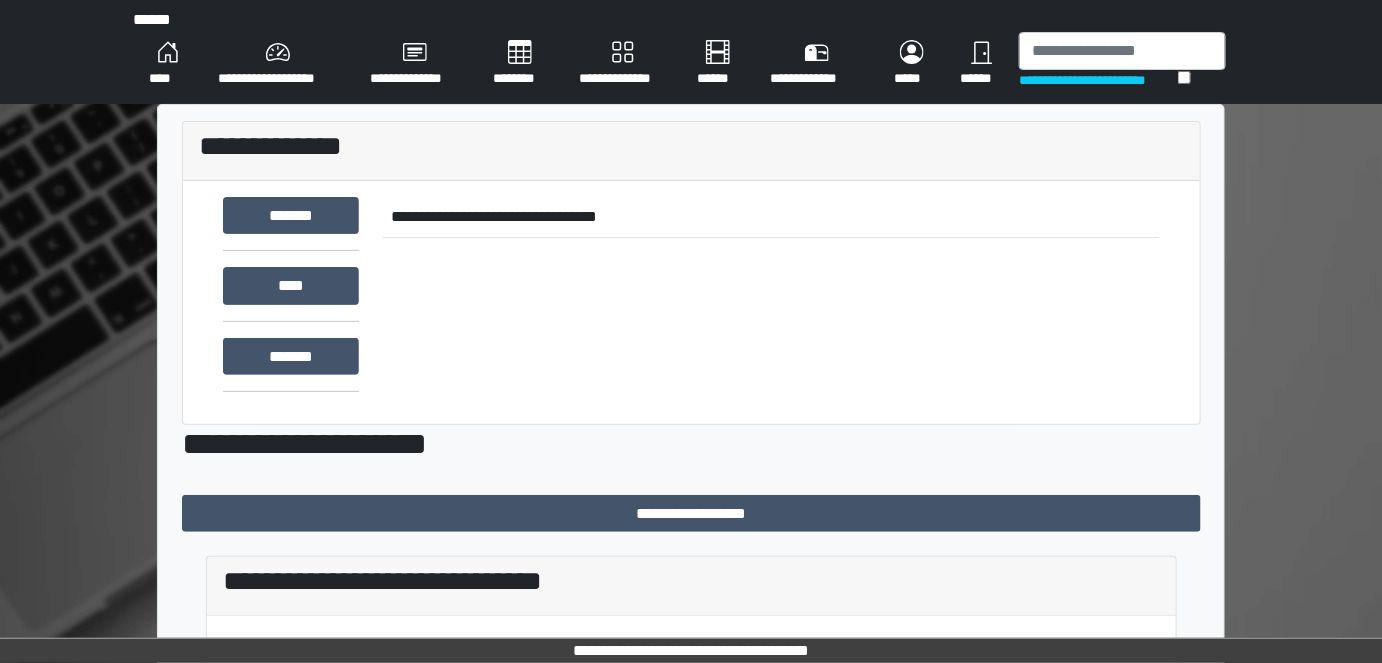 click on "****" at bounding box center [167, 64] 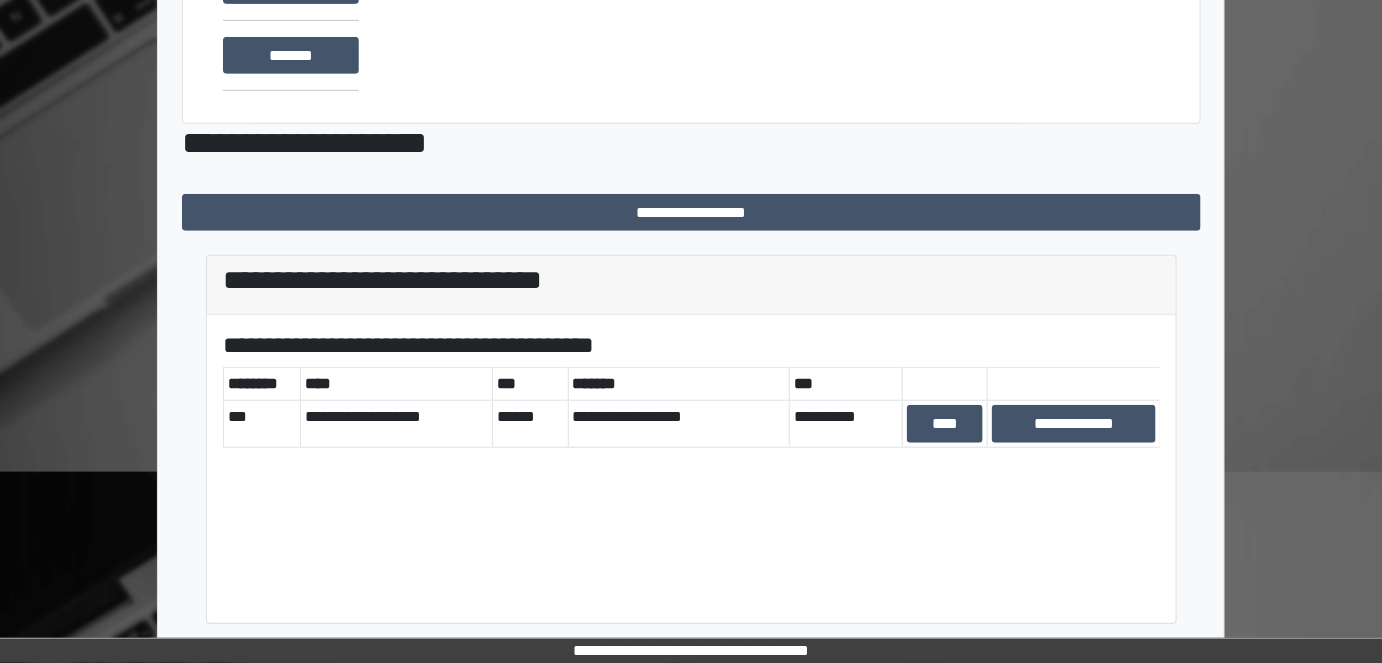 scroll, scrollTop: 0, scrollLeft: 0, axis: both 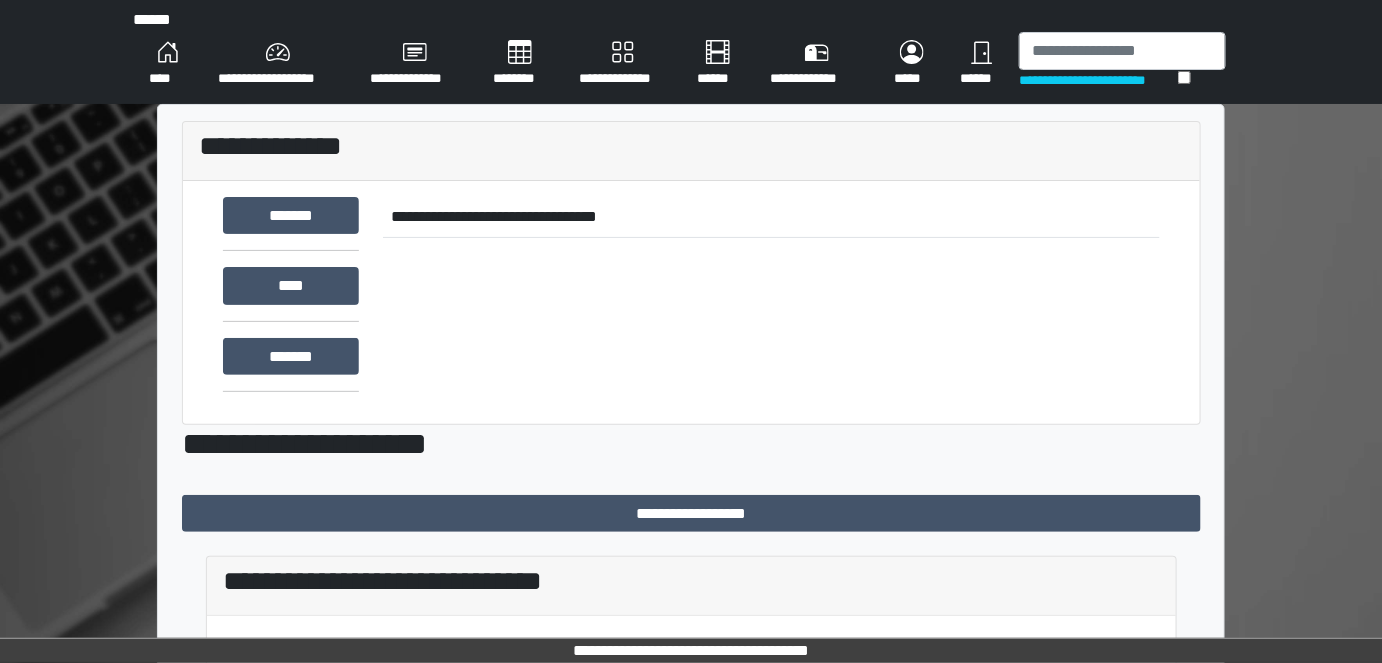 click on "**********" at bounding box center (278, 64) 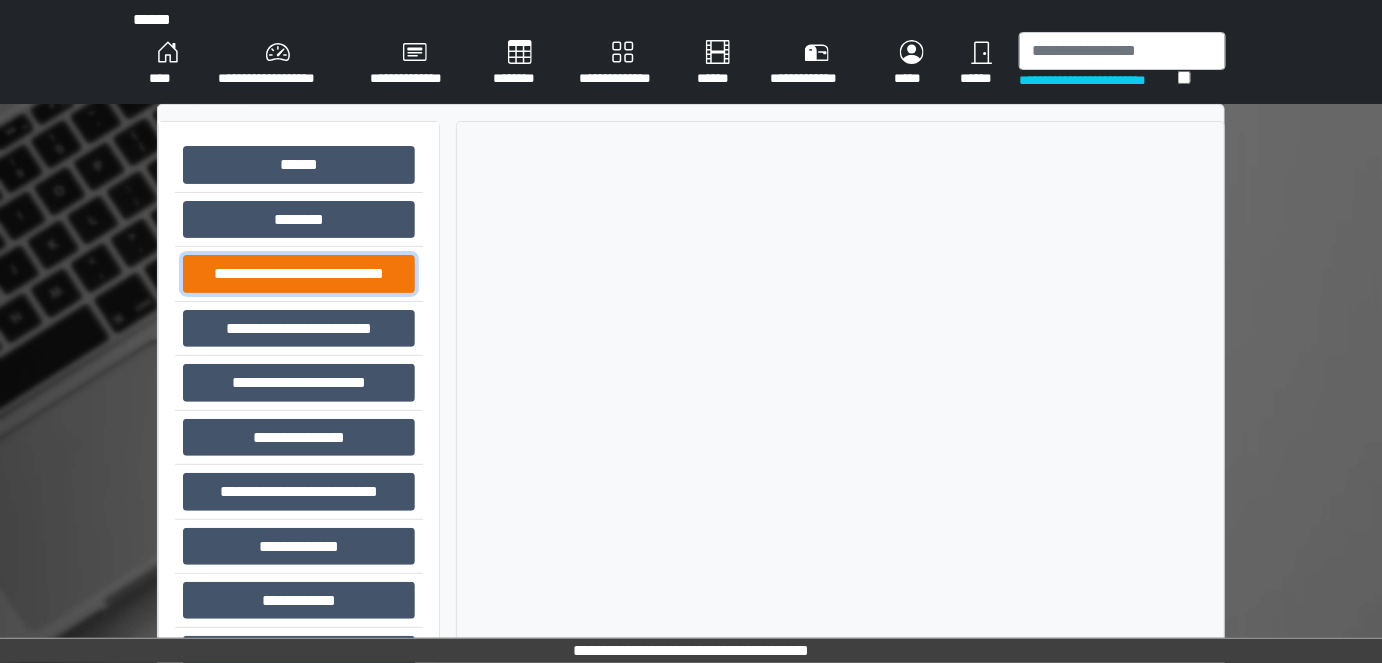 click on "**********" at bounding box center (299, 273) 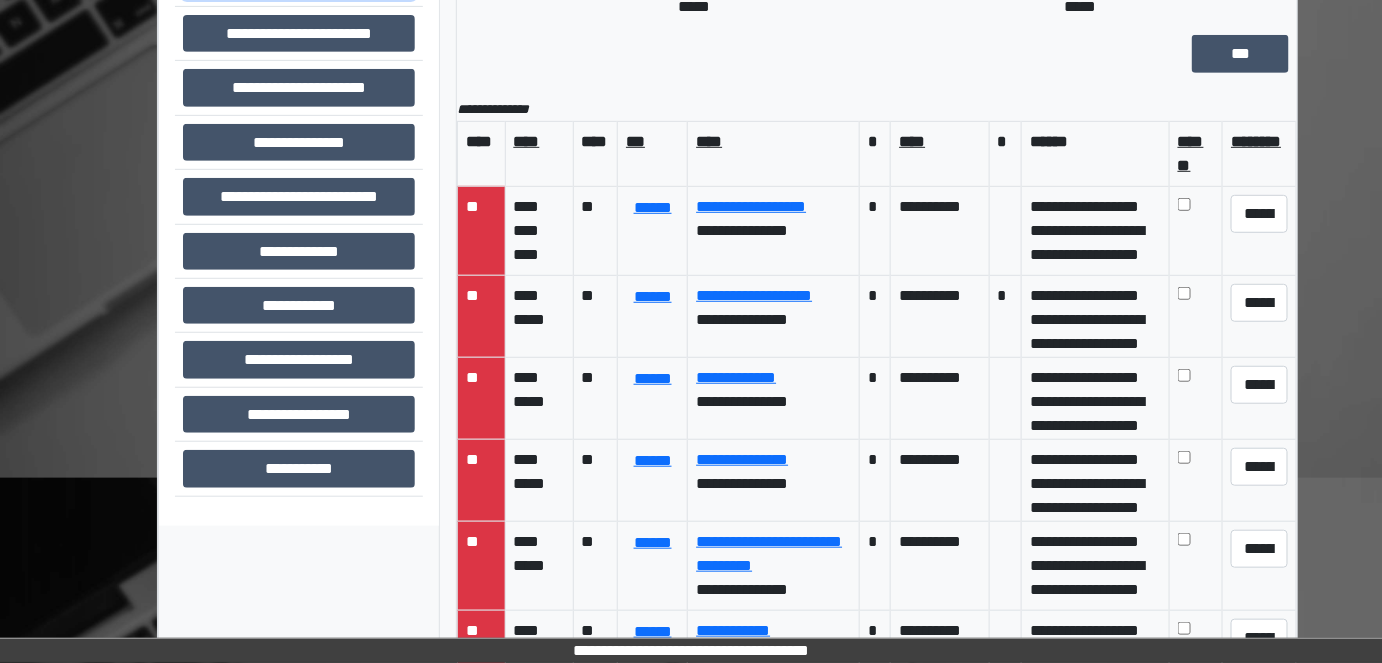 scroll, scrollTop: 297, scrollLeft: 0, axis: vertical 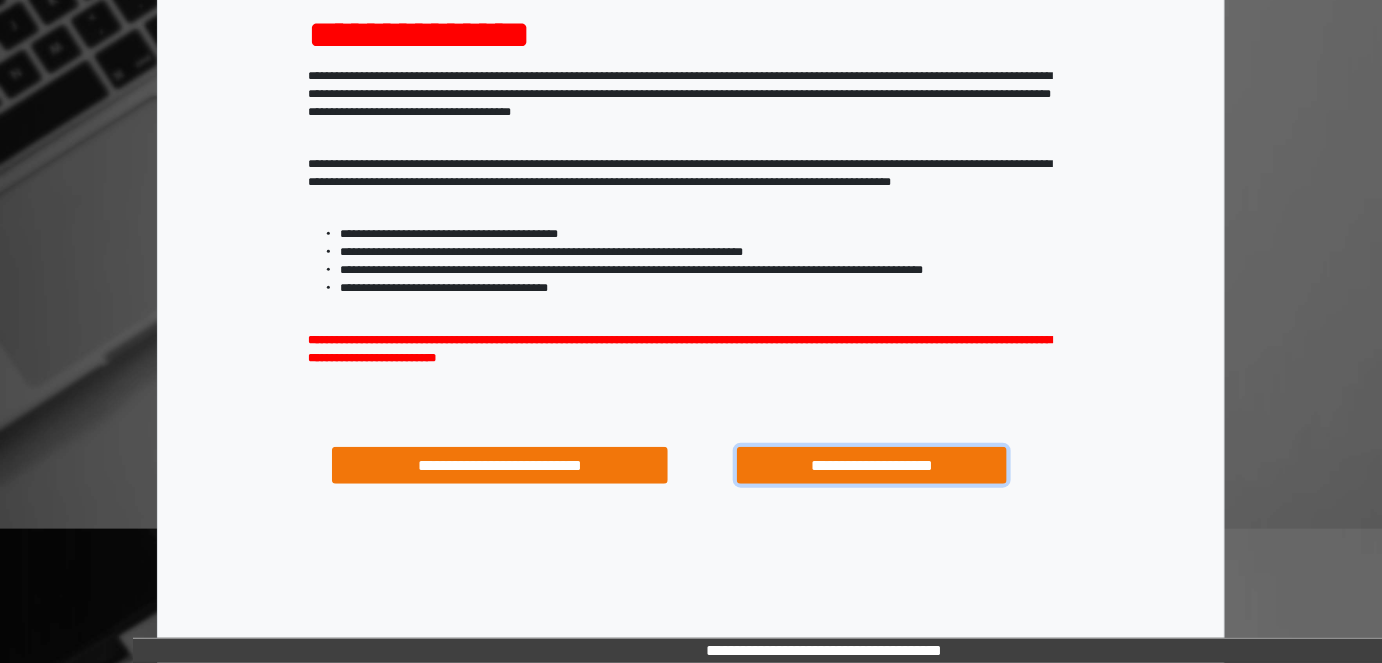 click on "**********" at bounding box center (871, 465) 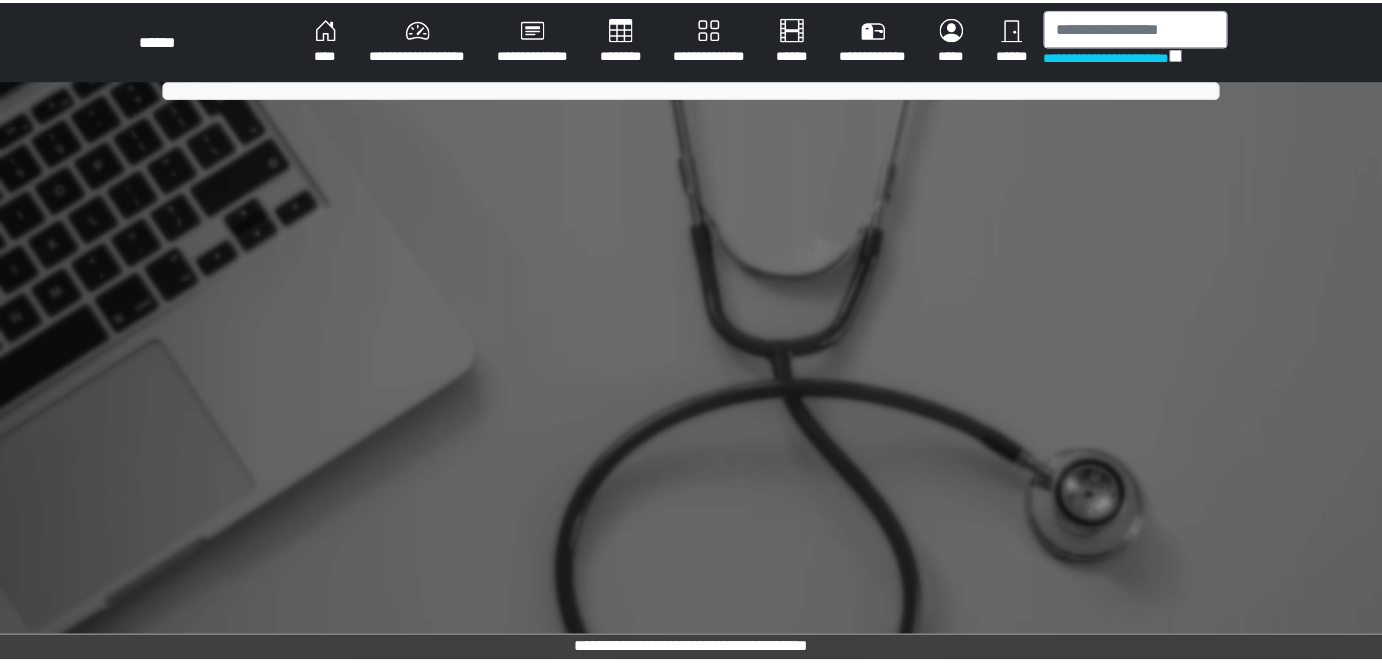 scroll, scrollTop: 0, scrollLeft: 0, axis: both 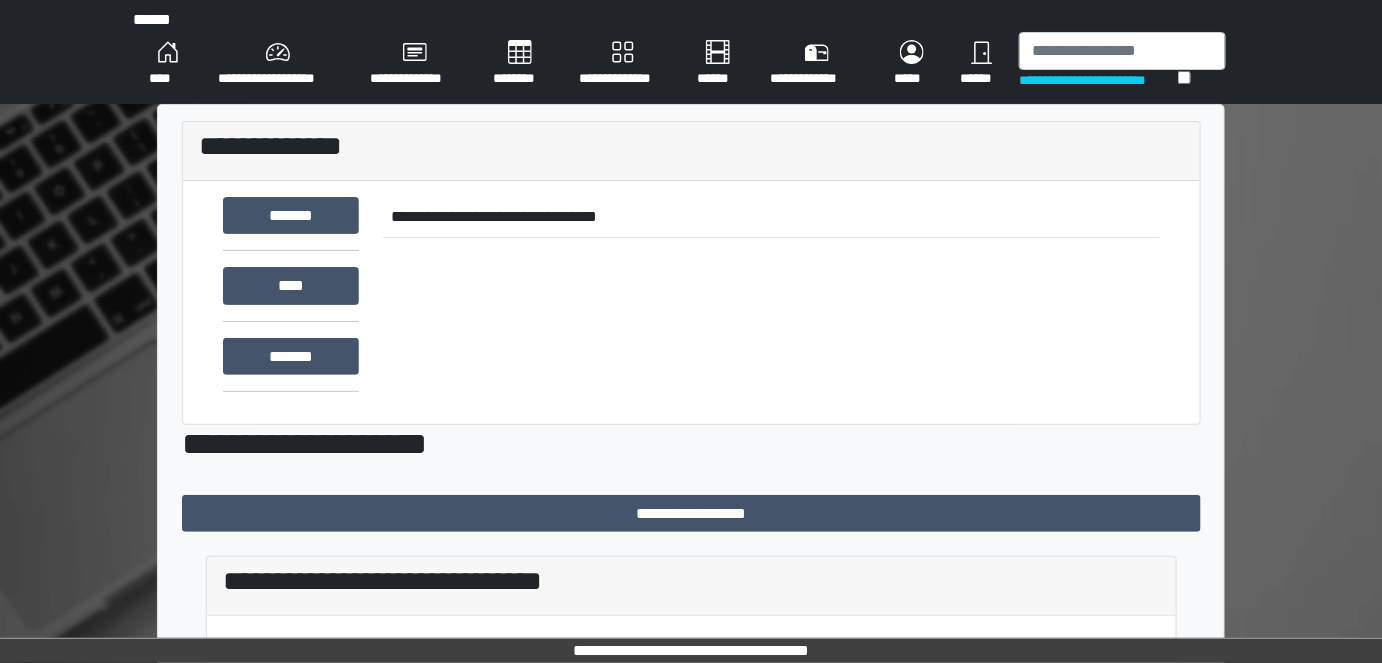 click on "********" at bounding box center [520, 64] 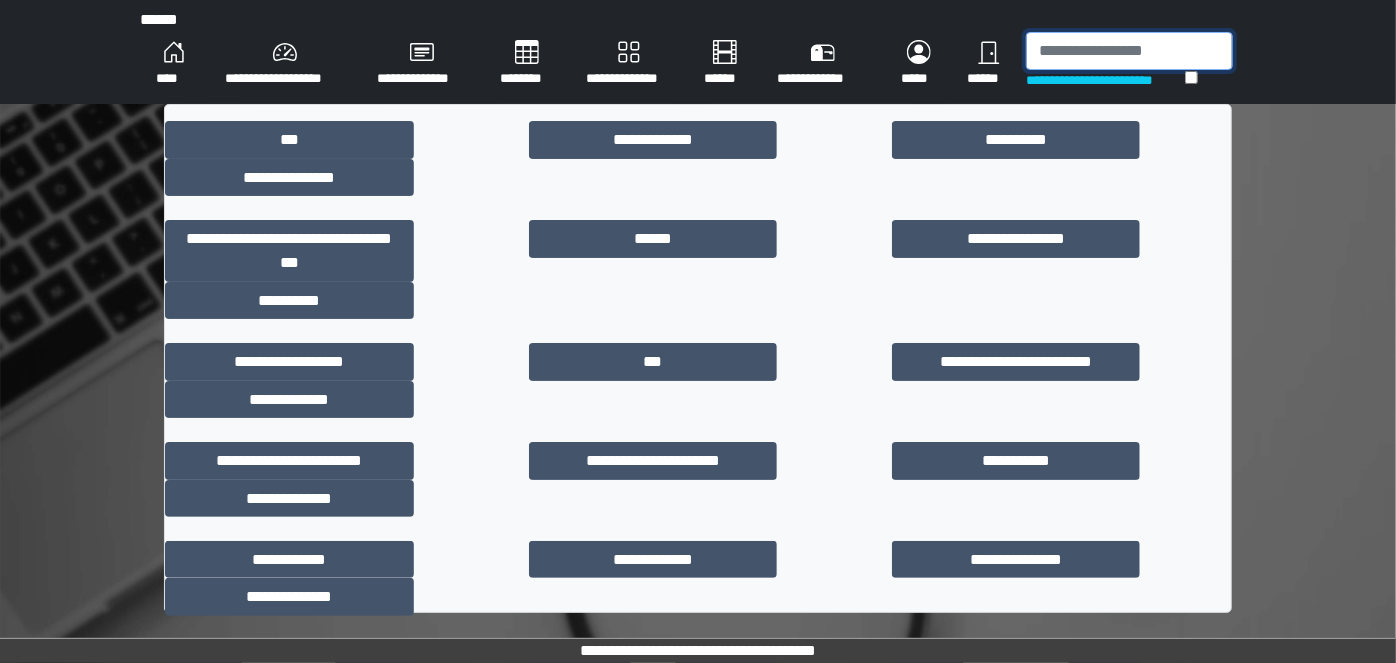 click at bounding box center (1129, 51) 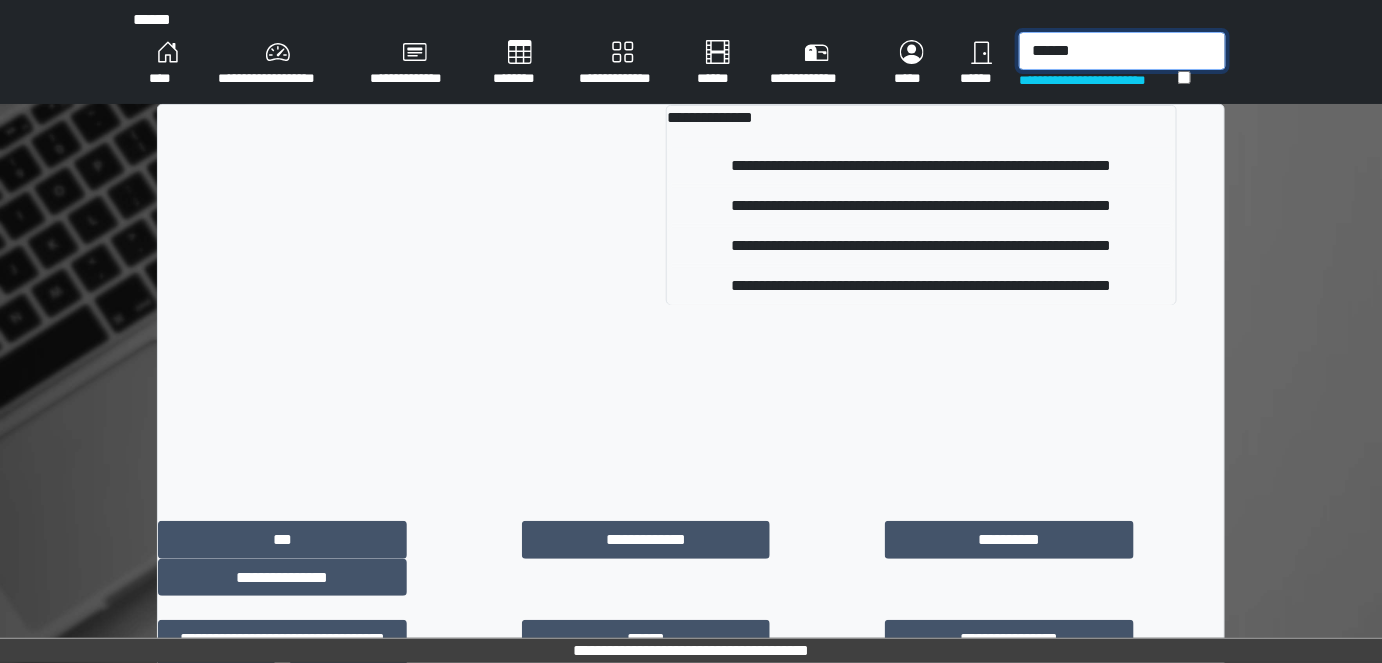 type on "******" 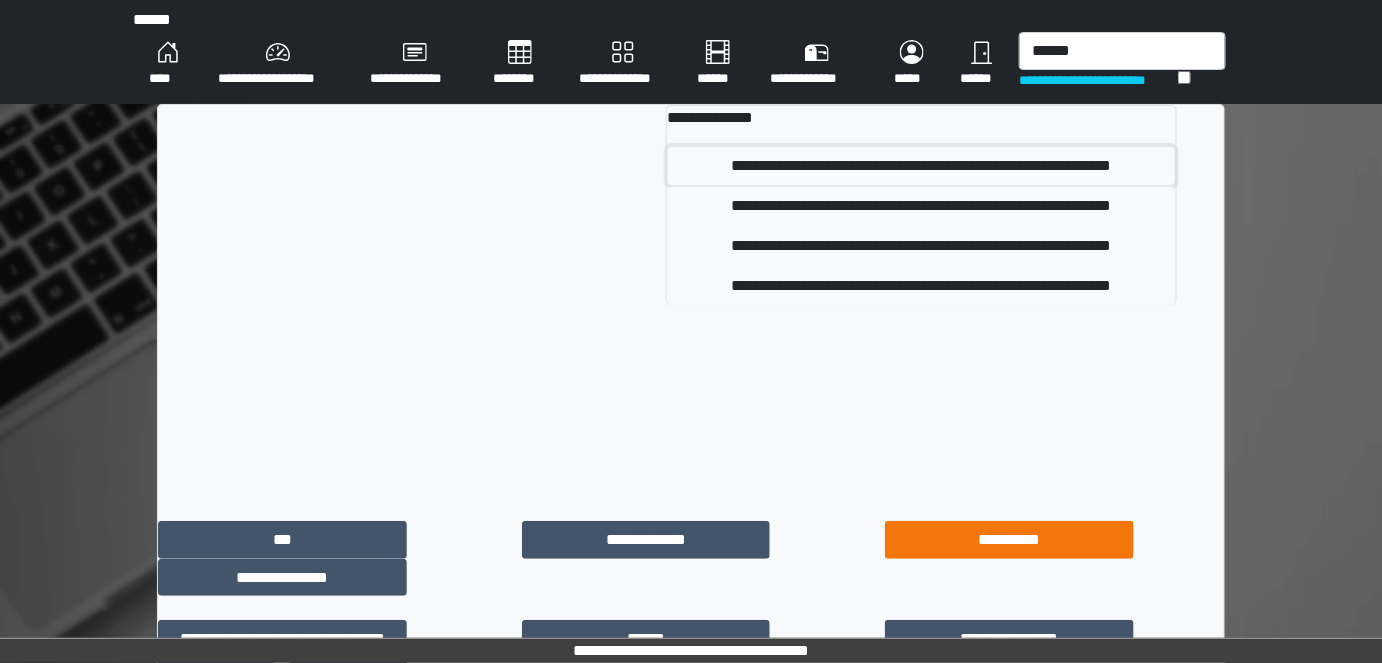 click on "**********" at bounding box center [921, 166] 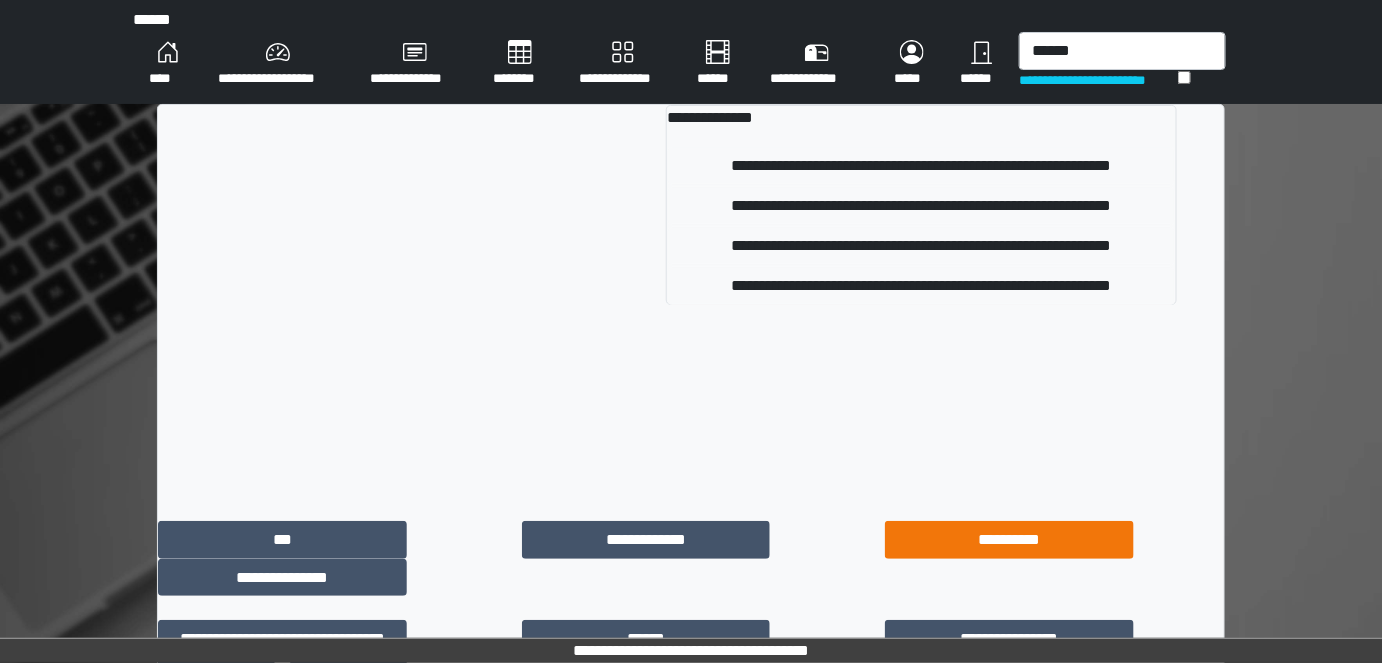 type 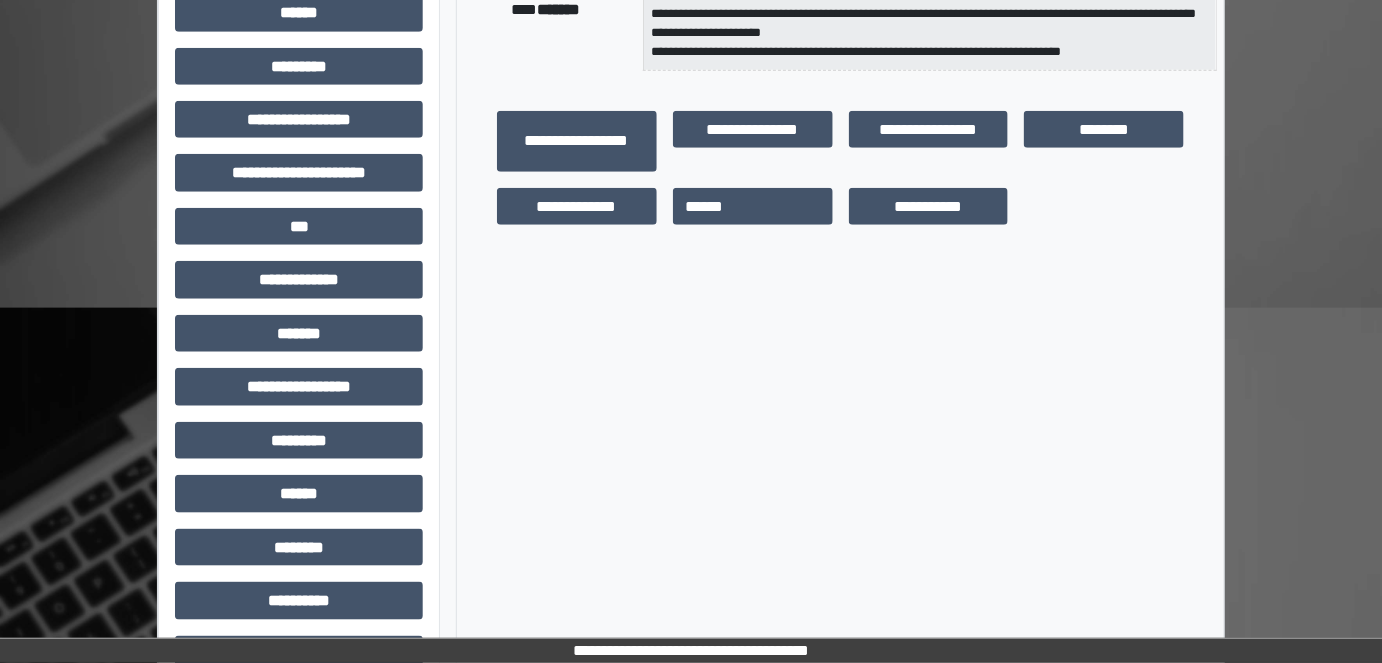 scroll, scrollTop: 0, scrollLeft: 0, axis: both 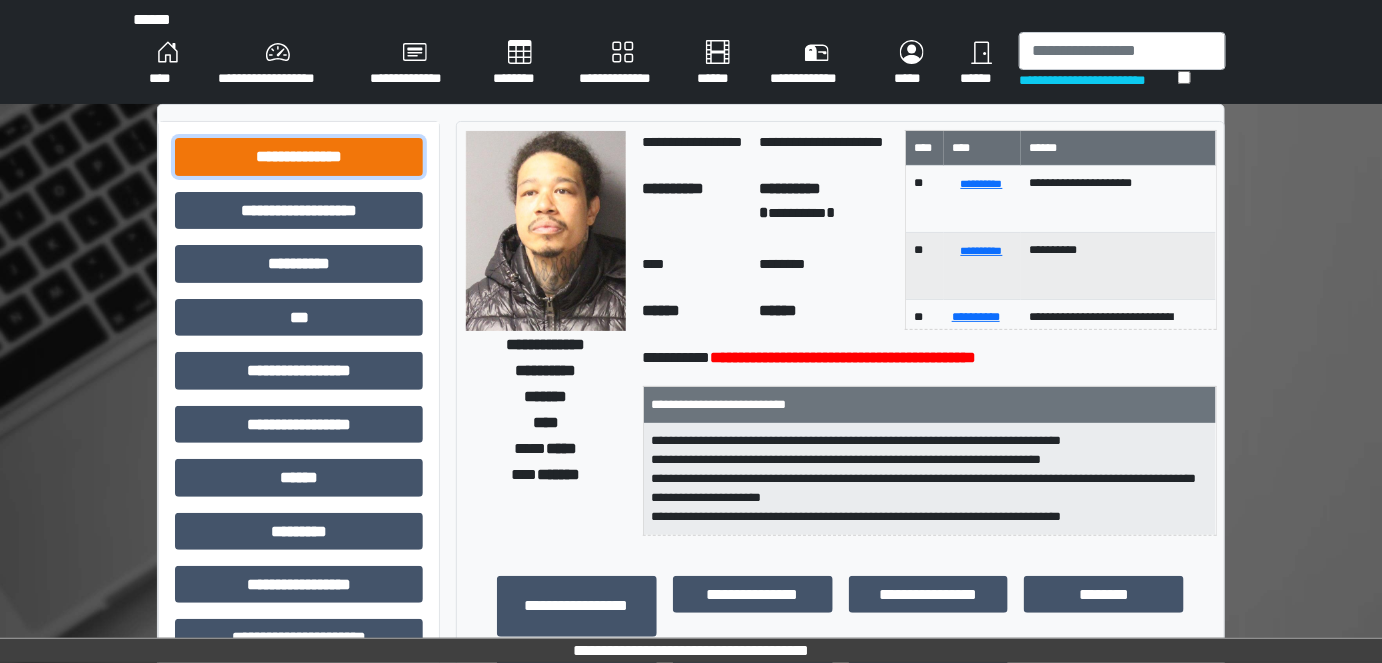 click on "**********" at bounding box center [299, 156] 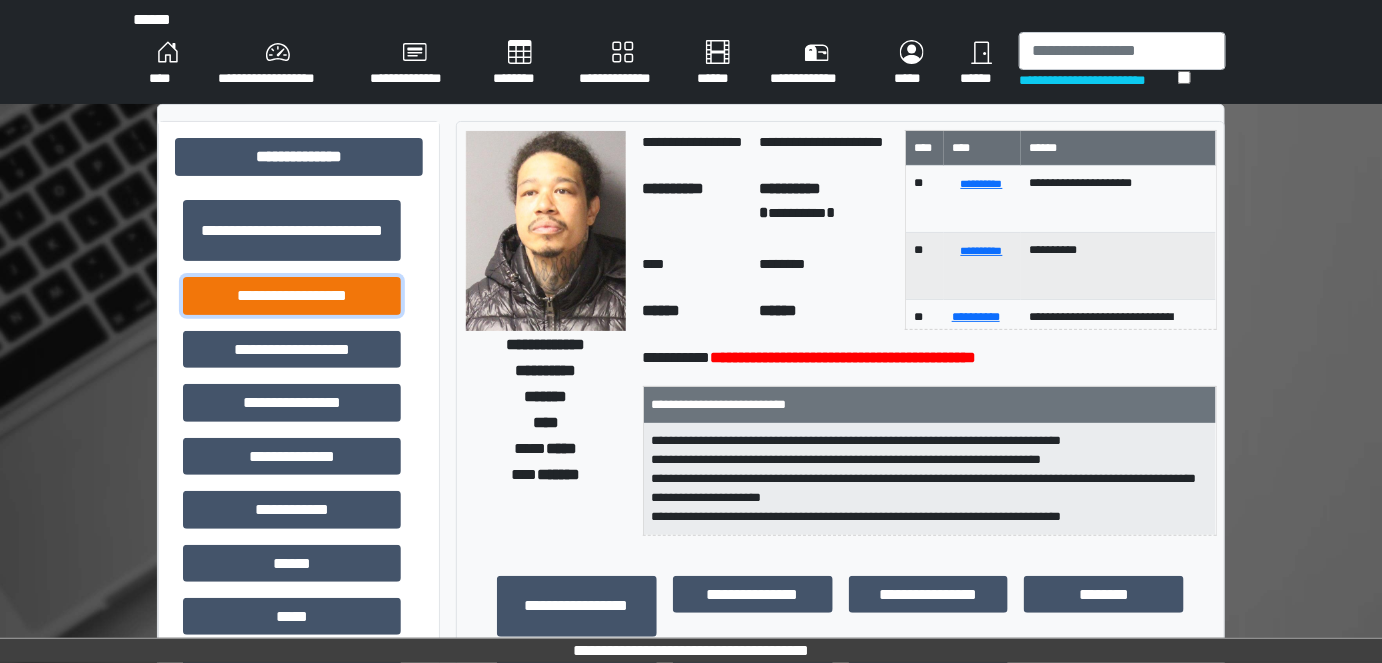 click on "**********" at bounding box center (292, 295) 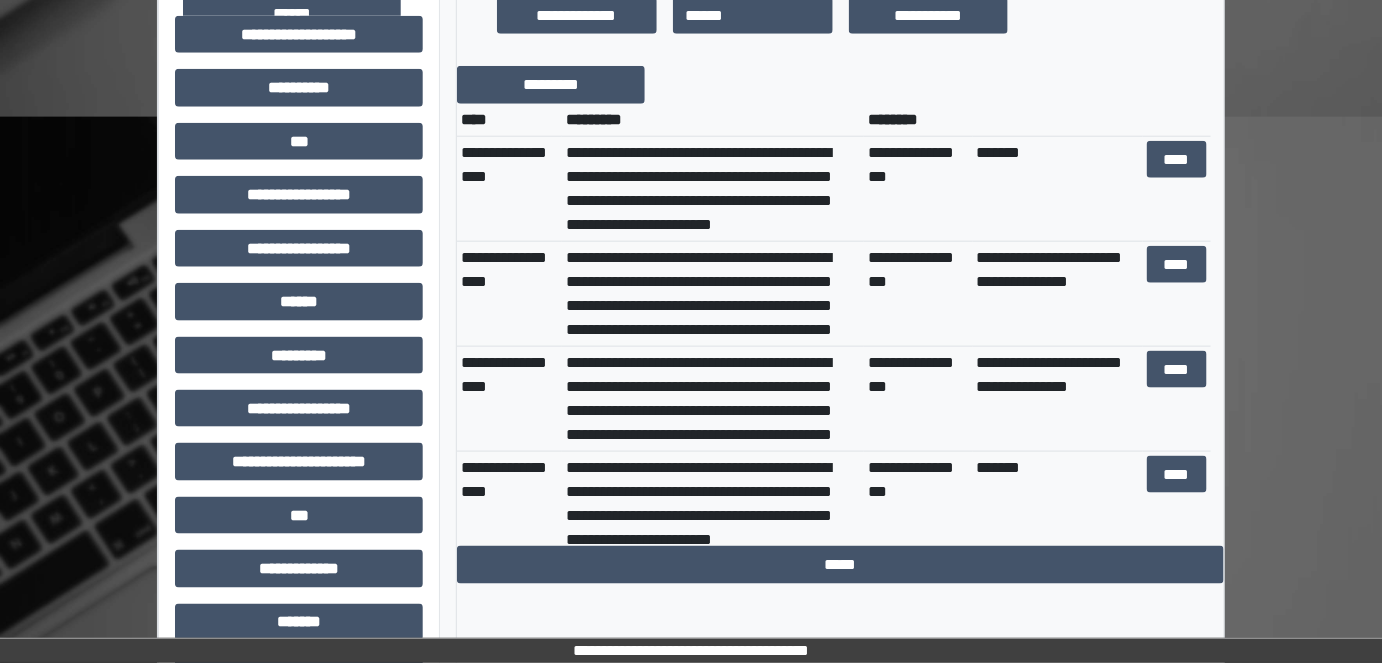 scroll, scrollTop: 627, scrollLeft: 0, axis: vertical 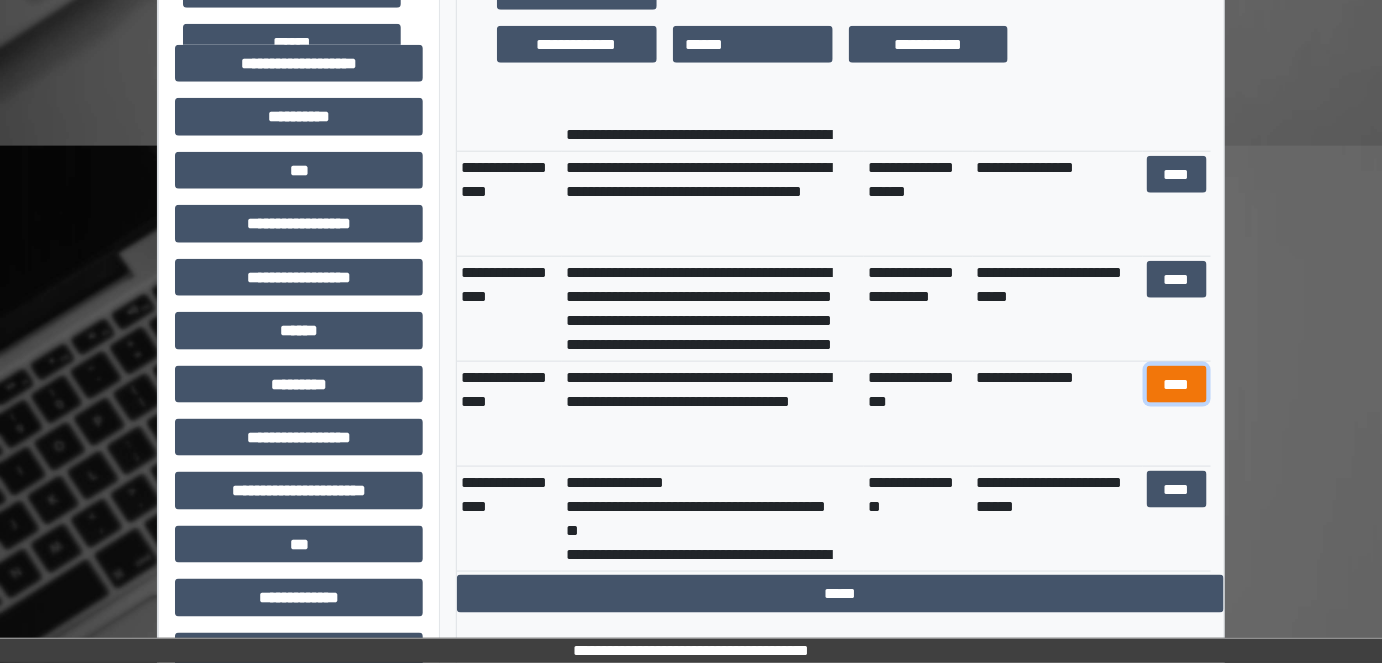 click on "****" at bounding box center [1176, 384] 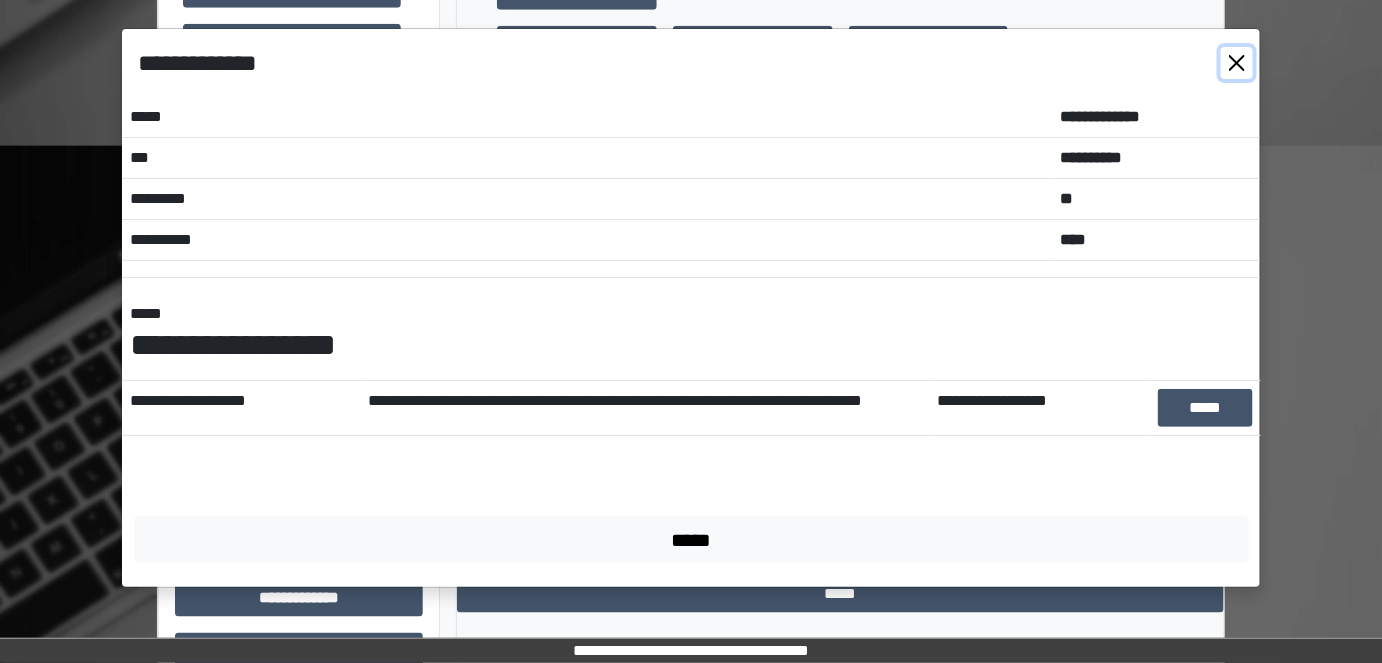 click at bounding box center (1237, 63) 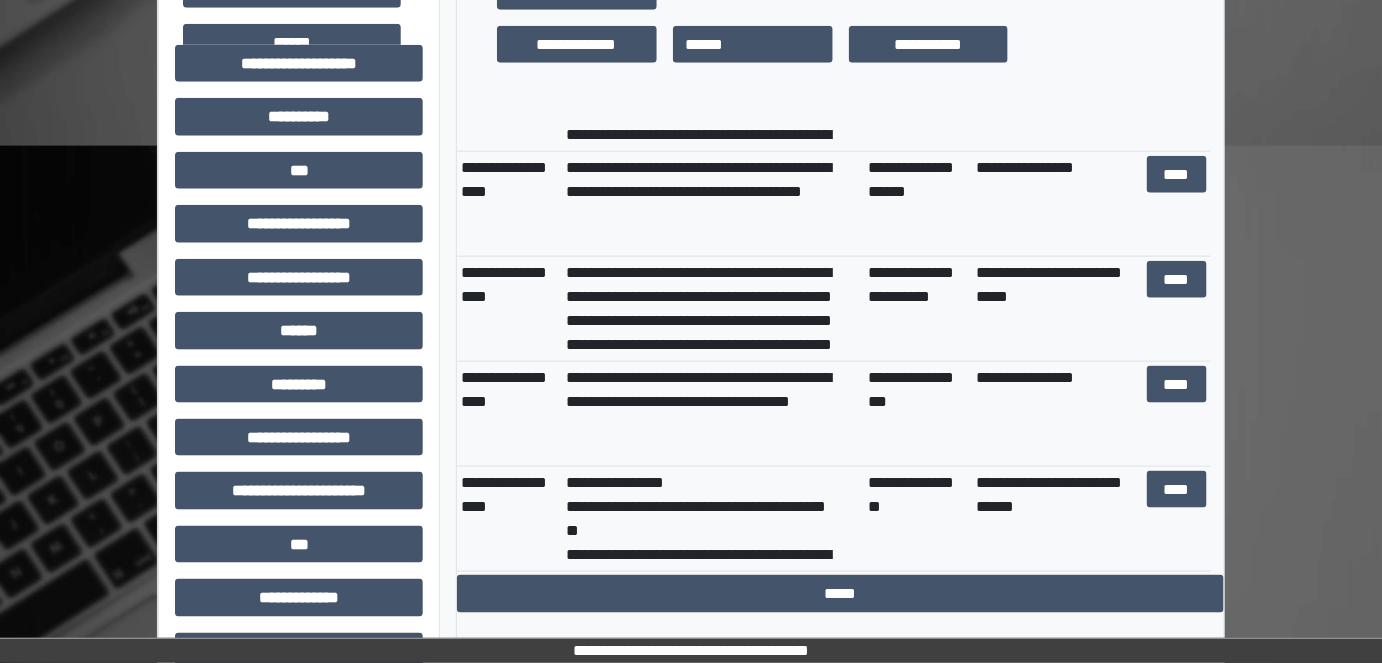 click on "**********" at bounding box center (918, 308) 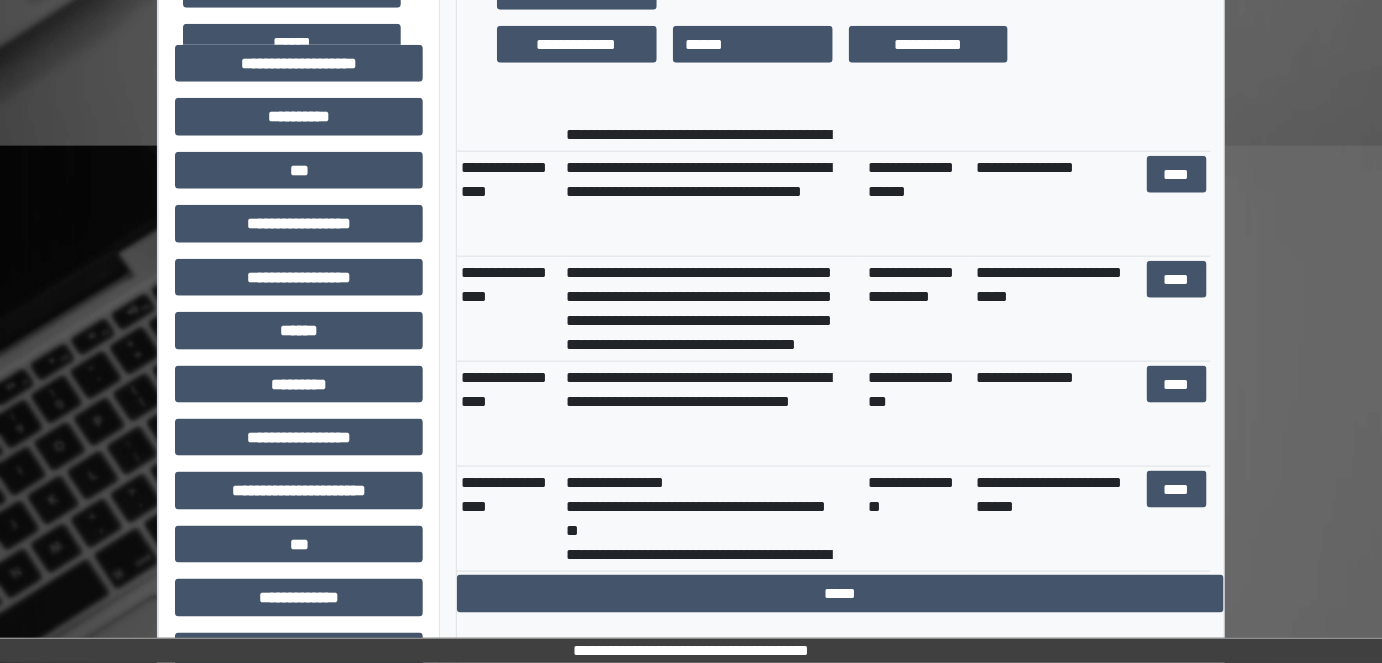 scroll, scrollTop: 48, scrollLeft: 0, axis: vertical 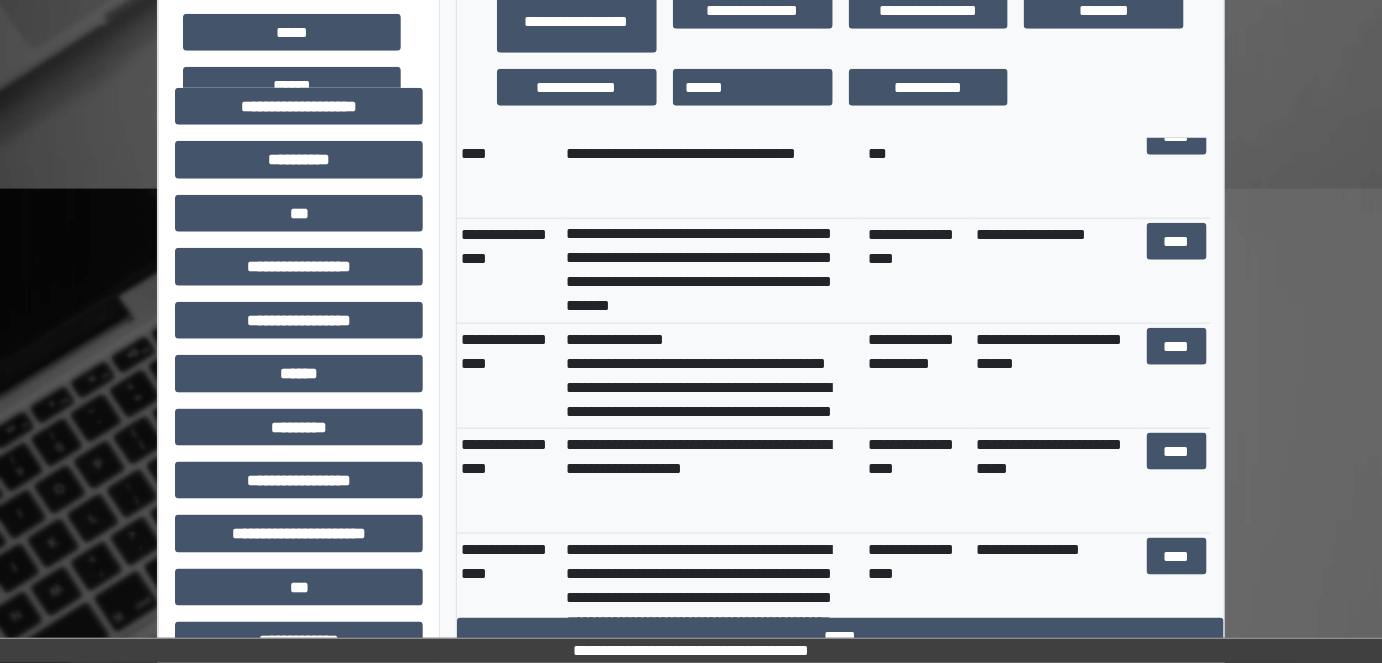 click on "**********" at bounding box center (918, 270) 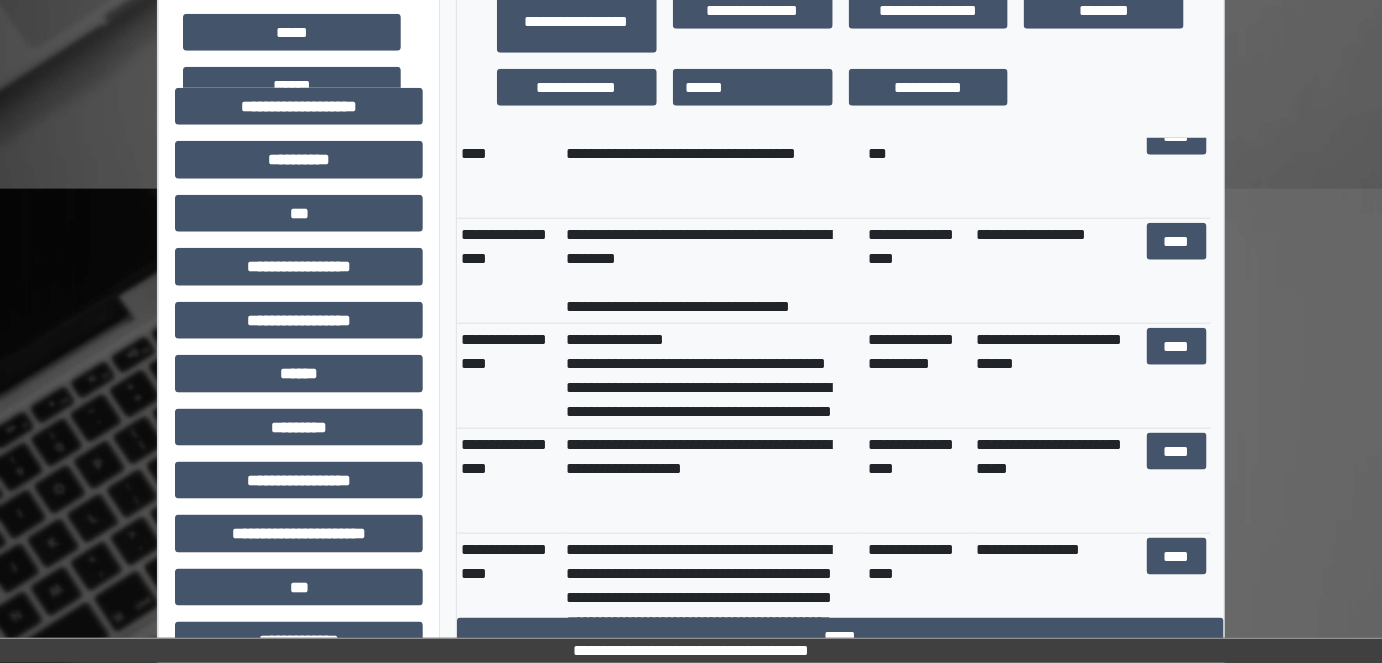 scroll, scrollTop: 720, scrollLeft: 0, axis: vertical 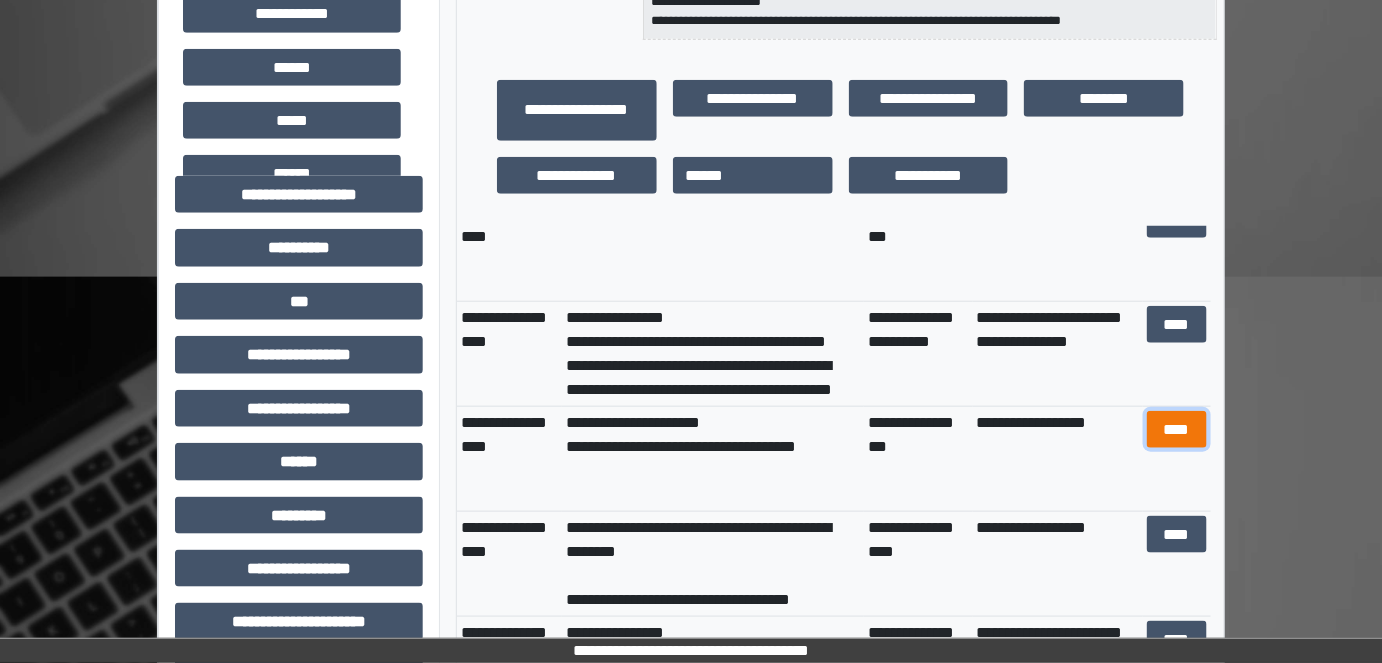 click on "****" at bounding box center [1176, 429] 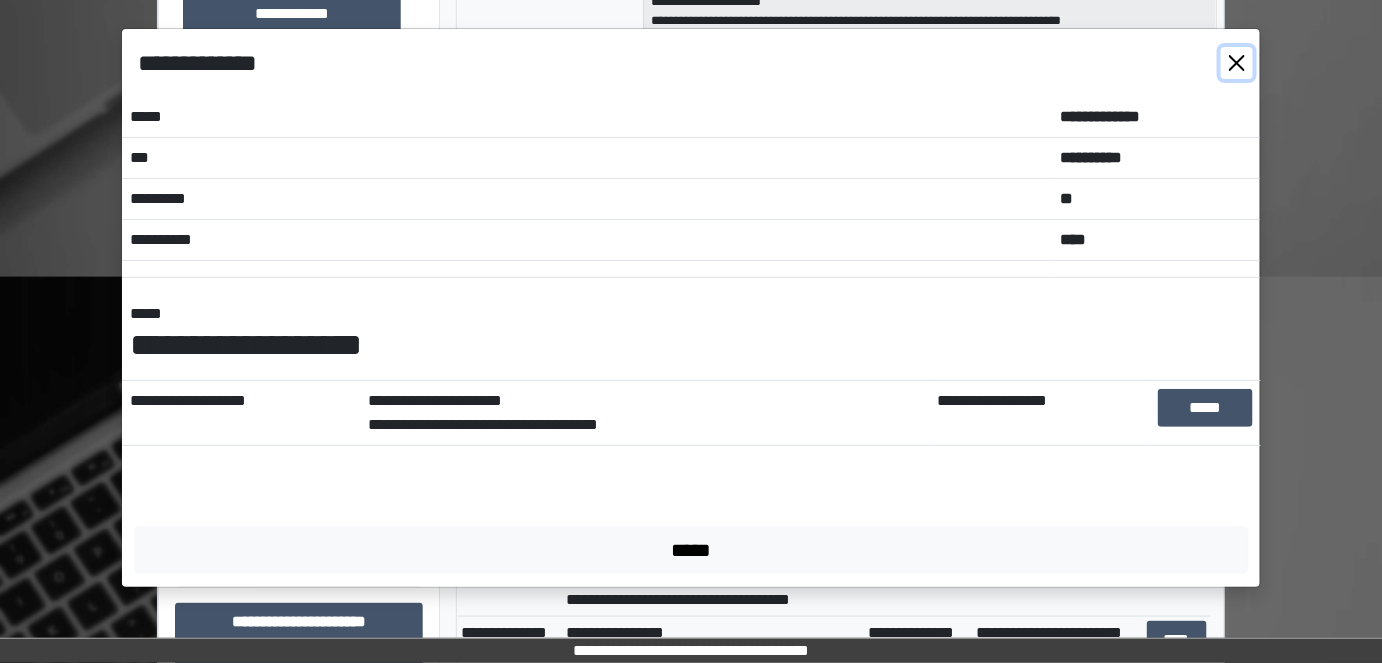click at bounding box center (1237, 63) 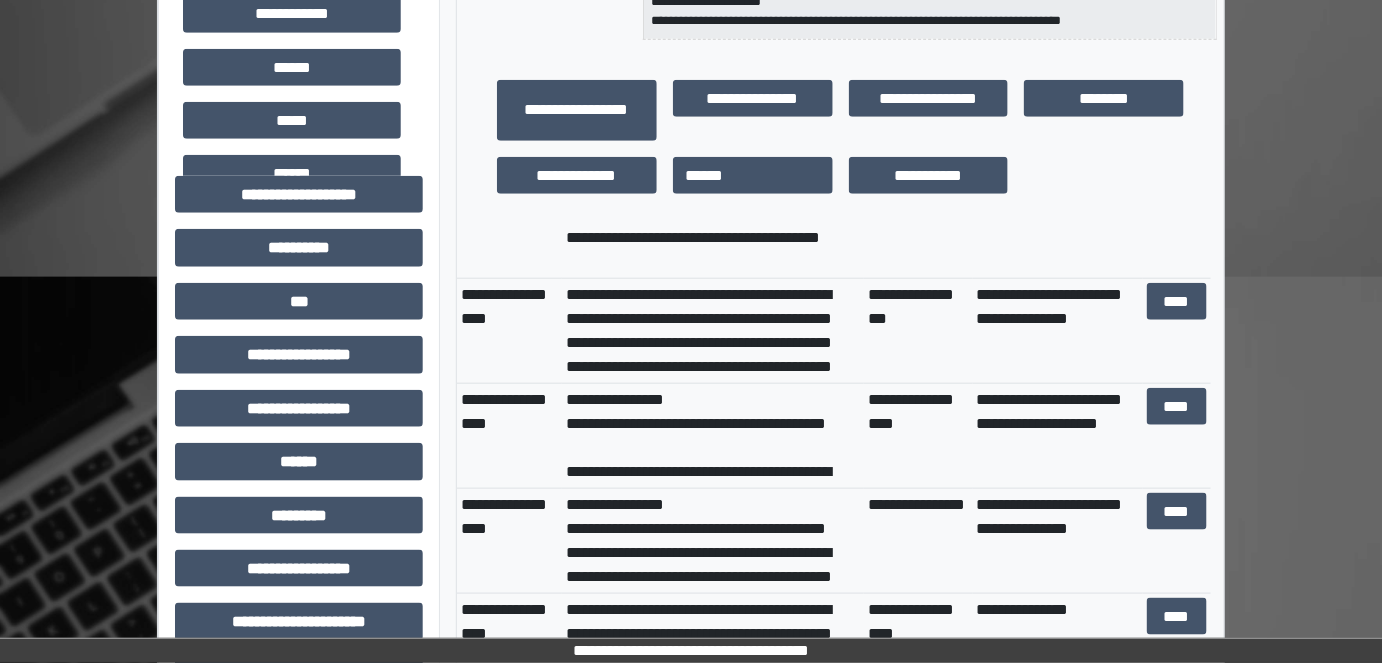 scroll, scrollTop: 1578, scrollLeft: 0, axis: vertical 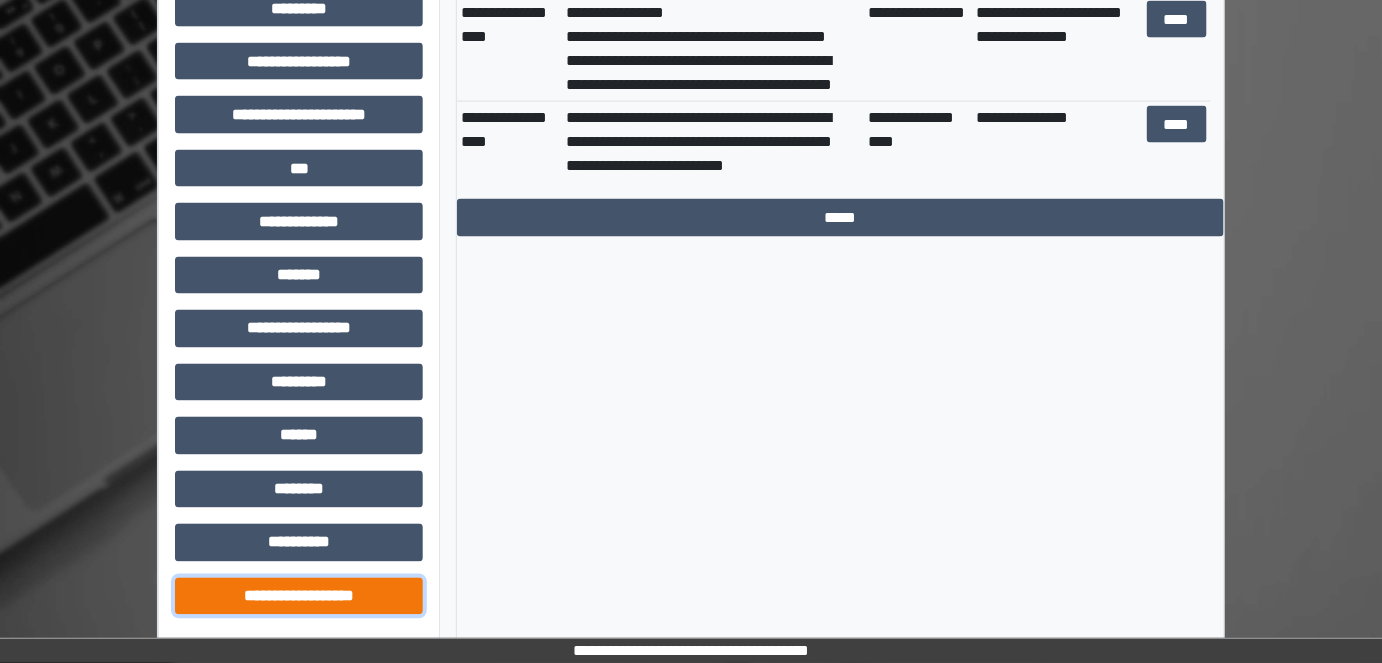 click on "**********" at bounding box center (299, 596) 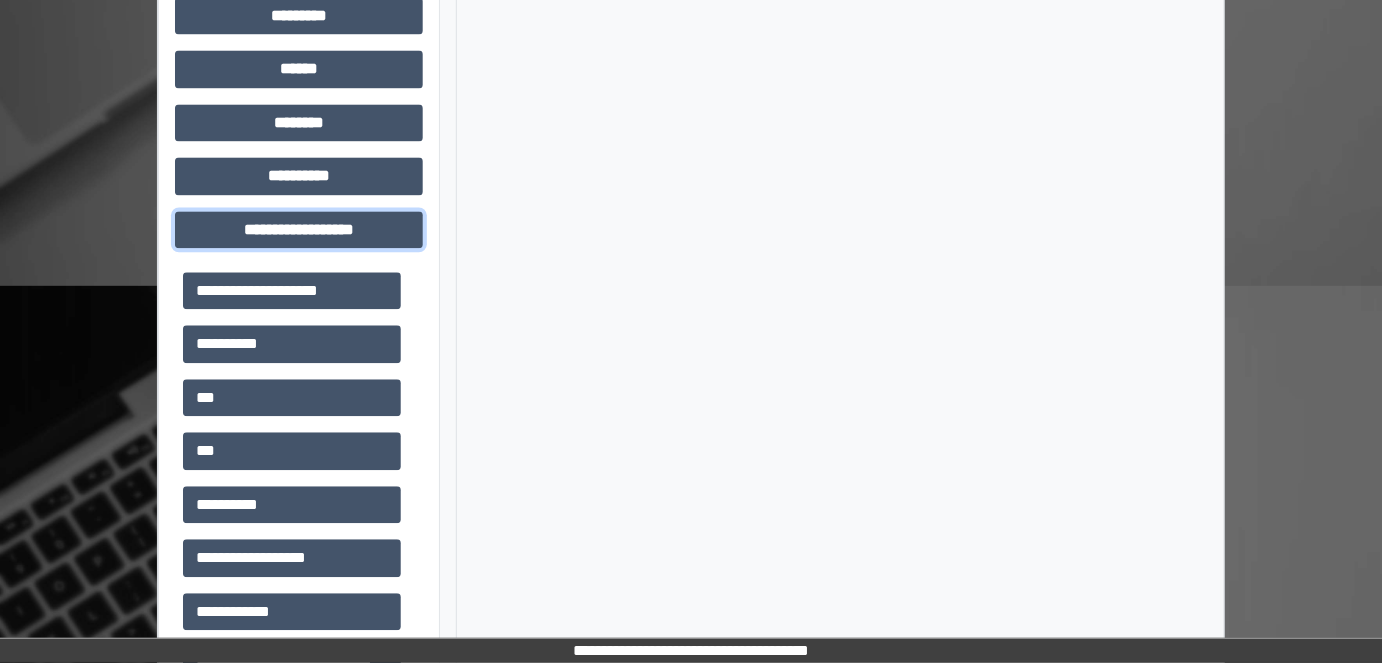 scroll, scrollTop: 1372, scrollLeft: 0, axis: vertical 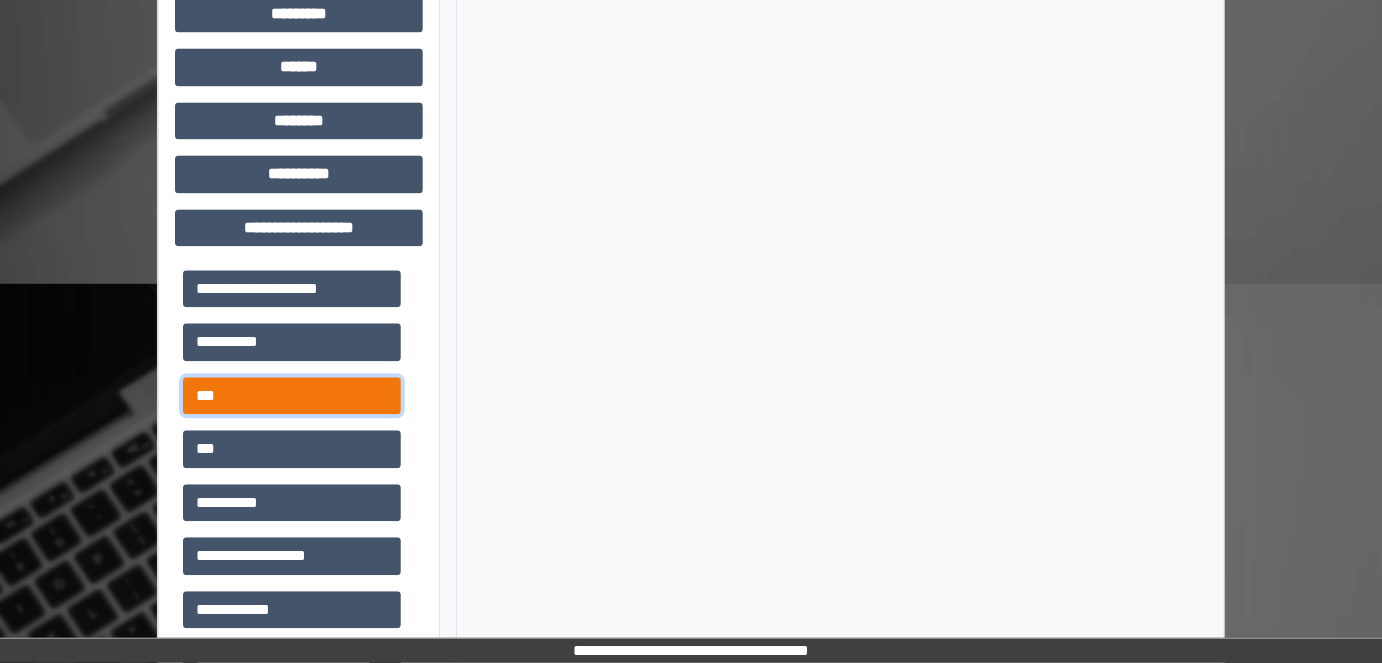 click on "***" at bounding box center [292, 395] 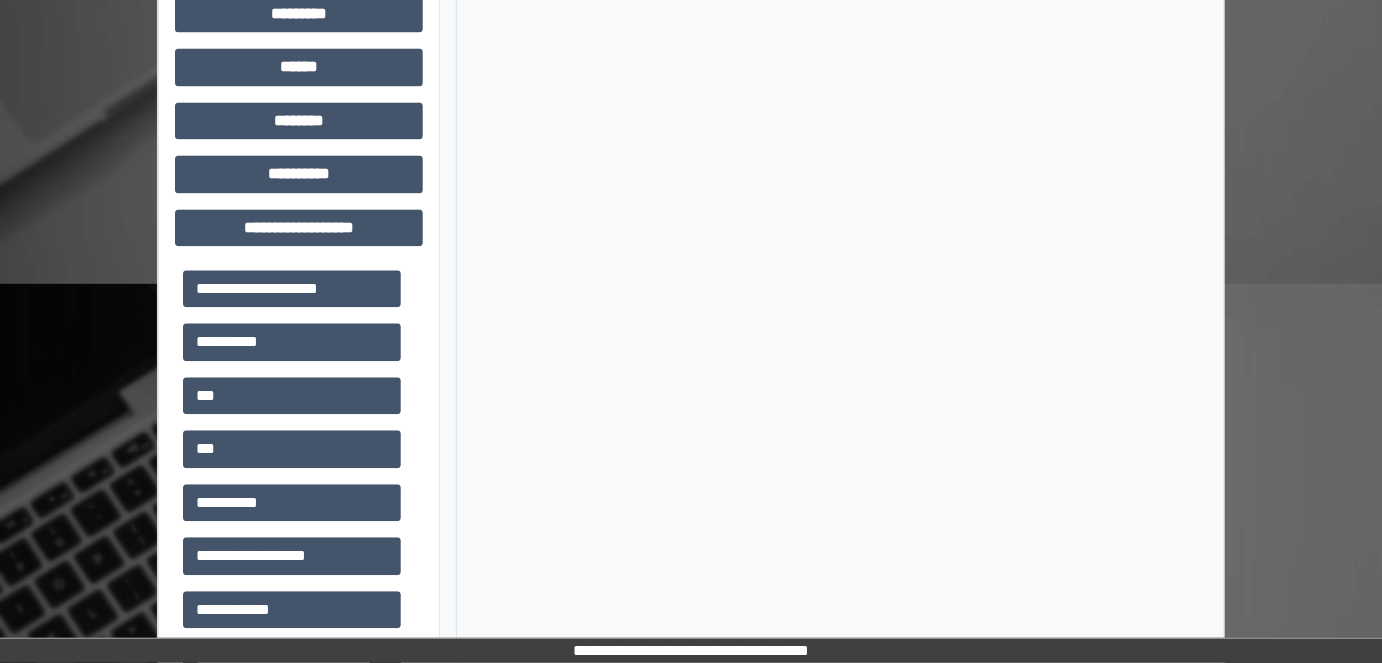 drag, startPoint x: 1381, startPoint y: 480, endPoint x: 1381, endPoint y: 347, distance: 133 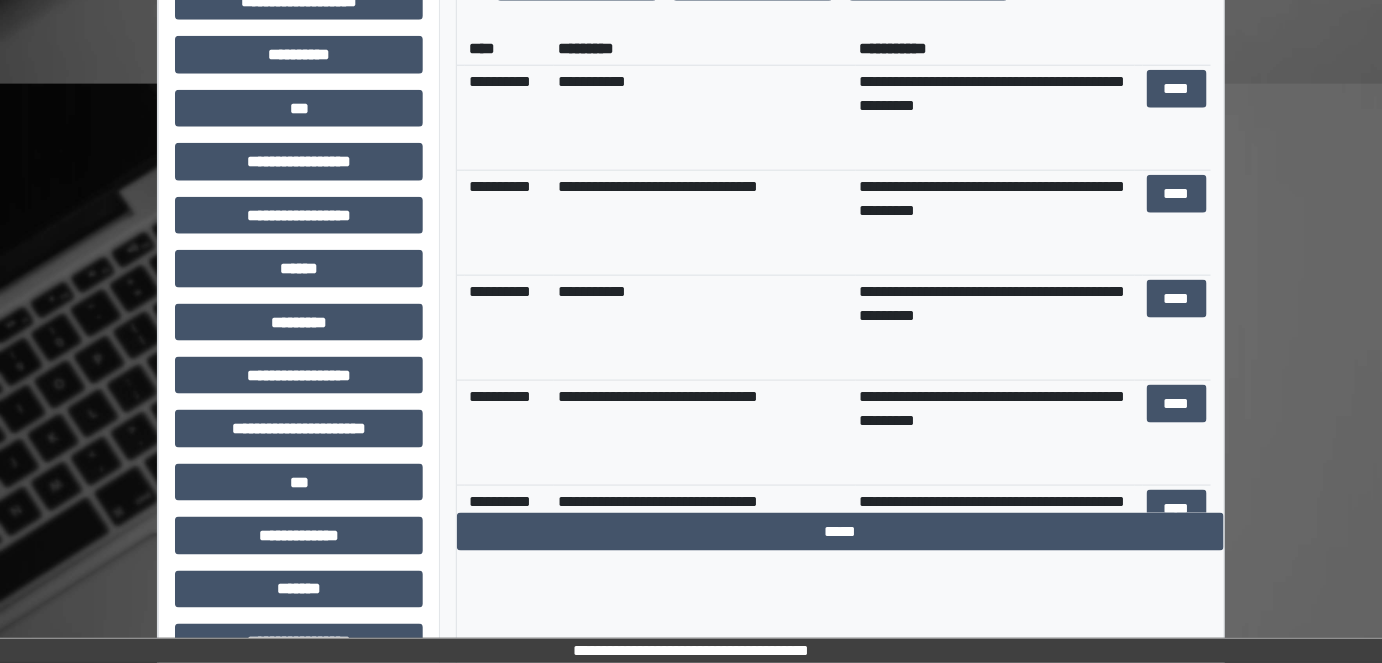 scroll, scrollTop: 546, scrollLeft: 0, axis: vertical 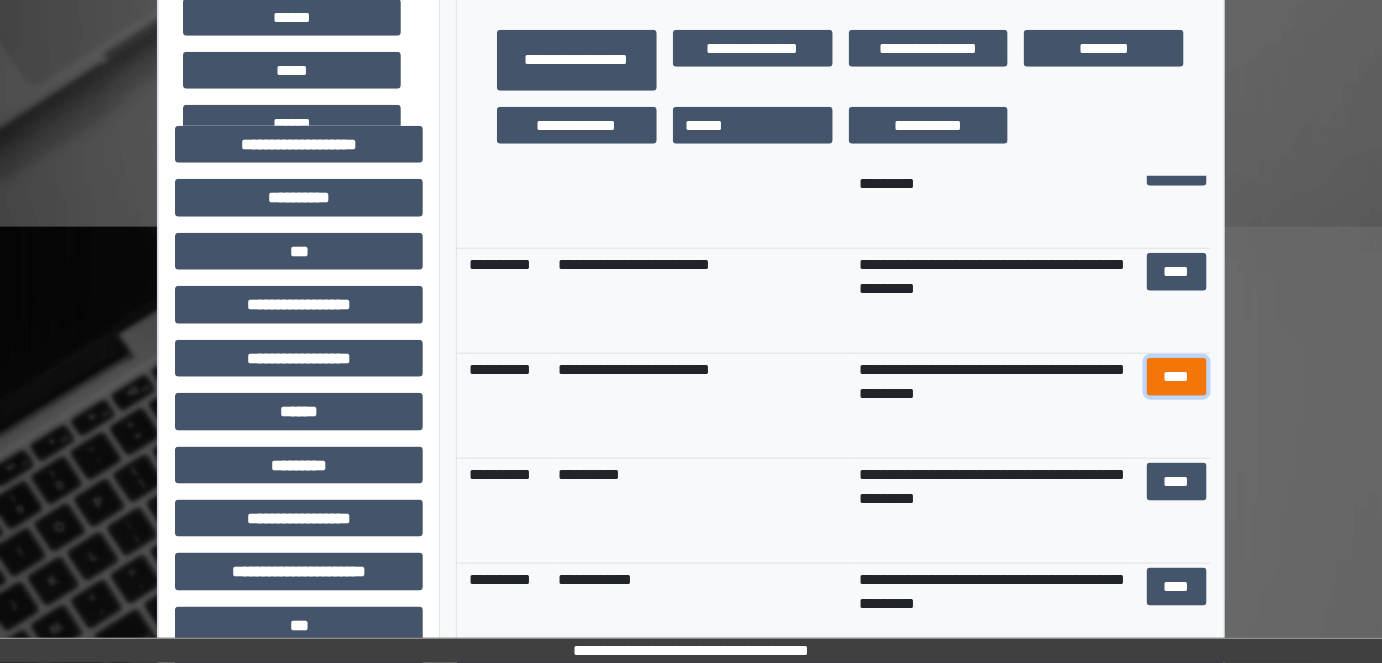 click on "****" at bounding box center (1176, 376) 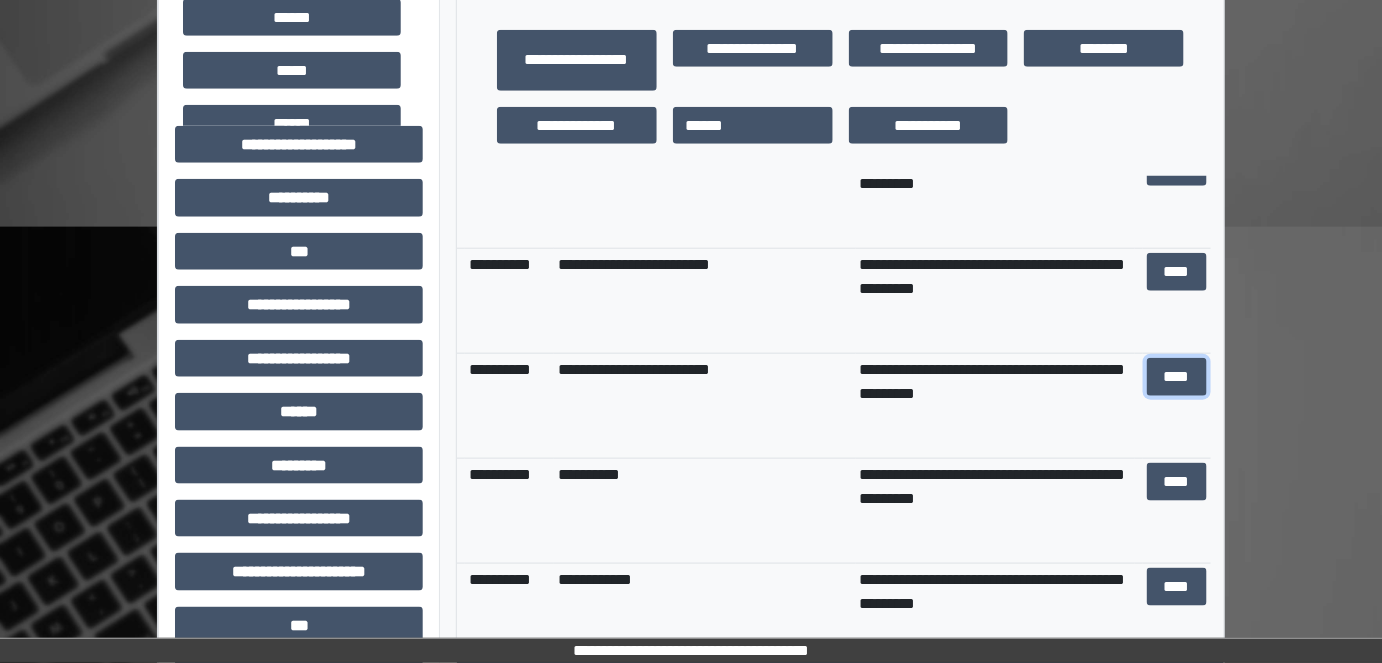 scroll, scrollTop: 0, scrollLeft: 0, axis: both 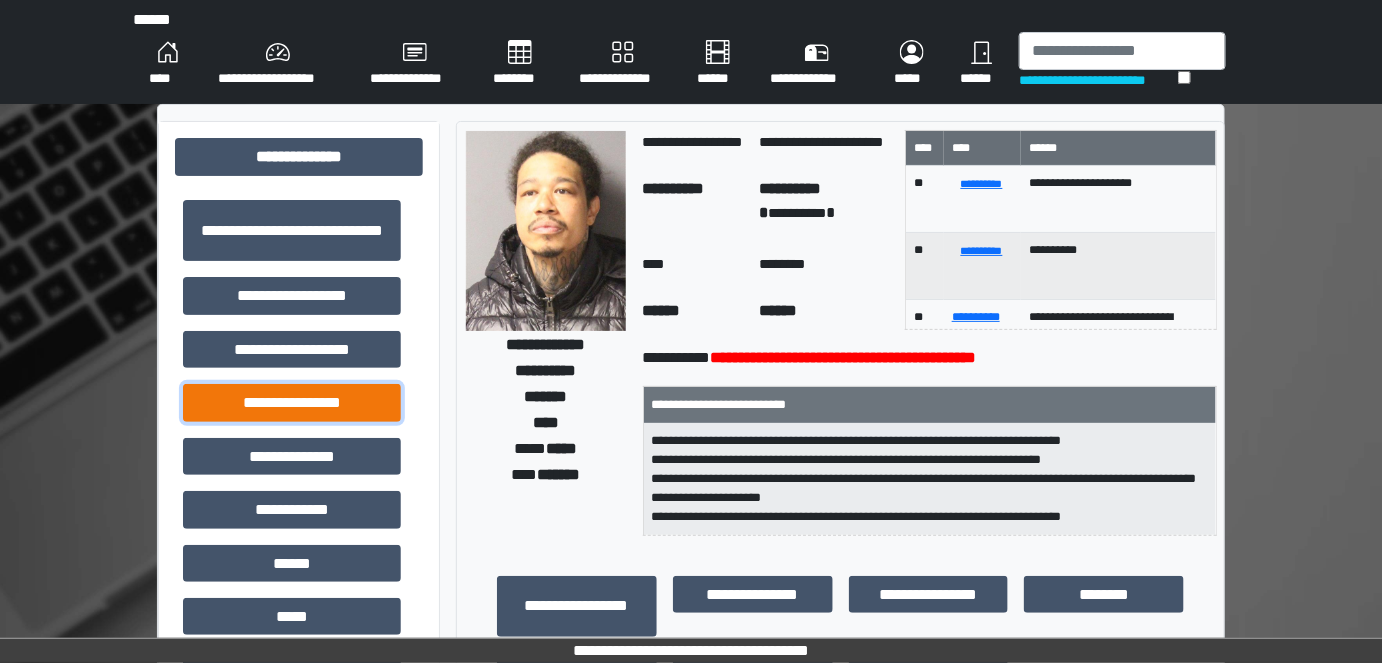 click on "**********" at bounding box center (292, 402) 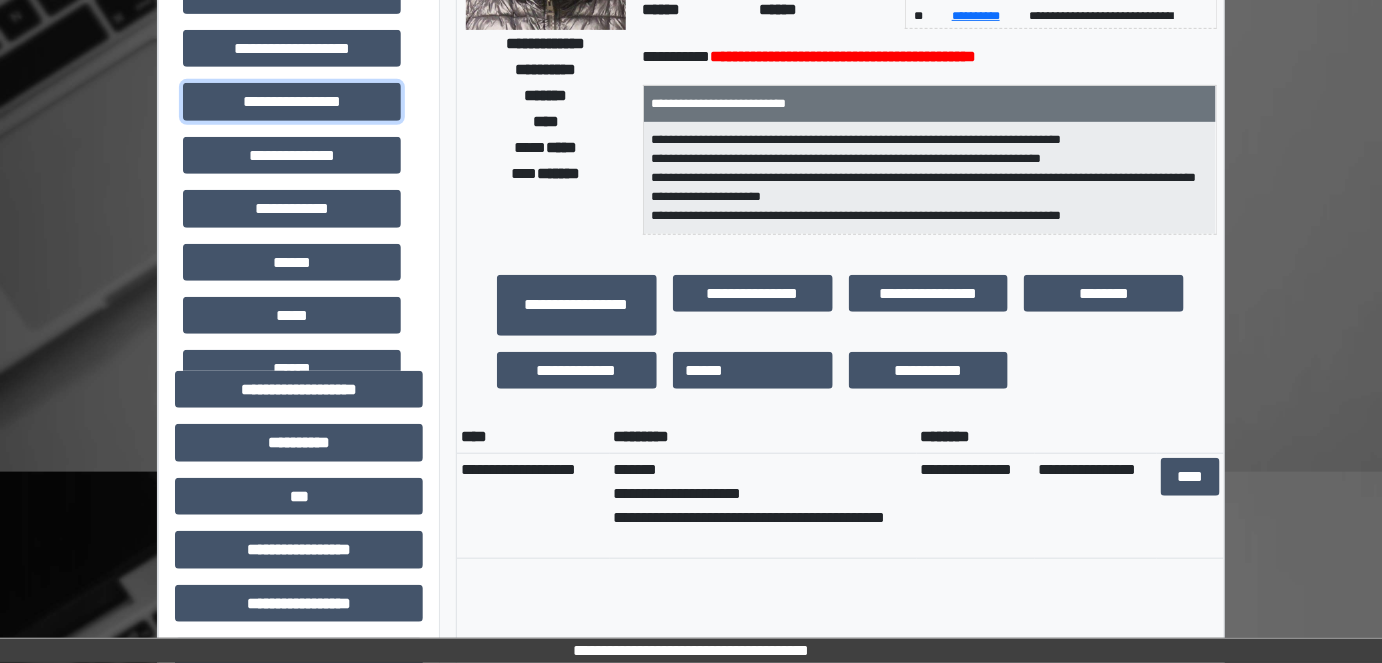 scroll, scrollTop: 304, scrollLeft: 0, axis: vertical 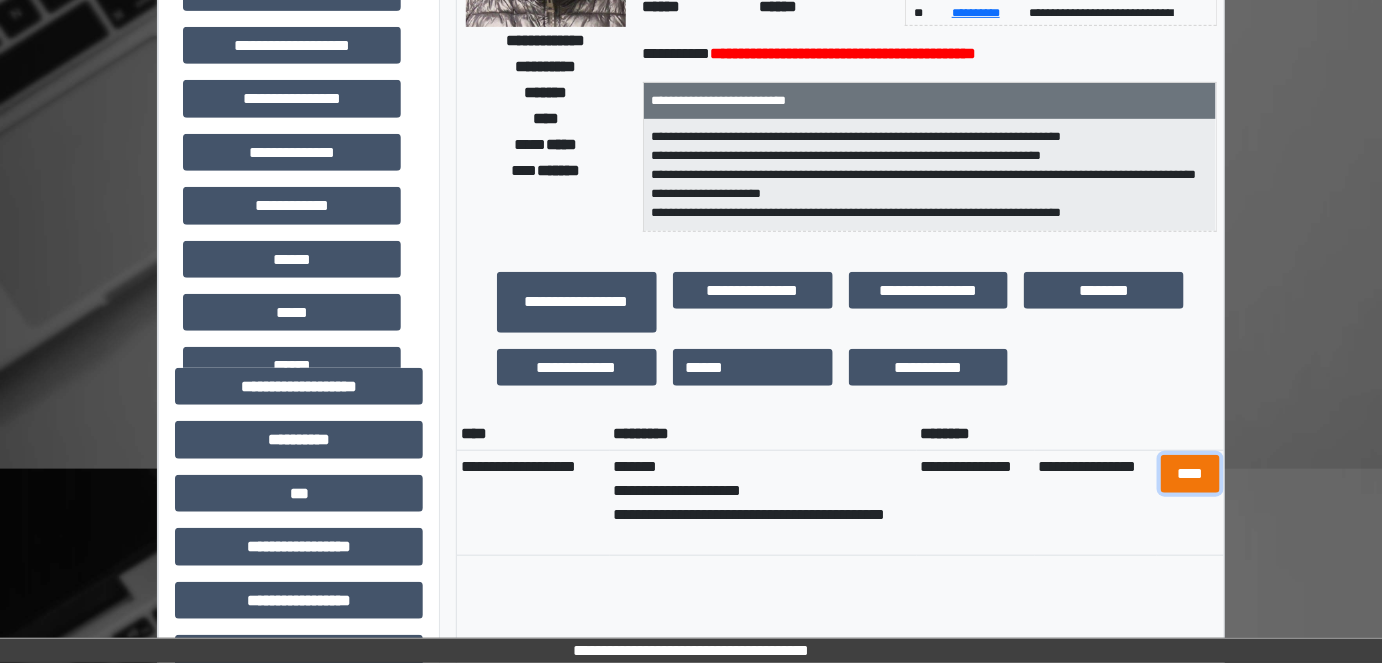 click on "****" at bounding box center (1190, 473) 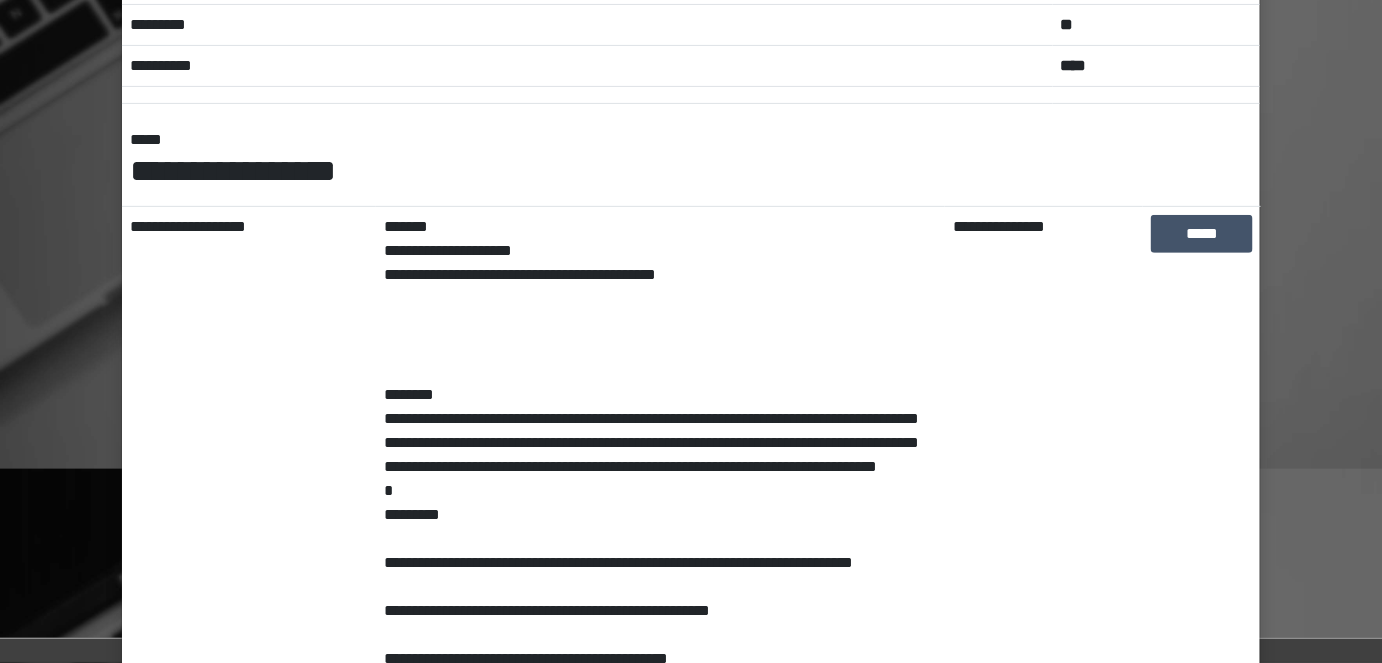 scroll, scrollTop: 0, scrollLeft: 0, axis: both 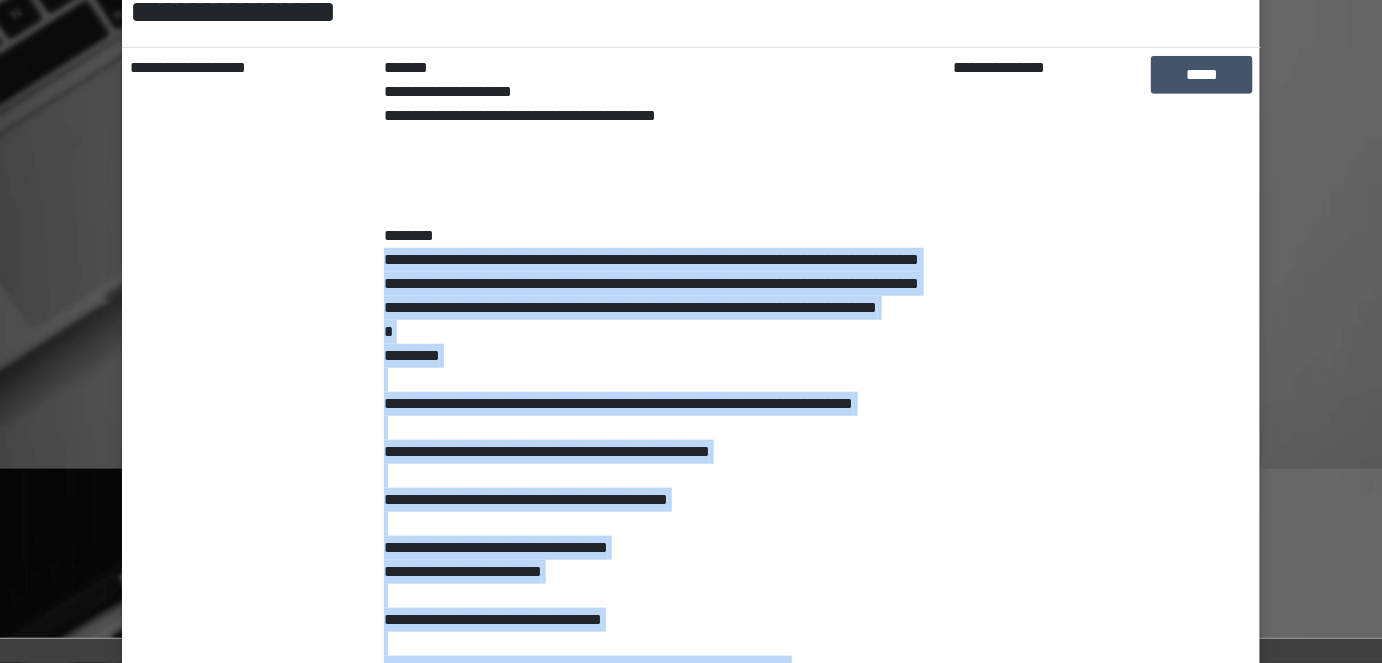 drag, startPoint x: 562, startPoint y: 439, endPoint x: 391, endPoint y: 269, distance: 241.12445 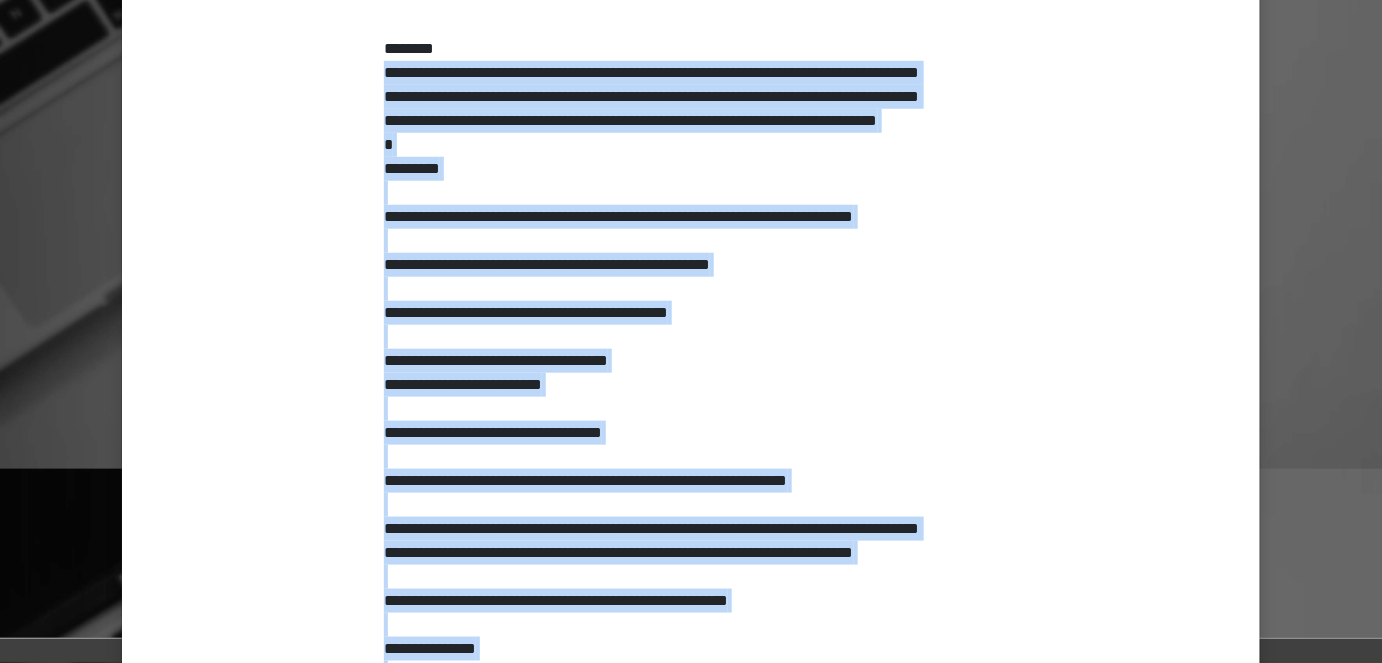 scroll, scrollTop: 950, scrollLeft: 0, axis: vertical 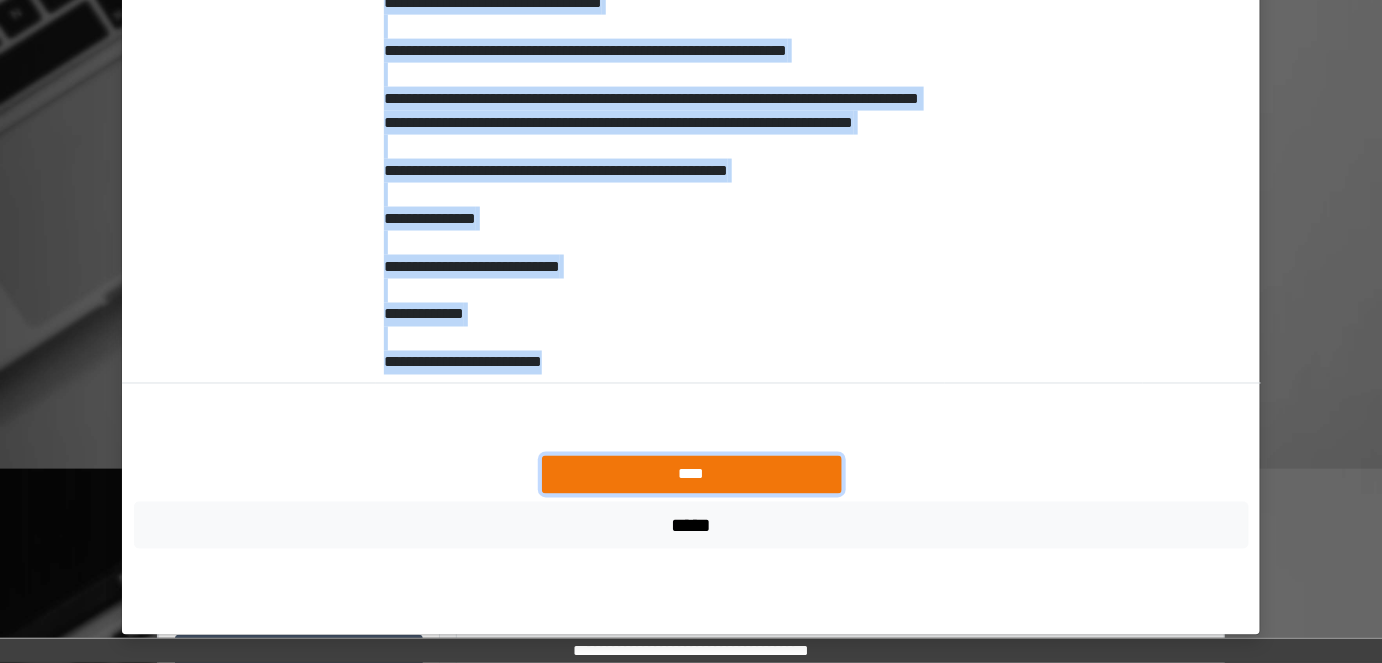 click on "****" at bounding box center (692, 474) 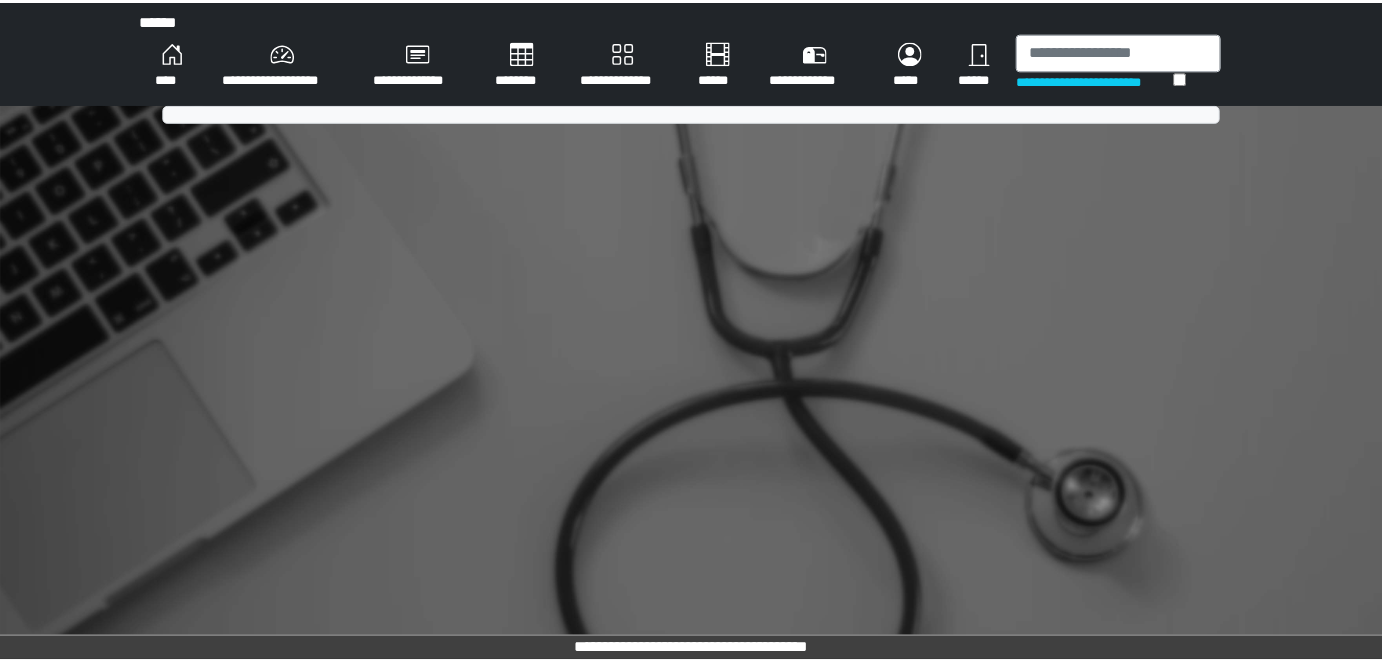 scroll, scrollTop: 0, scrollLeft: 0, axis: both 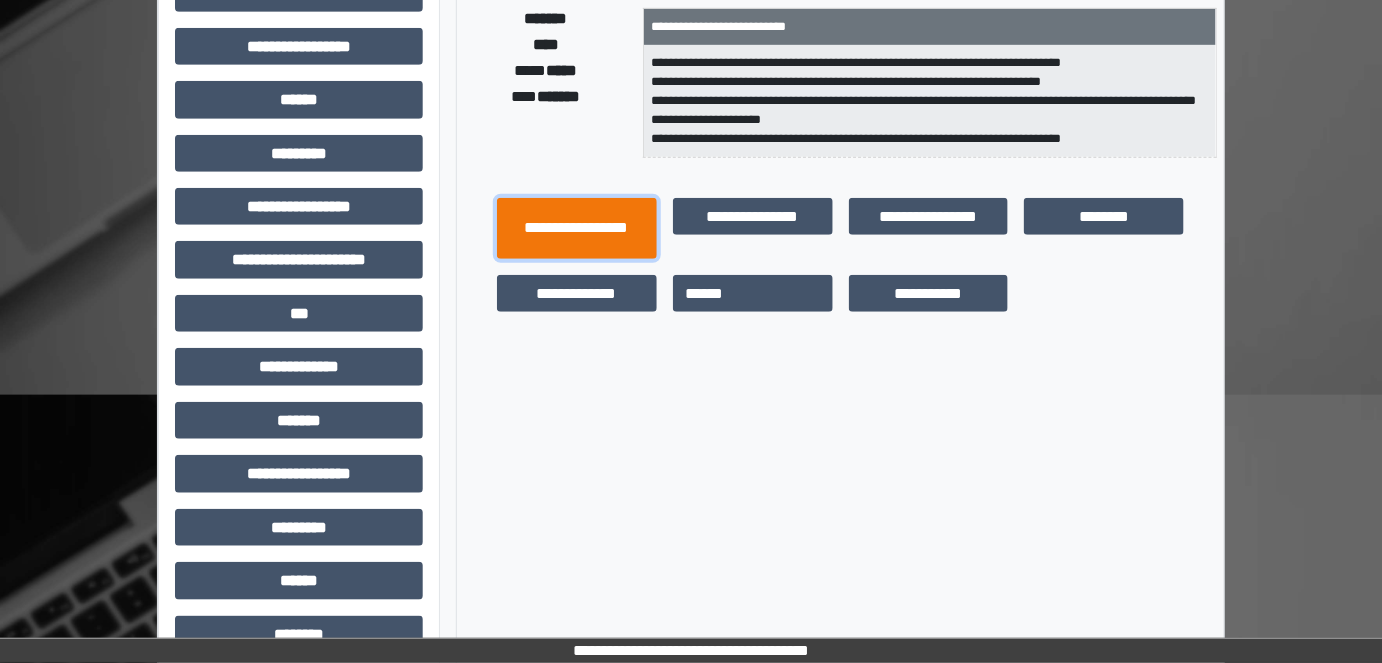 click on "**********" at bounding box center [577, 228] 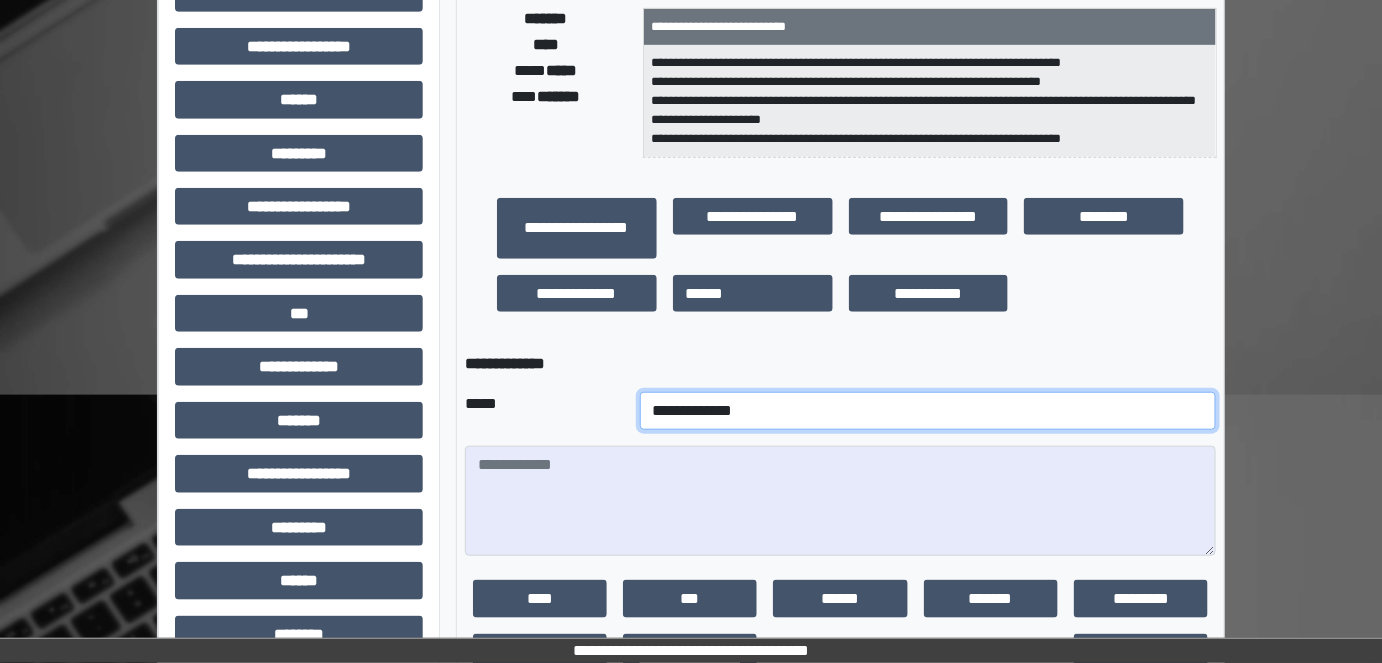 click on "**********" at bounding box center [928, 411] 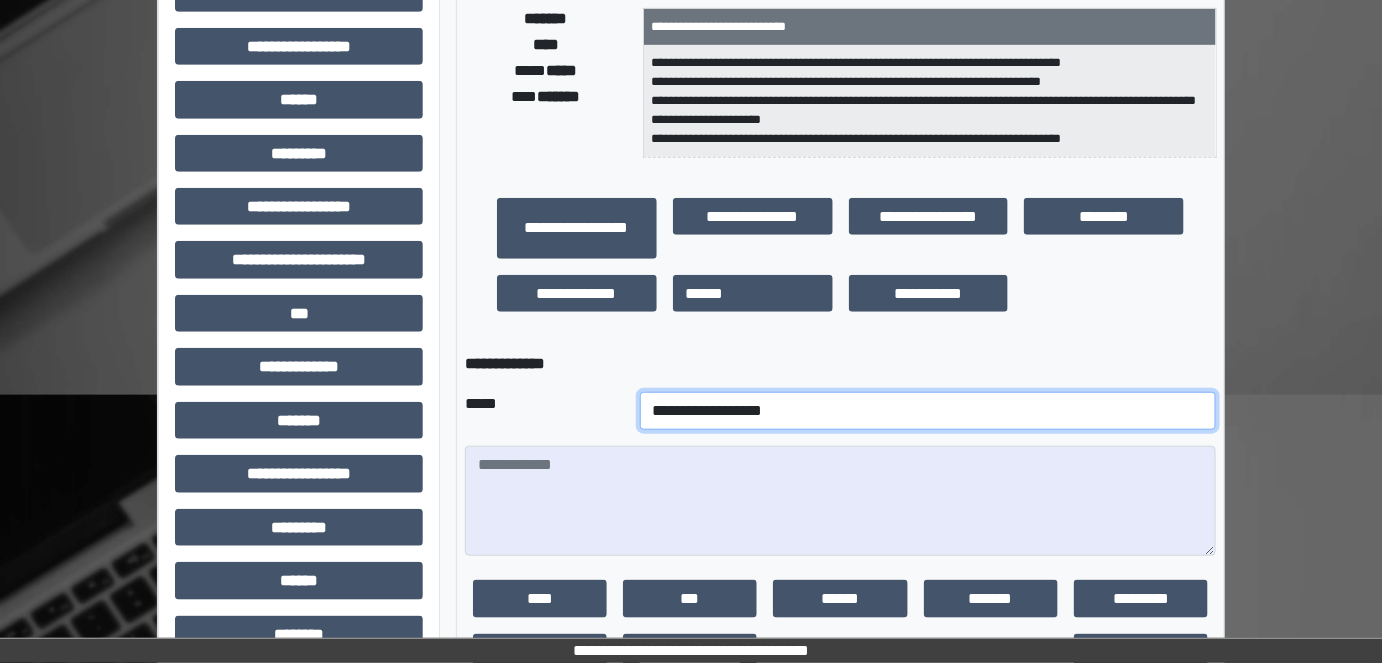 click on "**********" at bounding box center [928, 411] 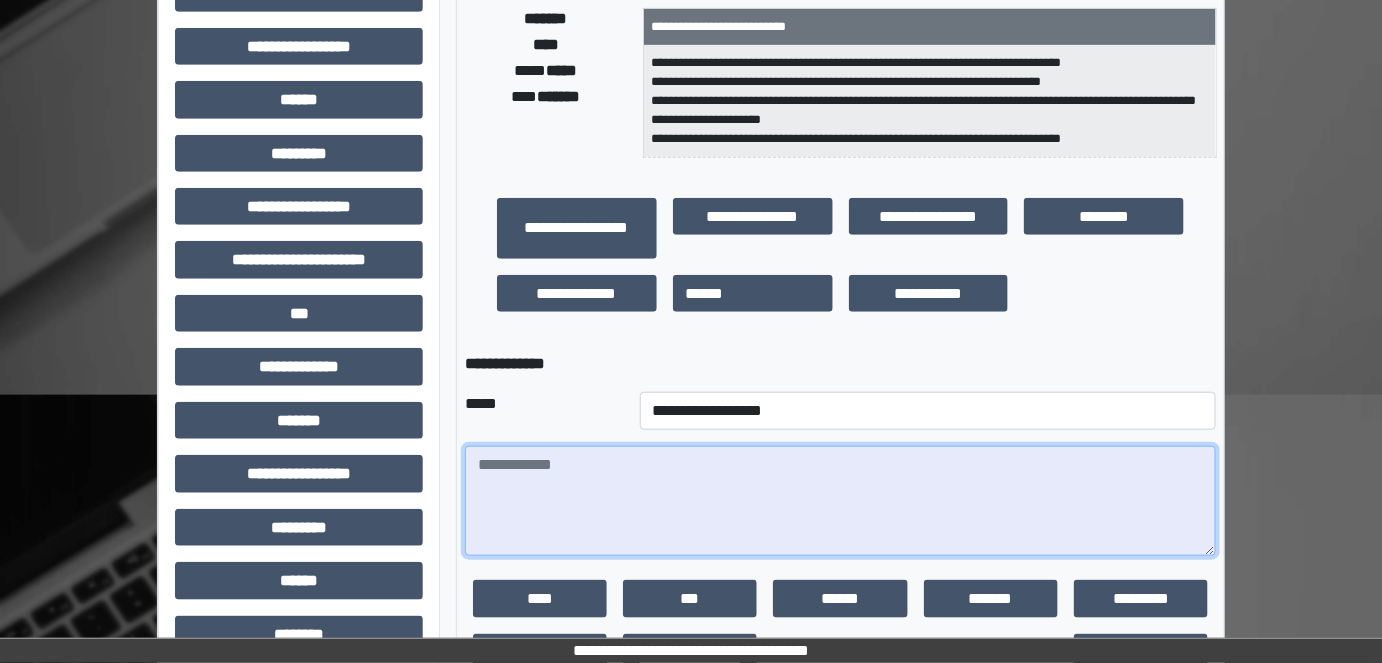 click at bounding box center (841, 501) 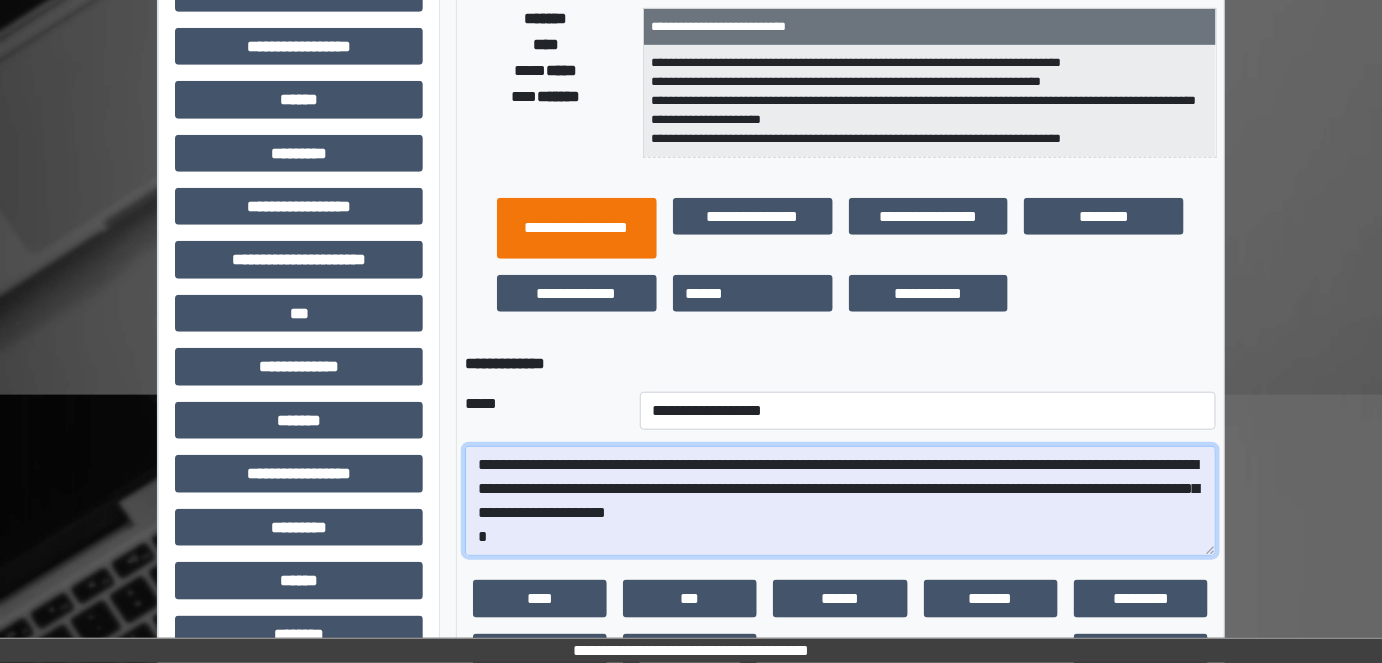 scroll, scrollTop: 640, scrollLeft: 0, axis: vertical 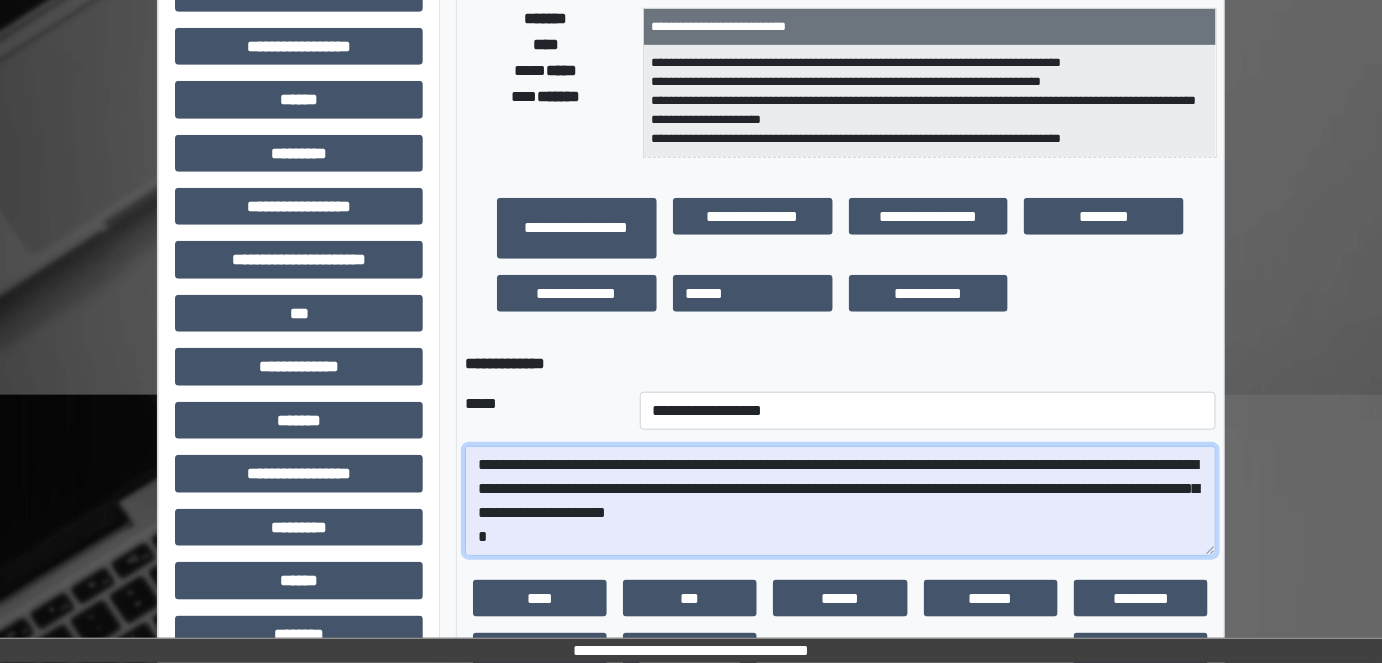 click on "**********" at bounding box center (841, 500) 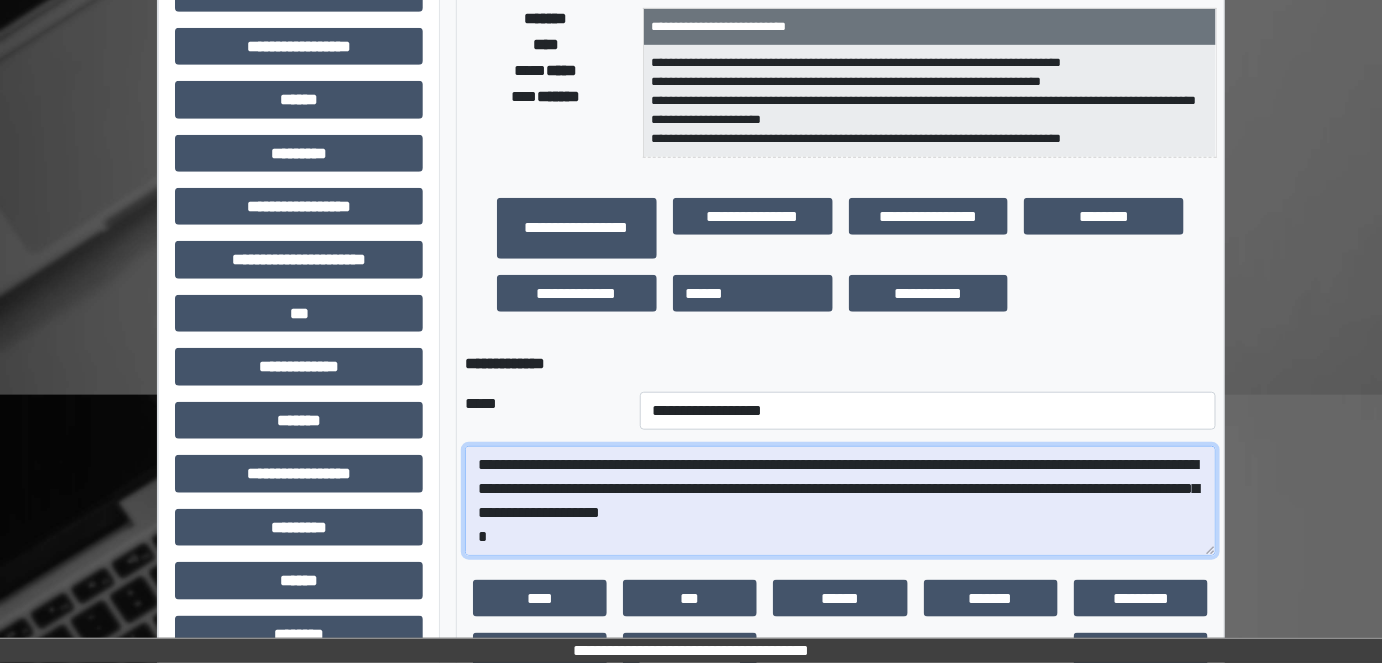 drag, startPoint x: 897, startPoint y: 515, endPoint x: 602, endPoint y: 507, distance: 295.10846 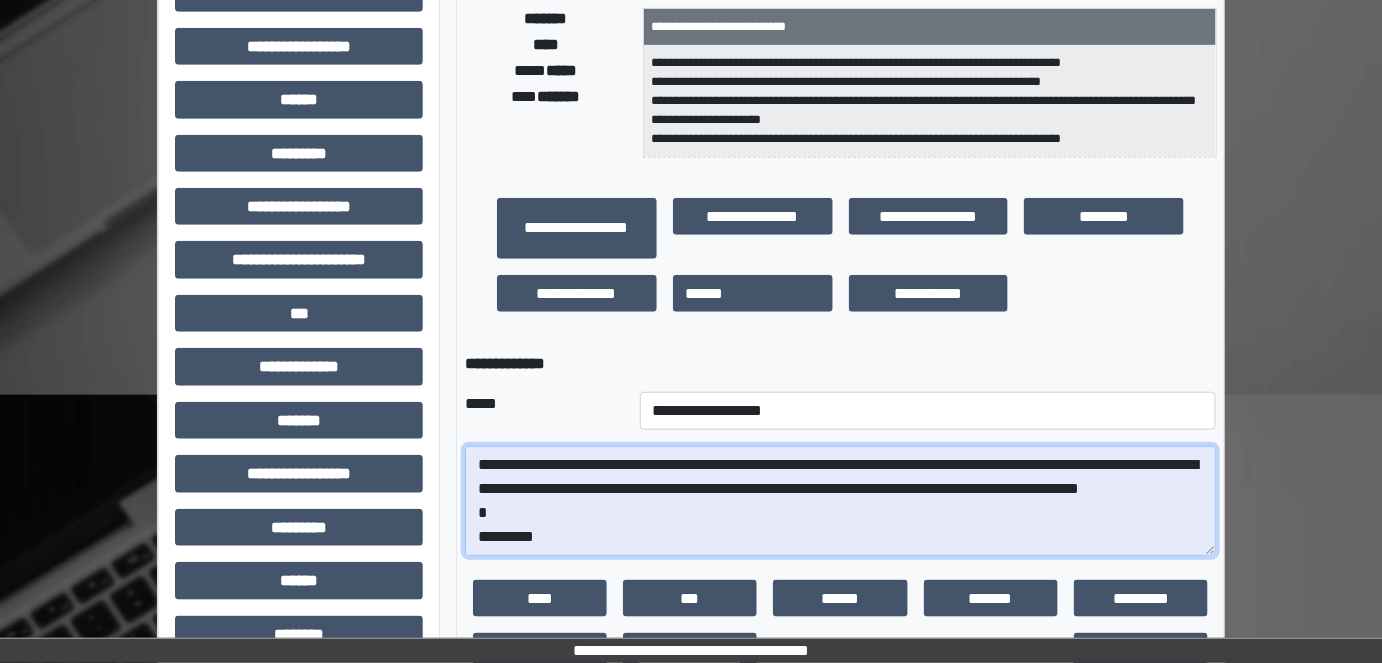 scroll, scrollTop: 526, scrollLeft: 0, axis: vertical 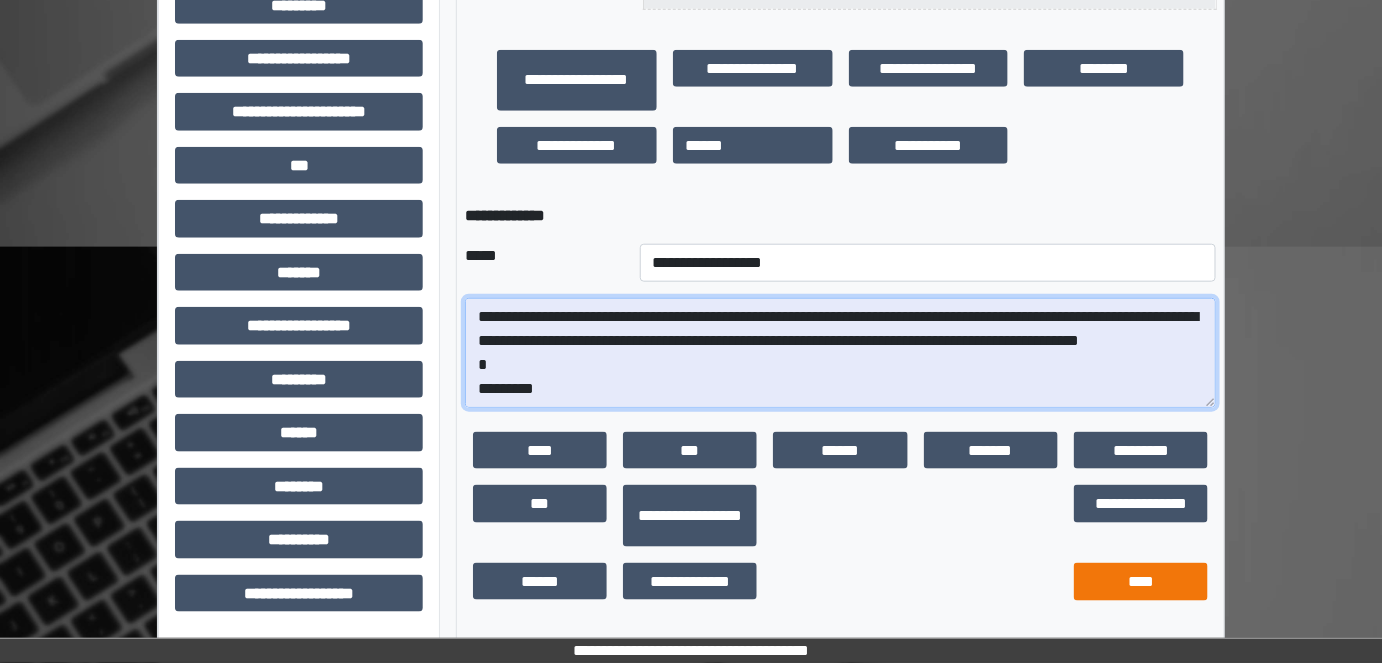 type on "**********" 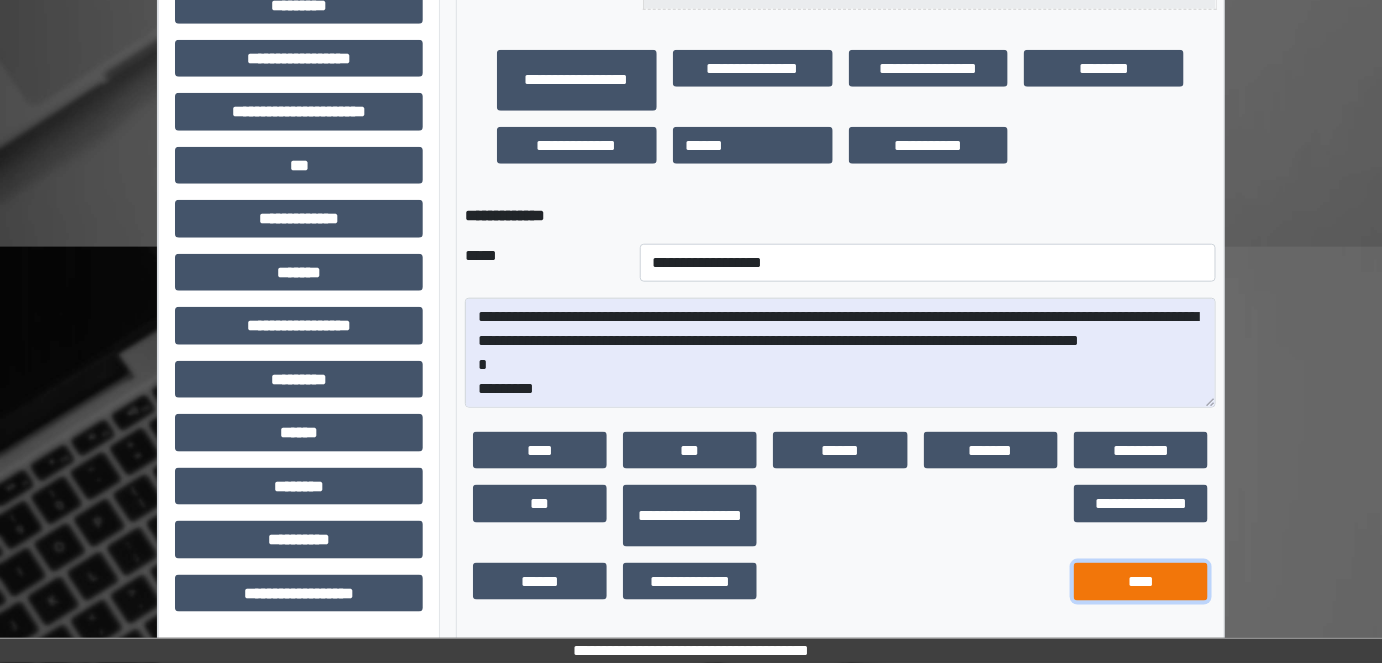 click on "****" at bounding box center [1141, 582] 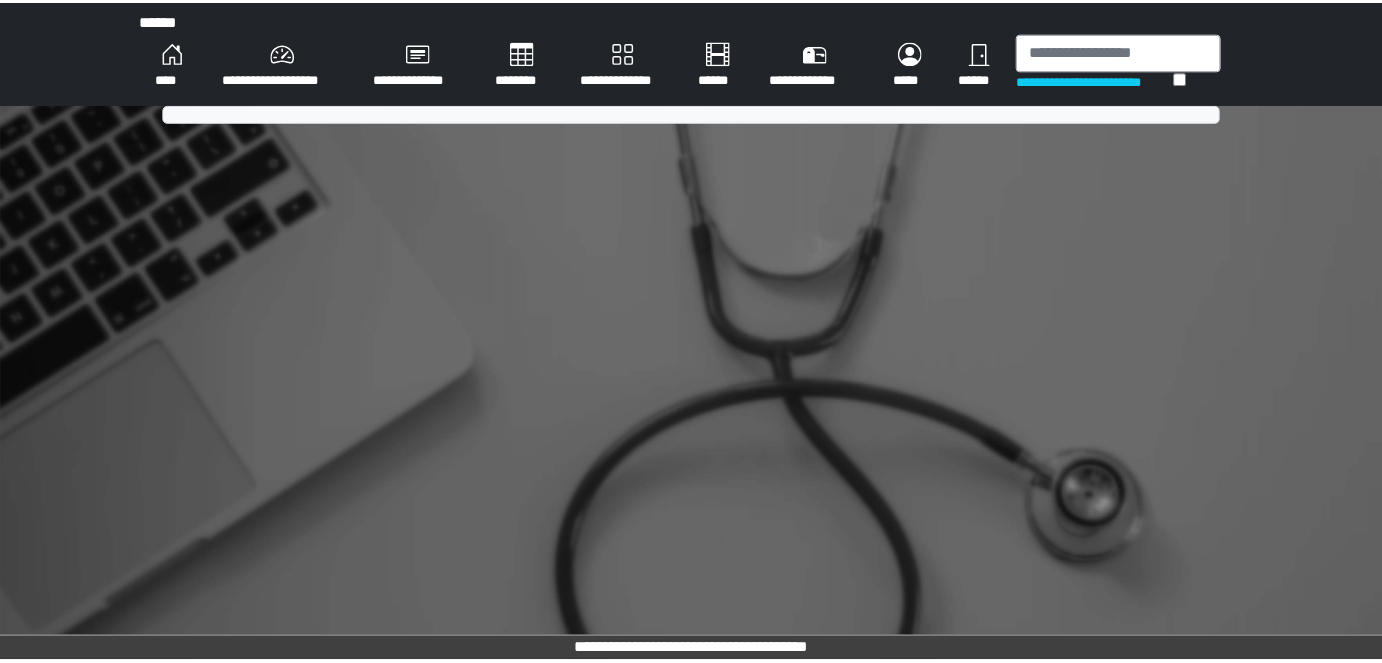 scroll, scrollTop: 0, scrollLeft: 0, axis: both 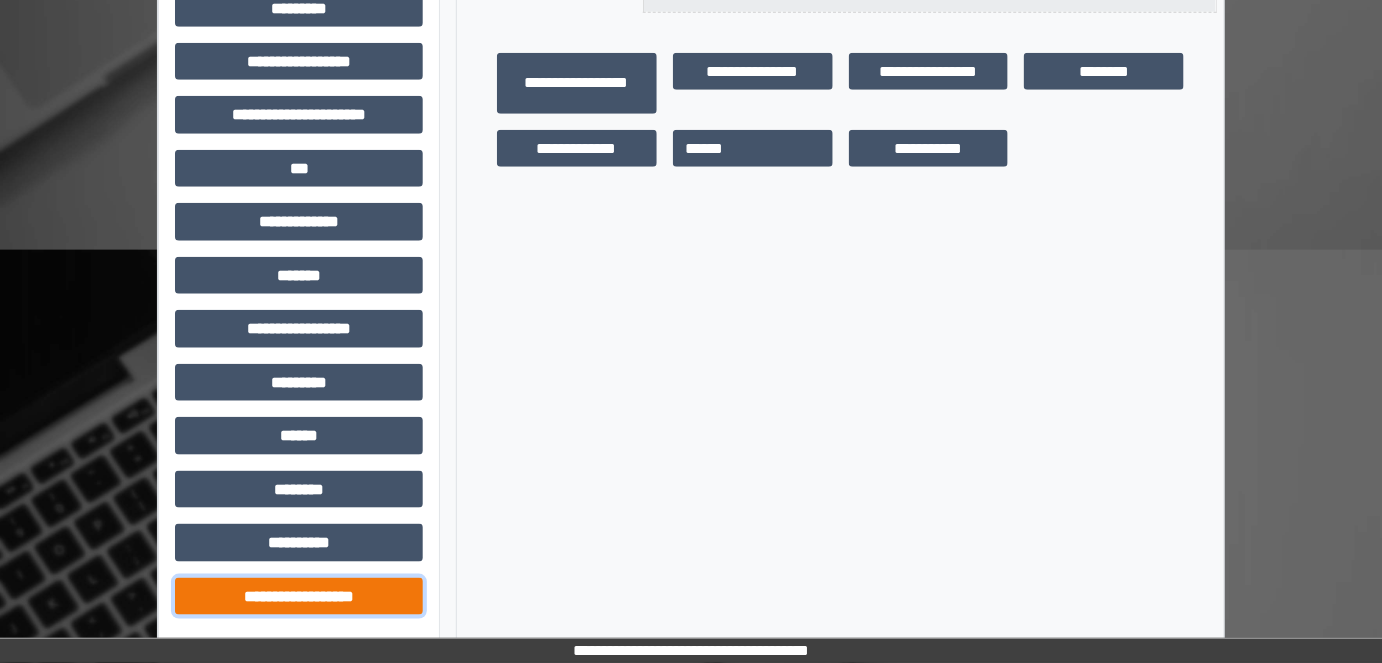 click on "**********" at bounding box center (299, 596) 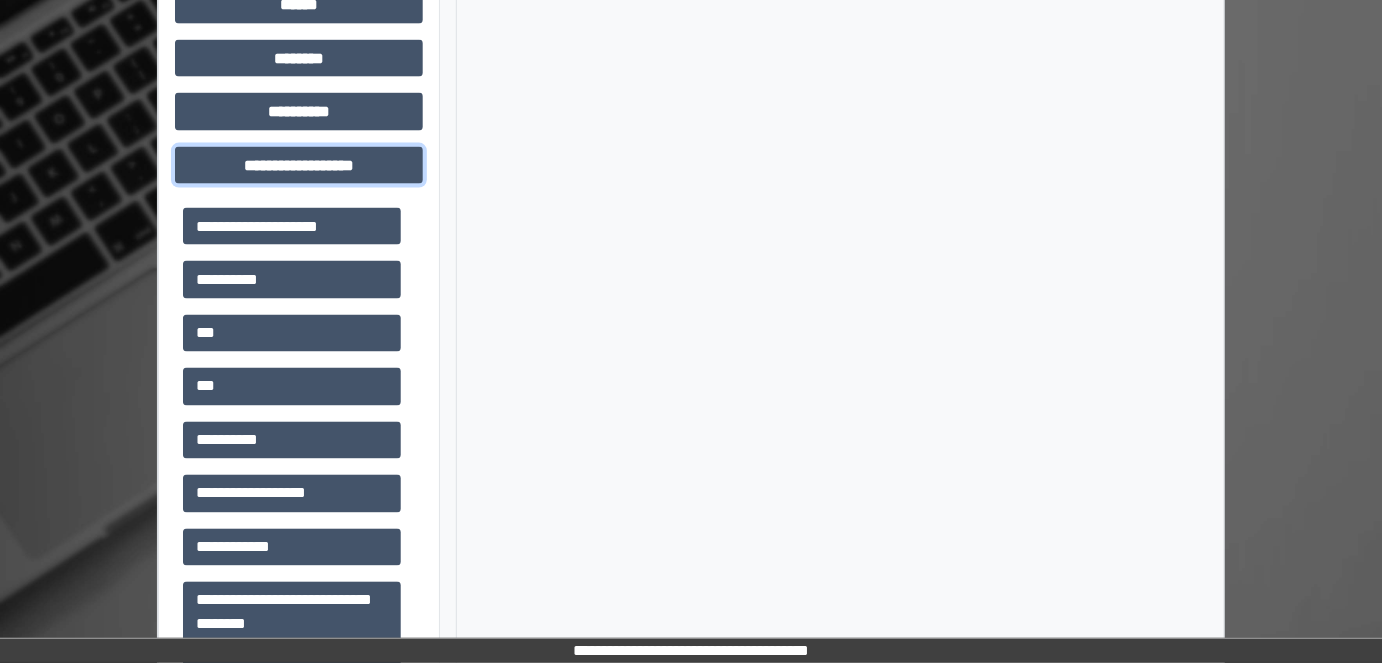 scroll, scrollTop: 1003, scrollLeft: 0, axis: vertical 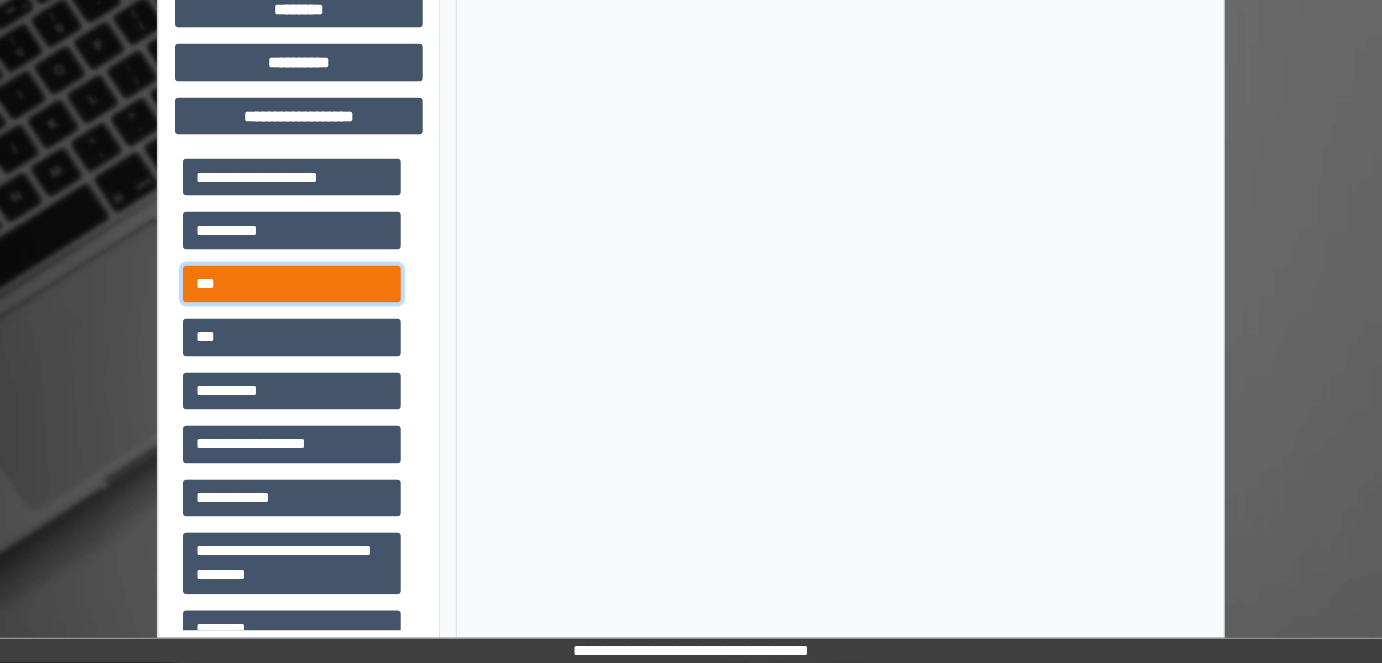 click on "***" at bounding box center [292, 284] 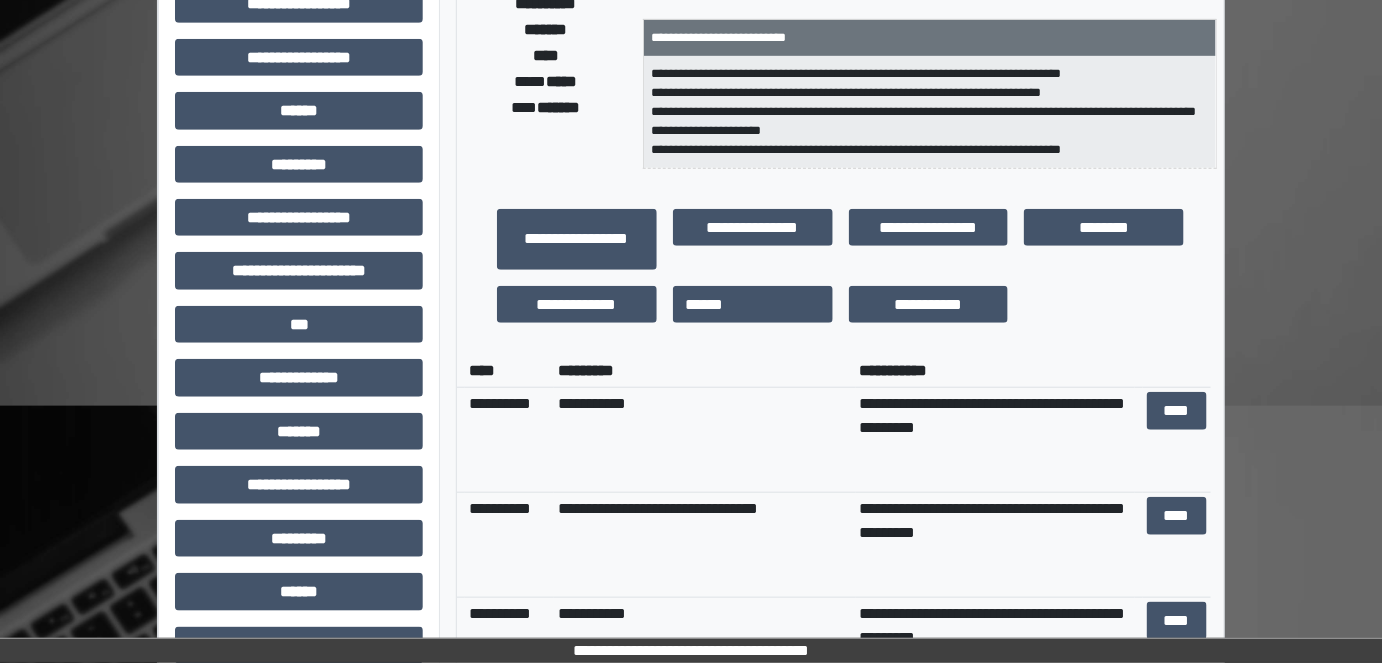 scroll, scrollTop: 569, scrollLeft: 0, axis: vertical 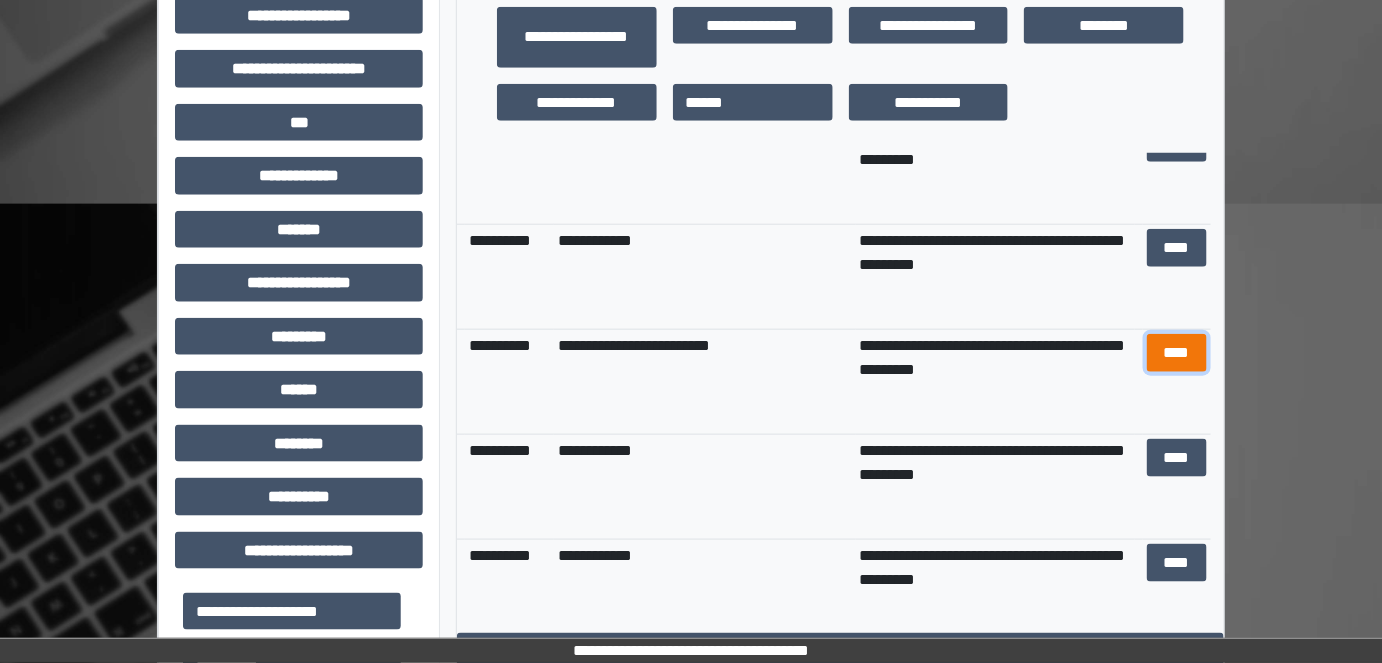 click on "****" at bounding box center (1176, 352) 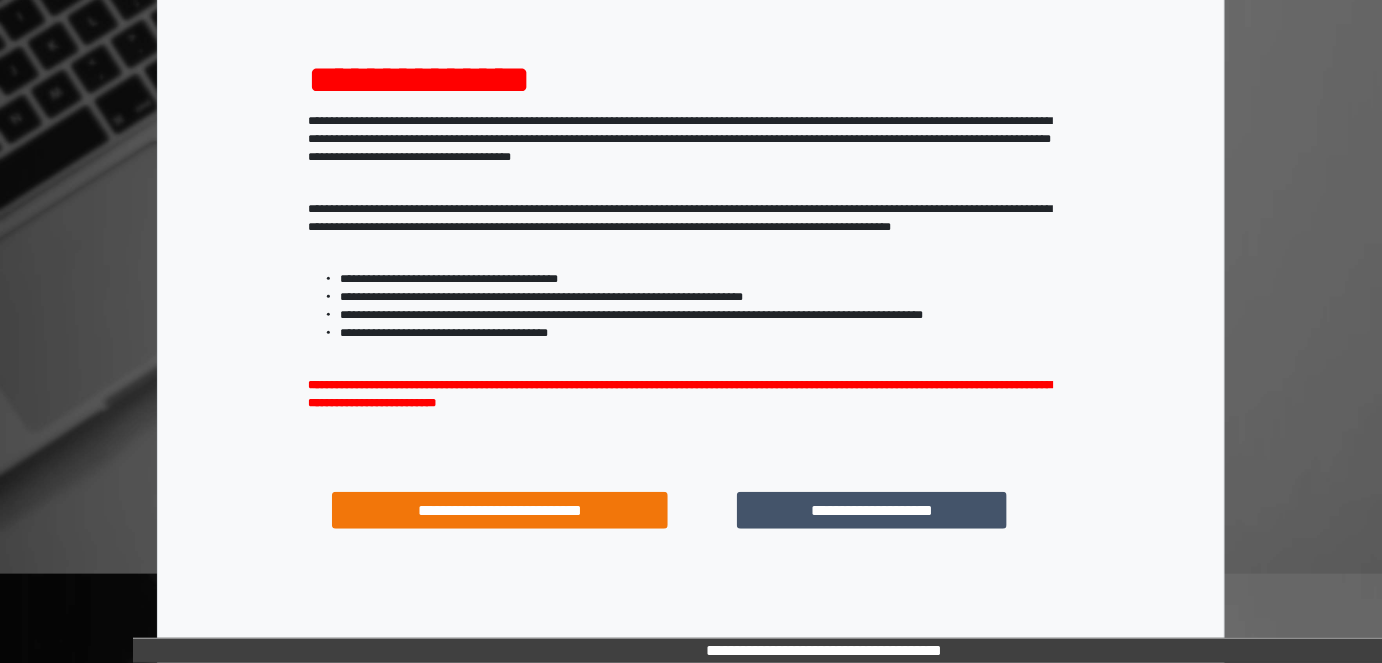 scroll, scrollTop: 264, scrollLeft: 0, axis: vertical 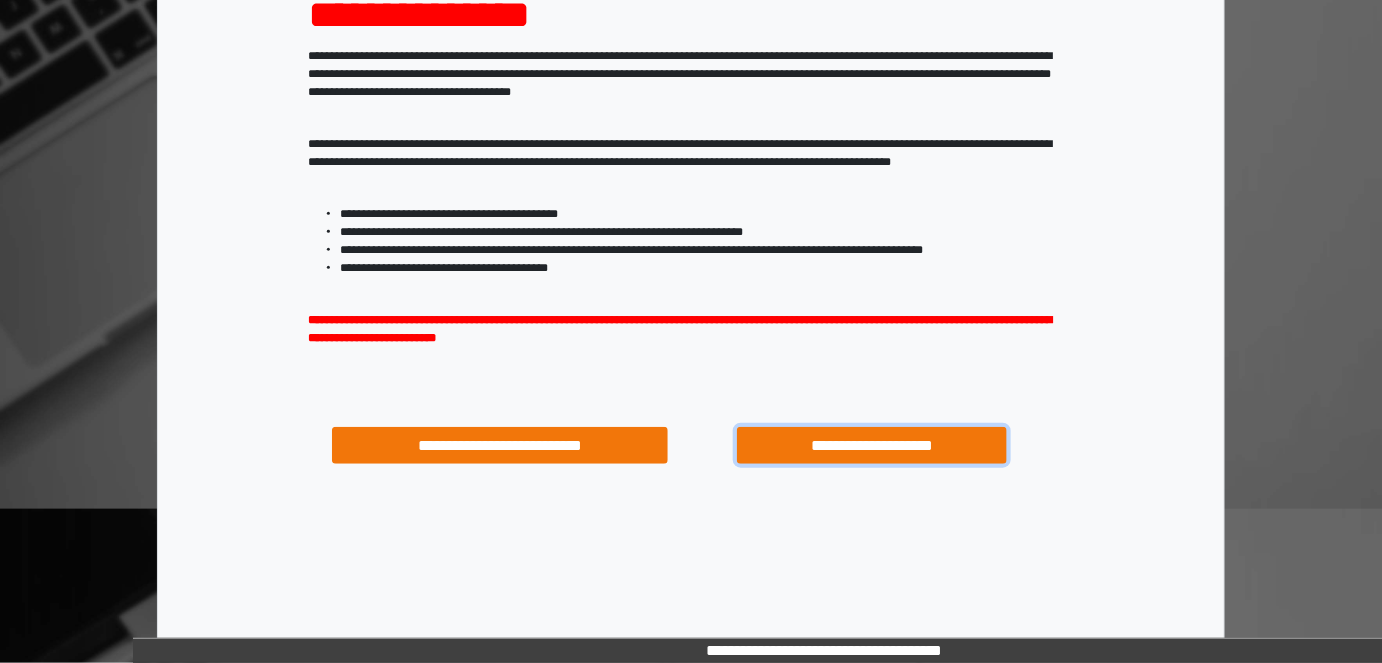 click on "**********" at bounding box center [871, 445] 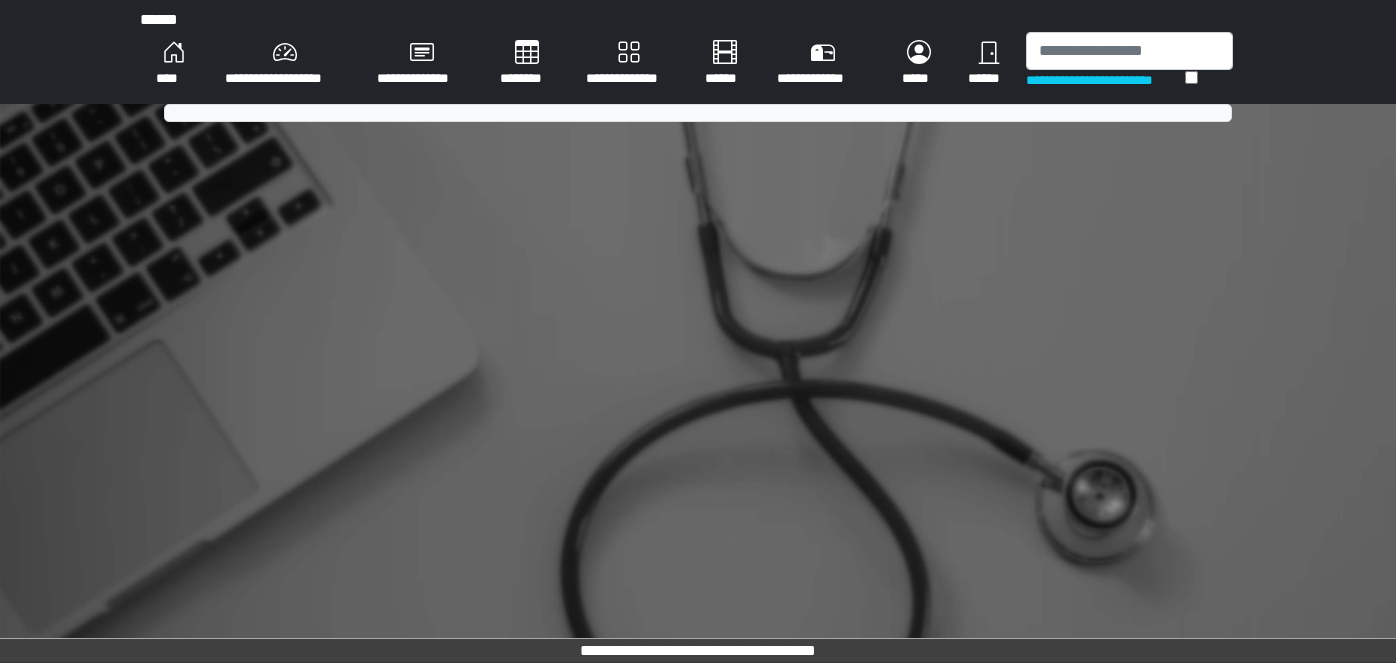 scroll, scrollTop: 0, scrollLeft: 0, axis: both 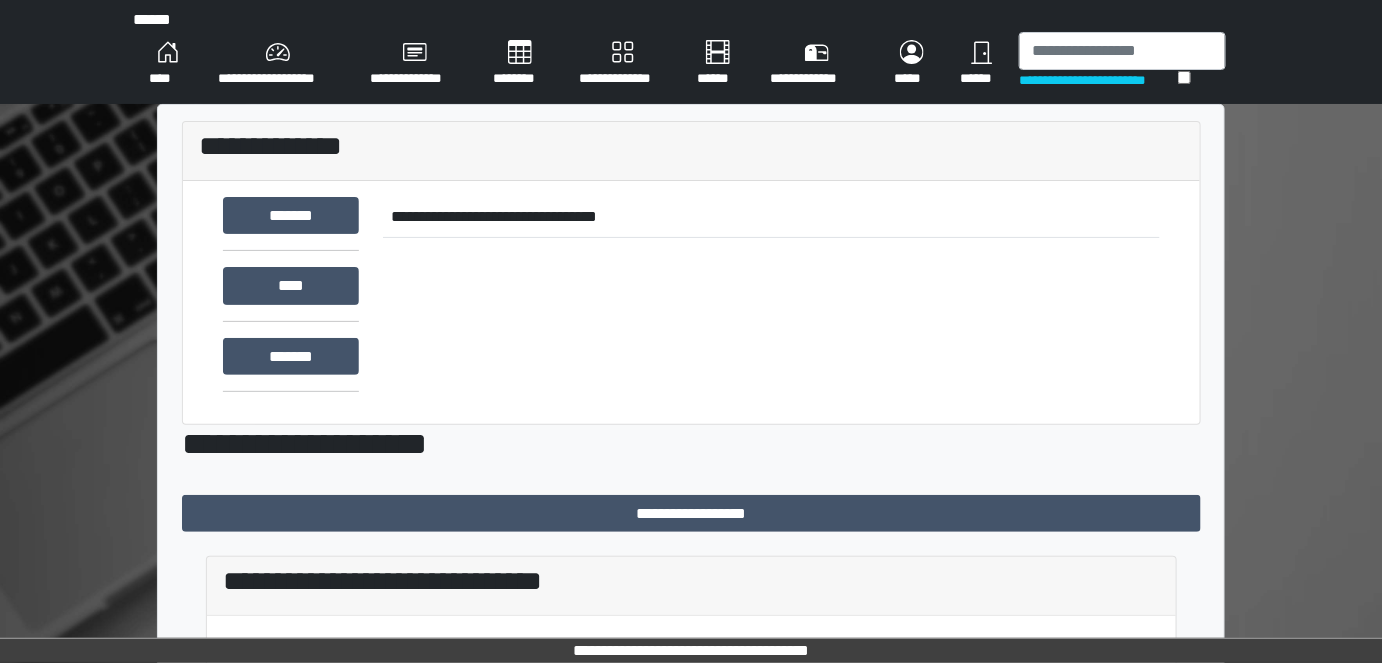 click on "********" at bounding box center [520, 64] 